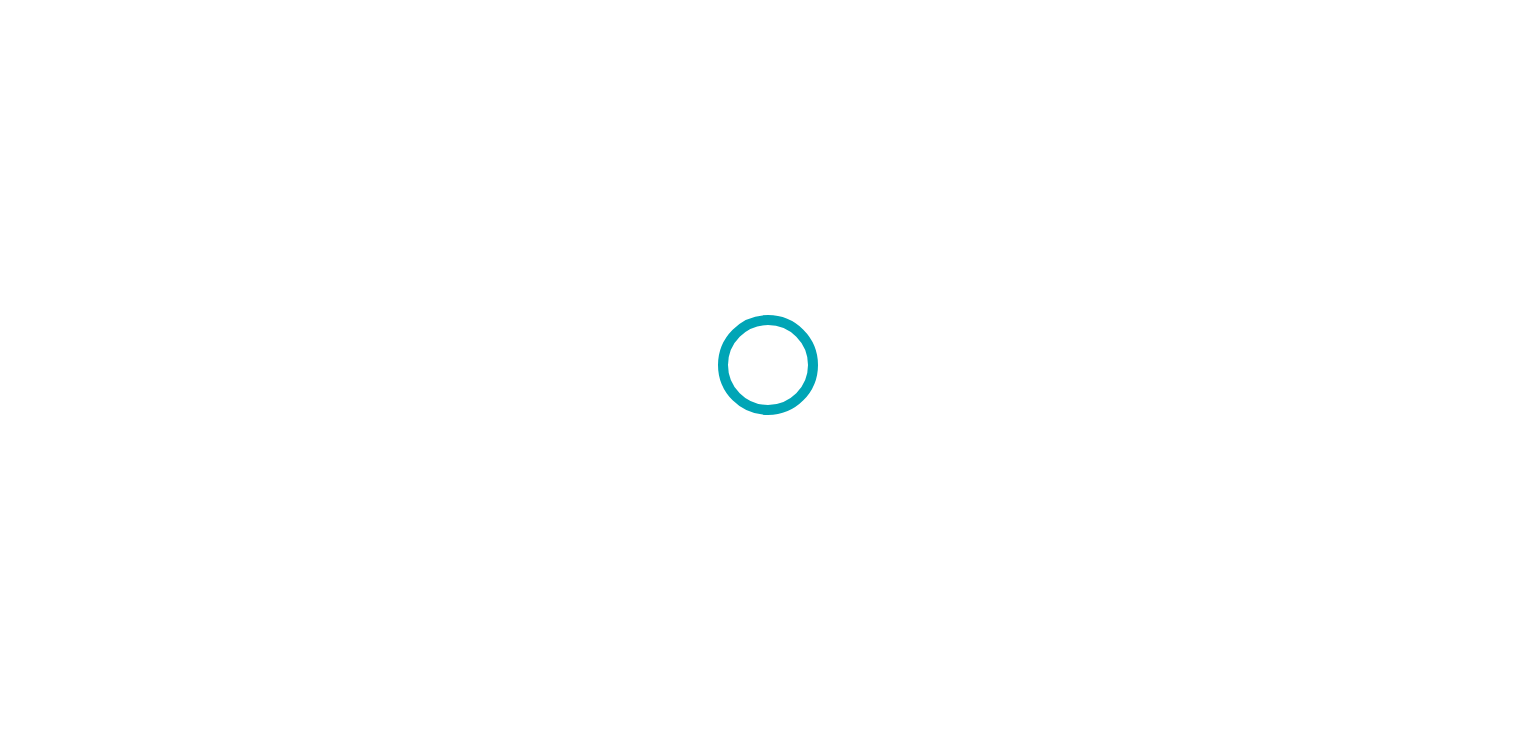 scroll, scrollTop: 0, scrollLeft: 0, axis: both 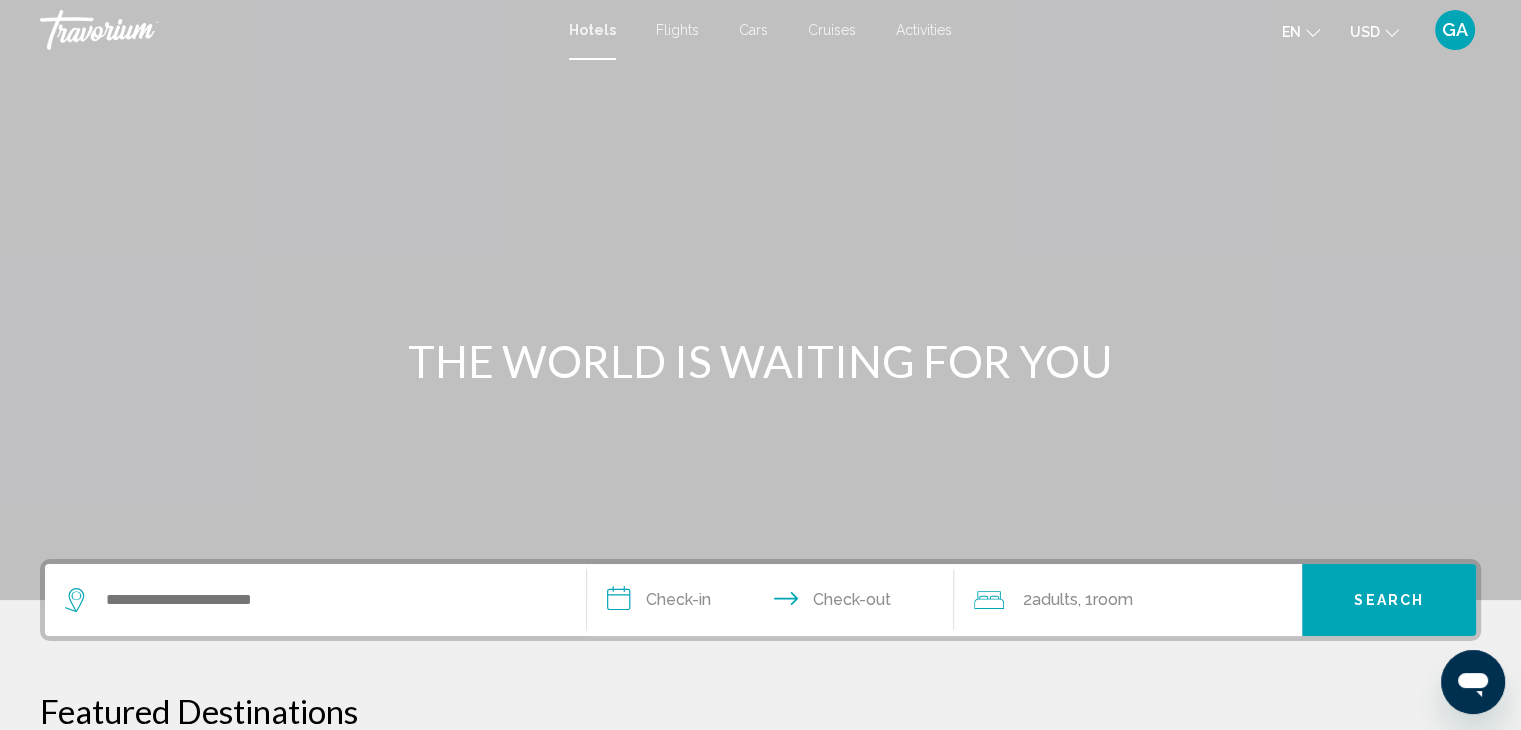 click on "Hotels" at bounding box center [592, 30] 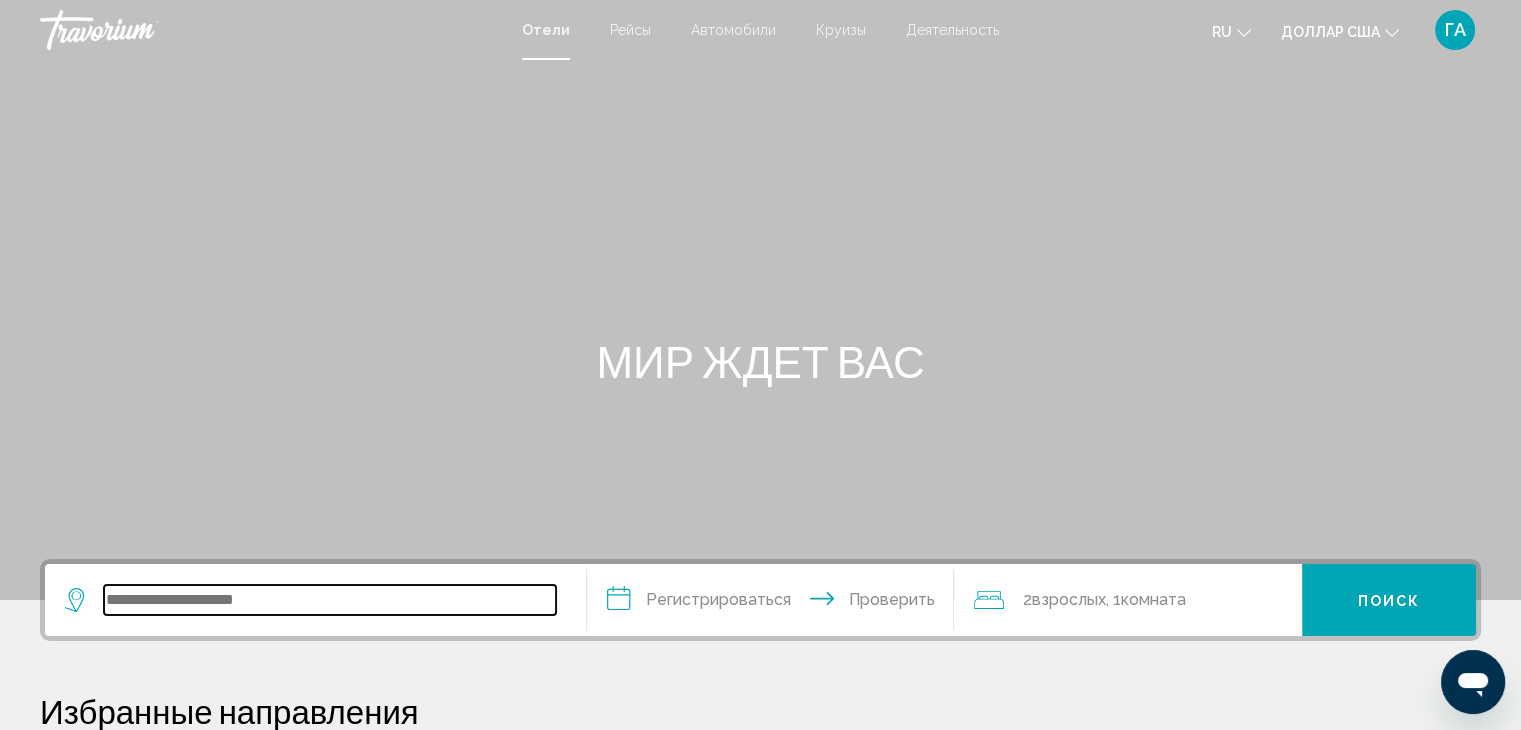 click at bounding box center (330, 600) 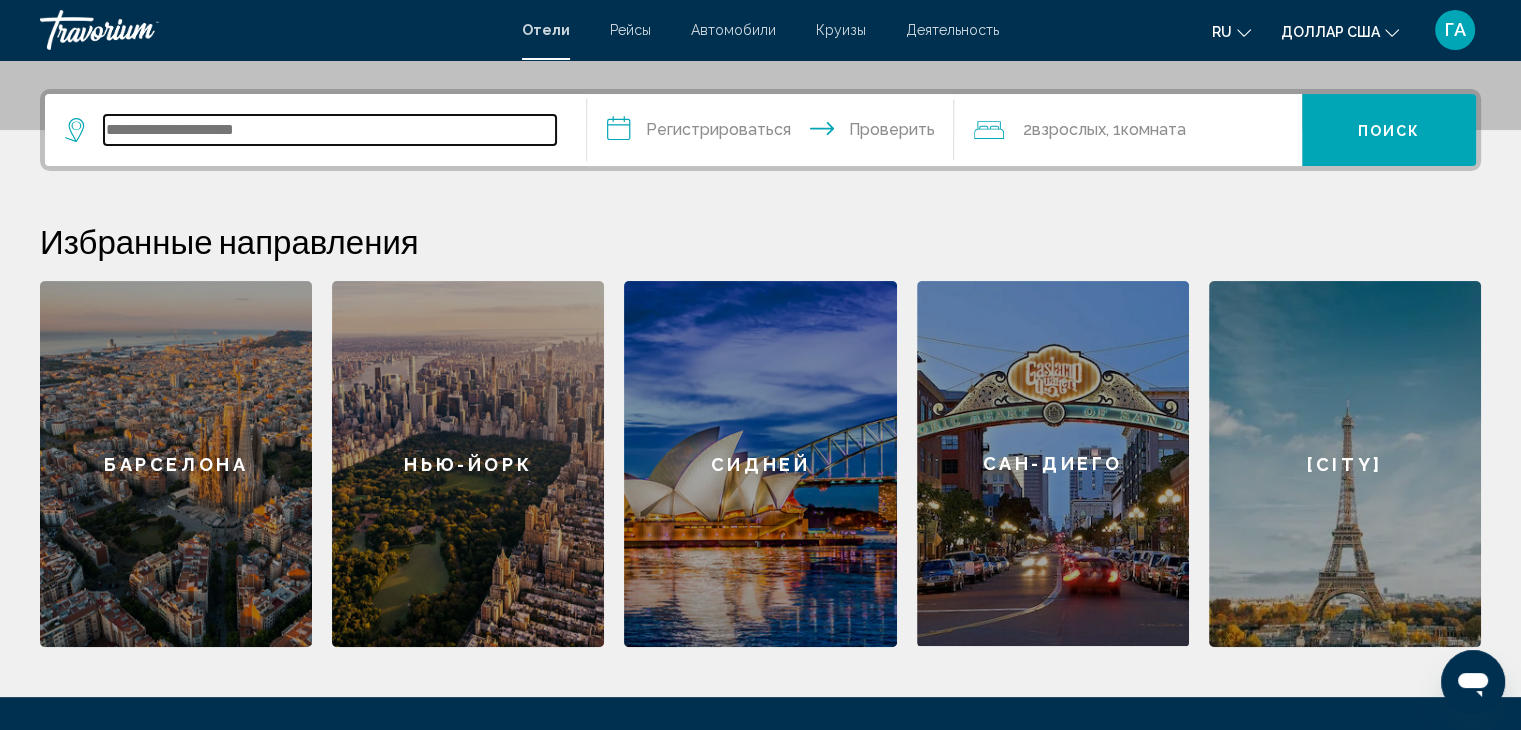 scroll, scrollTop: 493, scrollLeft: 0, axis: vertical 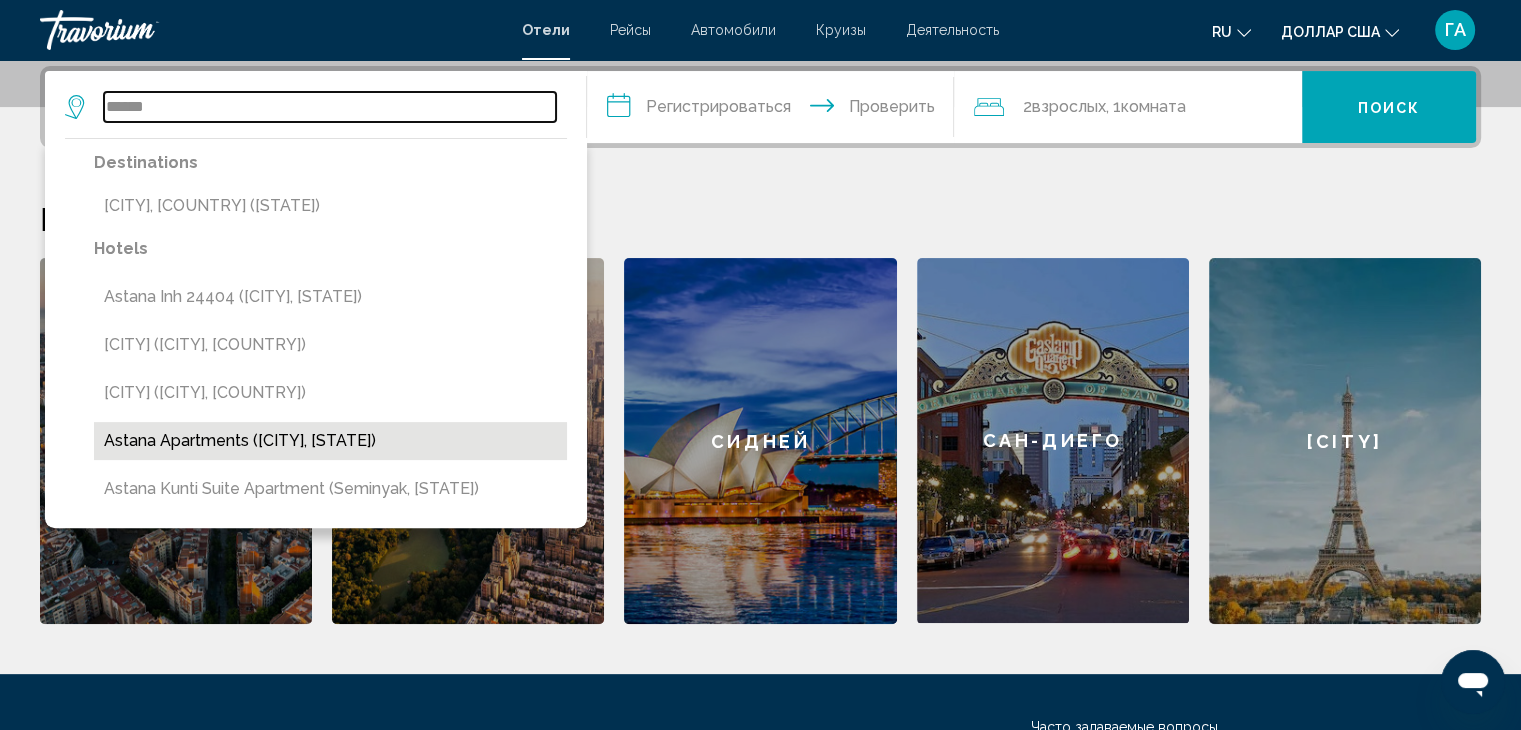 type on "******" 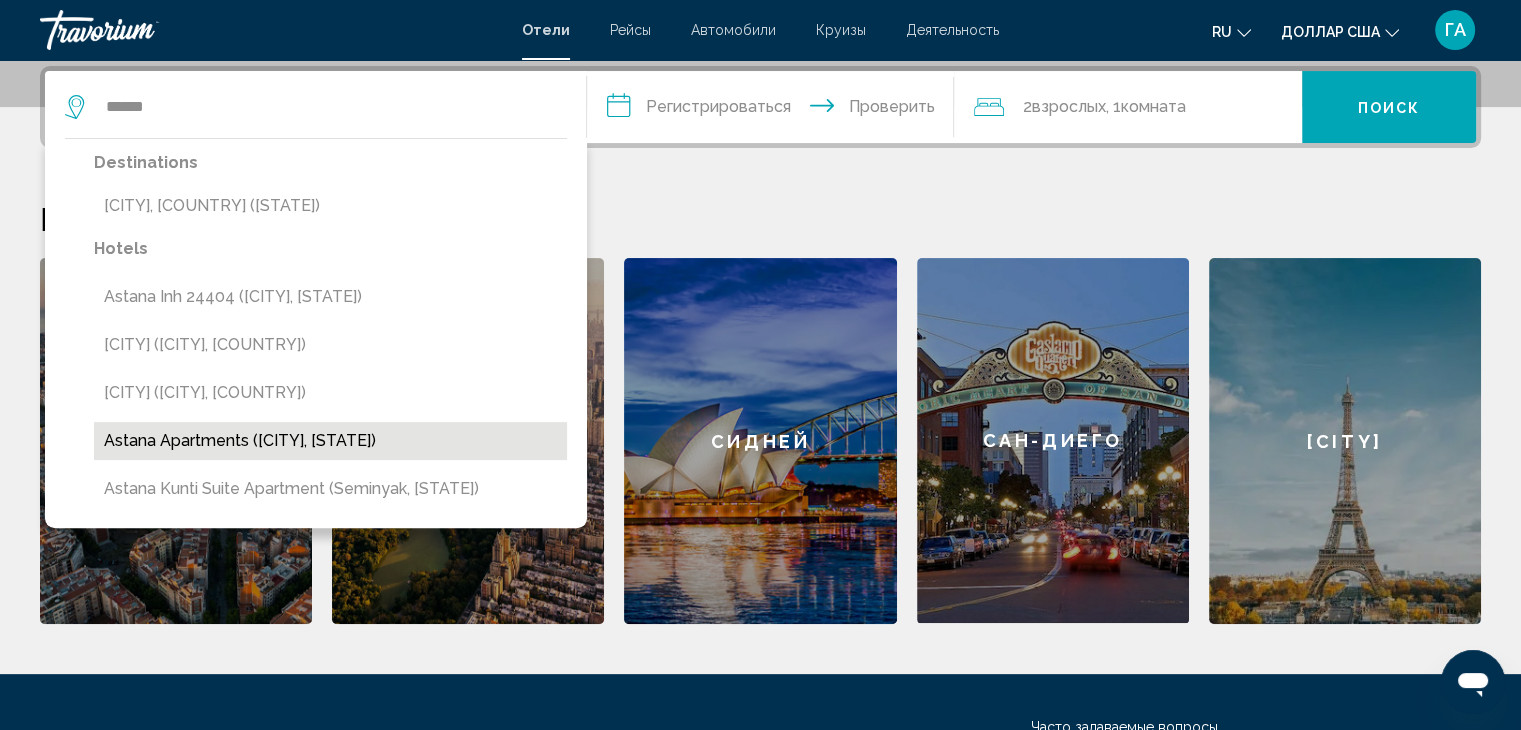 click on "Astana Apartments ([CITY], [STATE])" at bounding box center [330, 441] 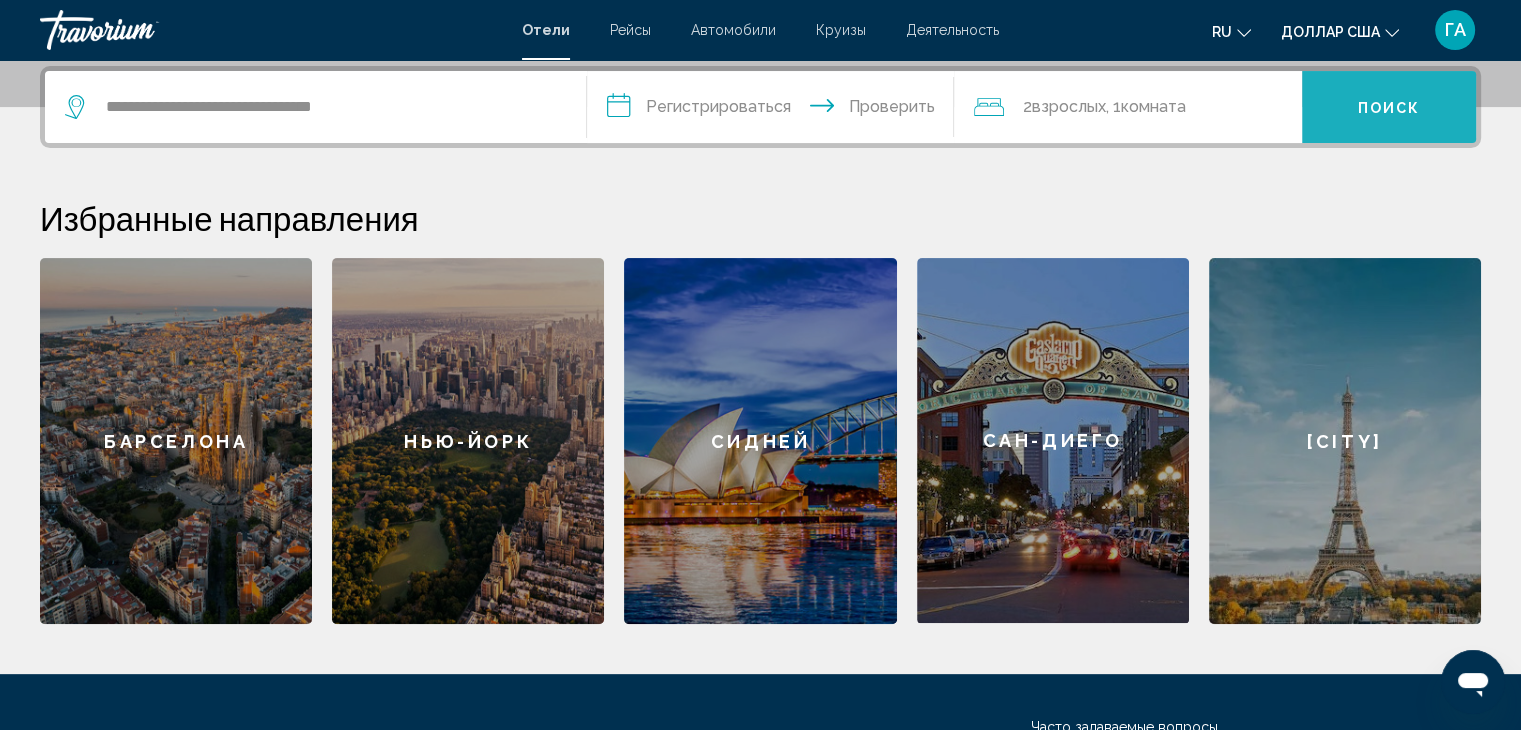 click on "Поиск" at bounding box center (1389, 107) 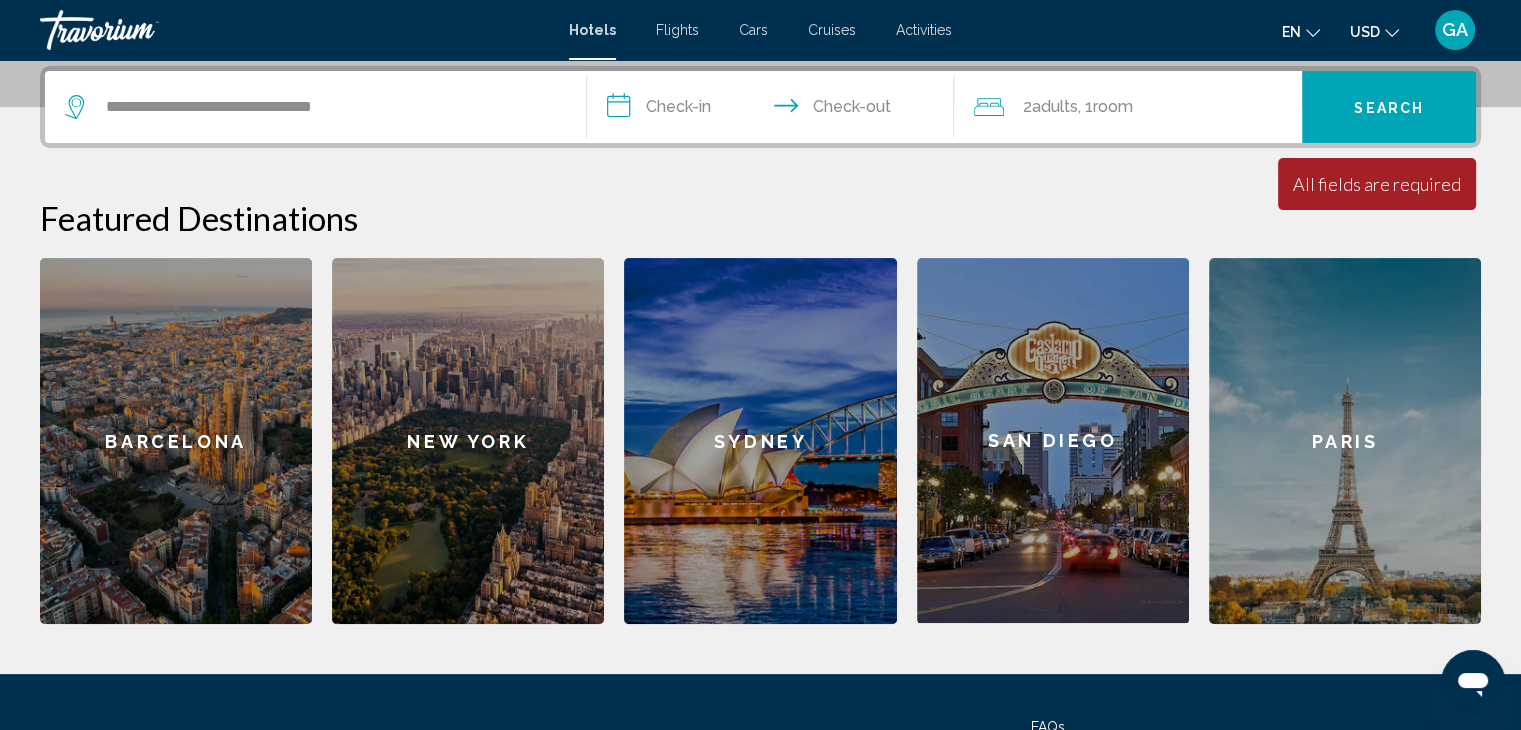 click on "**********" at bounding box center [760, 345] 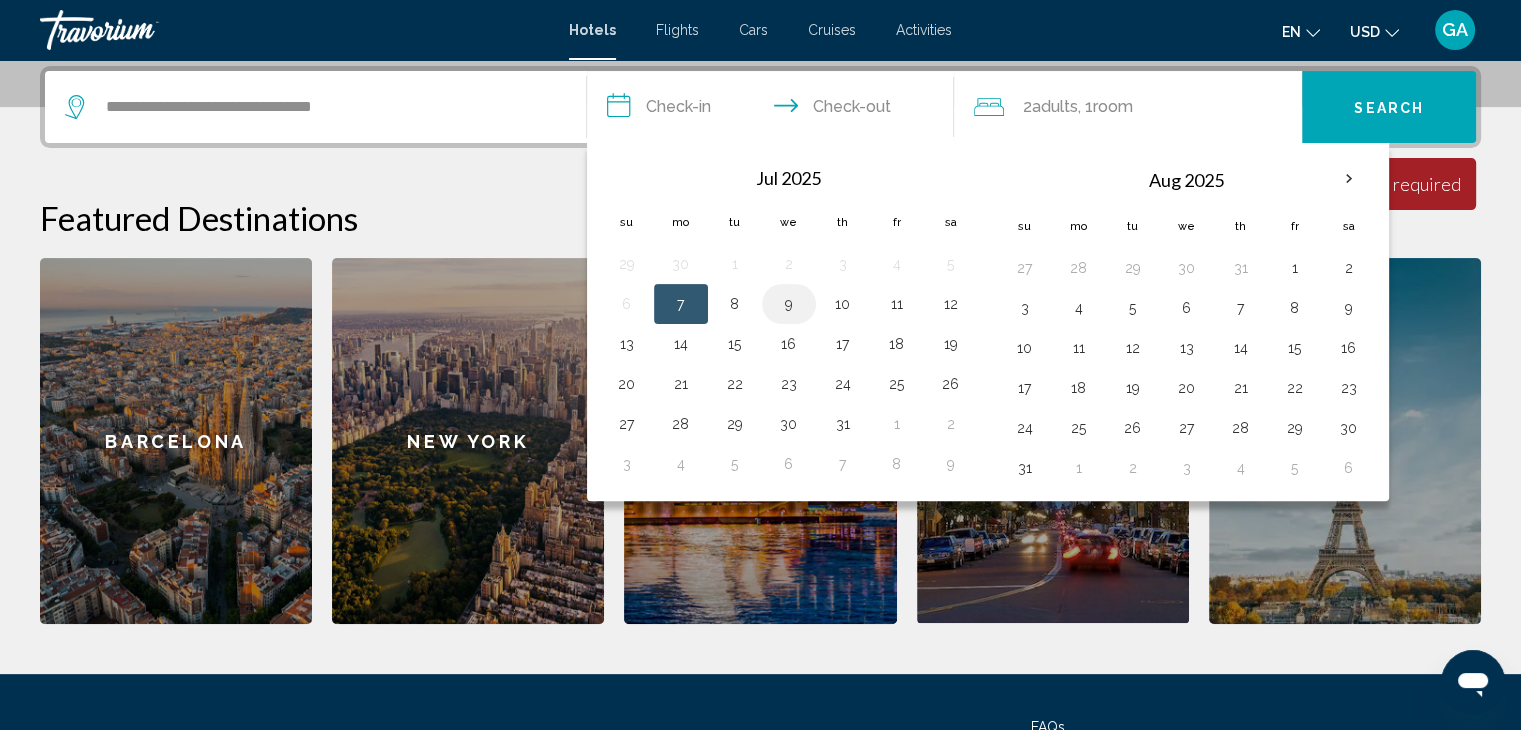 click on "9" at bounding box center [789, 304] 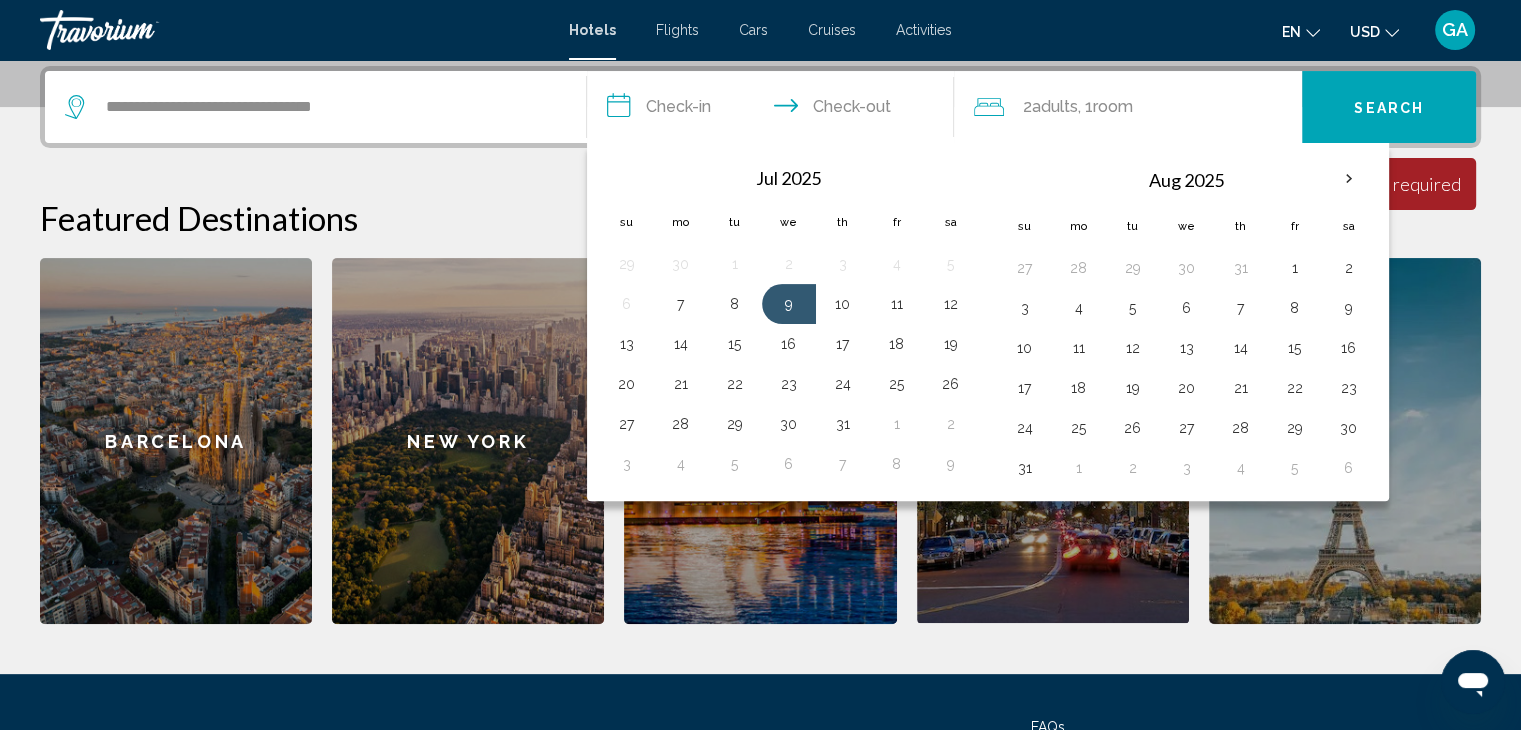 click on "**********" at bounding box center [775, 110] 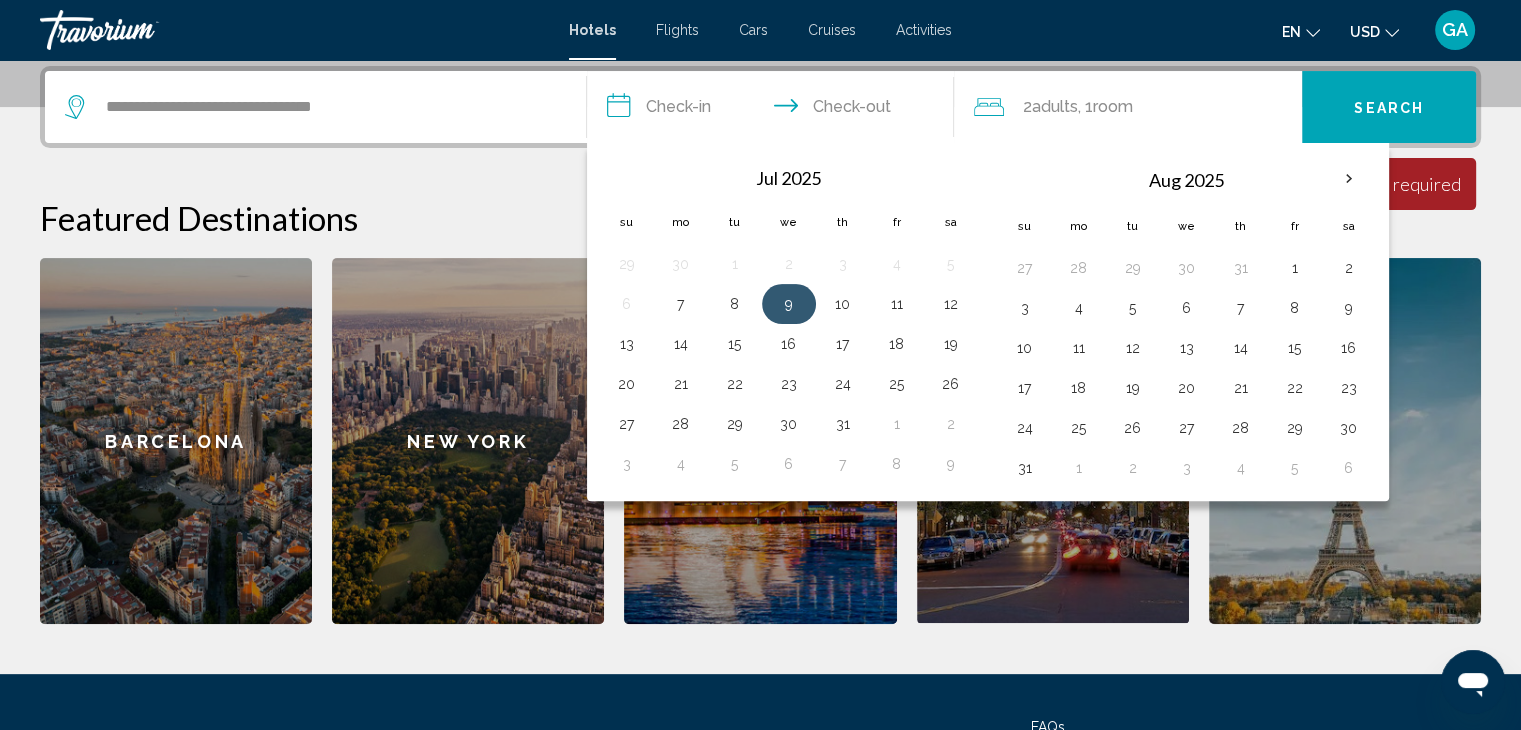 click on "9" at bounding box center (789, 304) 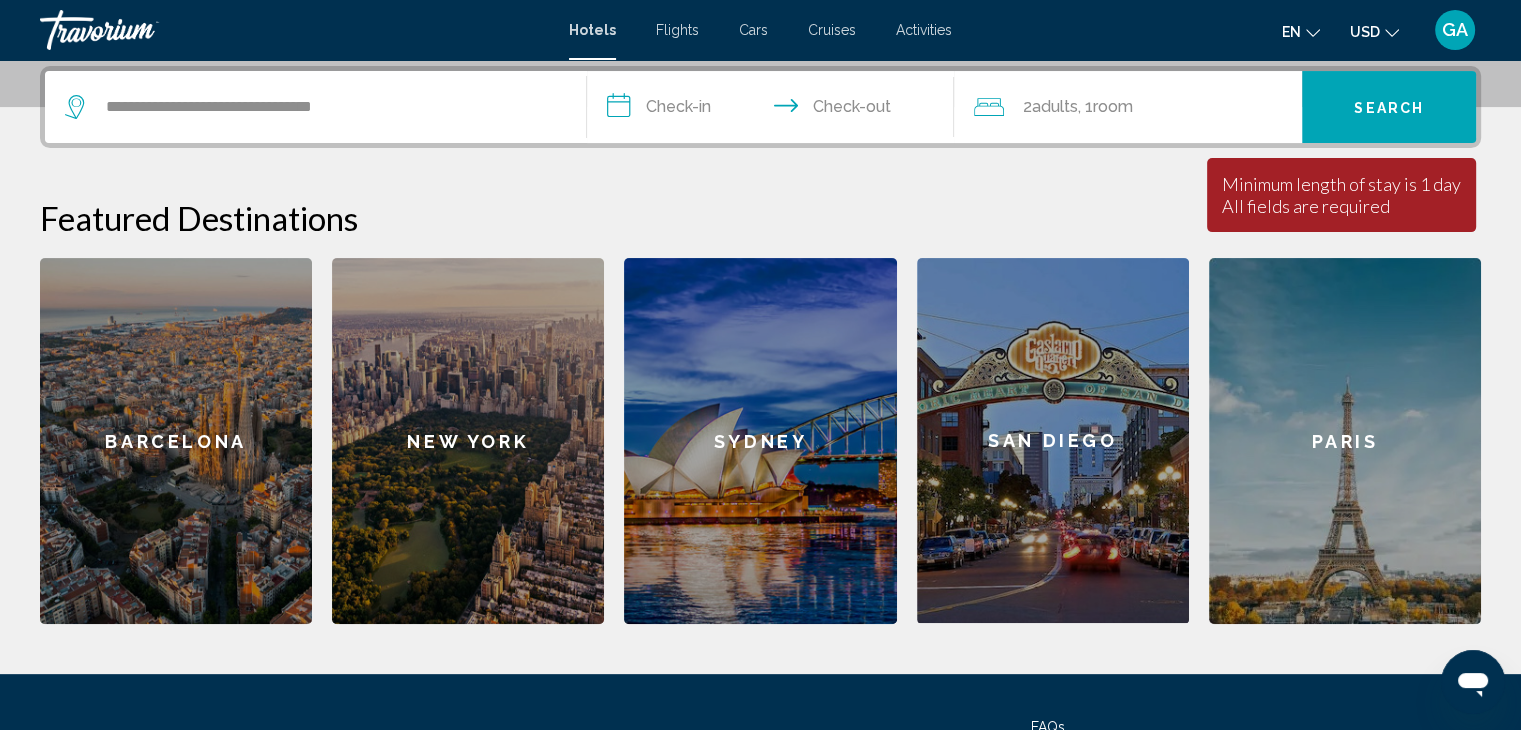 click on "**********" at bounding box center [775, 110] 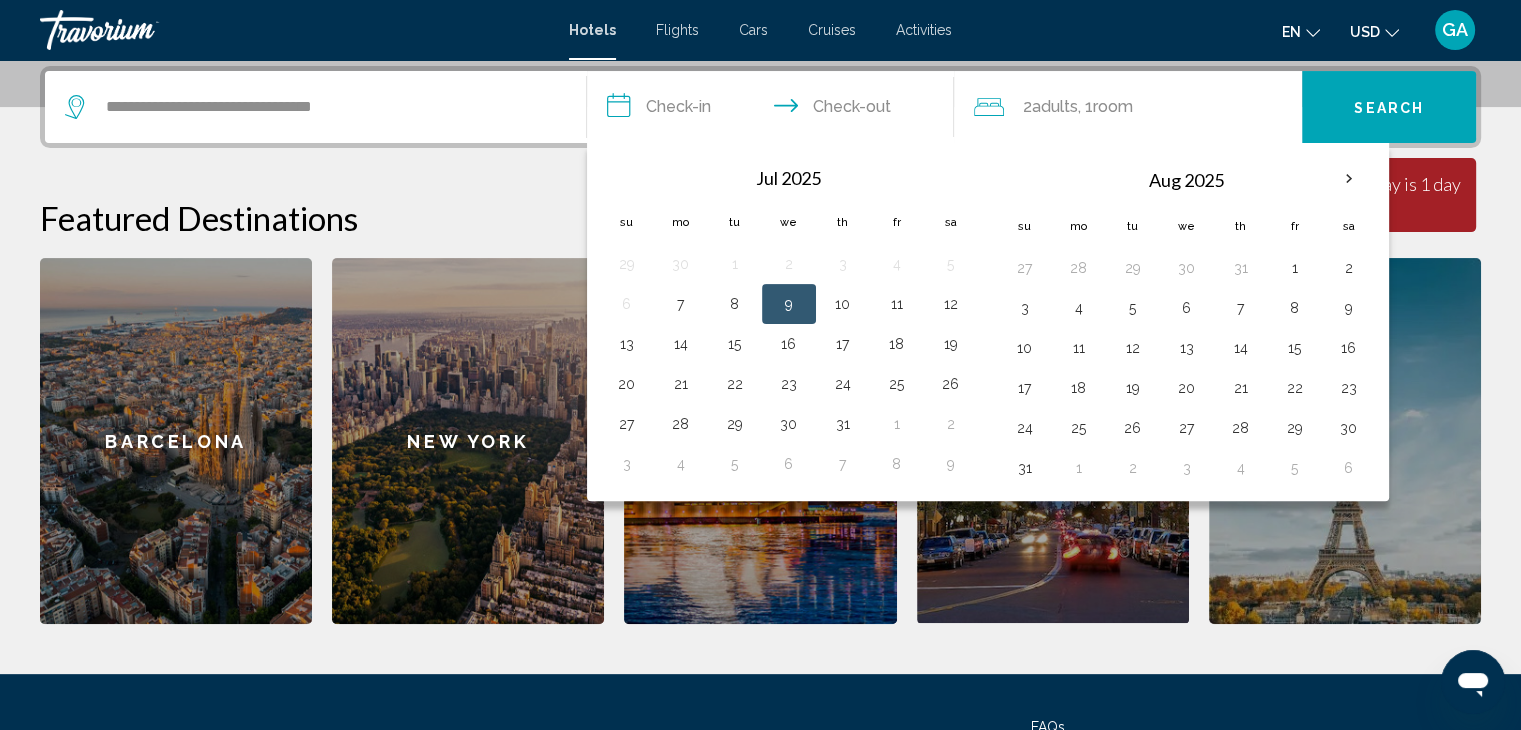click on "**********" at bounding box center [775, 110] 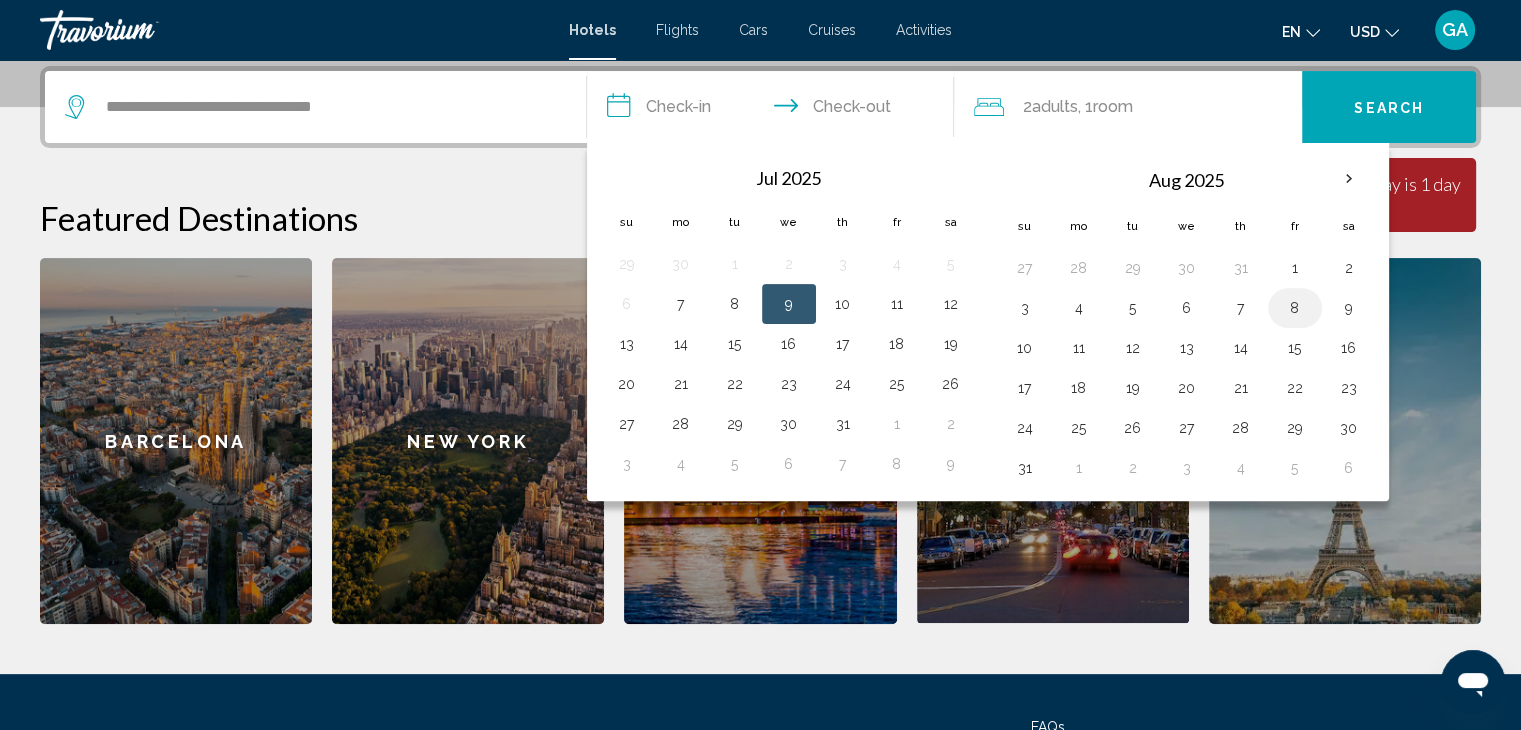 click on "8" at bounding box center (1295, 308) 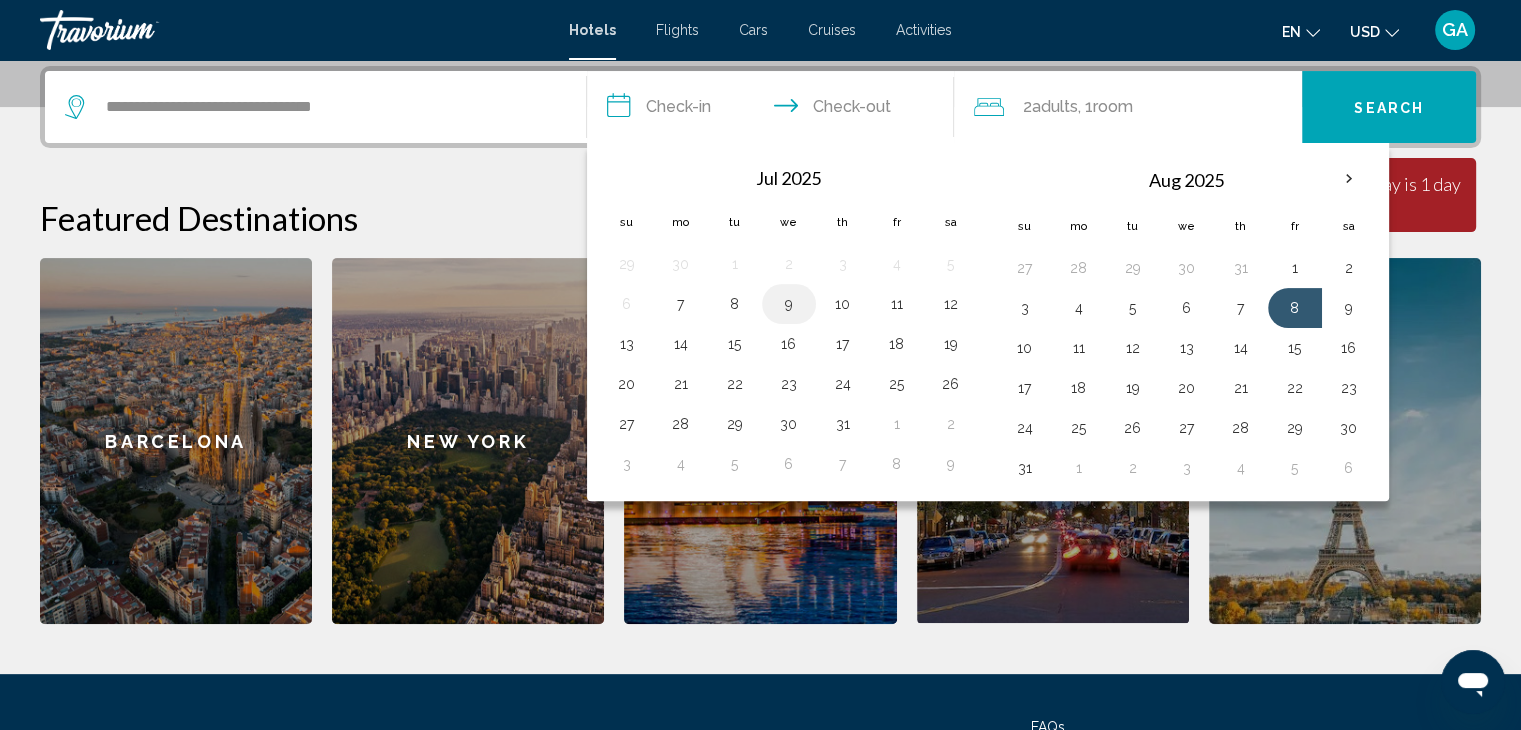 click on "9" at bounding box center (789, 304) 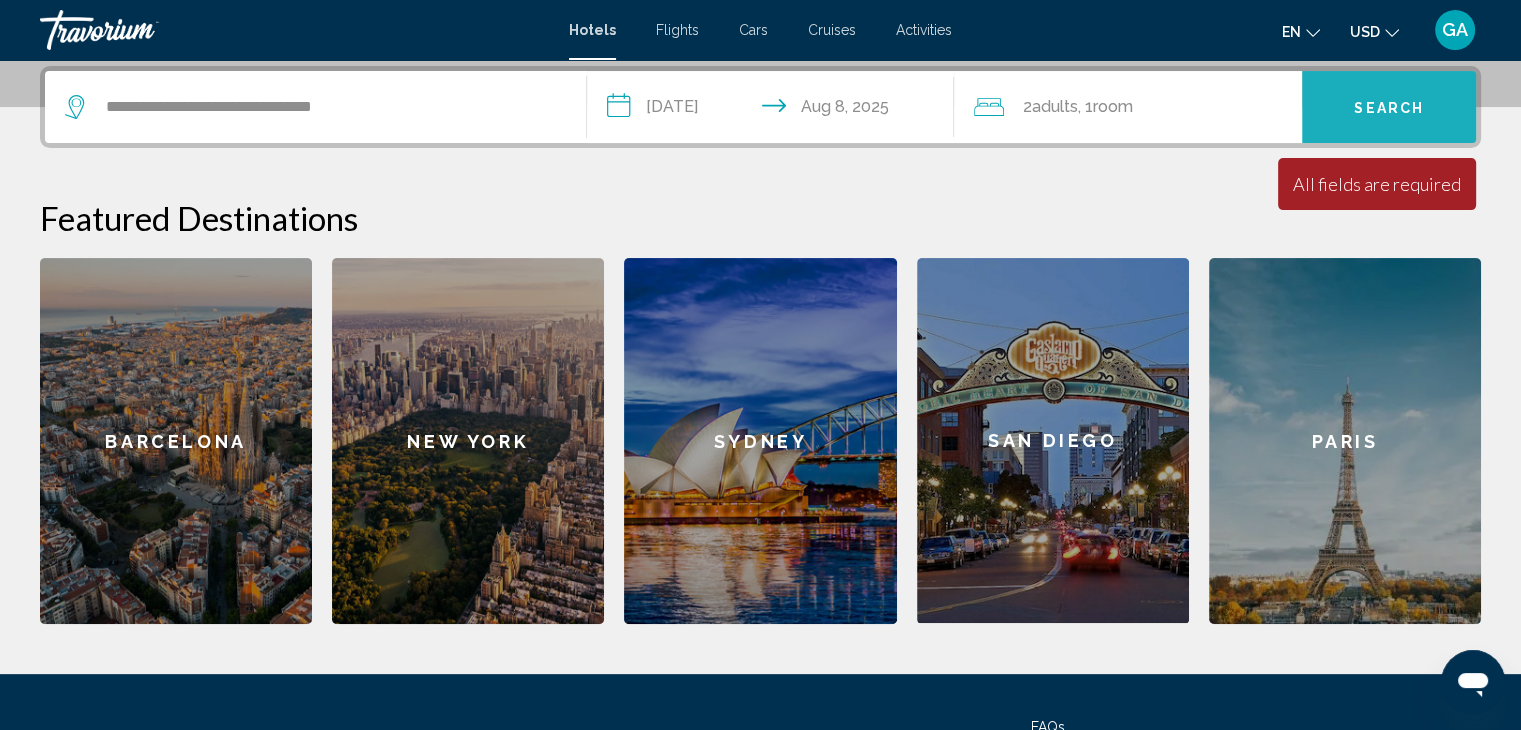 click on "Search" at bounding box center [1389, 108] 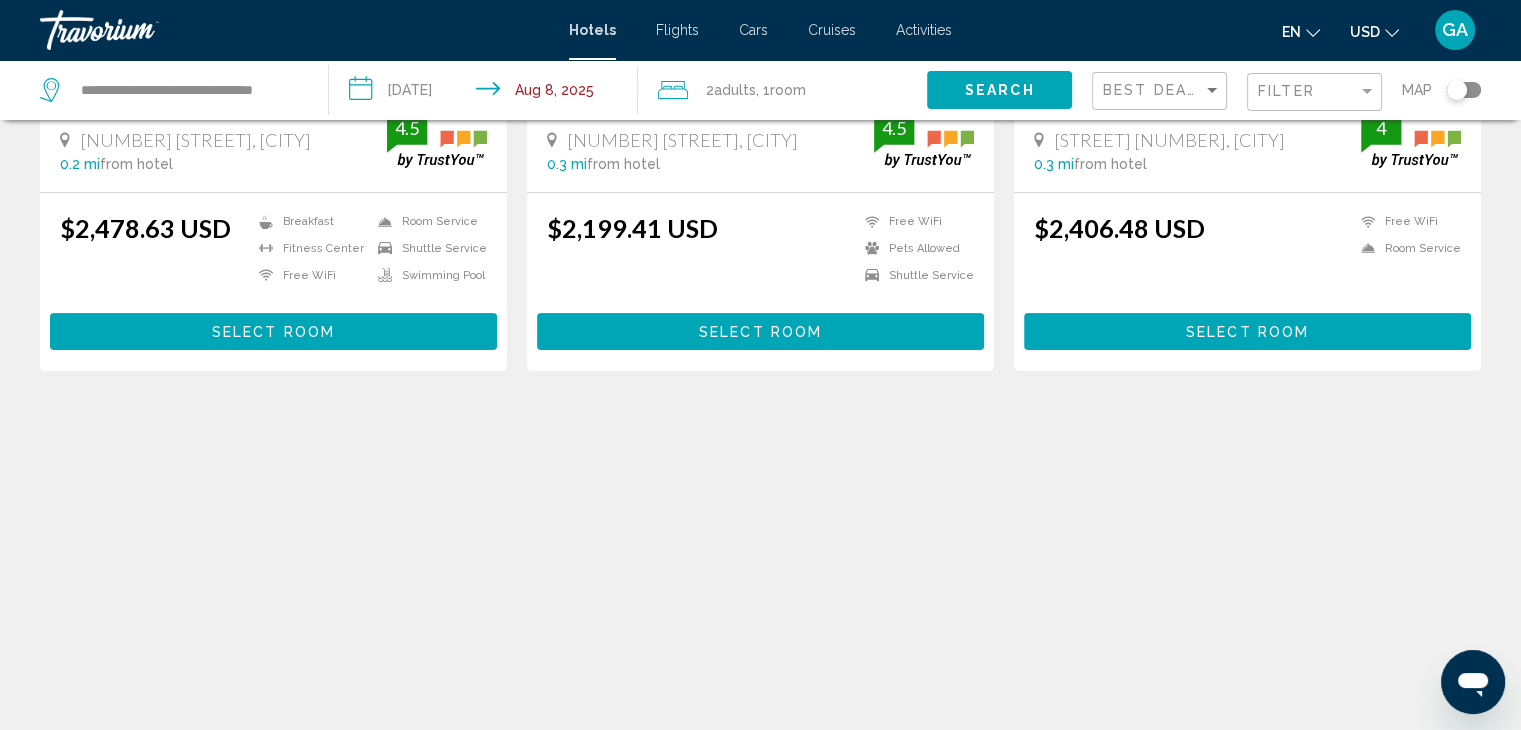 scroll, scrollTop: 0, scrollLeft: 0, axis: both 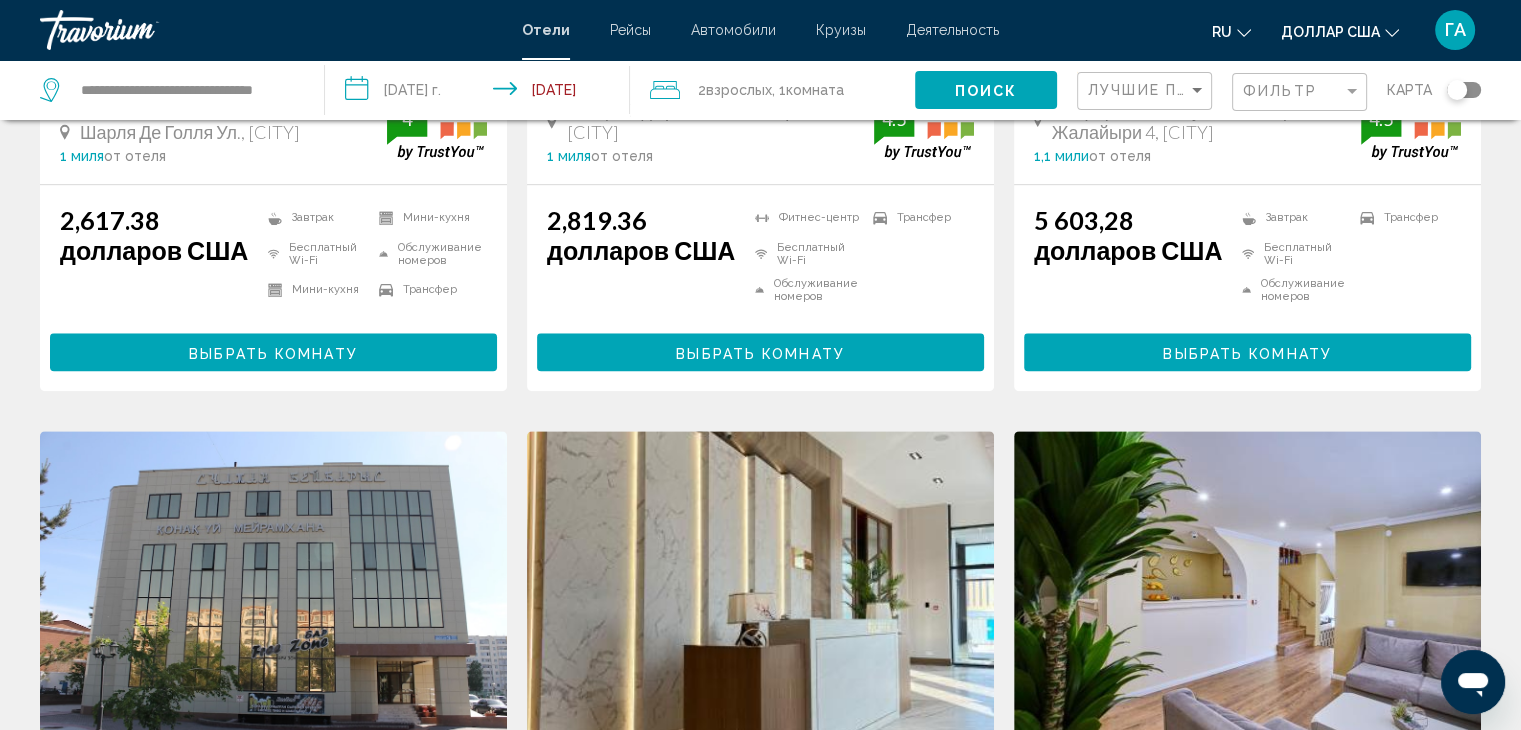 click on "**********" at bounding box center (481, 93) 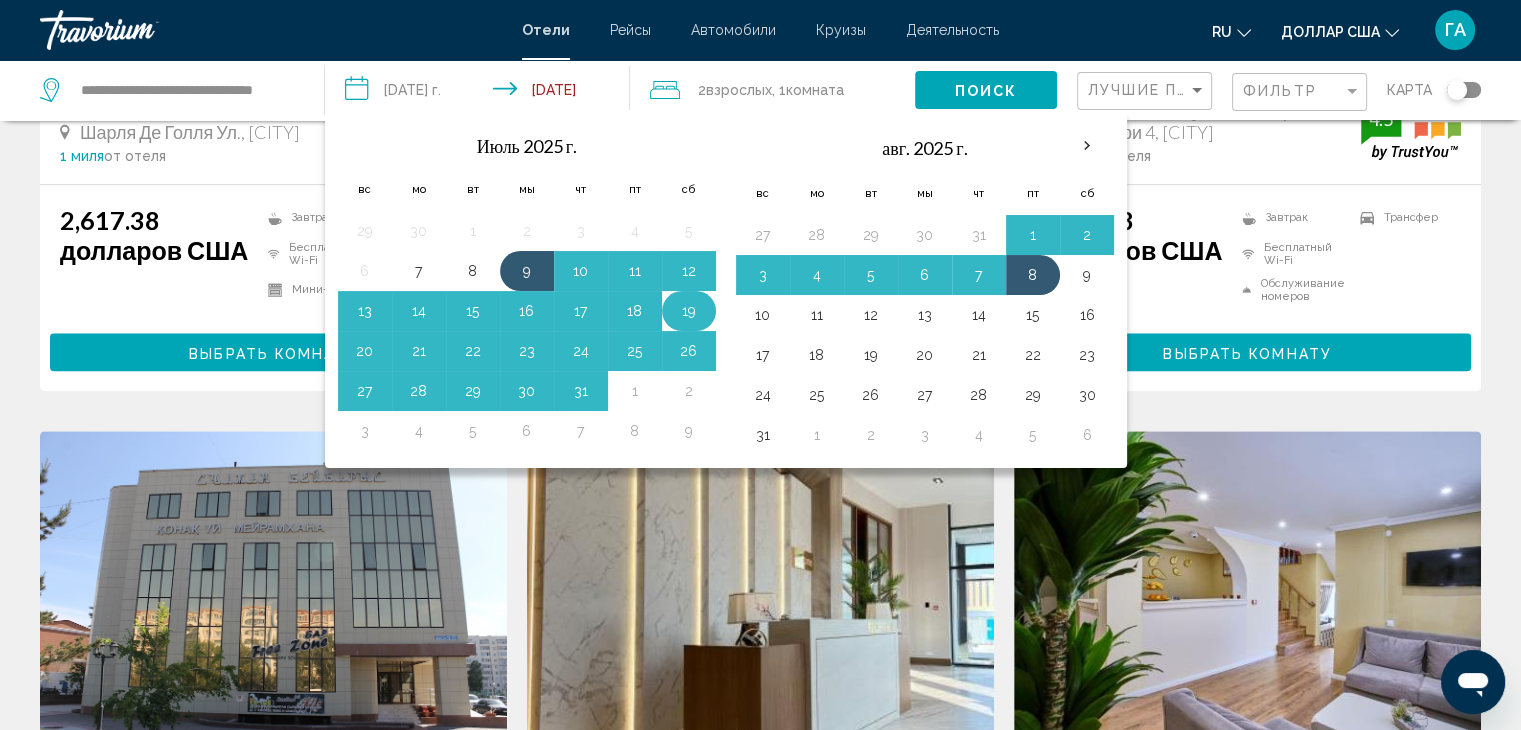 click on "19" at bounding box center (689, 311) 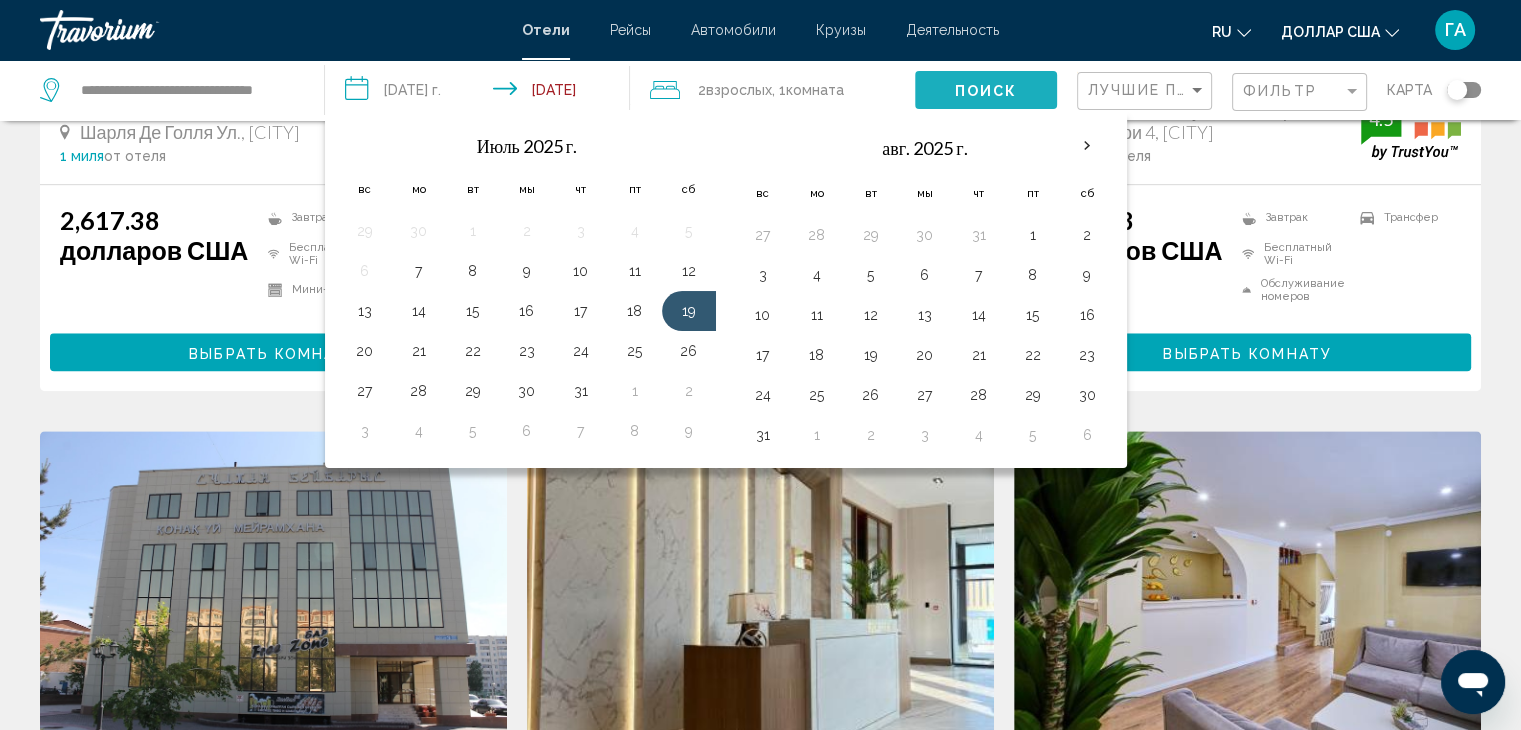 click on "Поиск" at bounding box center [986, 91] 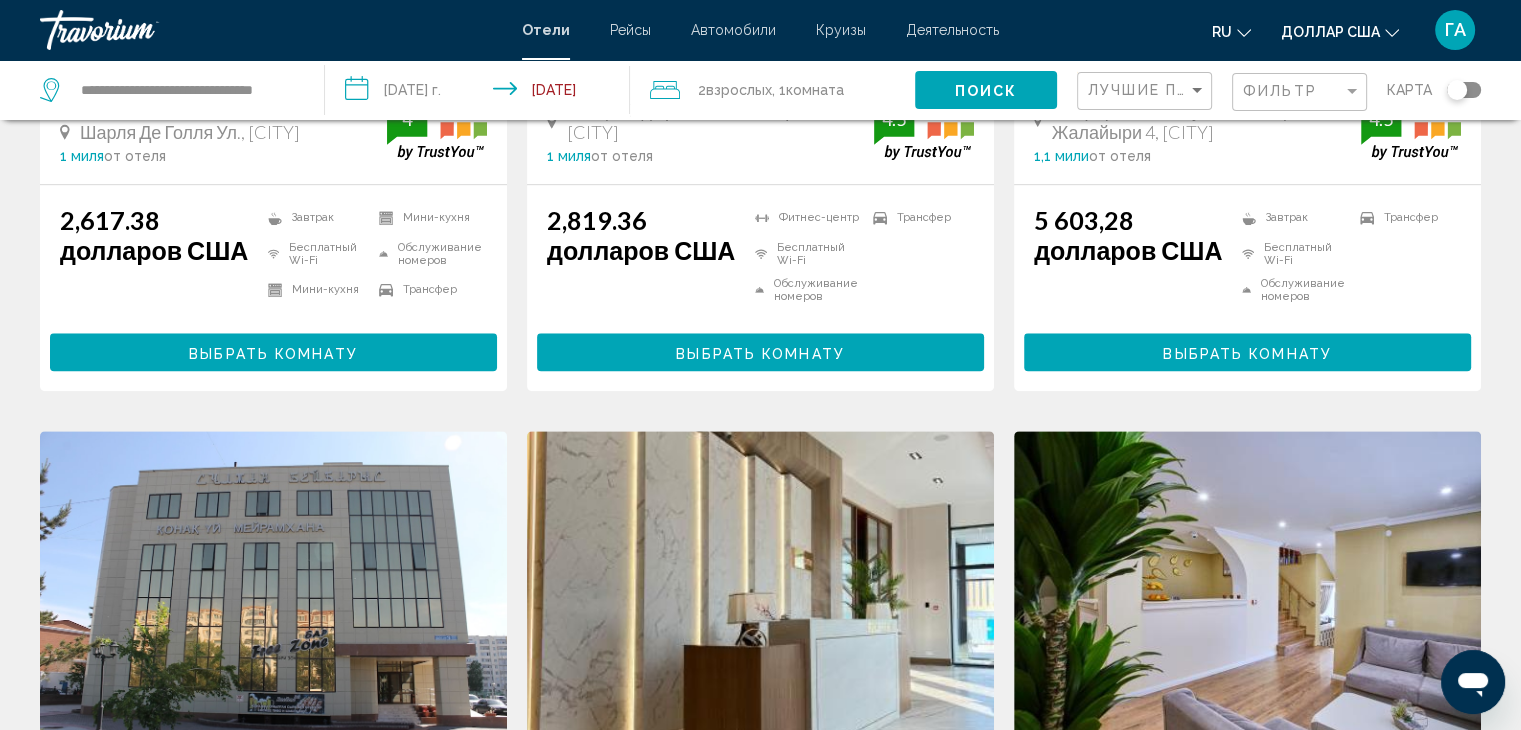 click on "**********" at bounding box center [481, 93] 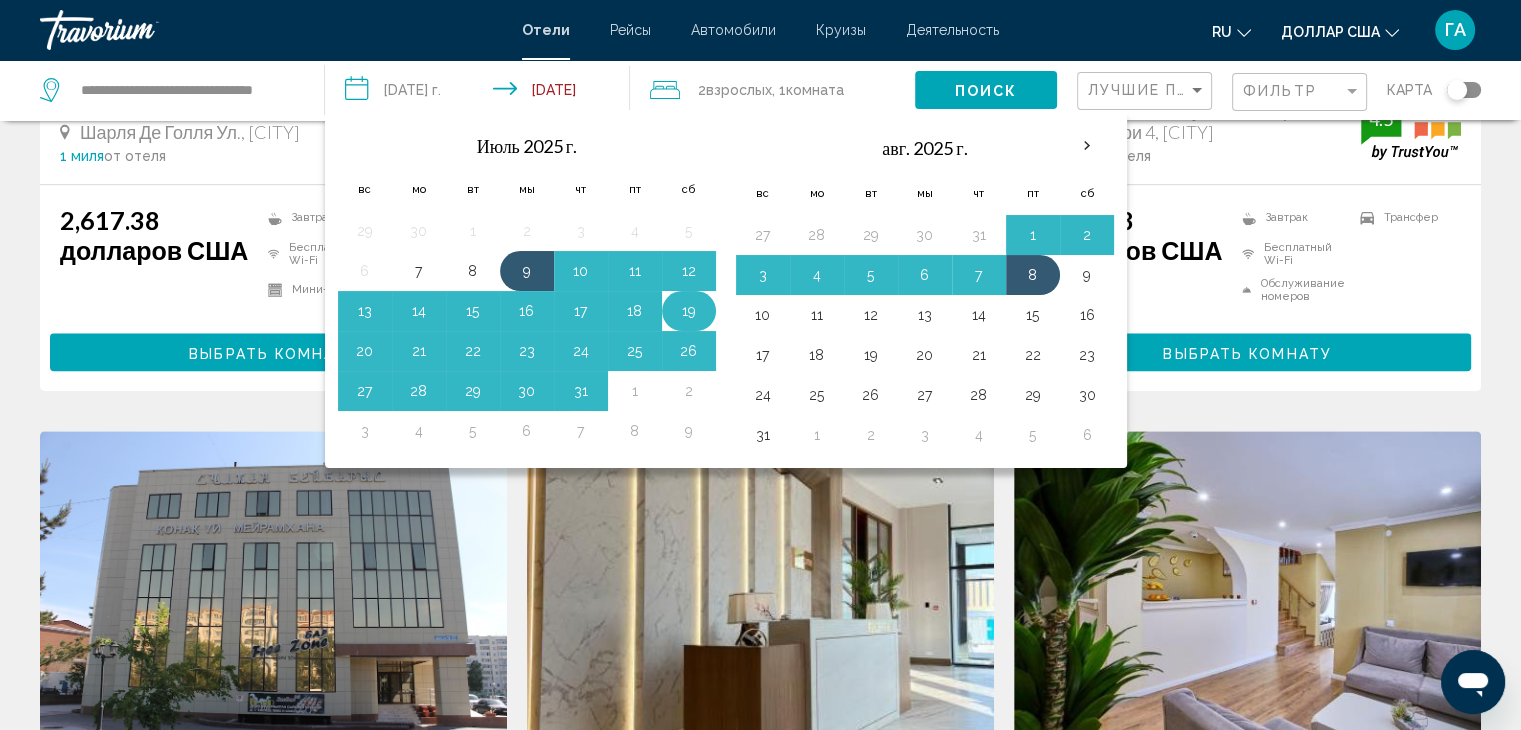 click on "19" at bounding box center (689, 311) 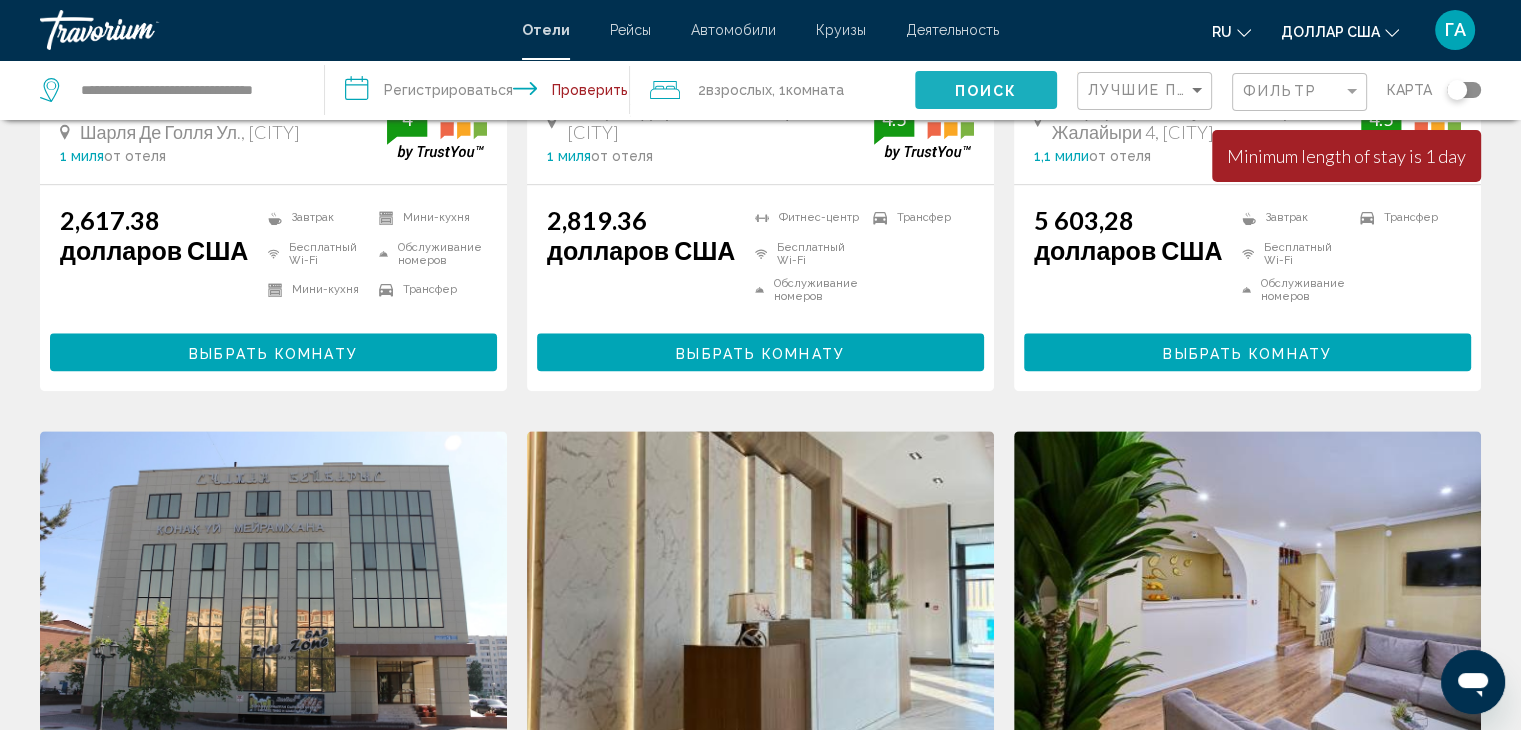 click on "Поиск" at bounding box center (986, 90) 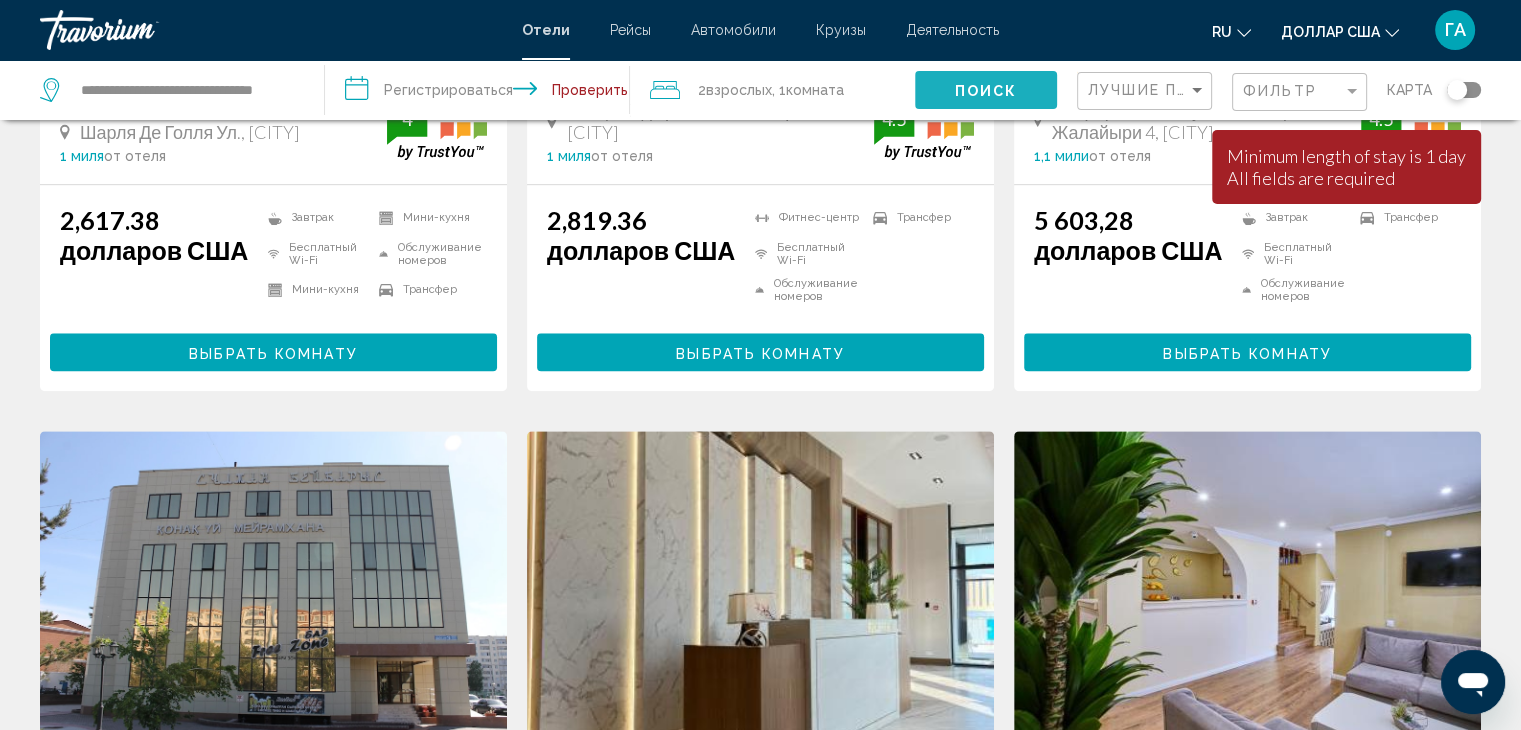 click on "Поиск" at bounding box center (986, 91) 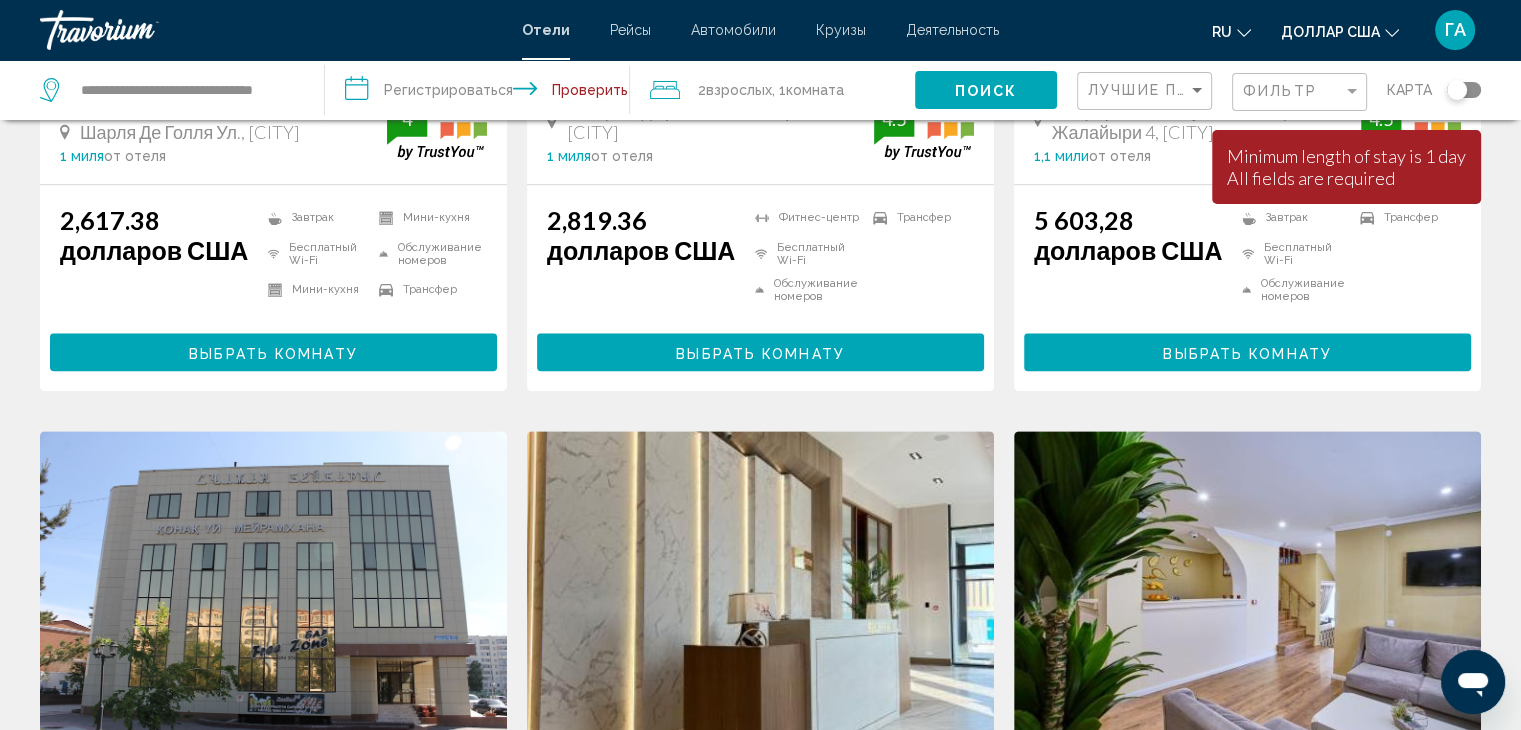 click on "**********" at bounding box center (481, 93) 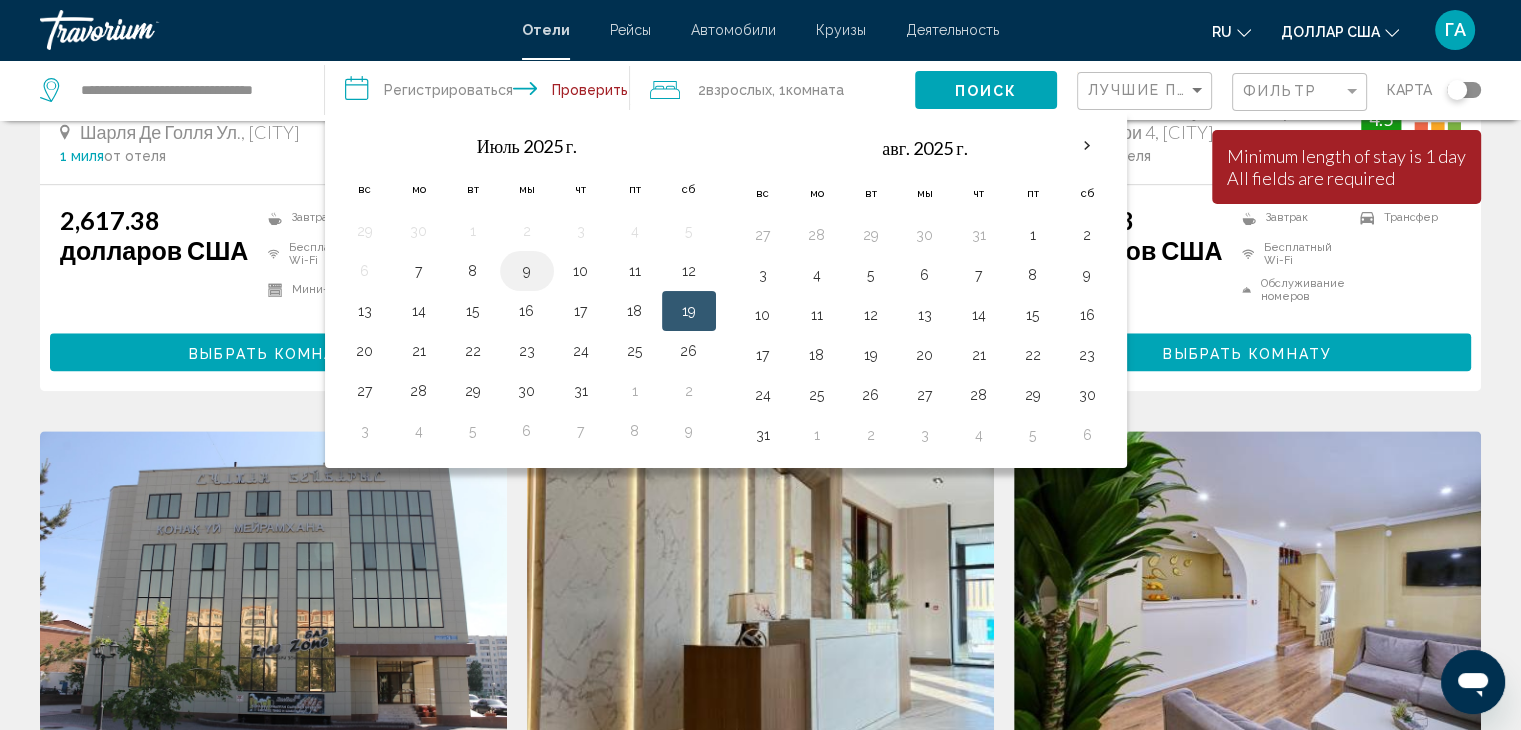 click on "9" at bounding box center (527, 271) 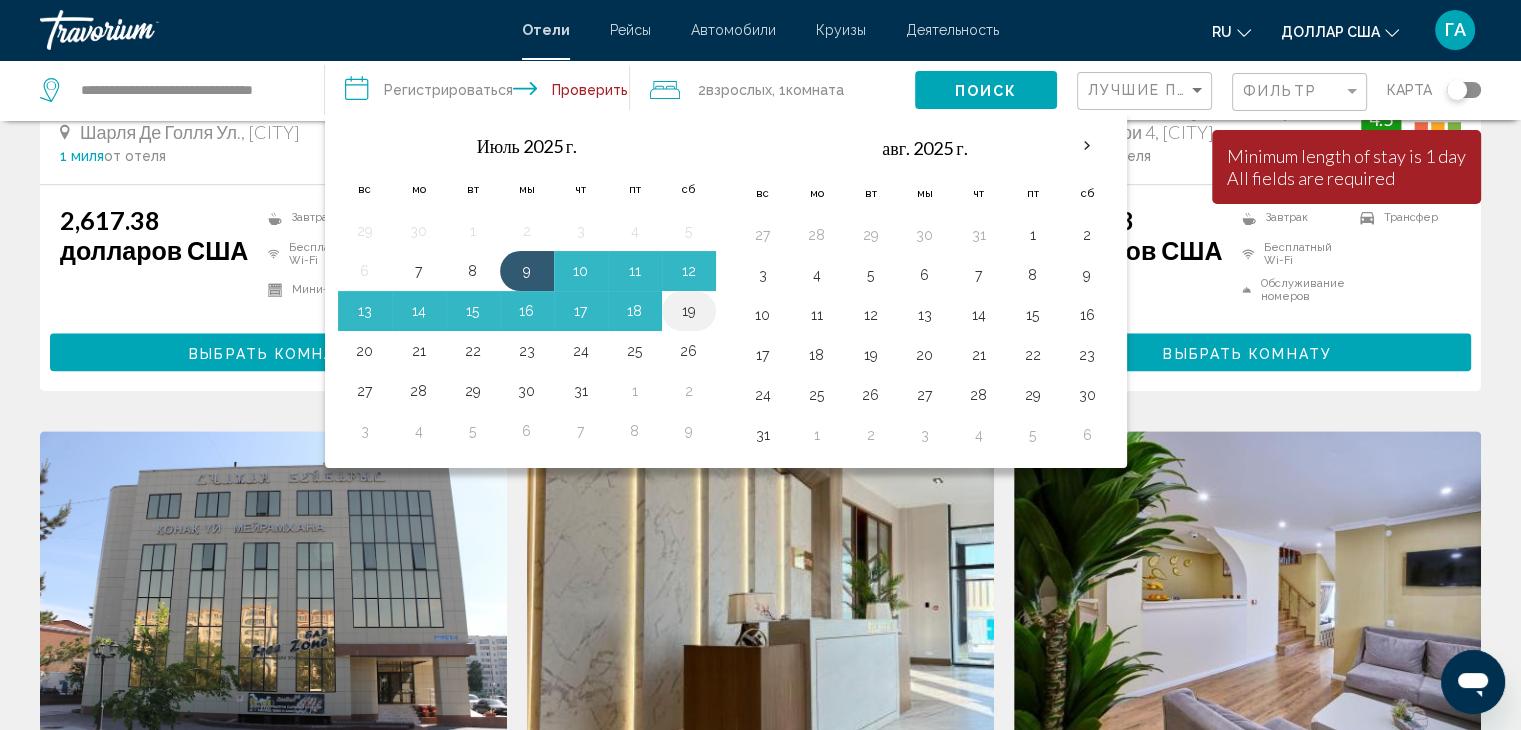 click on "19" at bounding box center [689, 311] 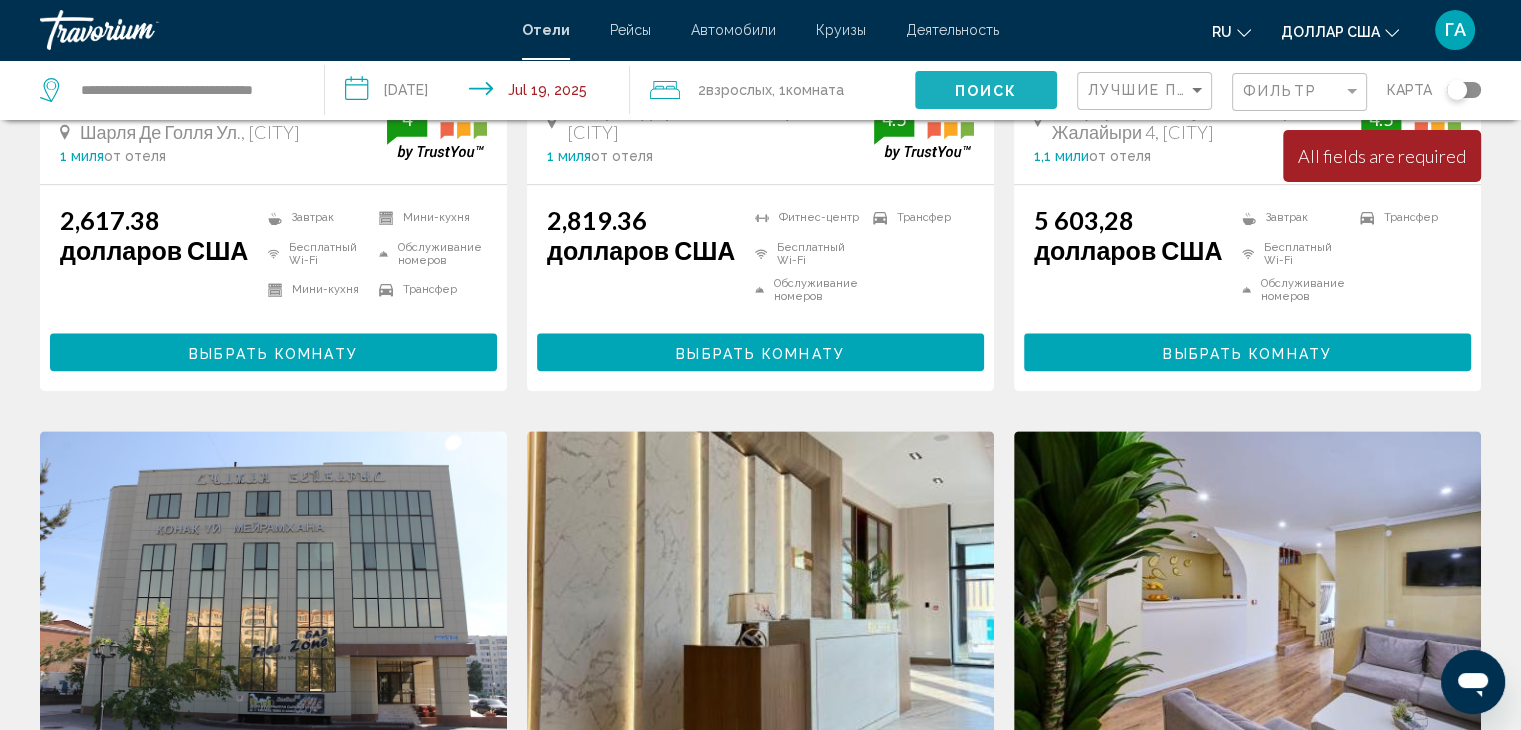 click on "Поиск" at bounding box center (986, 91) 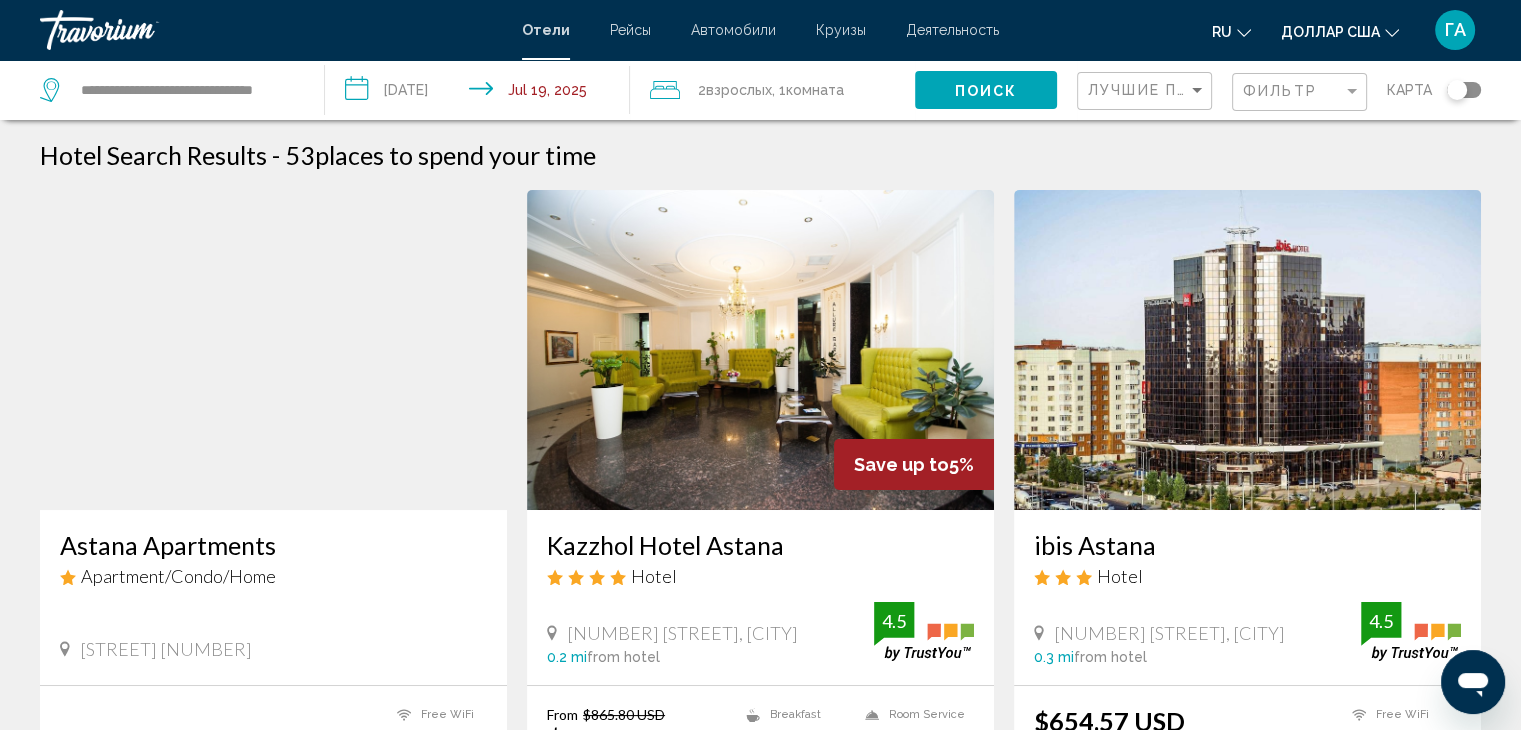 scroll, scrollTop: 638, scrollLeft: 0, axis: vertical 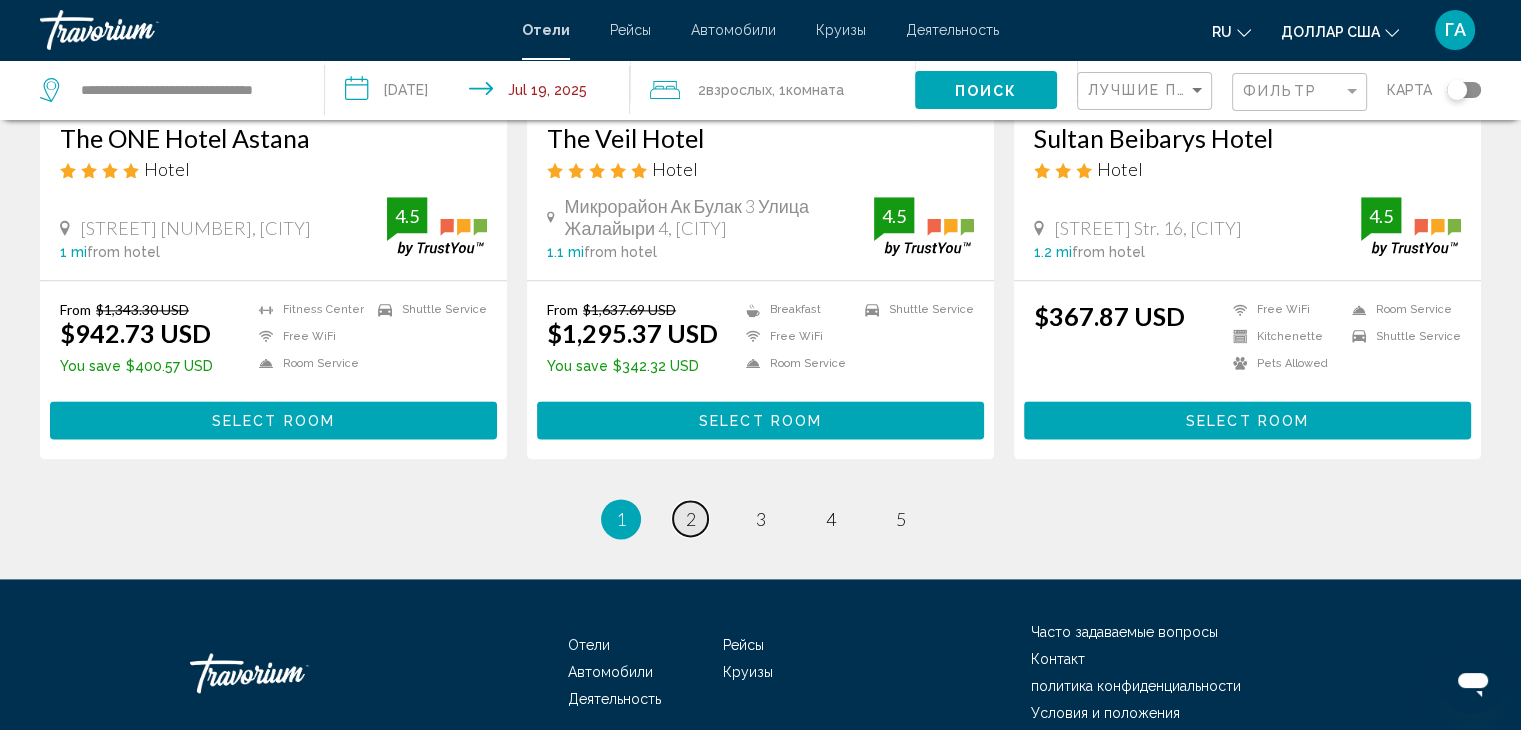 click on "2" at bounding box center [691, 519] 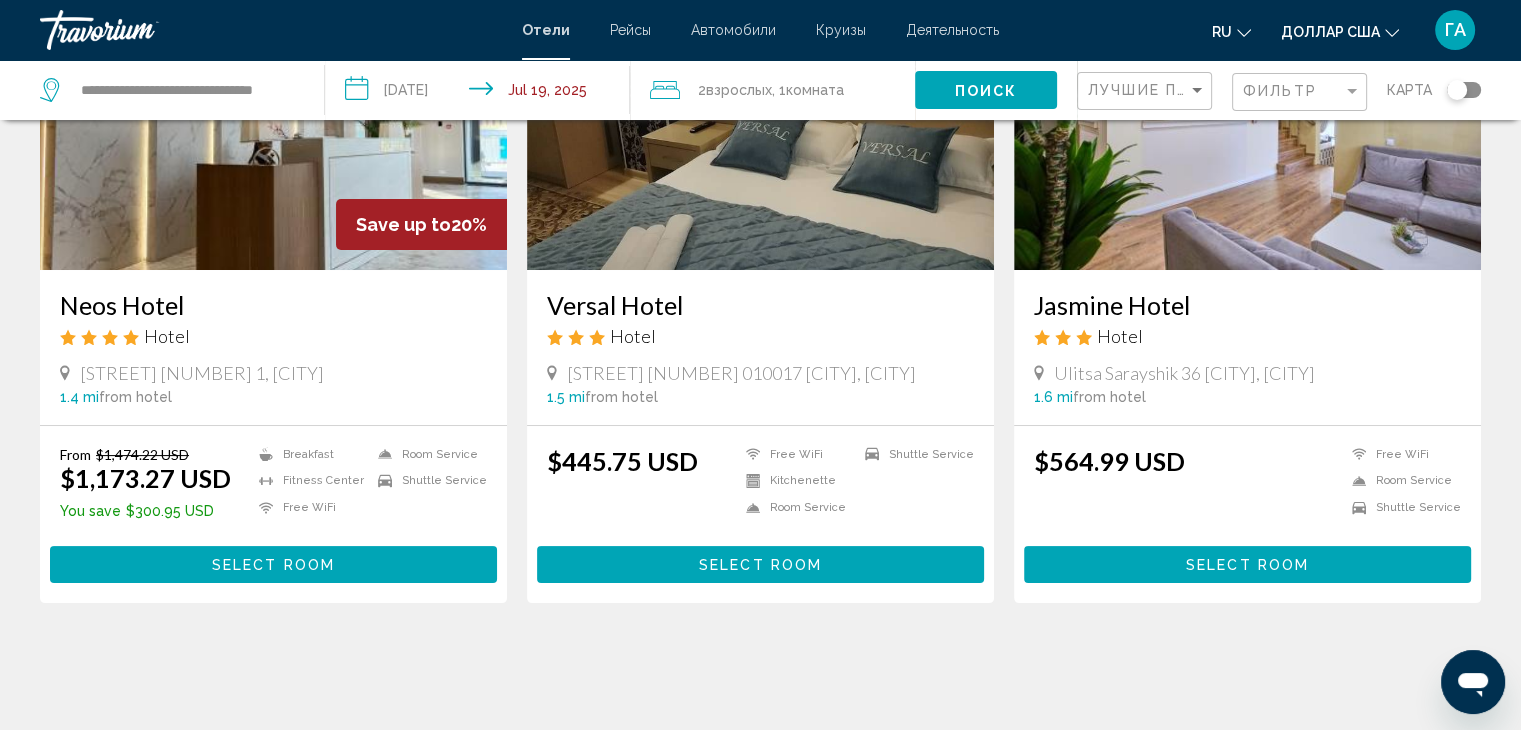scroll, scrollTop: 0, scrollLeft: 0, axis: both 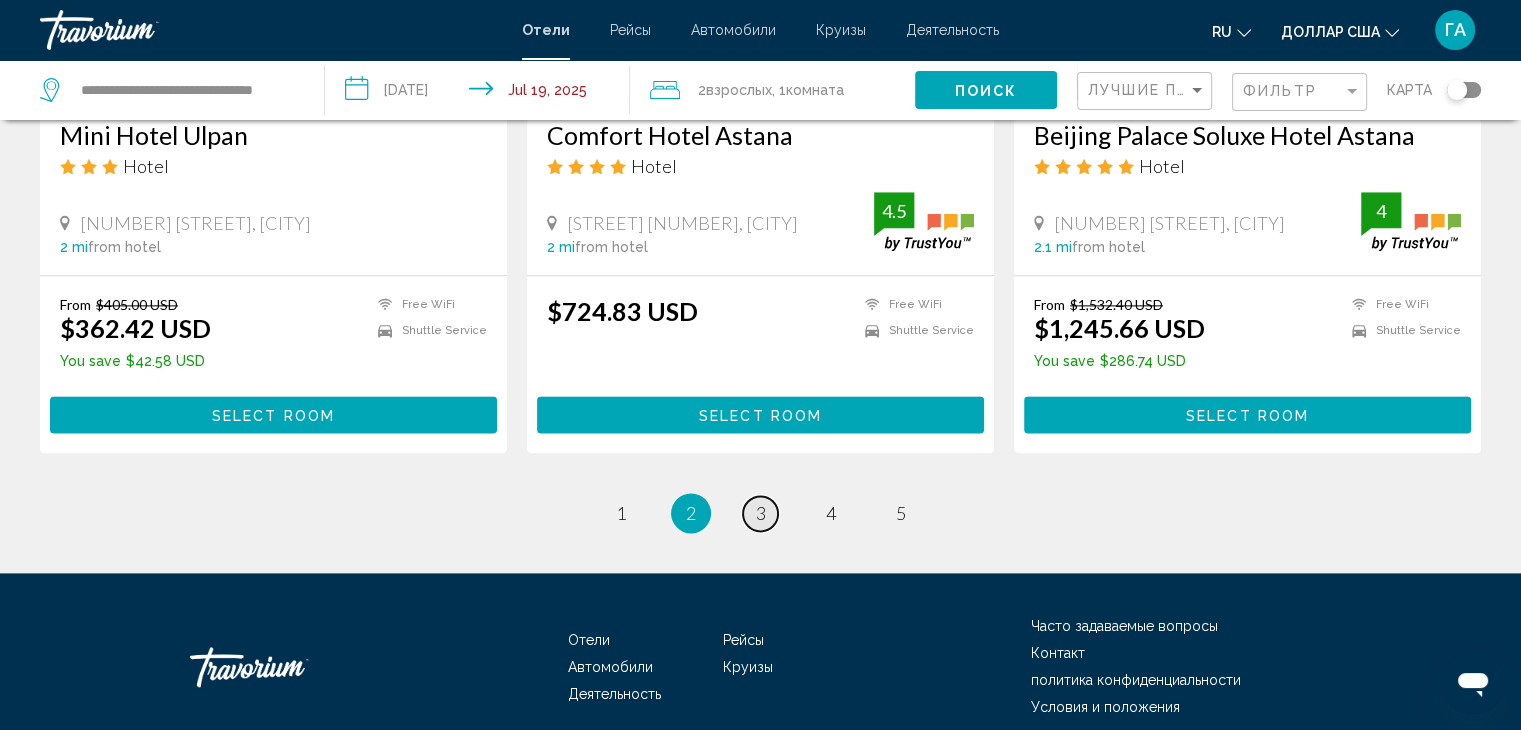 click on "3" at bounding box center (621, 513) 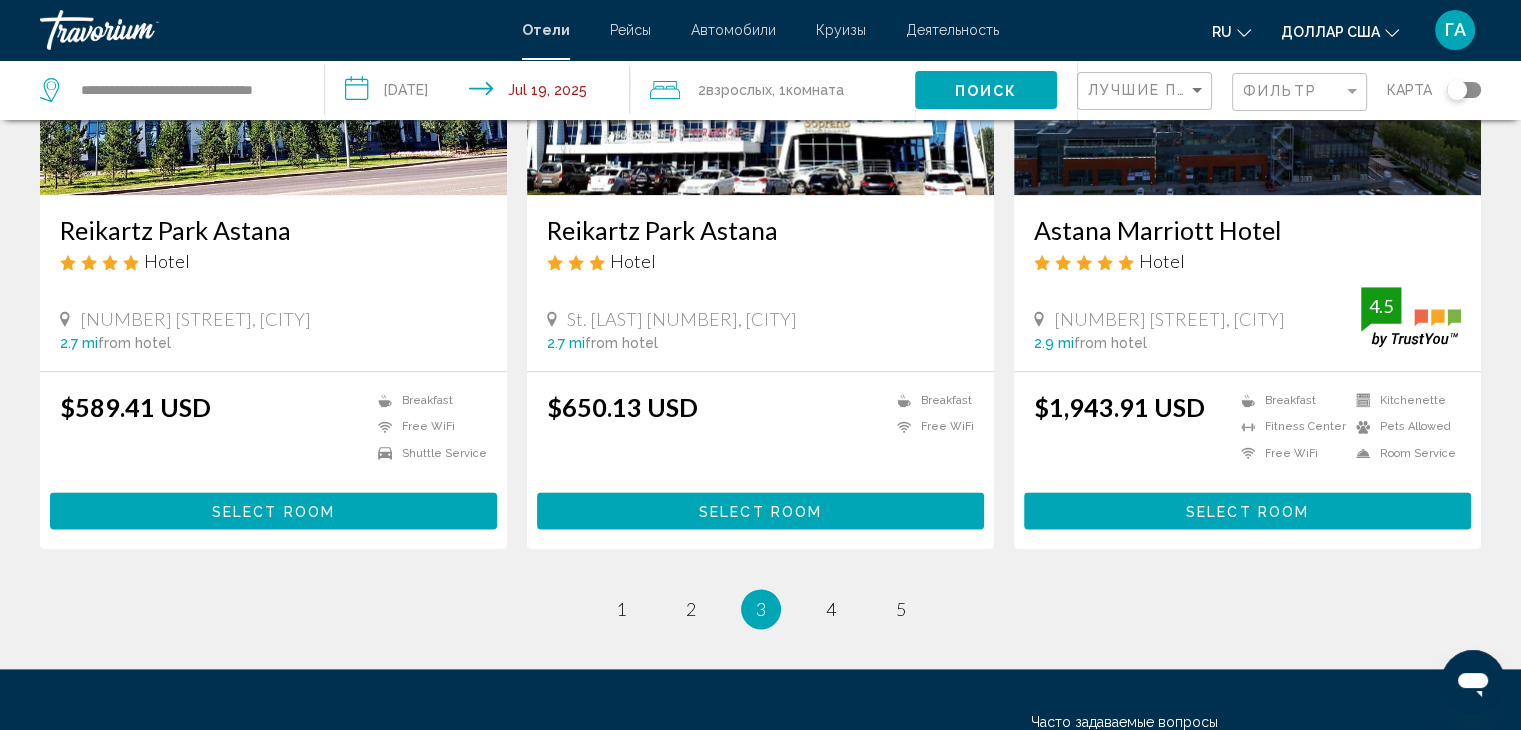 scroll, scrollTop: 2481, scrollLeft: 0, axis: vertical 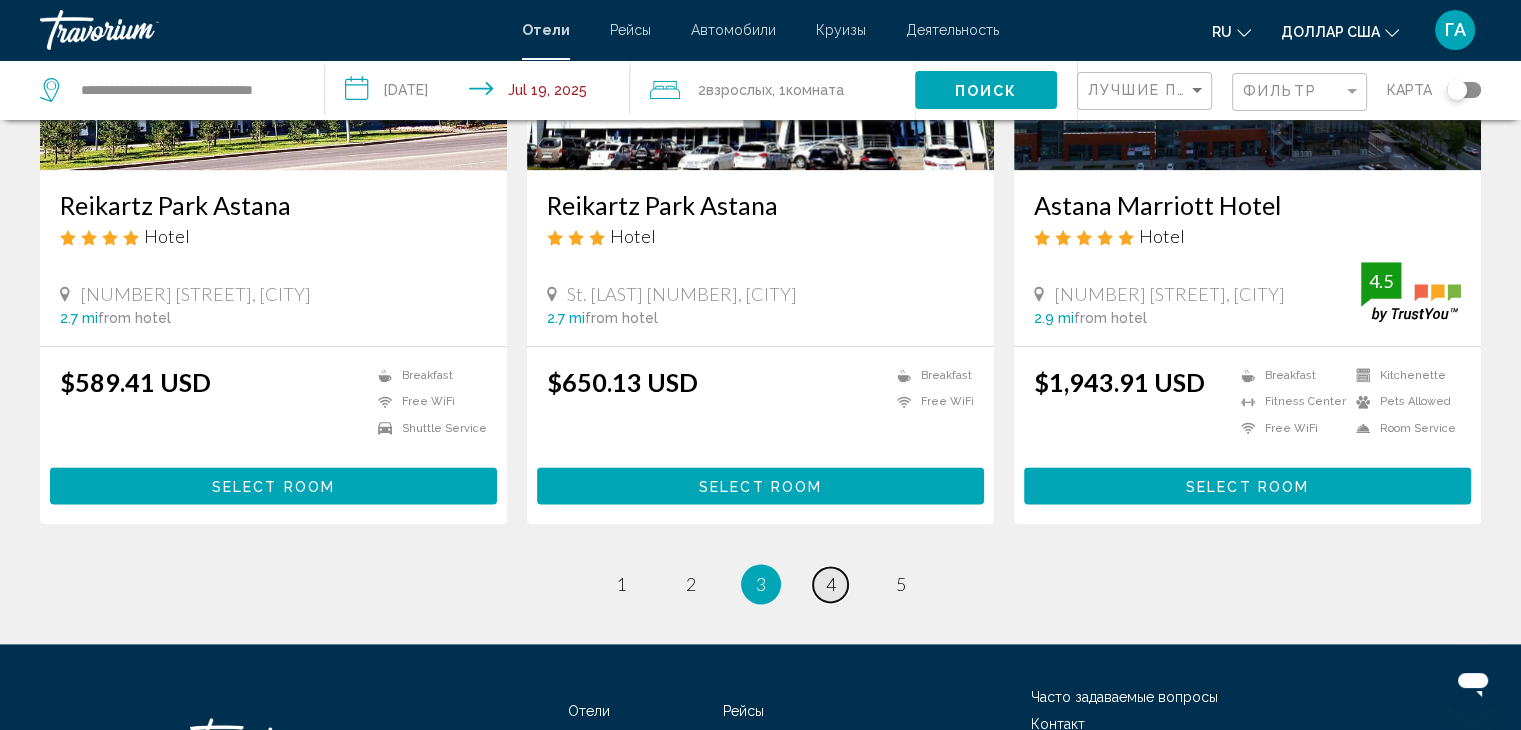 click on "4" at bounding box center (621, 584) 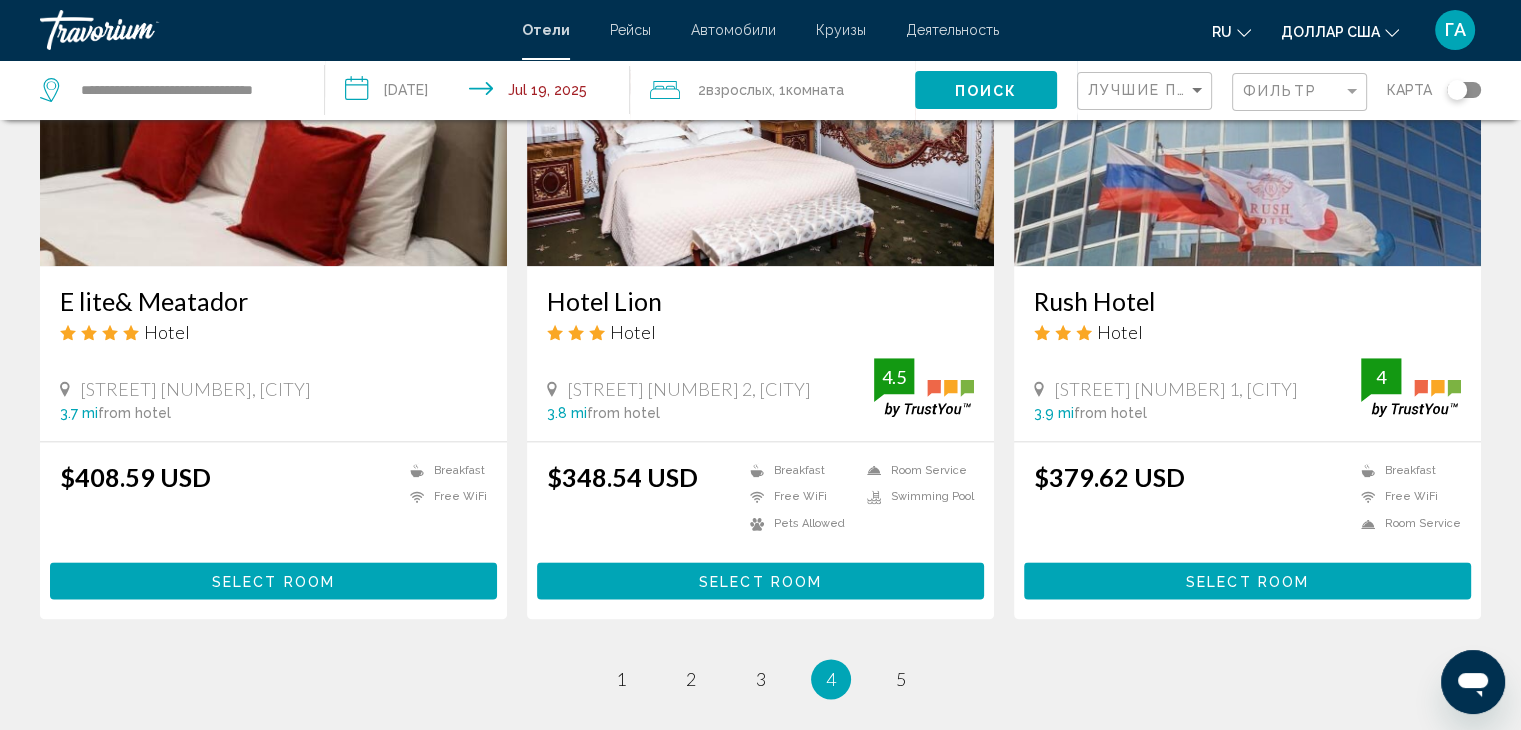 scroll, scrollTop: 2479, scrollLeft: 0, axis: vertical 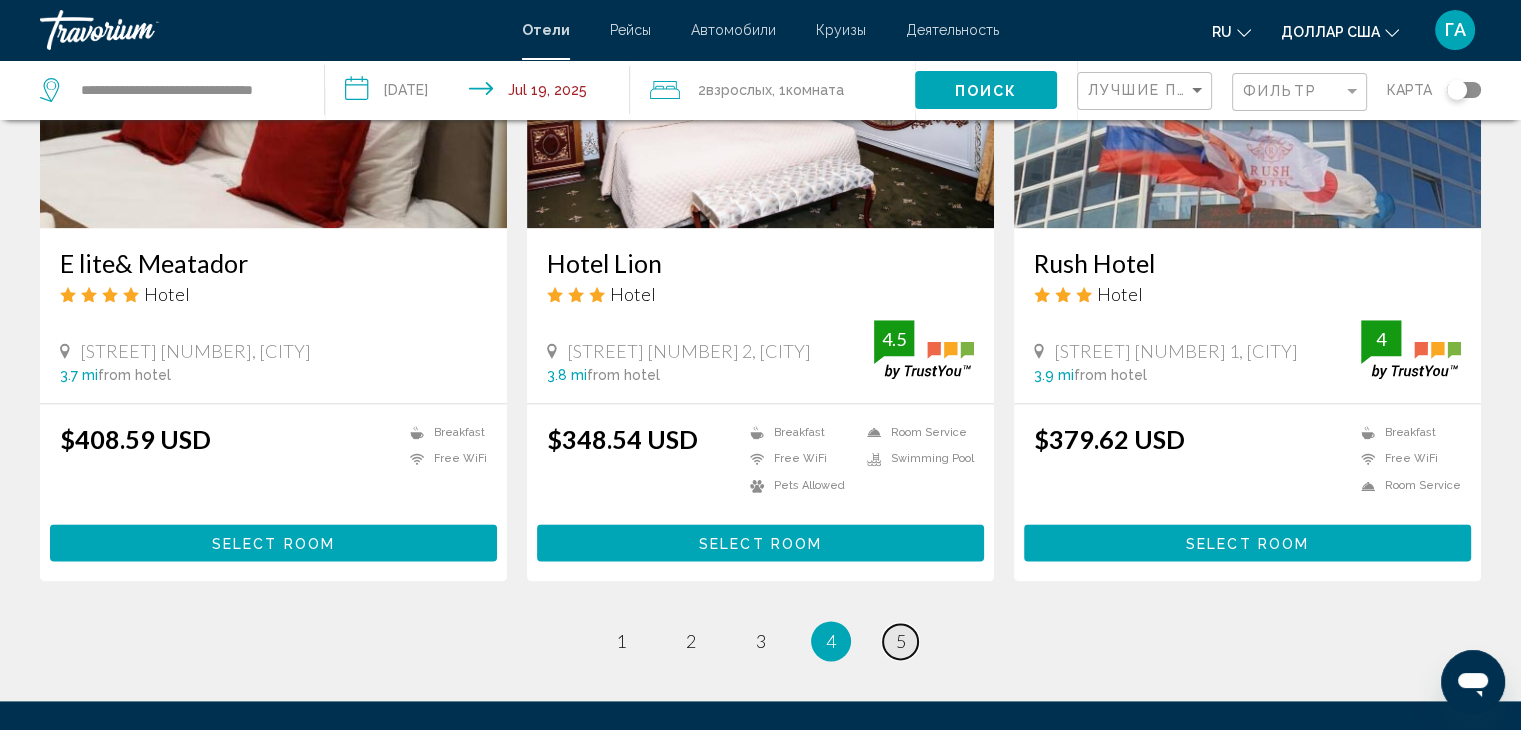 click on "5" at bounding box center (621, 641) 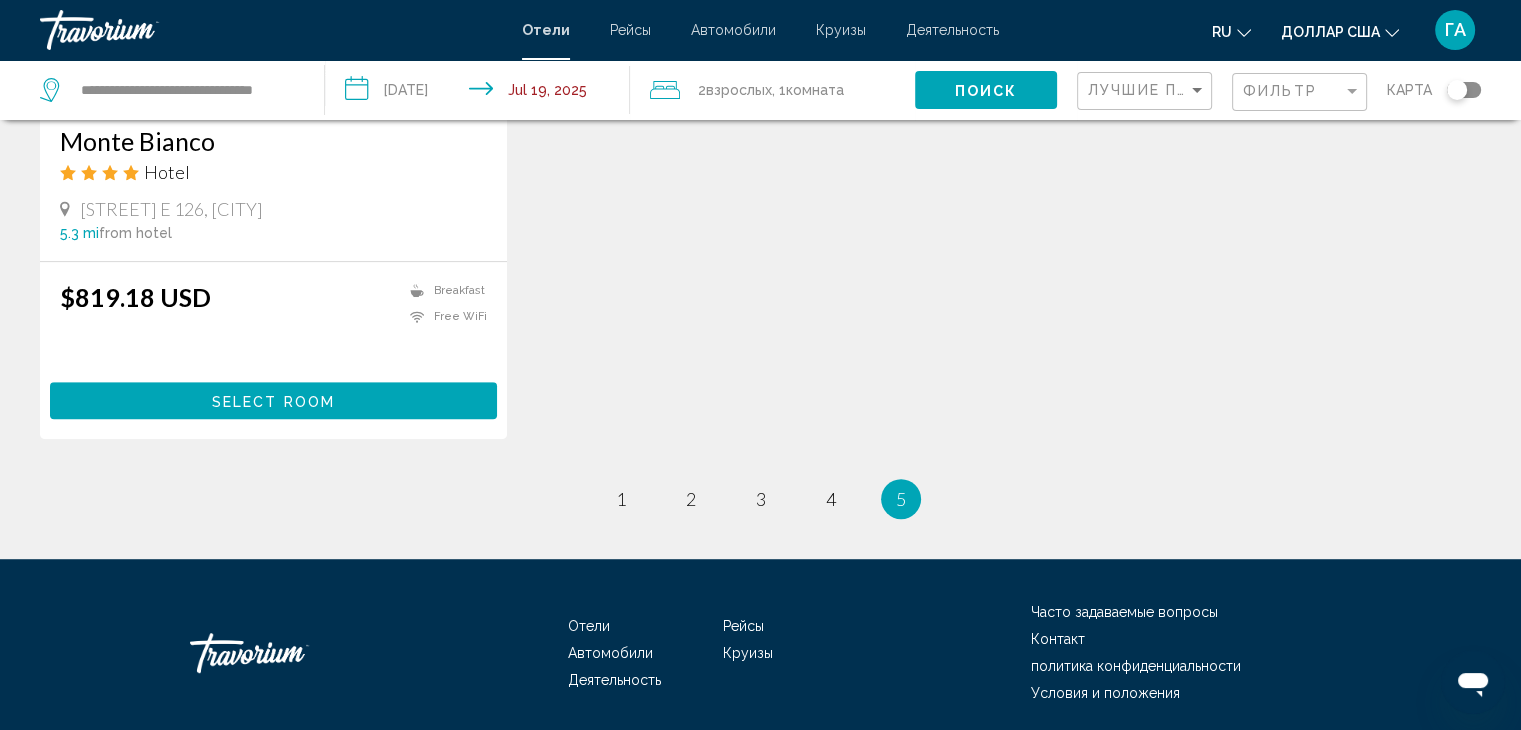 scroll, scrollTop: 1120, scrollLeft: 0, axis: vertical 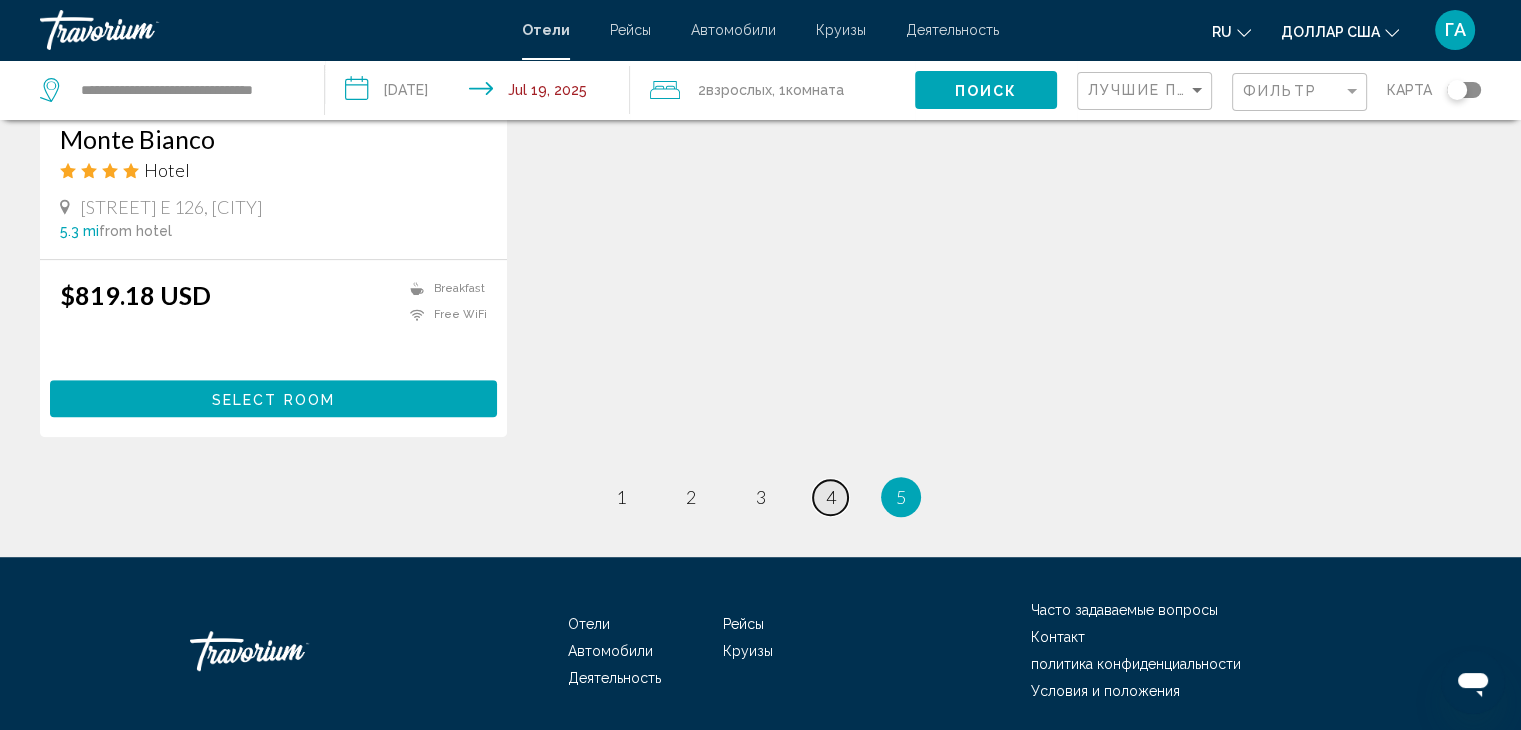 click on "4" at bounding box center (621, 497) 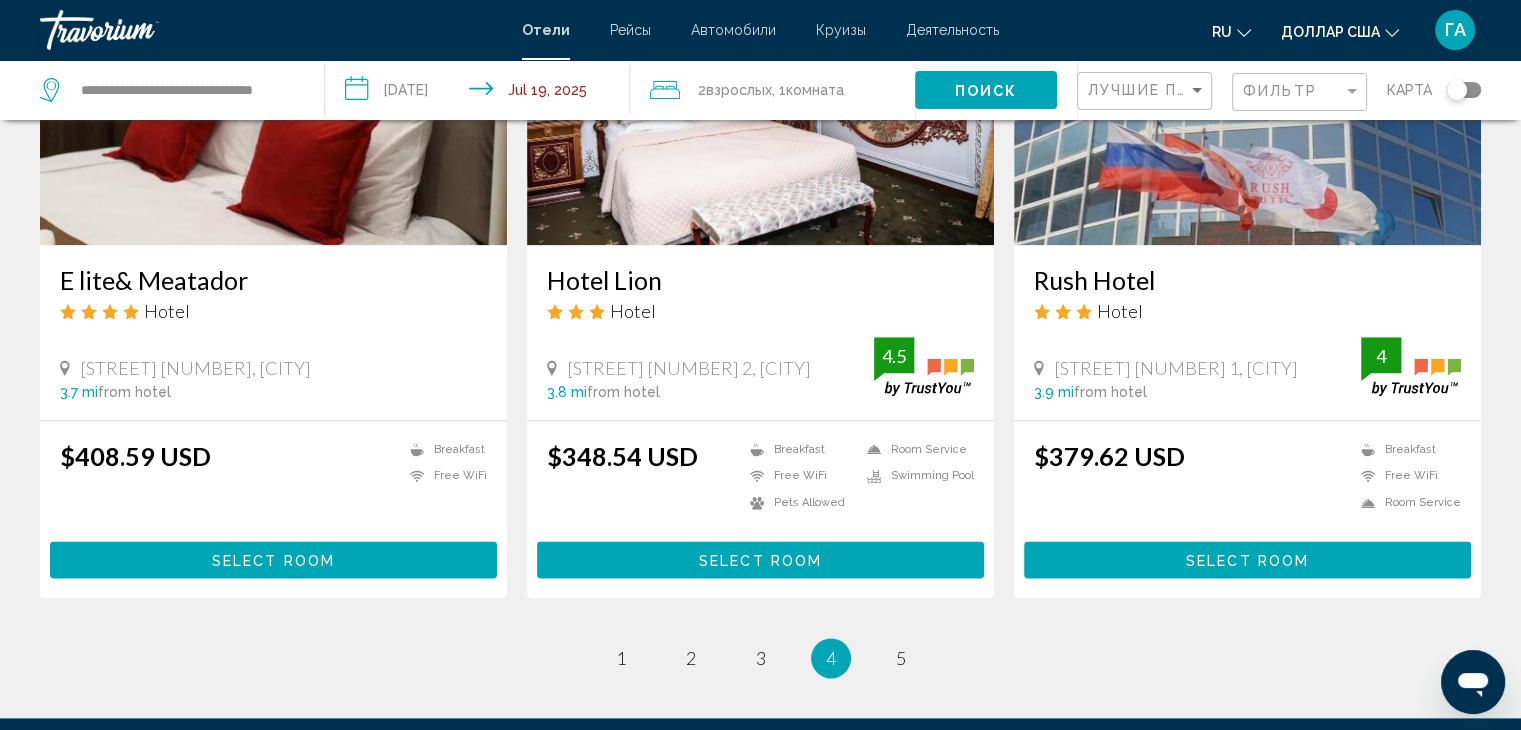 scroll, scrollTop: 2465, scrollLeft: 0, axis: vertical 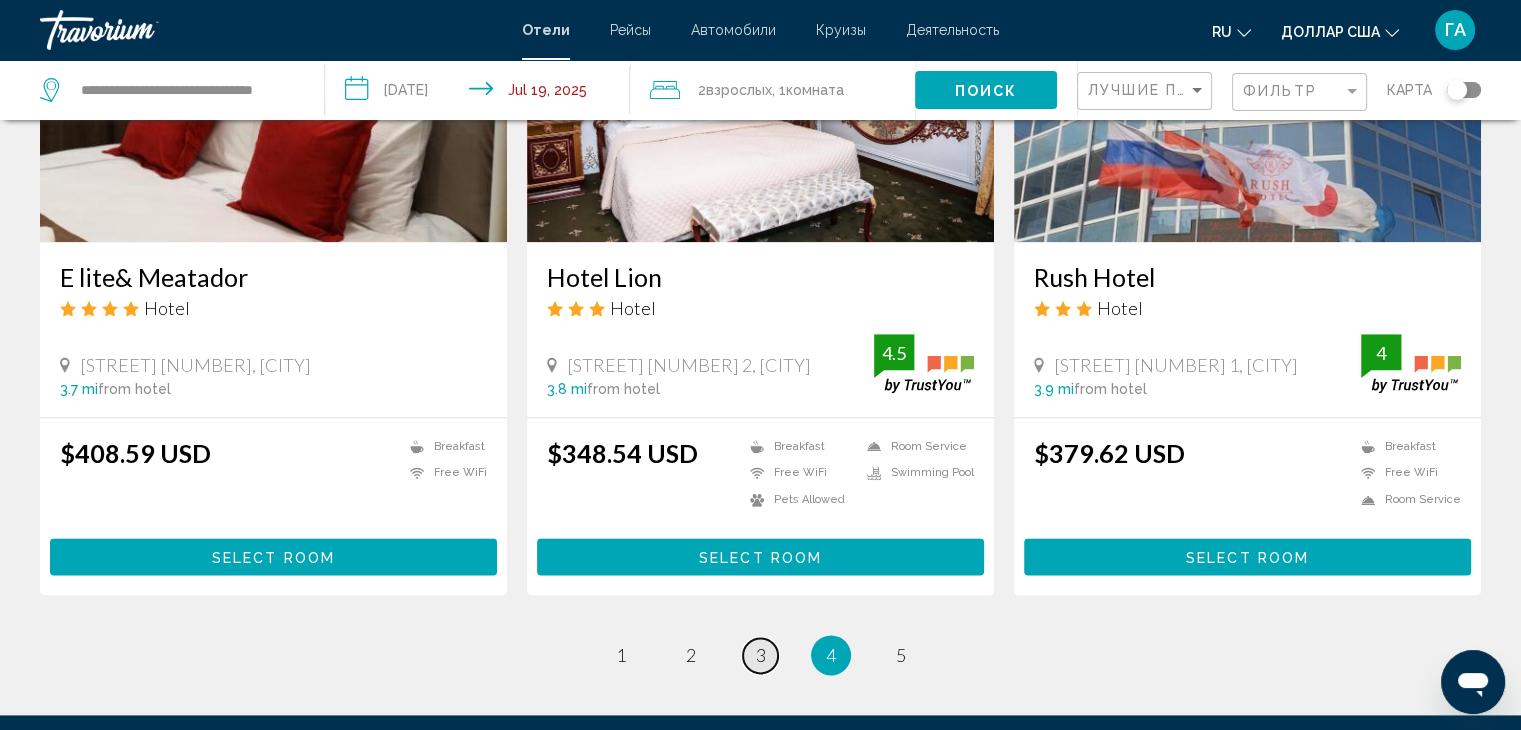 click on "3" at bounding box center (621, 655) 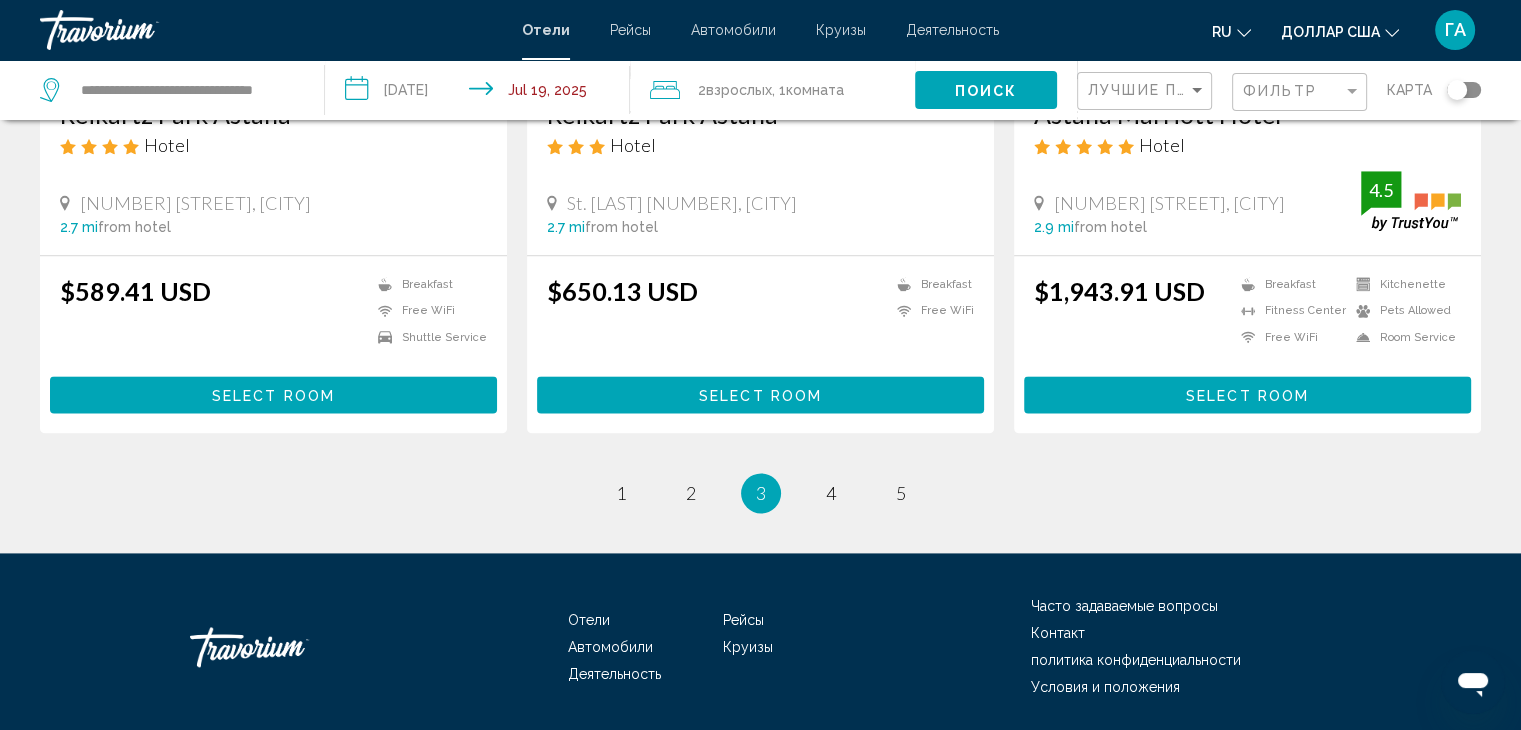 scroll, scrollTop: 2638, scrollLeft: 0, axis: vertical 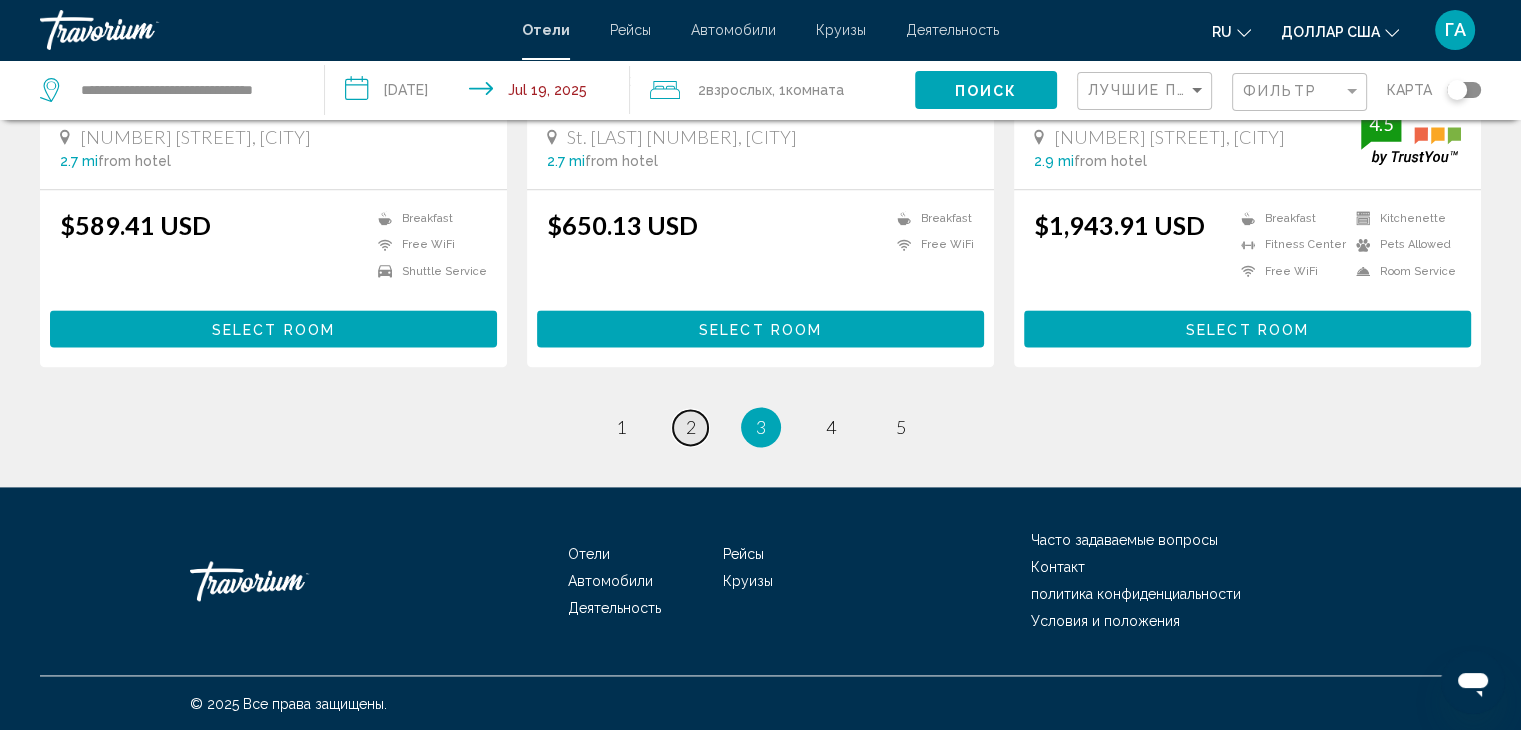 click on "2" at bounding box center [621, 427] 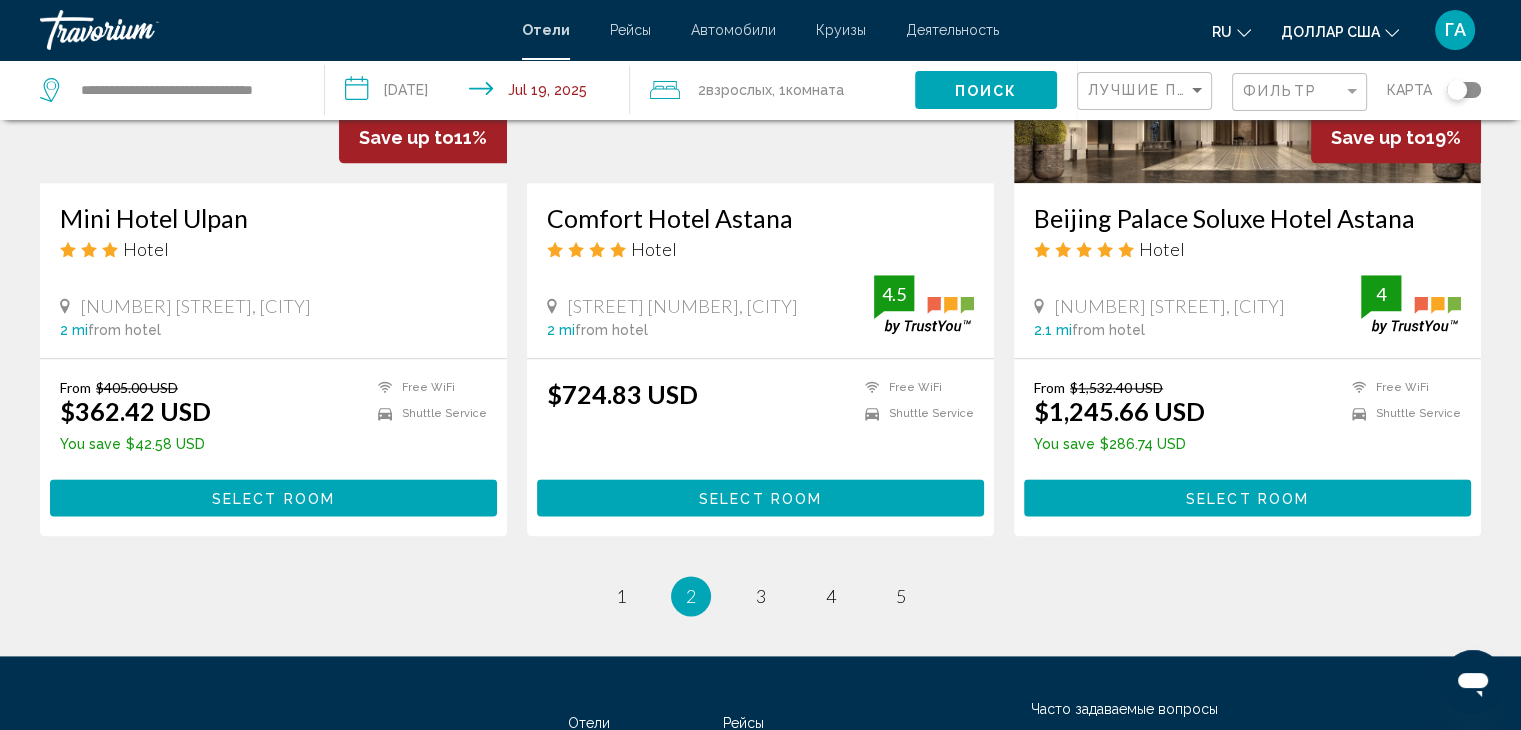 scroll, scrollTop: 2619, scrollLeft: 0, axis: vertical 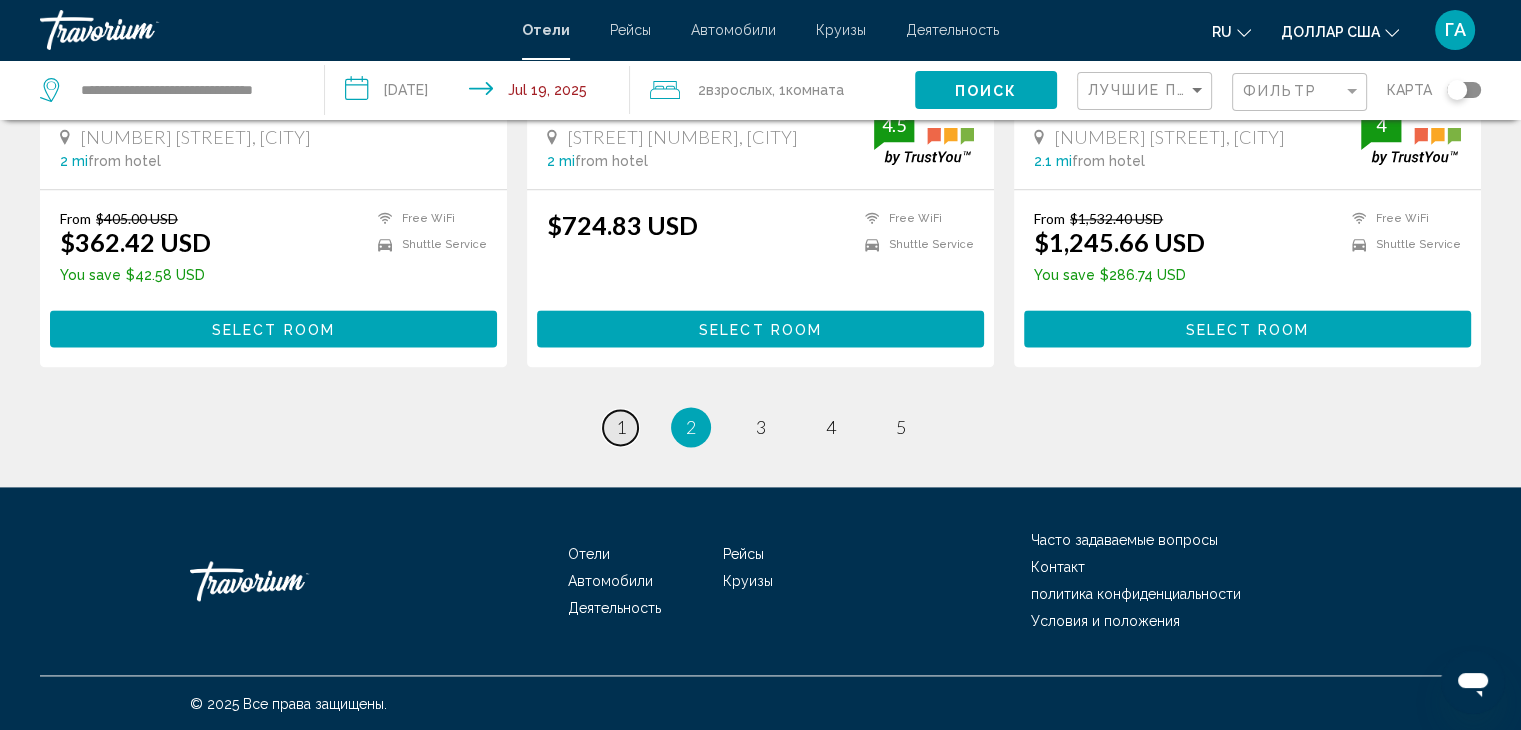 click on "1" at bounding box center [621, 427] 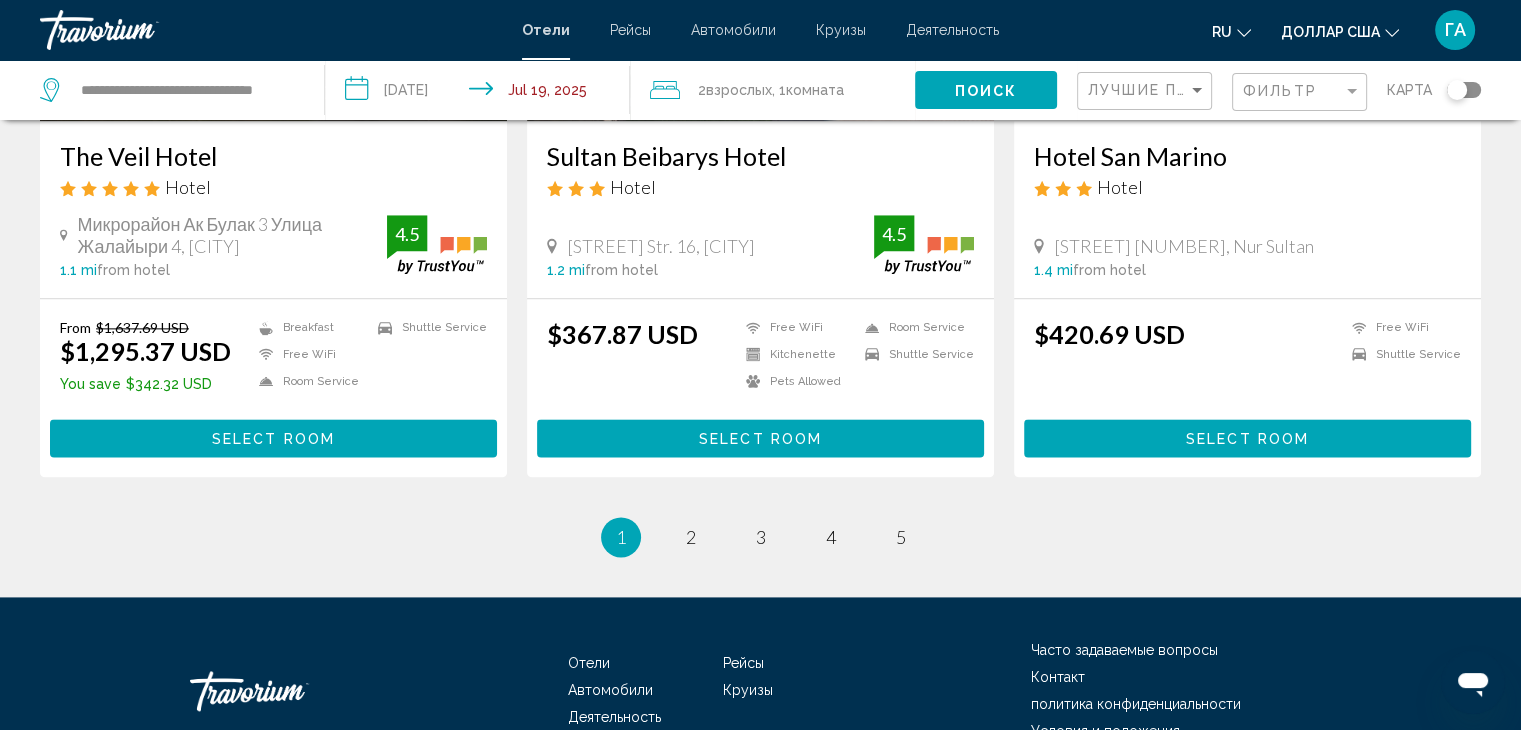 scroll, scrollTop: 2560, scrollLeft: 0, axis: vertical 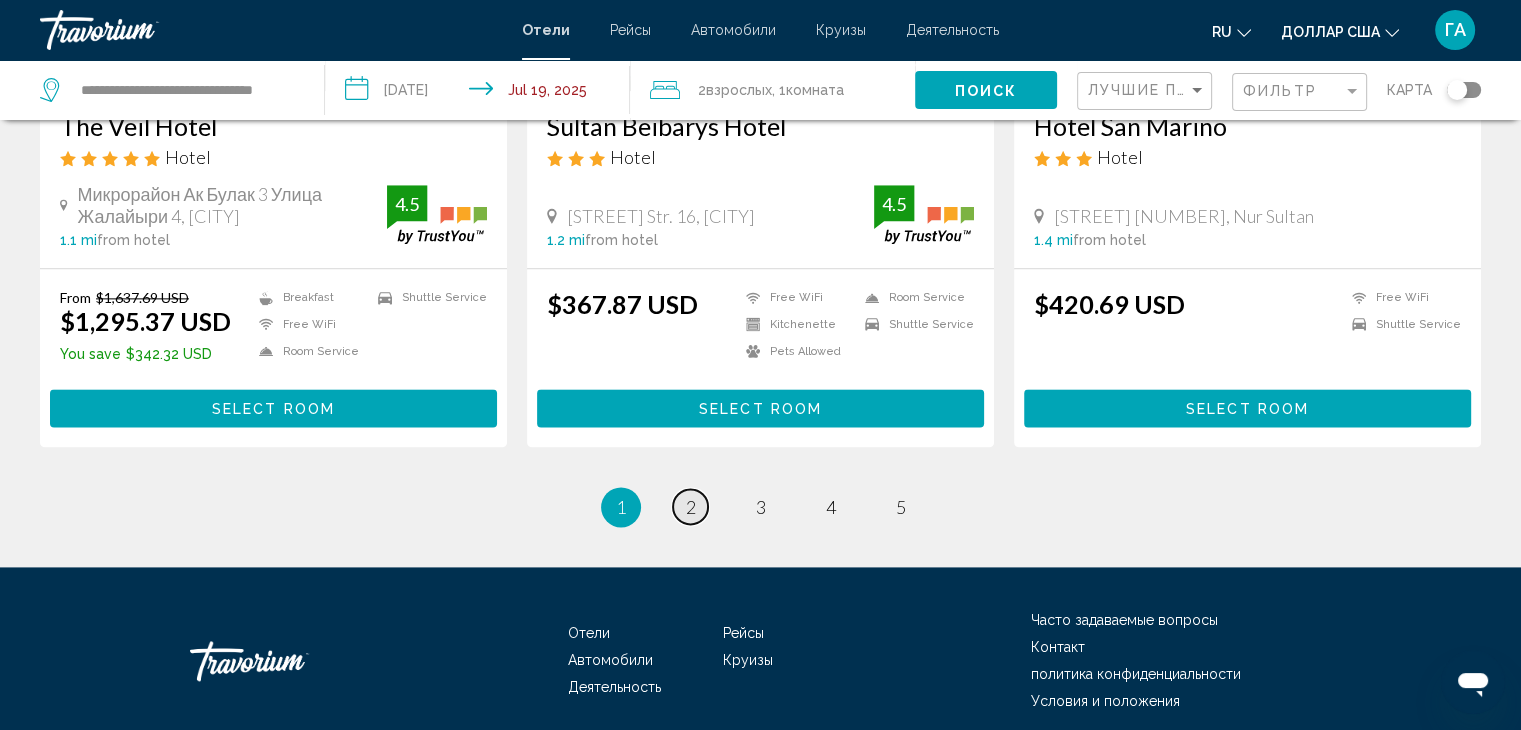 click on "2" at bounding box center (691, 507) 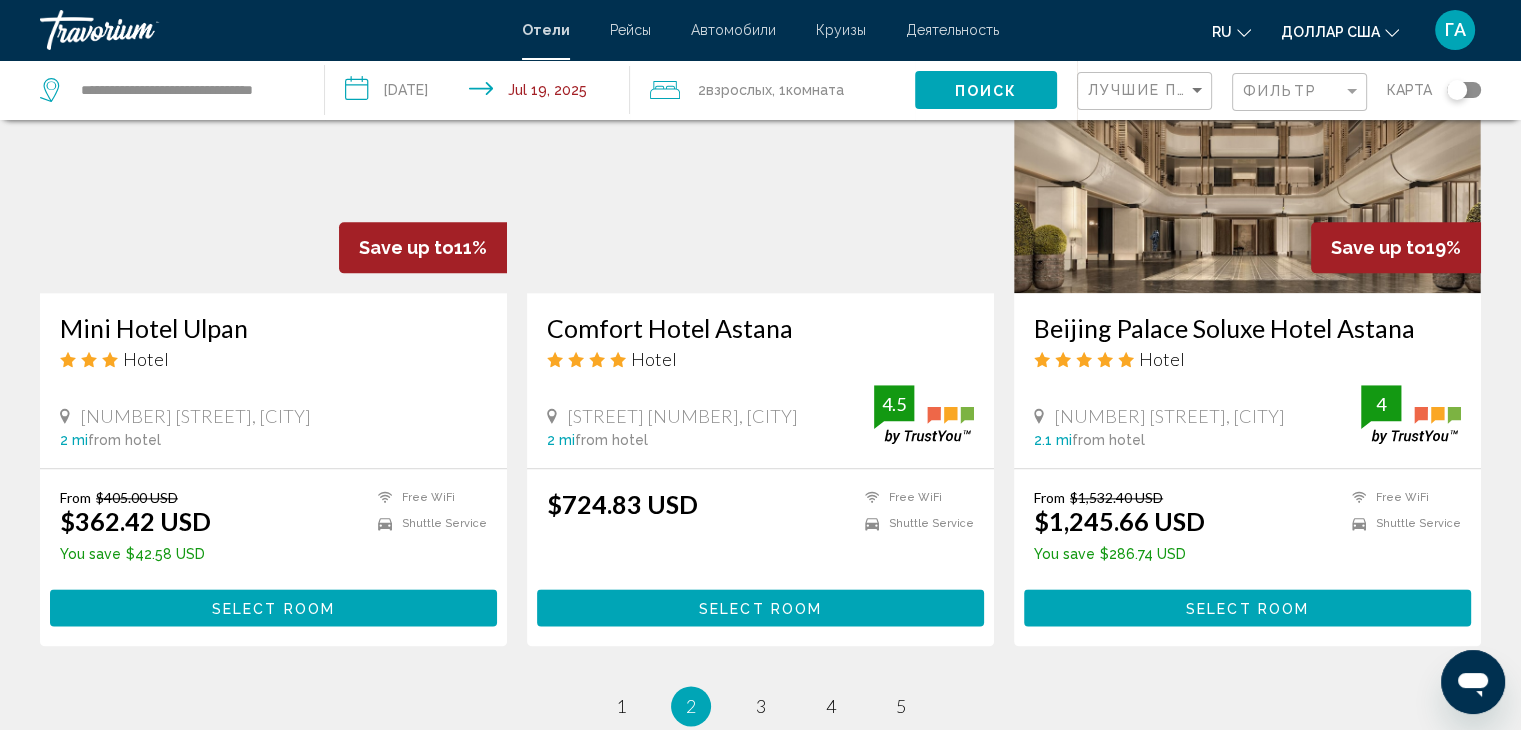 scroll, scrollTop: 2346, scrollLeft: 0, axis: vertical 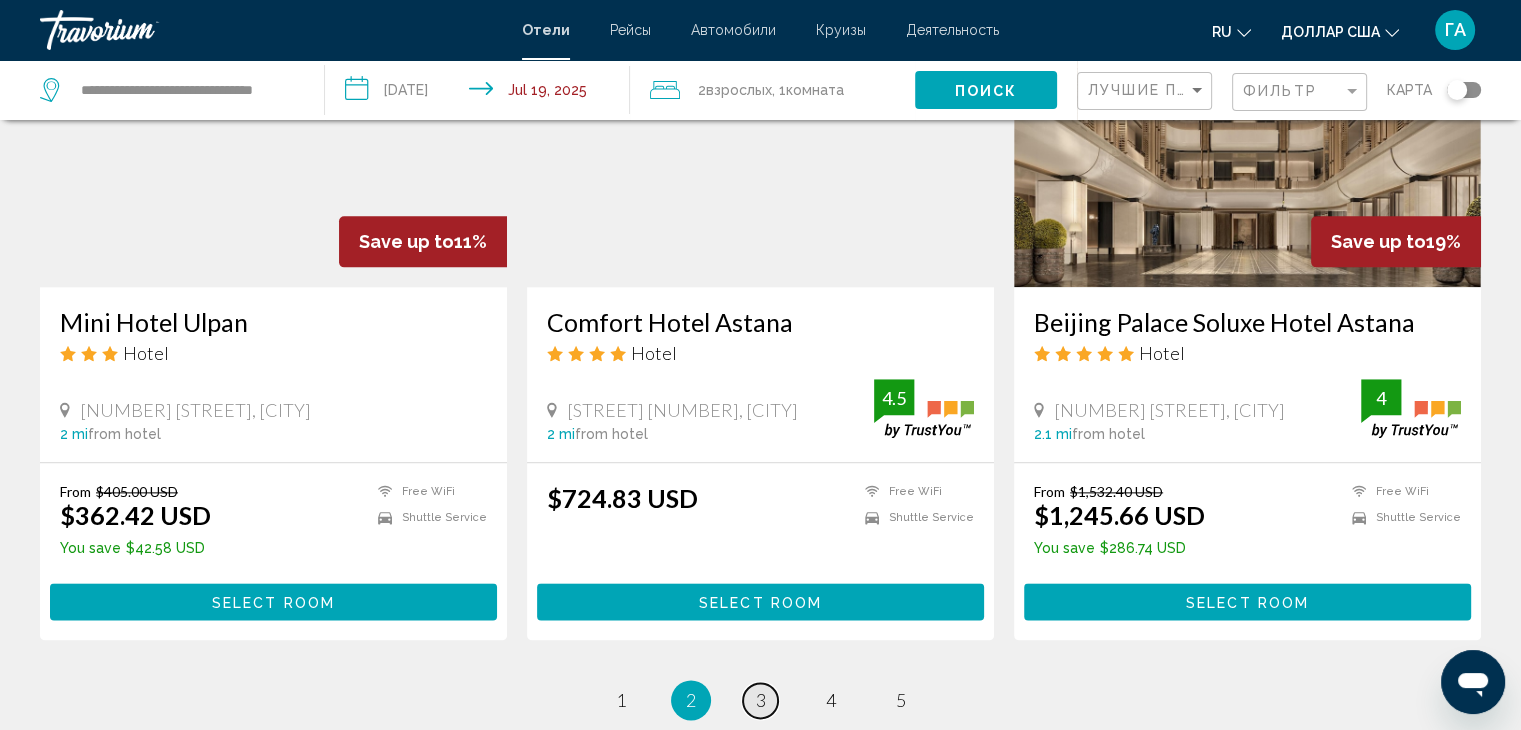 click on "3" at bounding box center [621, 700] 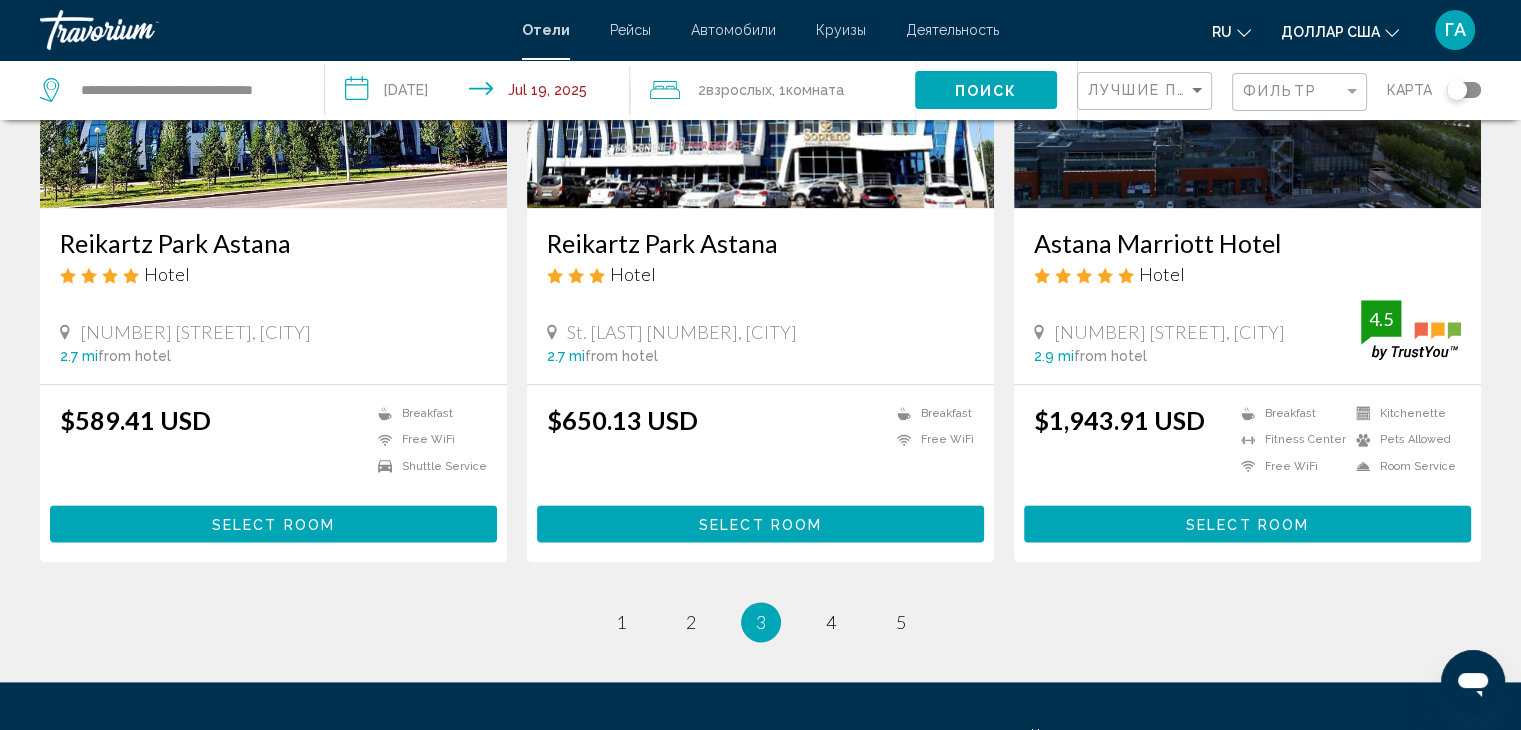 scroll, scrollTop: 2466, scrollLeft: 0, axis: vertical 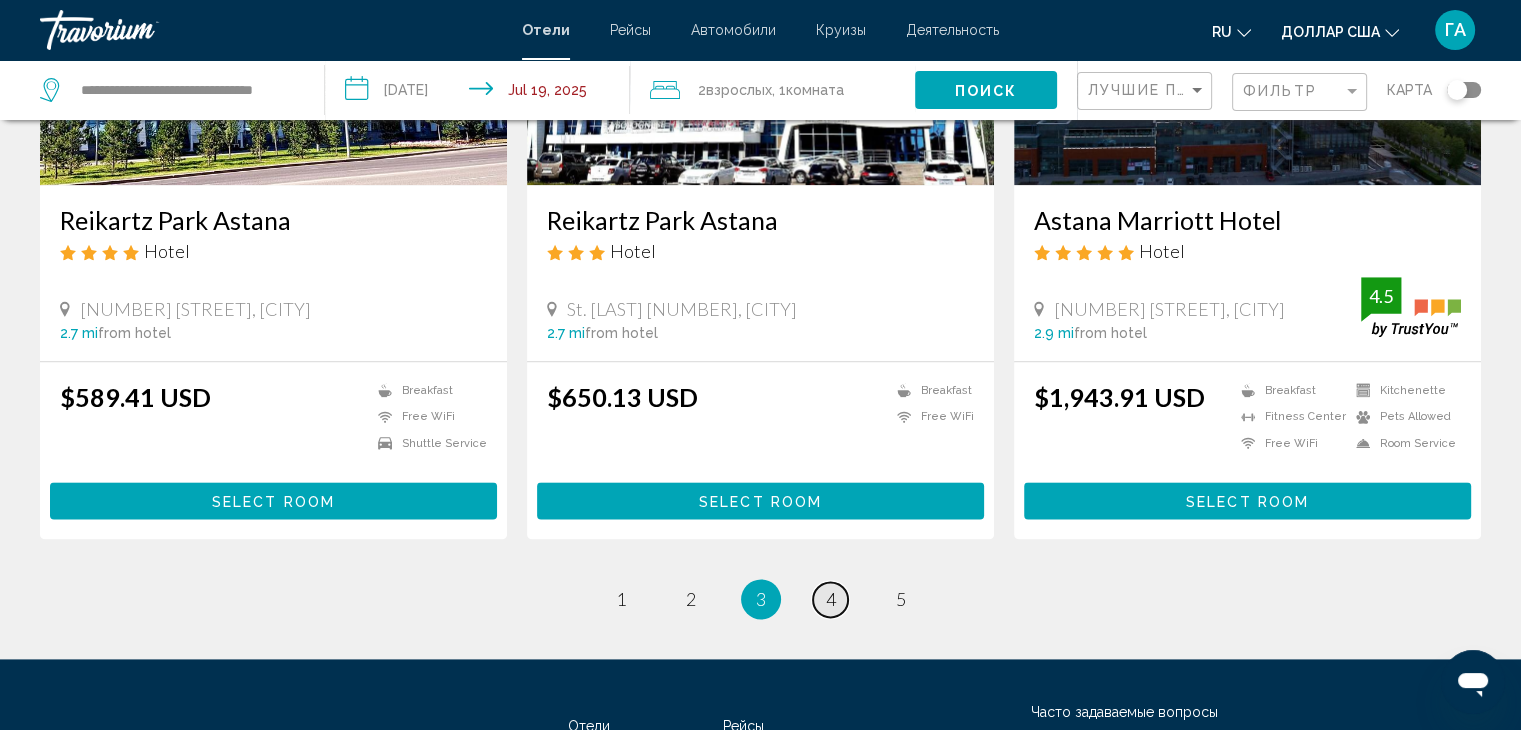 click on "4" at bounding box center (621, 599) 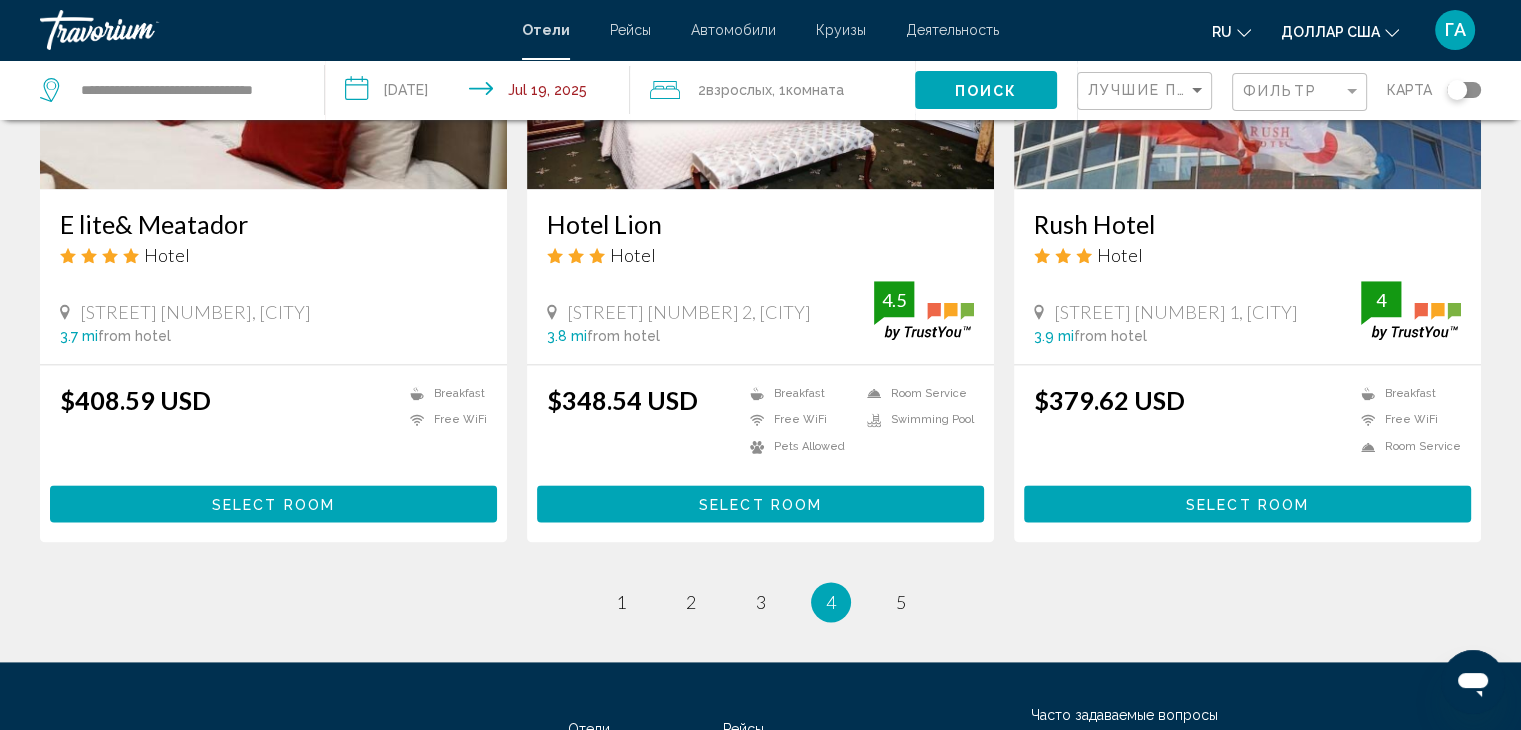scroll, scrollTop: 2692, scrollLeft: 0, axis: vertical 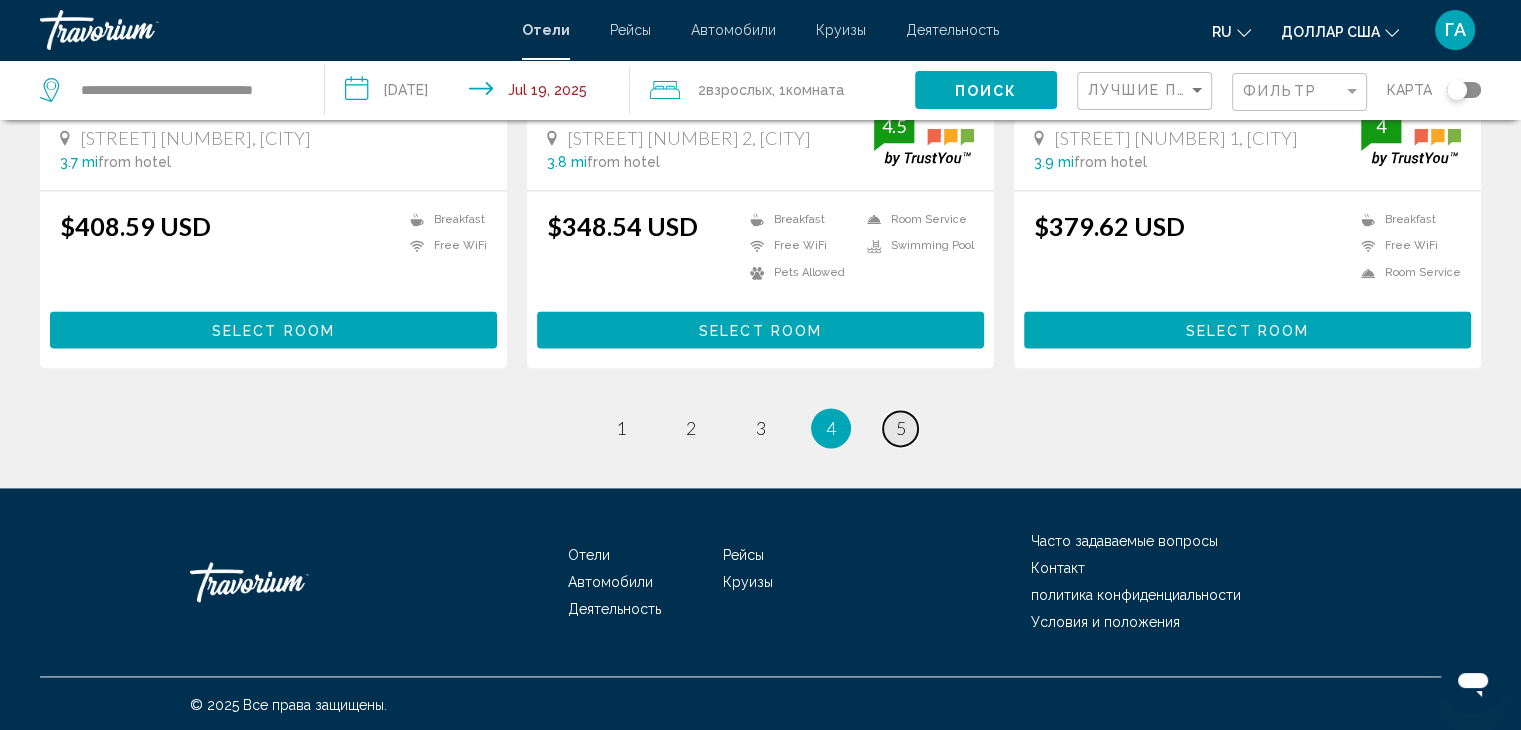 click on "page  5" at bounding box center [620, 428] 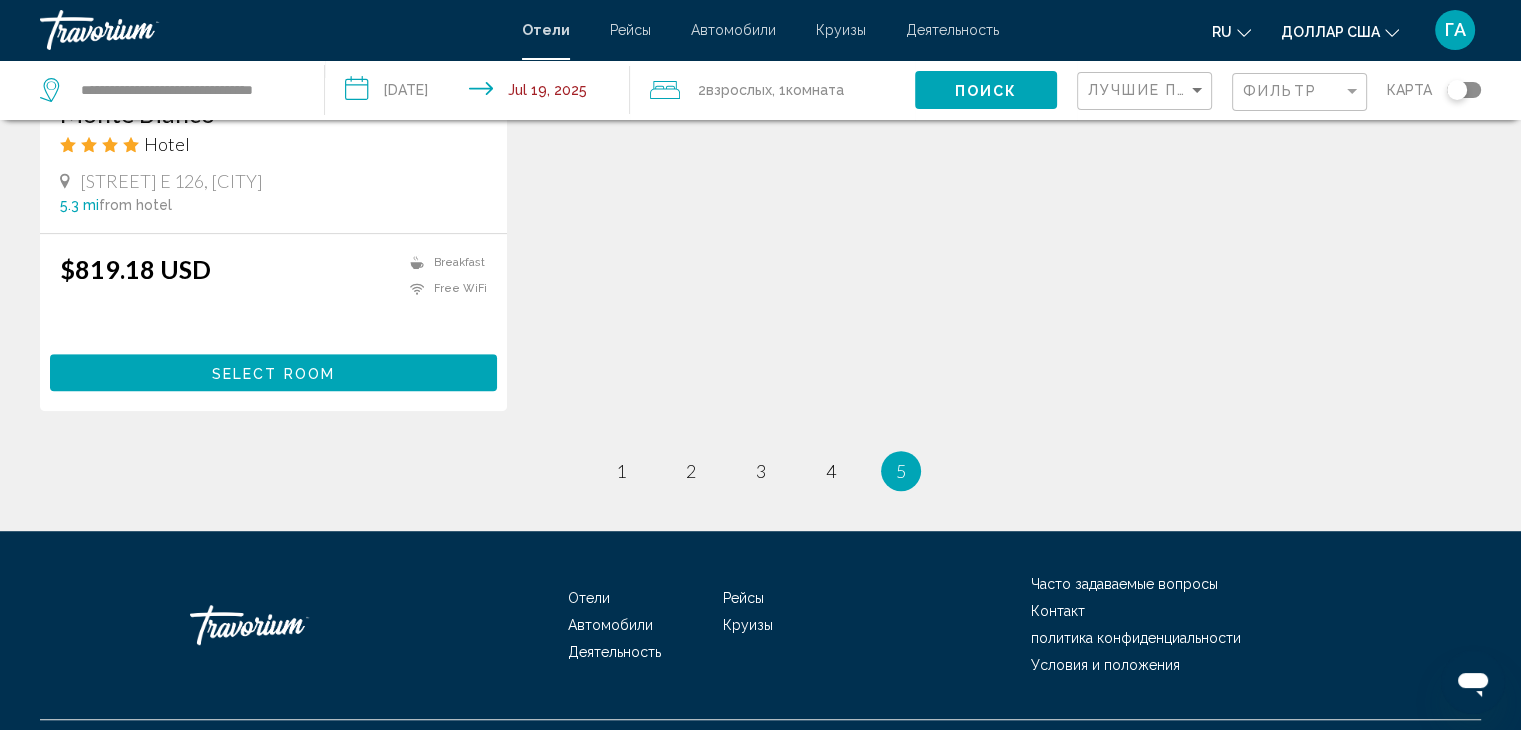 scroll, scrollTop: 1191, scrollLeft: 0, axis: vertical 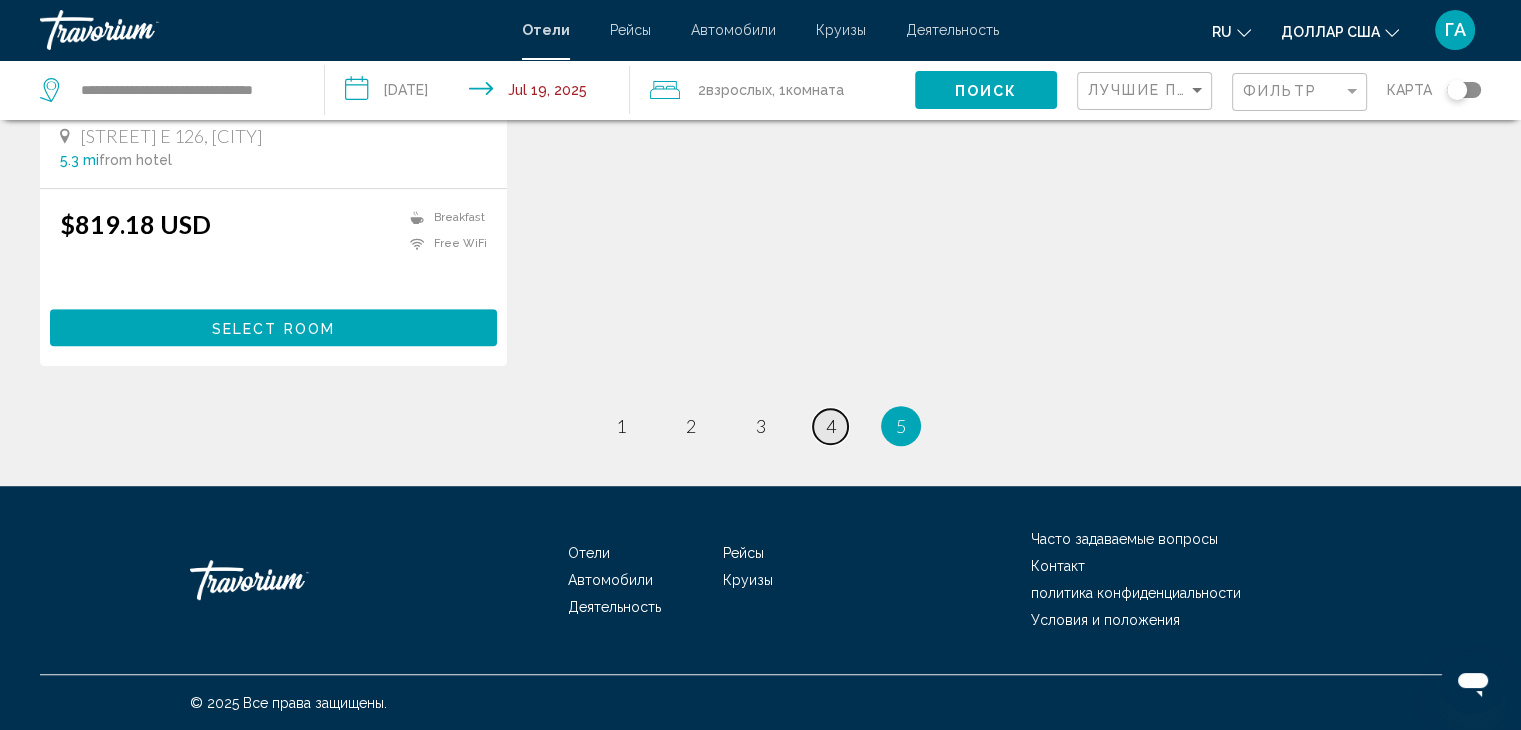 click on "4" at bounding box center [621, 426] 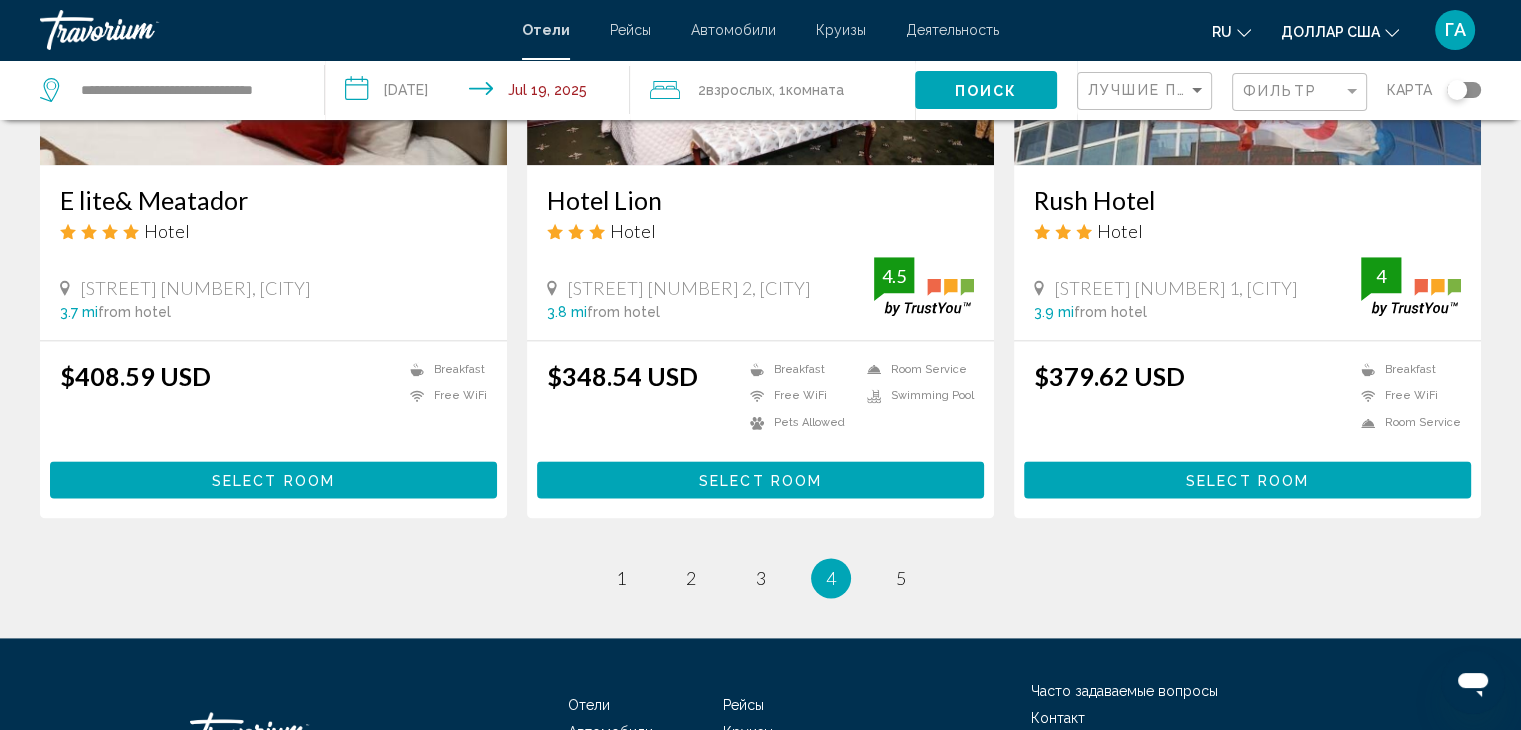 scroll, scrollTop: 2572, scrollLeft: 0, axis: vertical 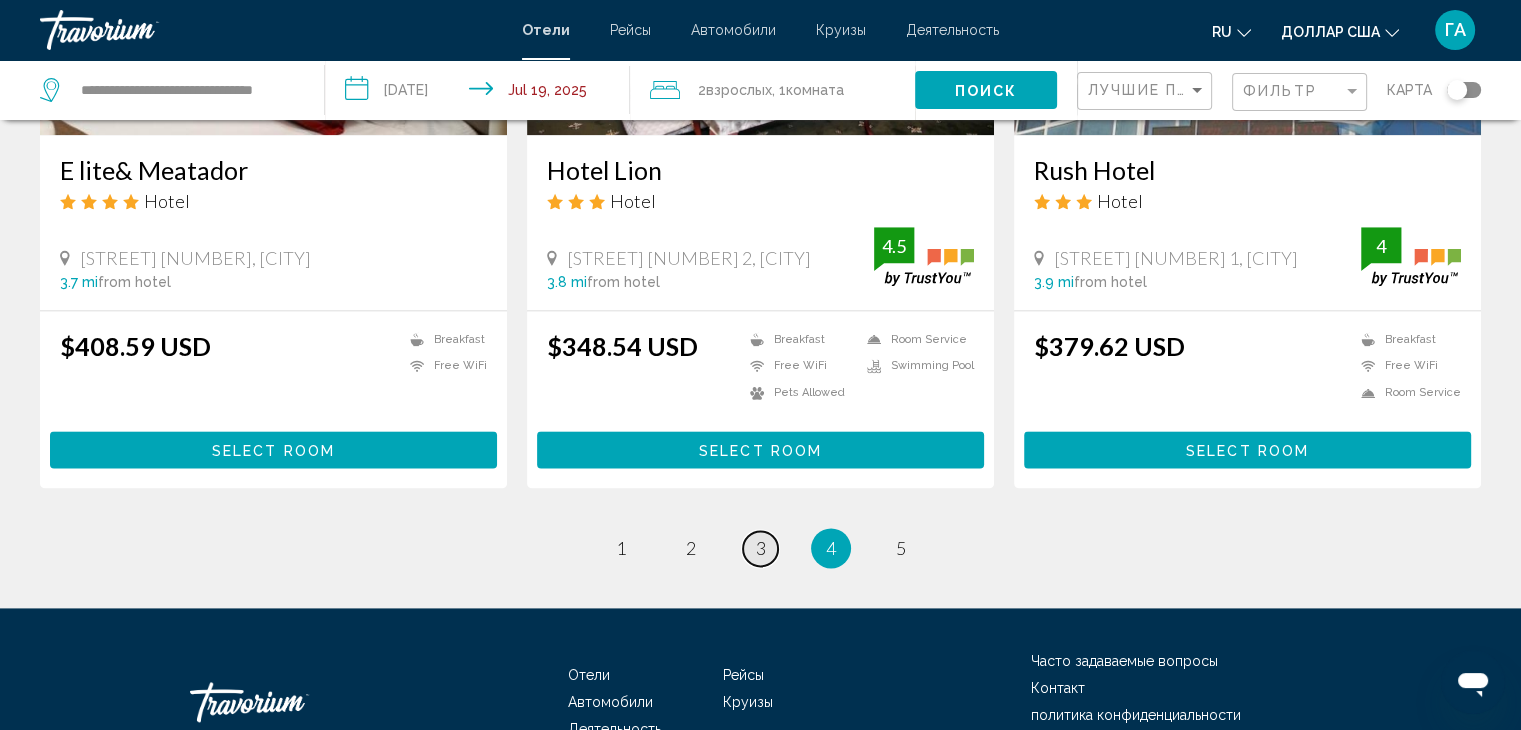 click on "3" at bounding box center (621, 548) 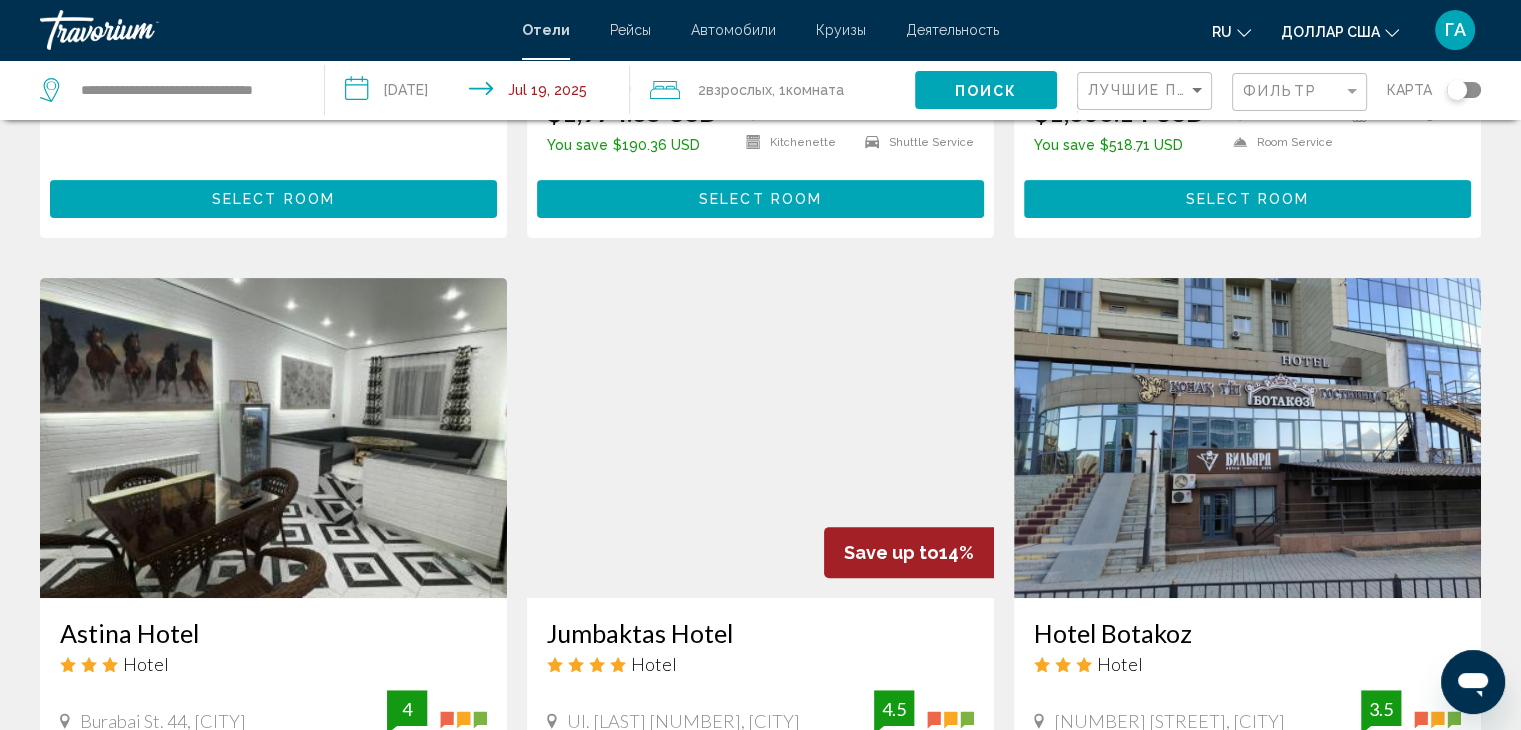 scroll, scrollTop: 812, scrollLeft: 0, axis: vertical 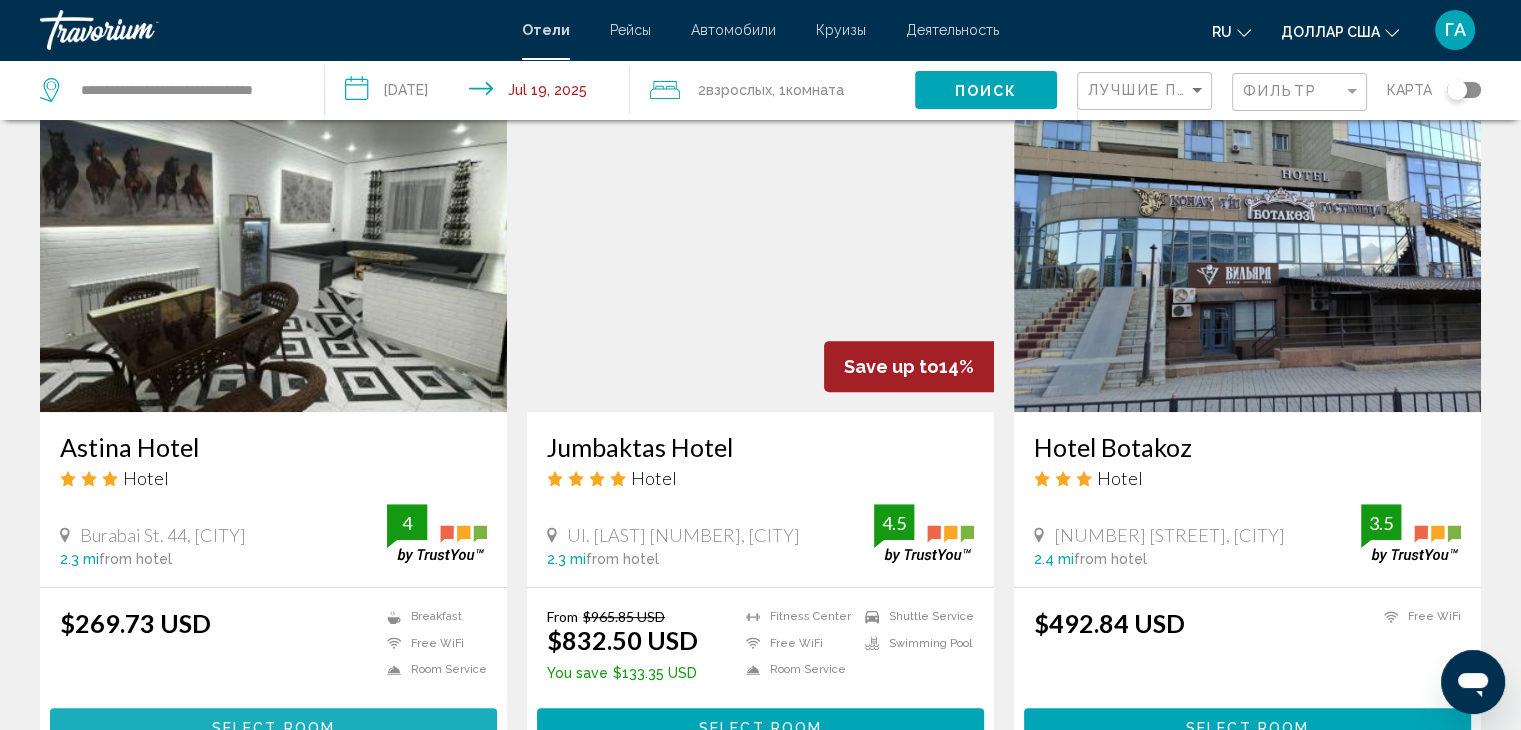 click on "Select Room" at bounding box center [273, 728] 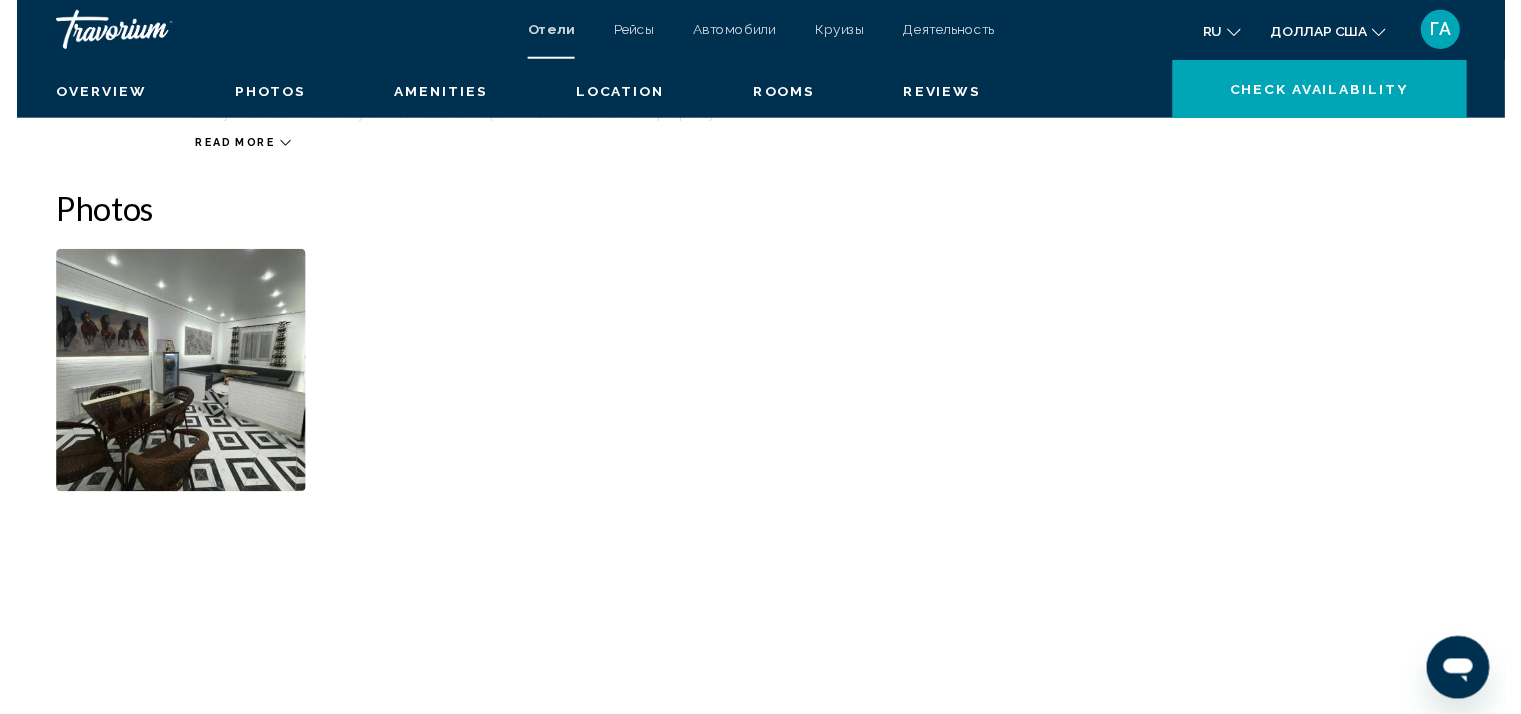 scroll, scrollTop: 0, scrollLeft: 0, axis: both 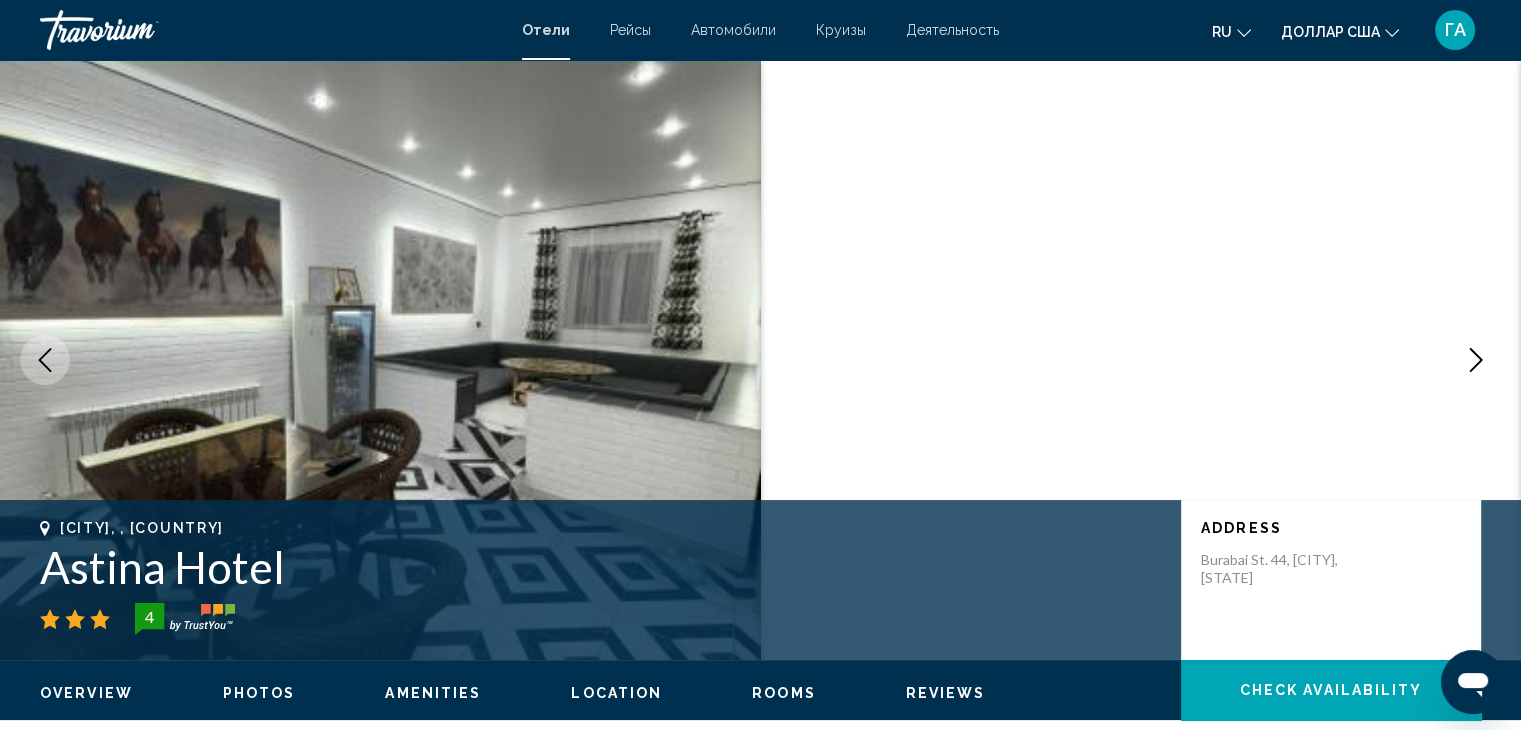 click at bounding box center [380, 360] 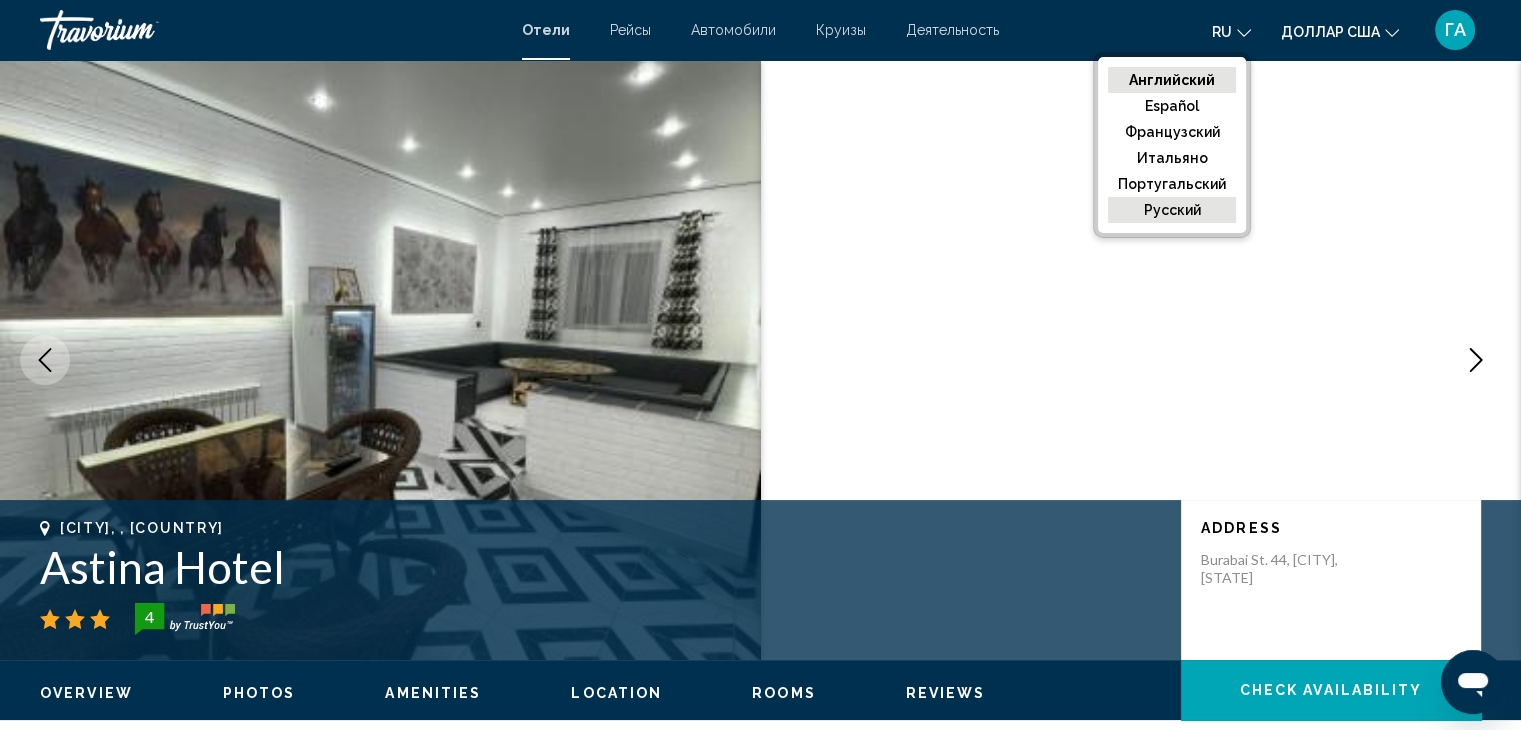 click on "русский" at bounding box center (1172, 80) 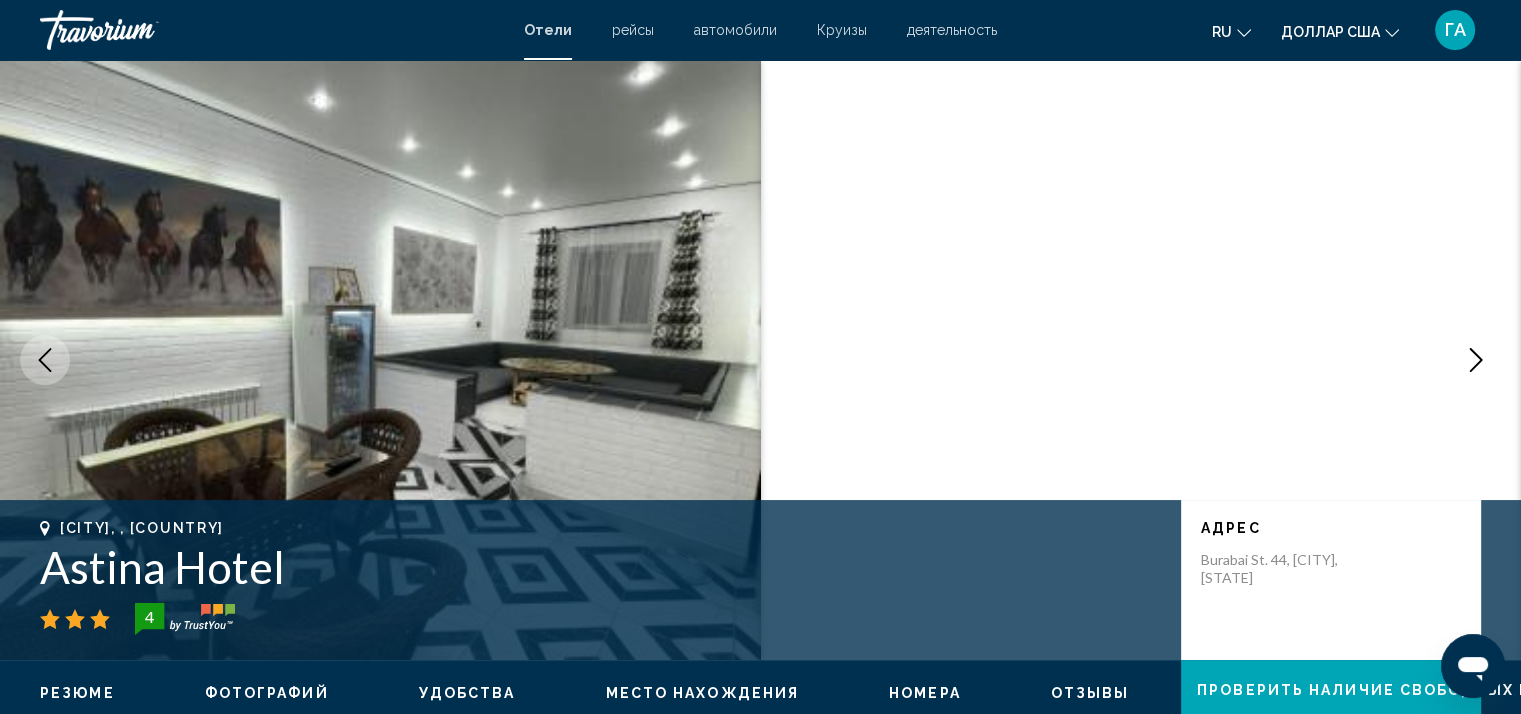 click on "Резюме" at bounding box center [77, 693] 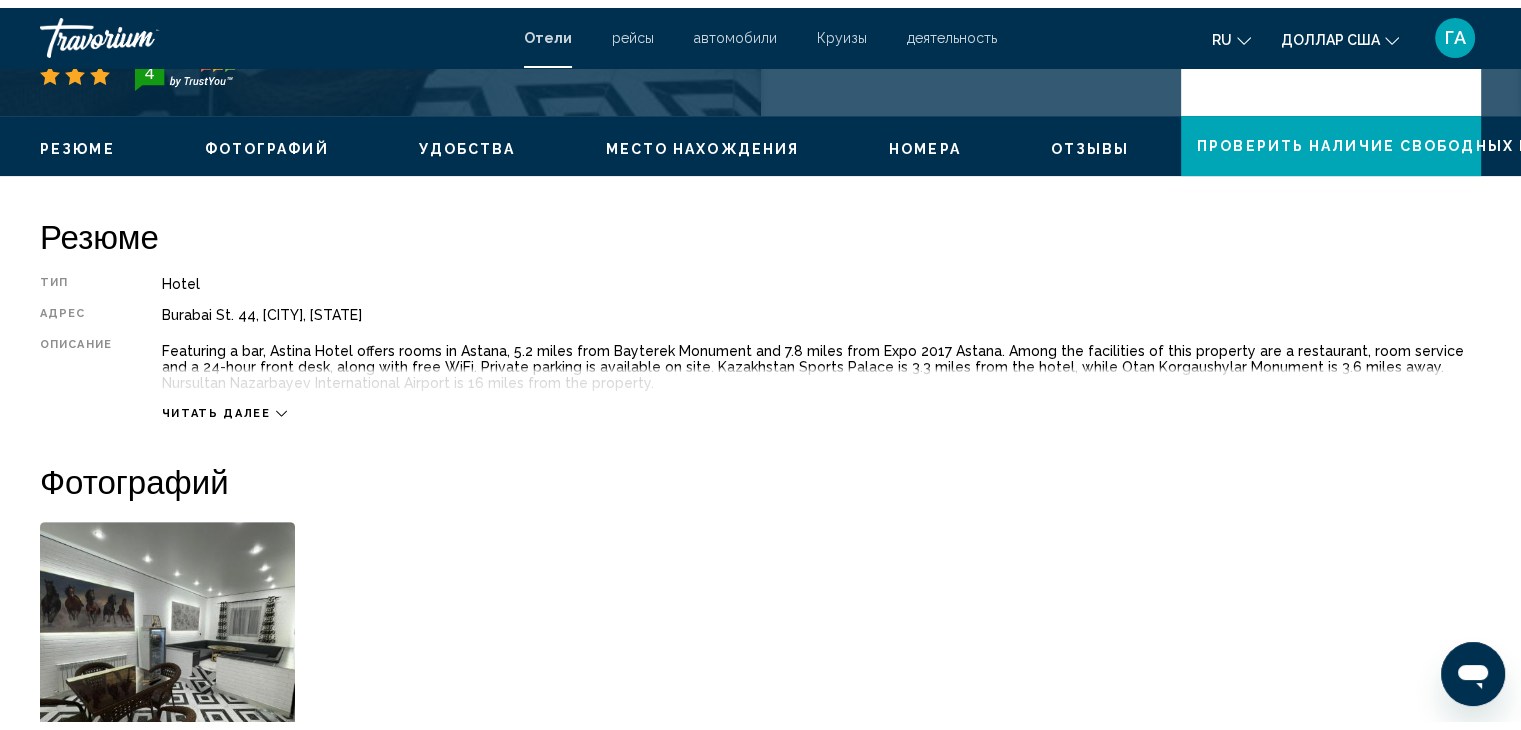scroll, scrollTop: 640, scrollLeft: 0, axis: vertical 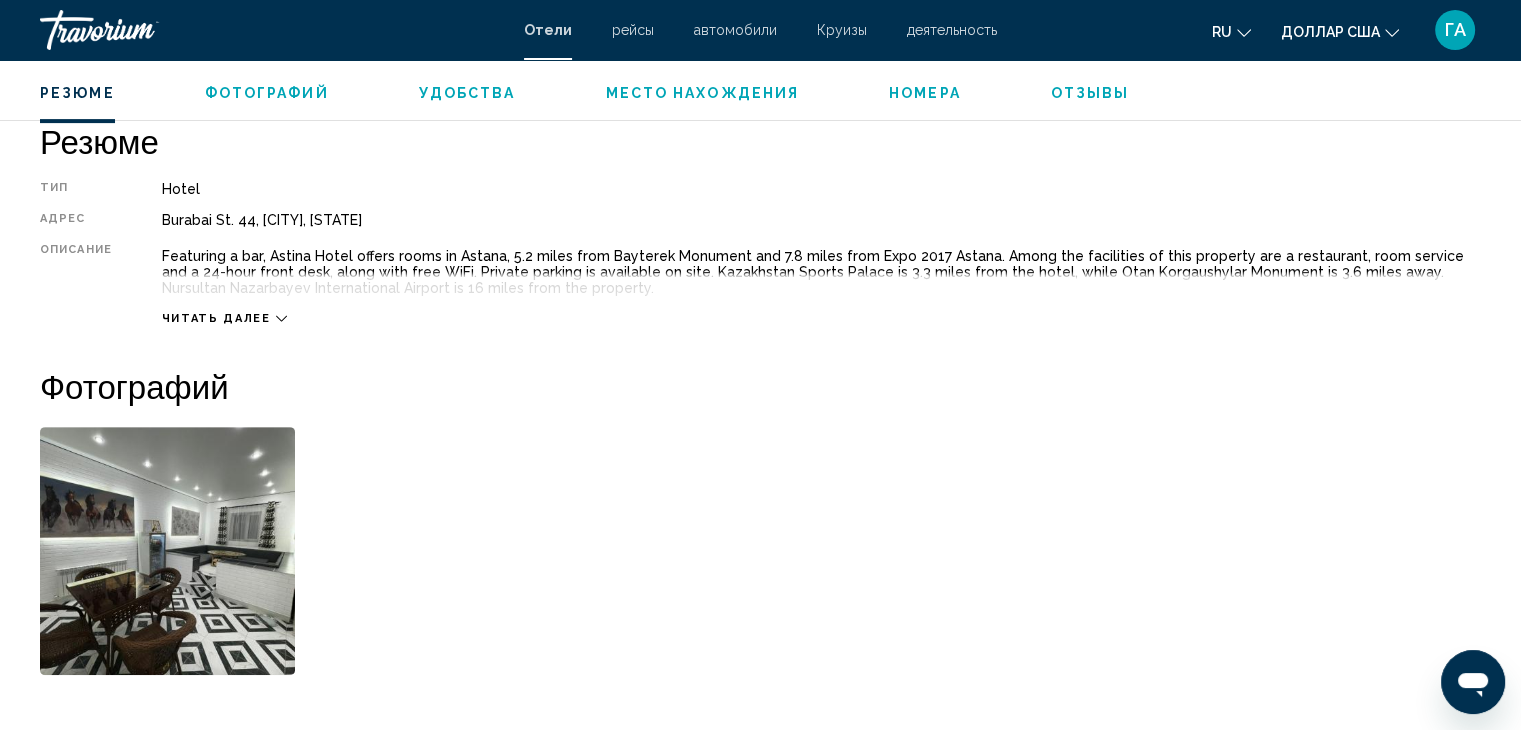 click on "Удобства" at bounding box center [467, 93] 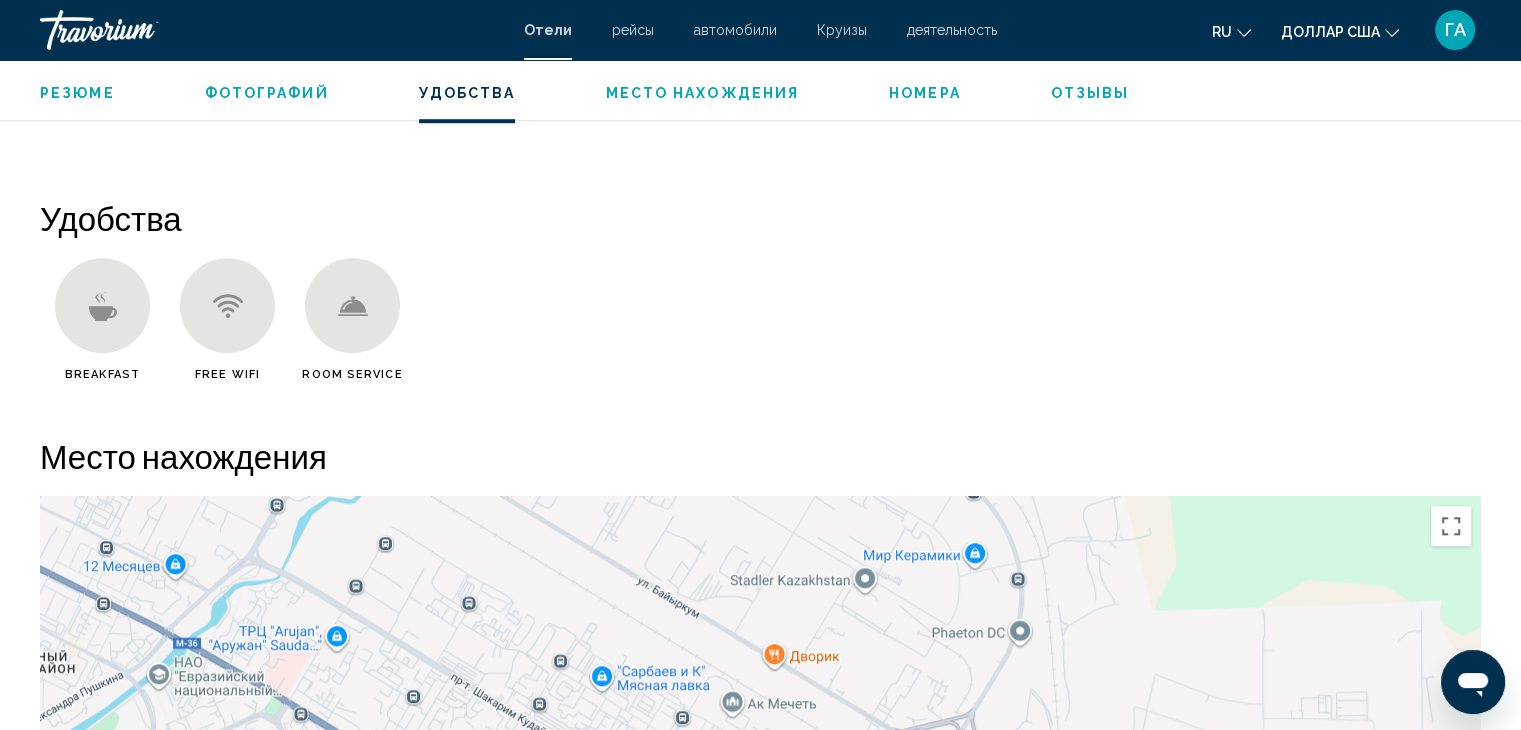scroll, scrollTop: 1501, scrollLeft: 0, axis: vertical 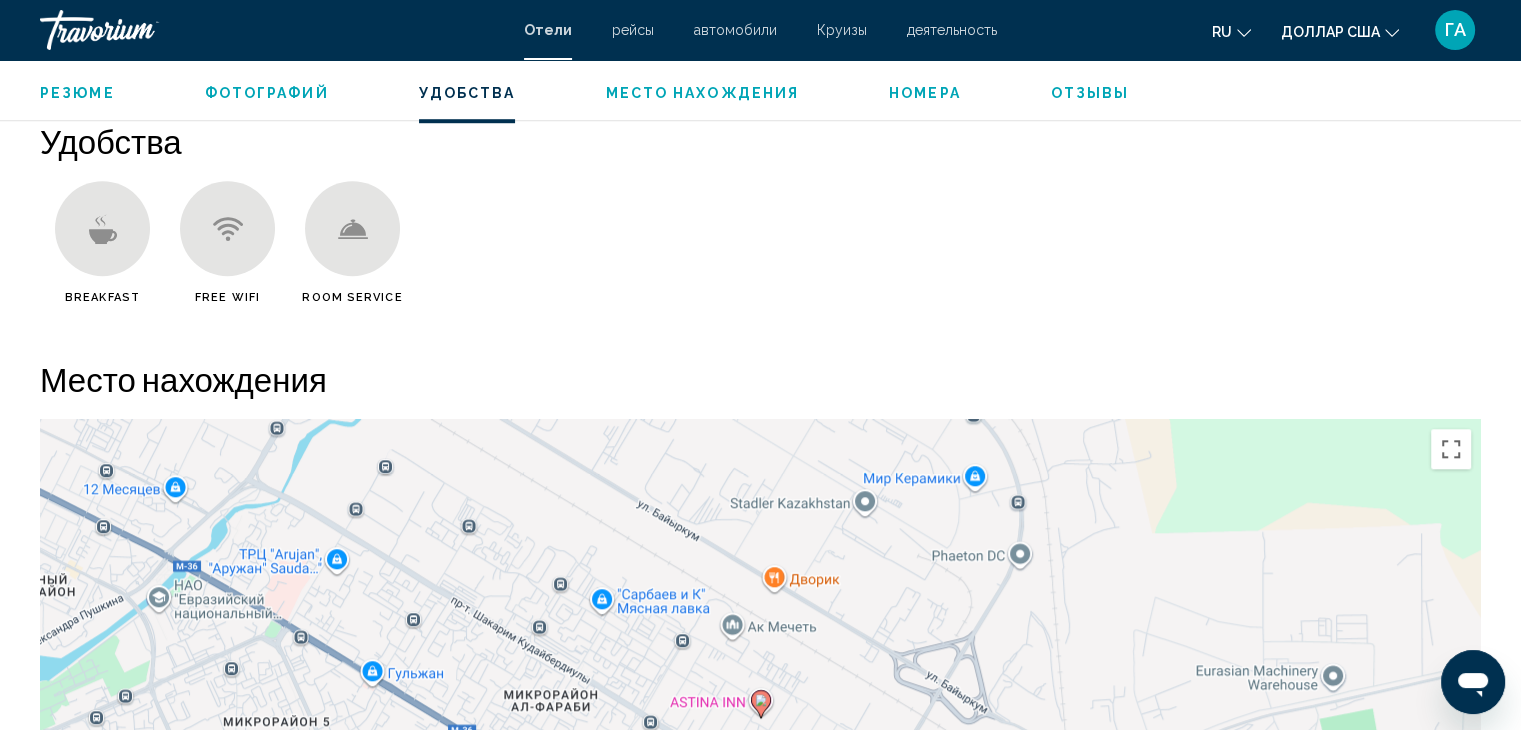 click on "Место нахождения" at bounding box center [702, 93] 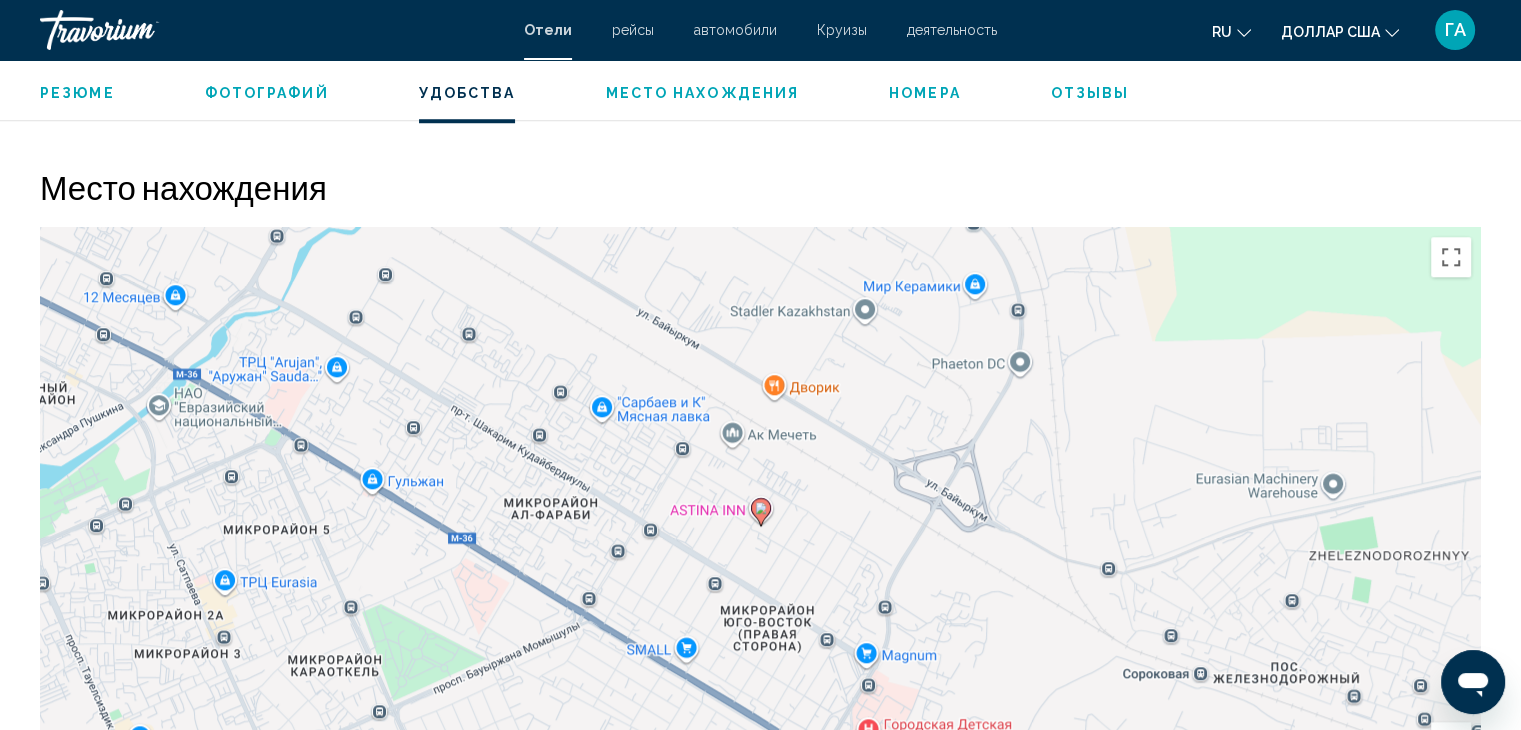scroll, scrollTop: 1740, scrollLeft: 0, axis: vertical 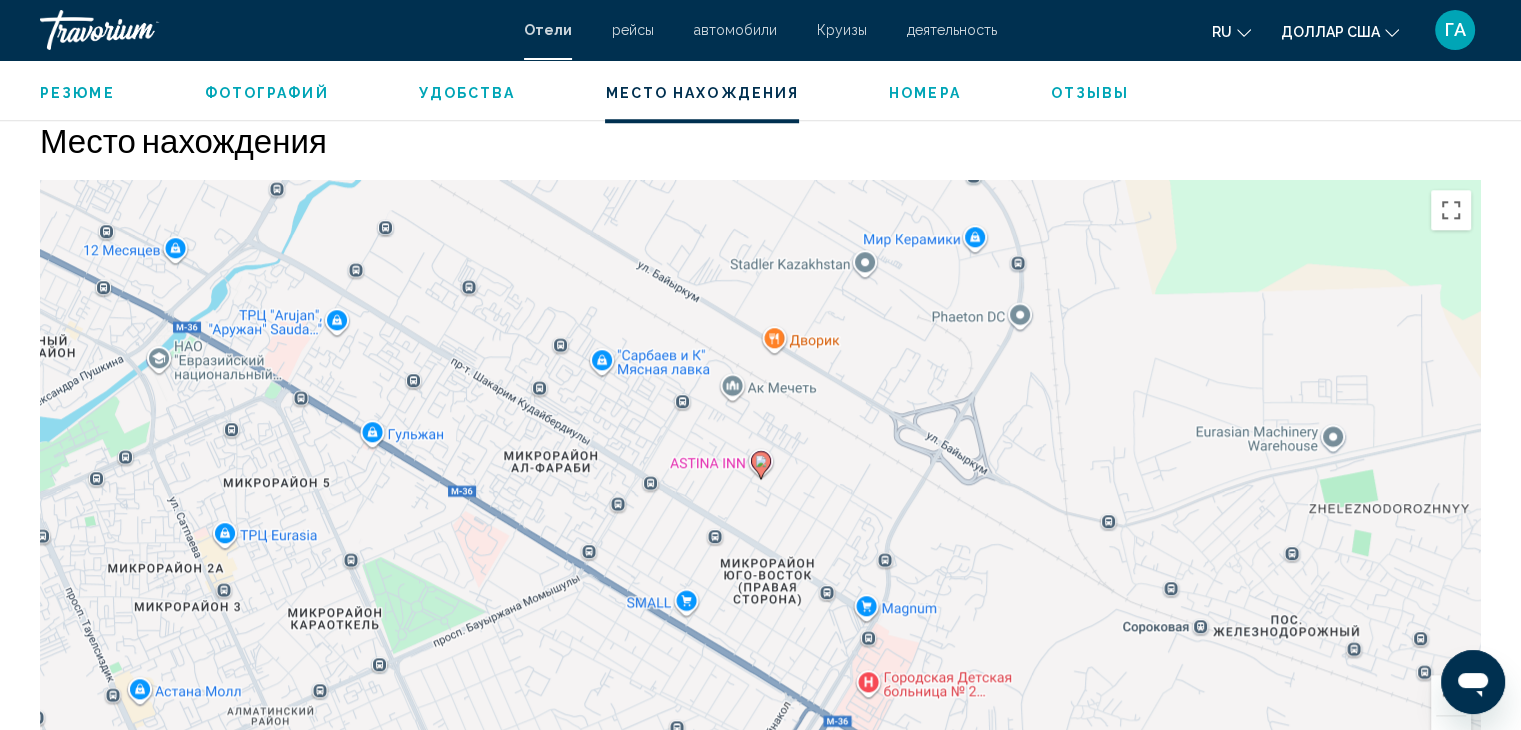 click on "Фотографий" at bounding box center [267, 93] 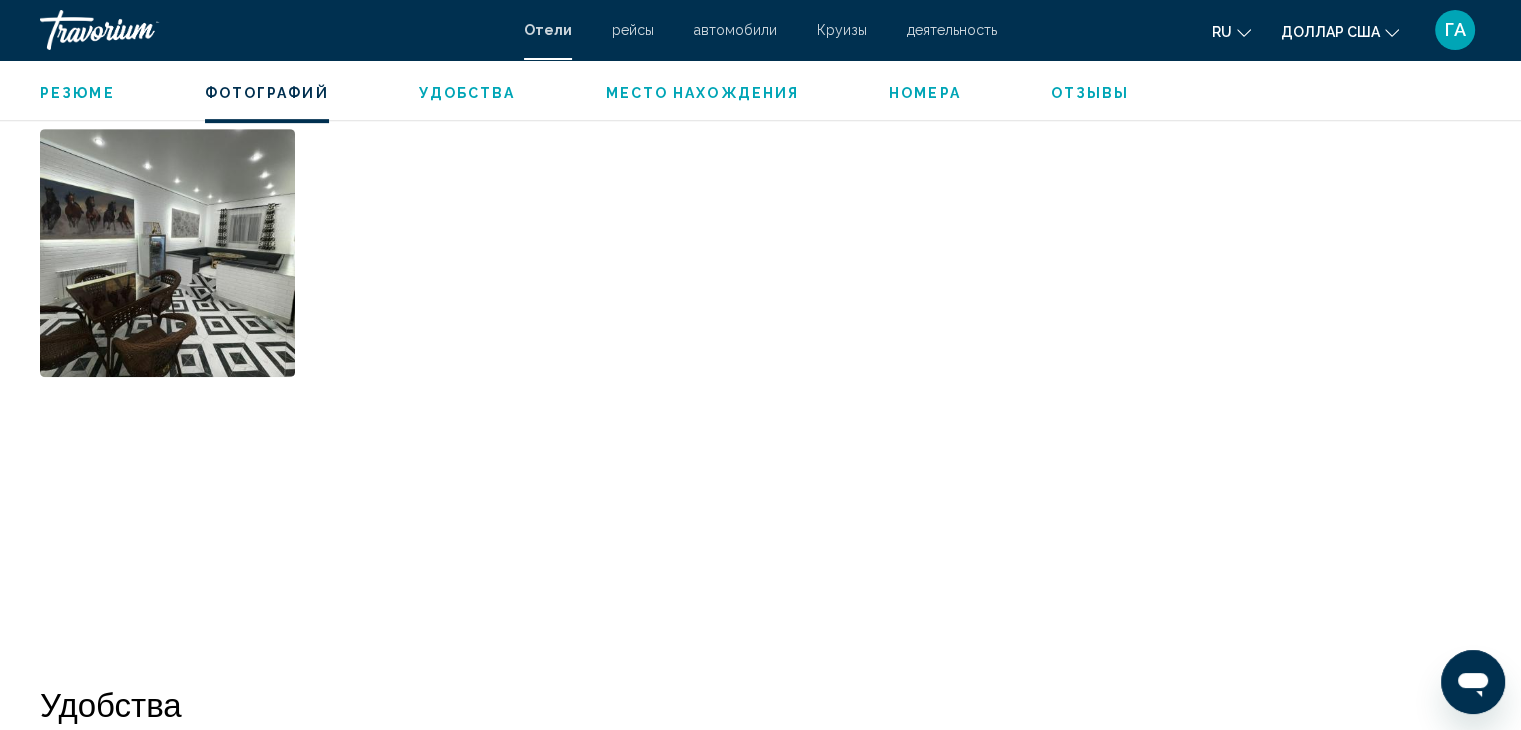 scroll, scrollTop: 885, scrollLeft: 0, axis: vertical 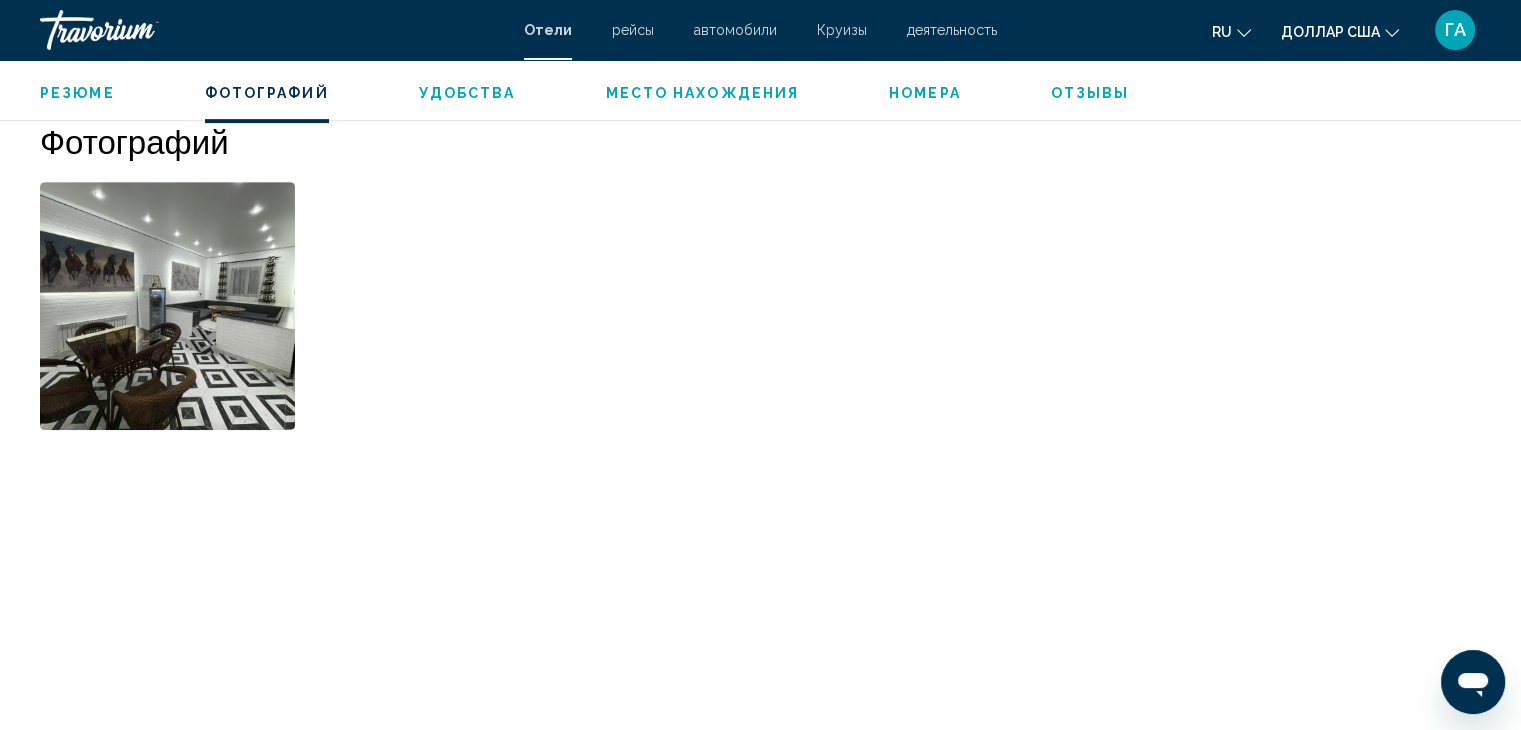 click on "Удобства" at bounding box center [467, 93] 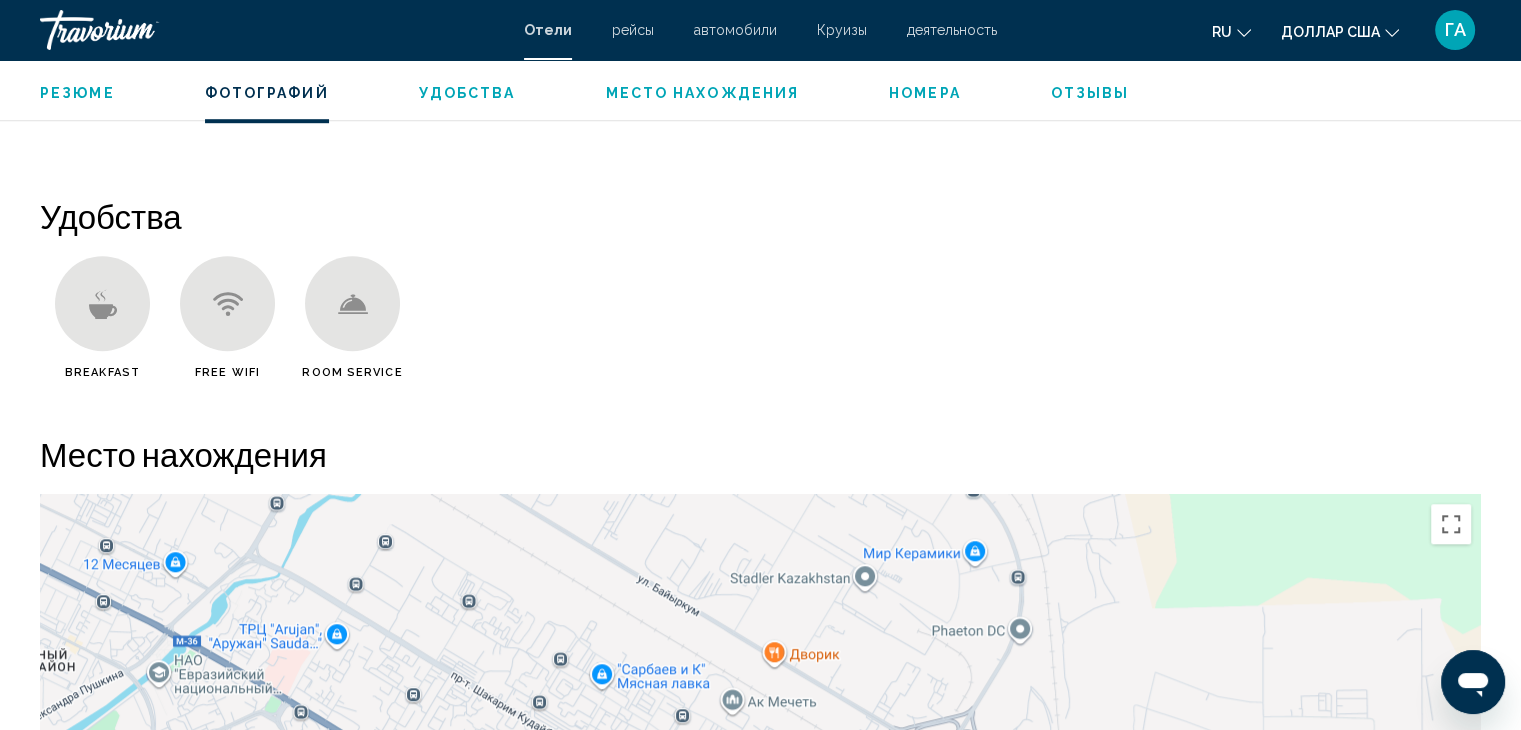 scroll, scrollTop: 1501, scrollLeft: 0, axis: vertical 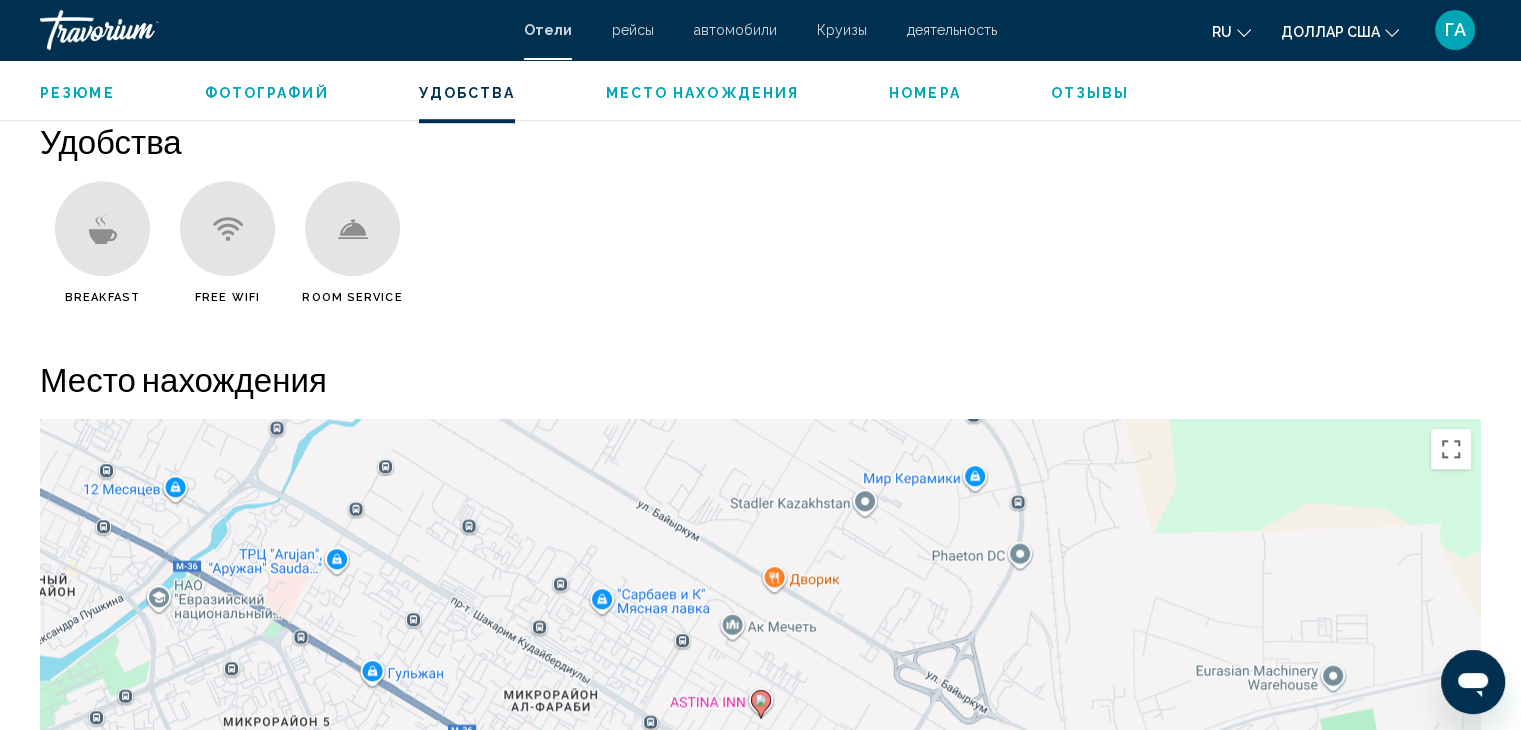 click on "Номера" at bounding box center [925, 93] 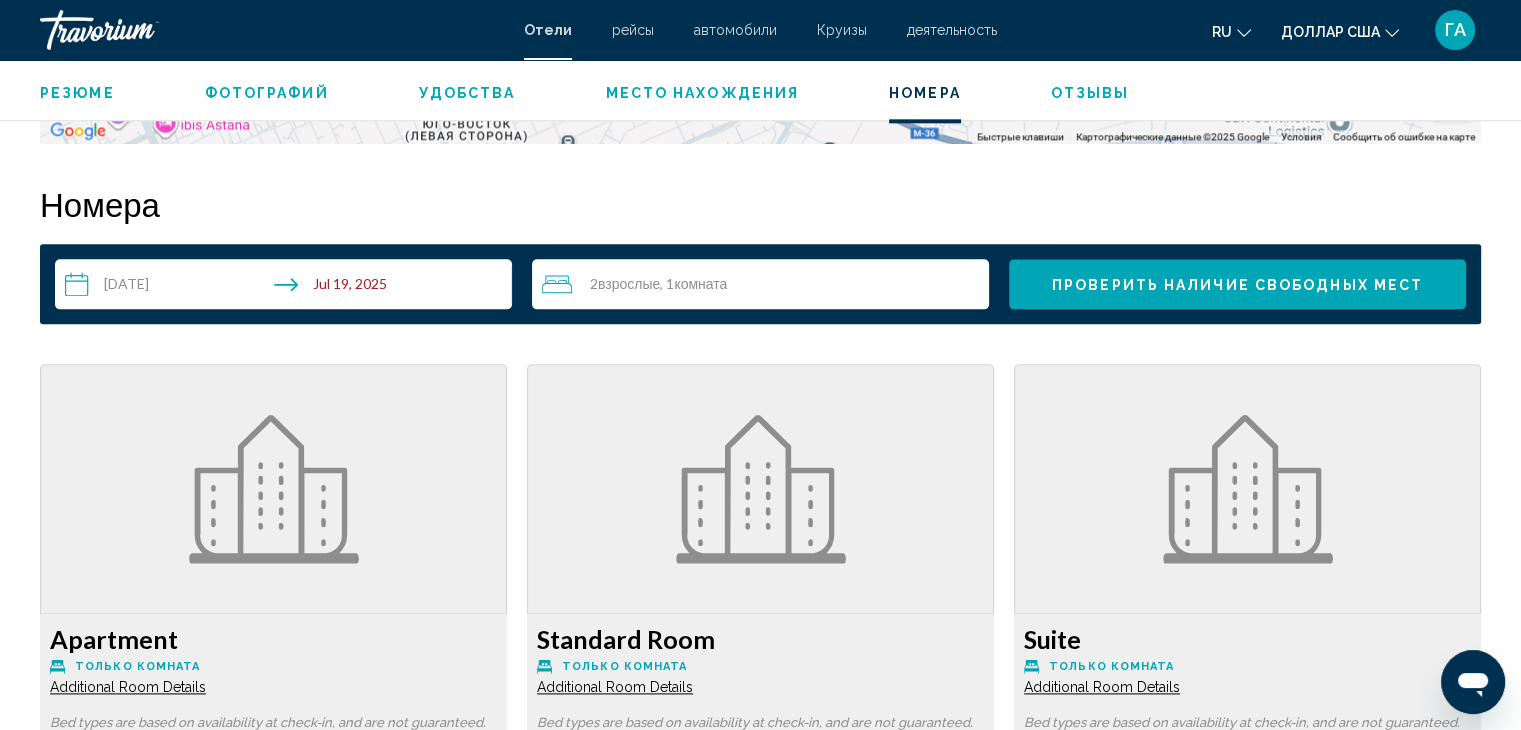 scroll, scrollTop: 2440, scrollLeft: 0, axis: vertical 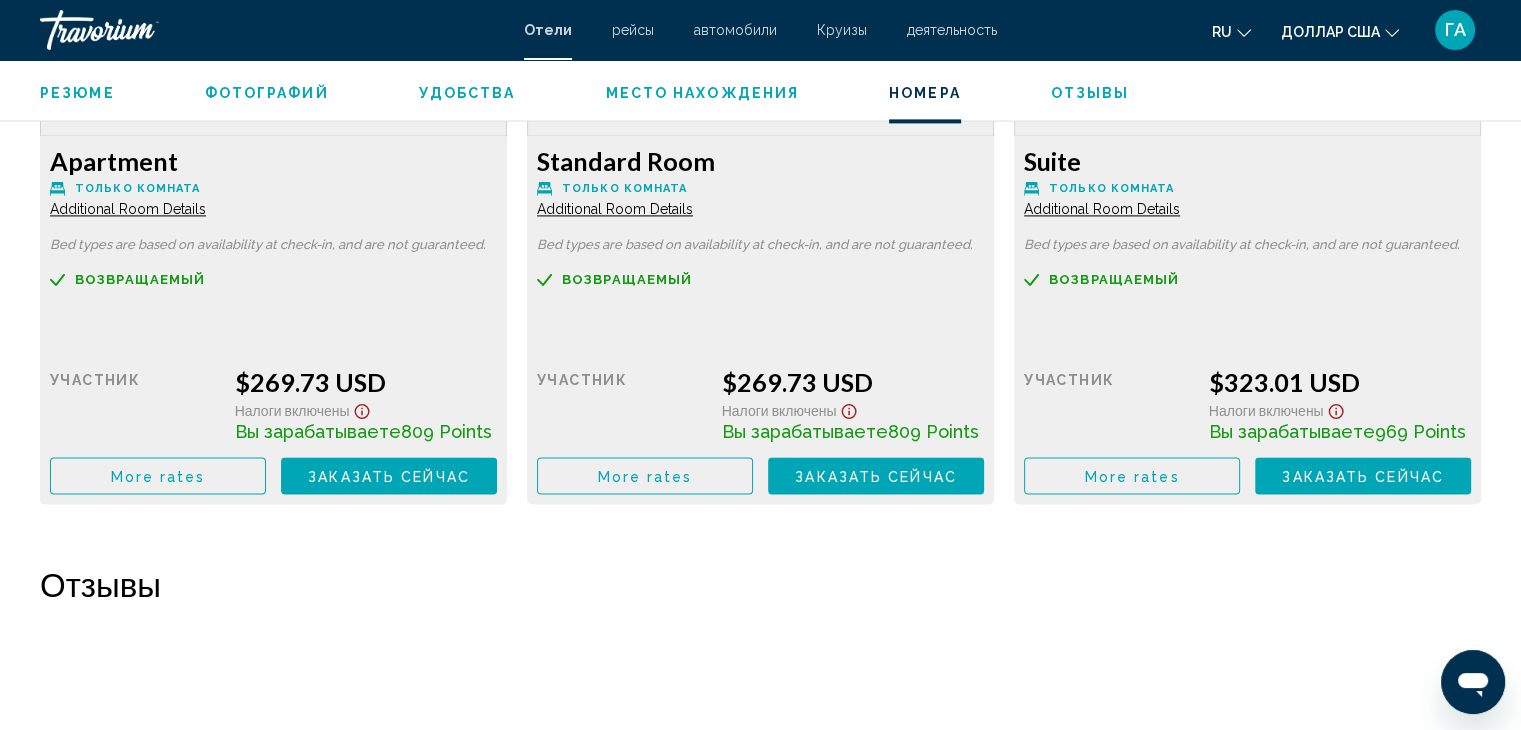 click on "Отели" at bounding box center [548, 30] 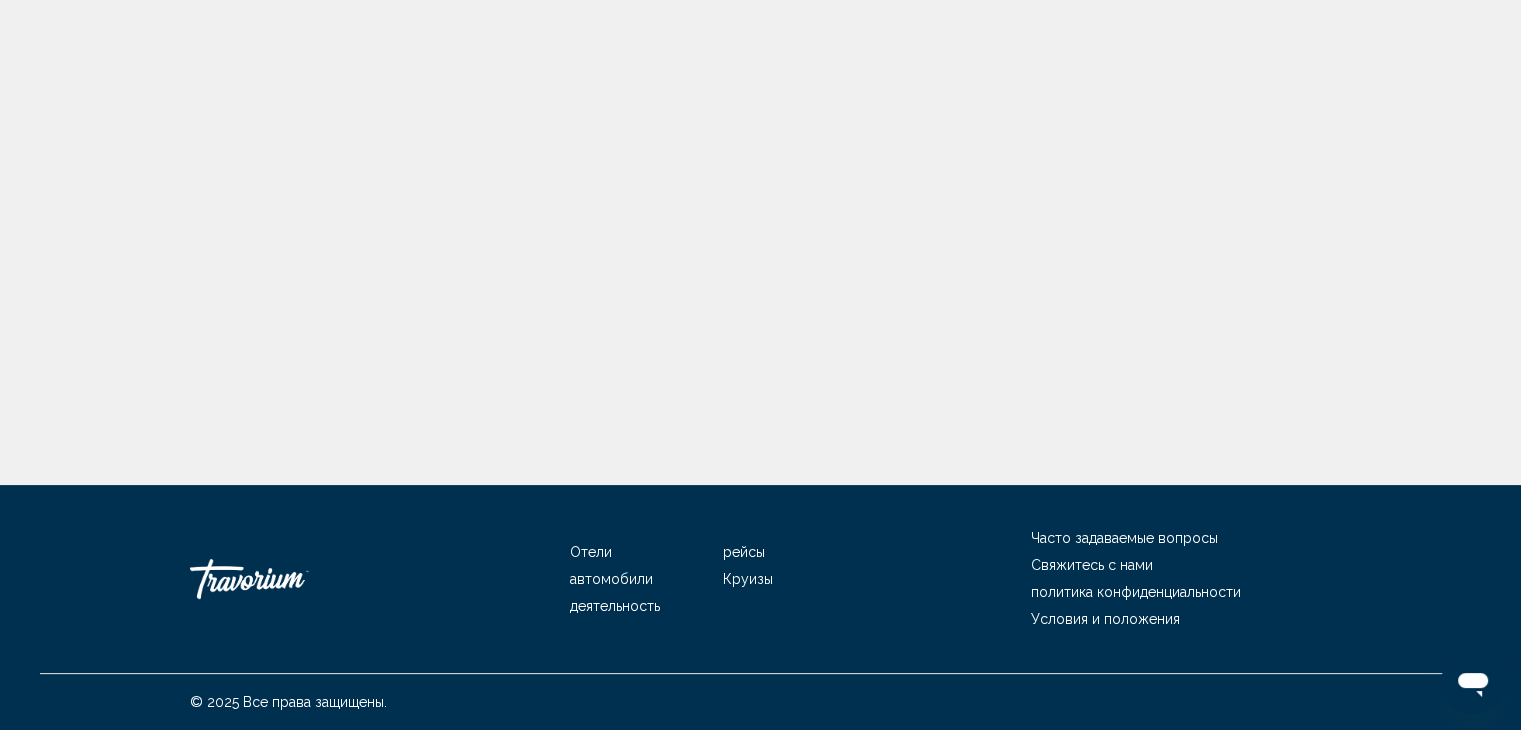 scroll, scrollTop: 0, scrollLeft: 0, axis: both 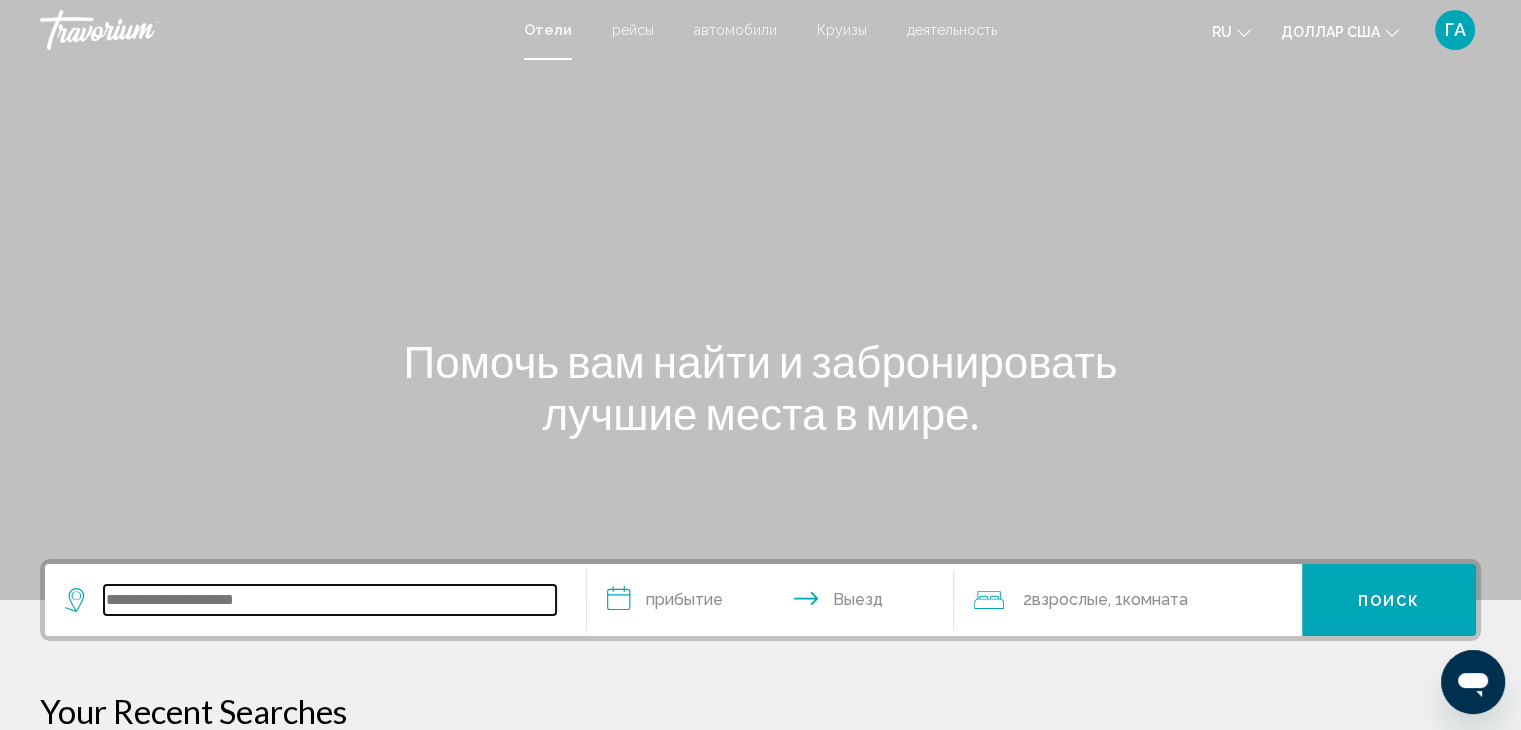 click at bounding box center [330, 600] 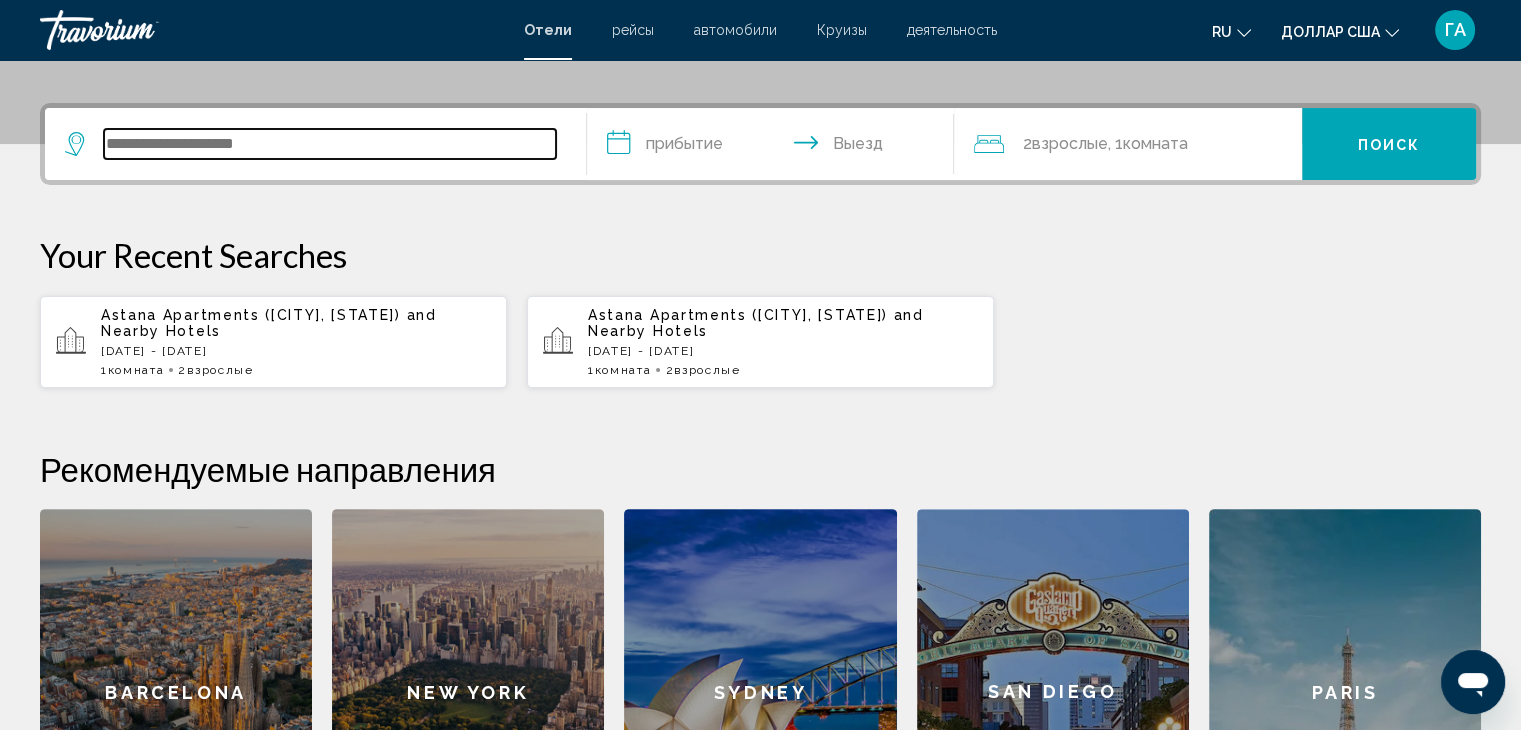 scroll, scrollTop: 493, scrollLeft: 0, axis: vertical 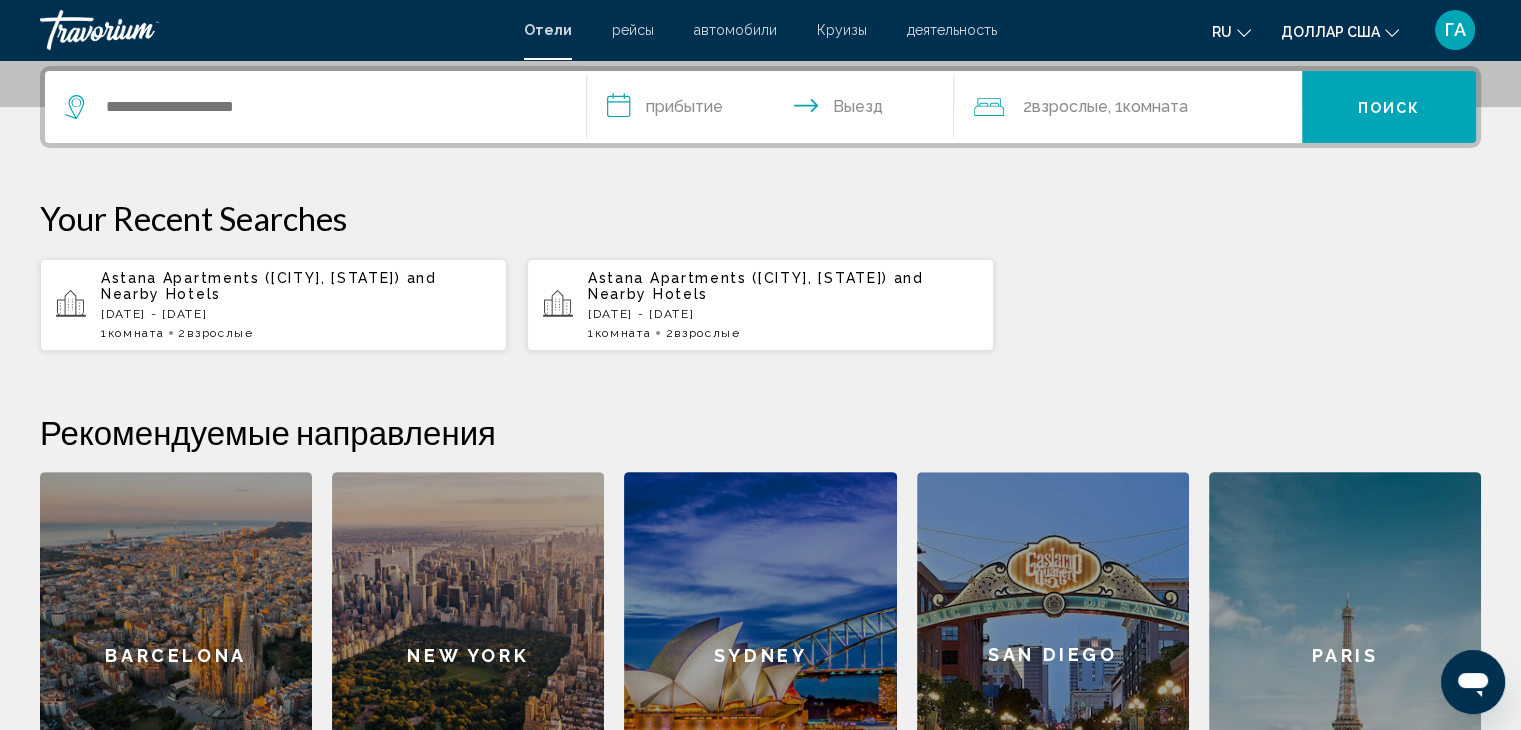 click on "Astana Apartments ([CITY], [STATE])" at bounding box center [251, 278] 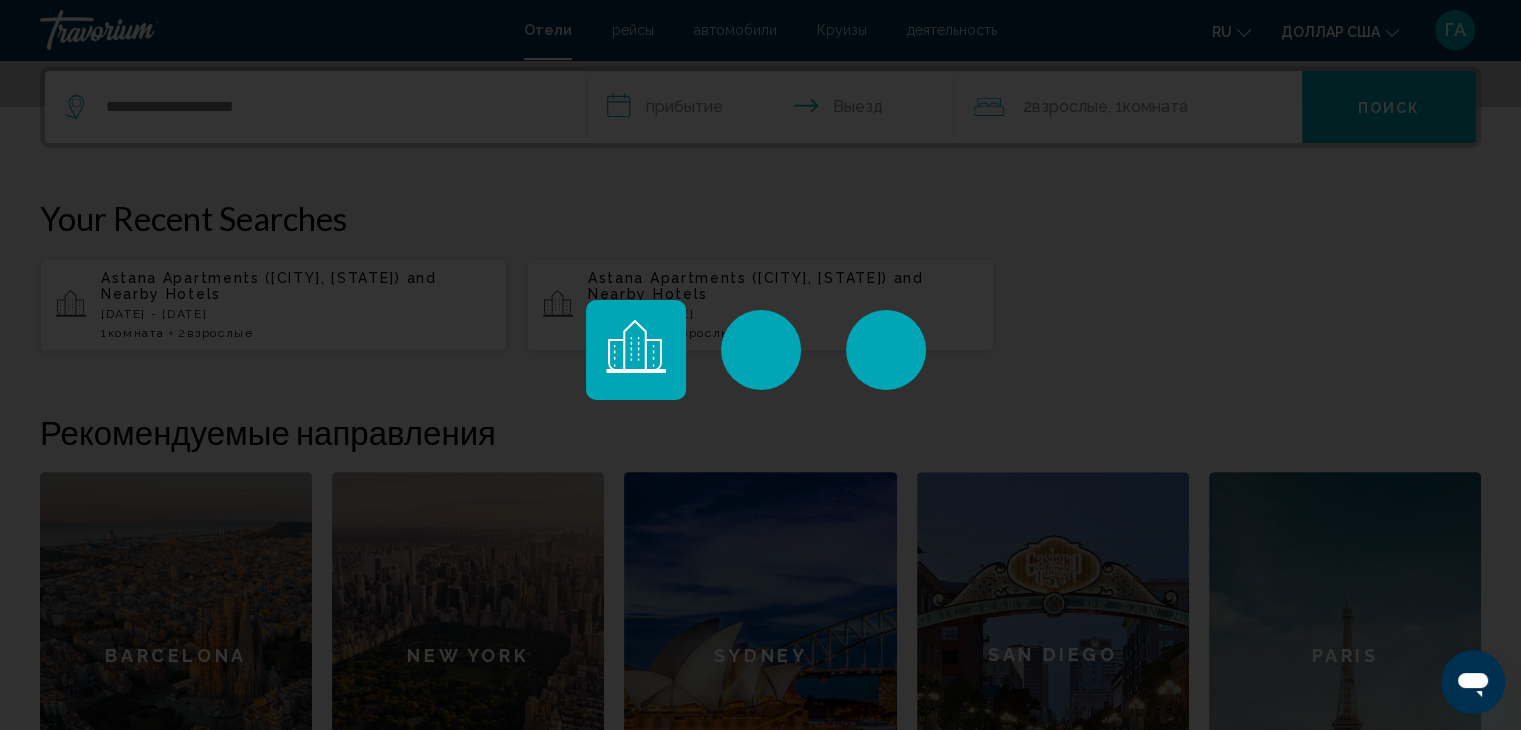 click at bounding box center (760, 365) 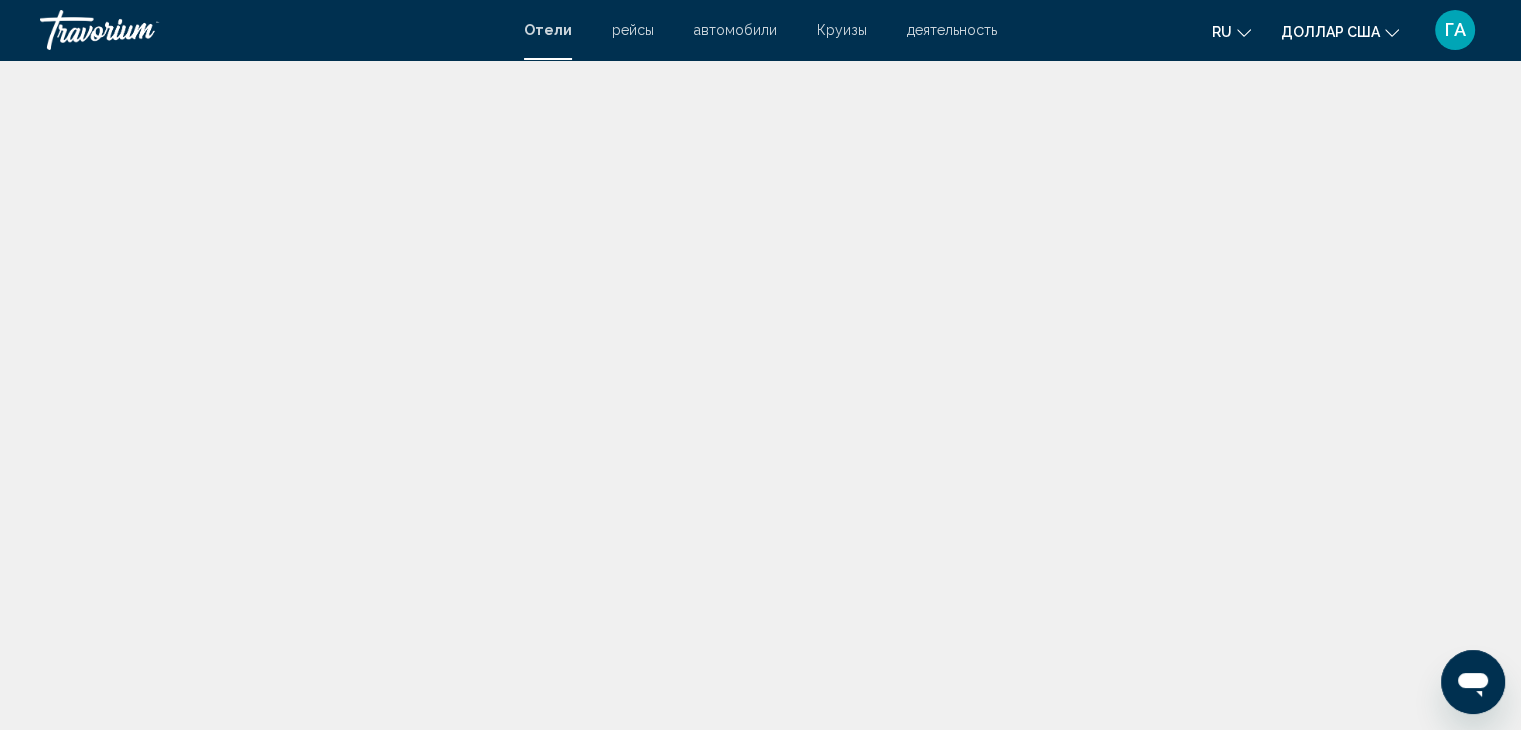 scroll, scrollTop: 0, scrollLeft: 0, axis: both 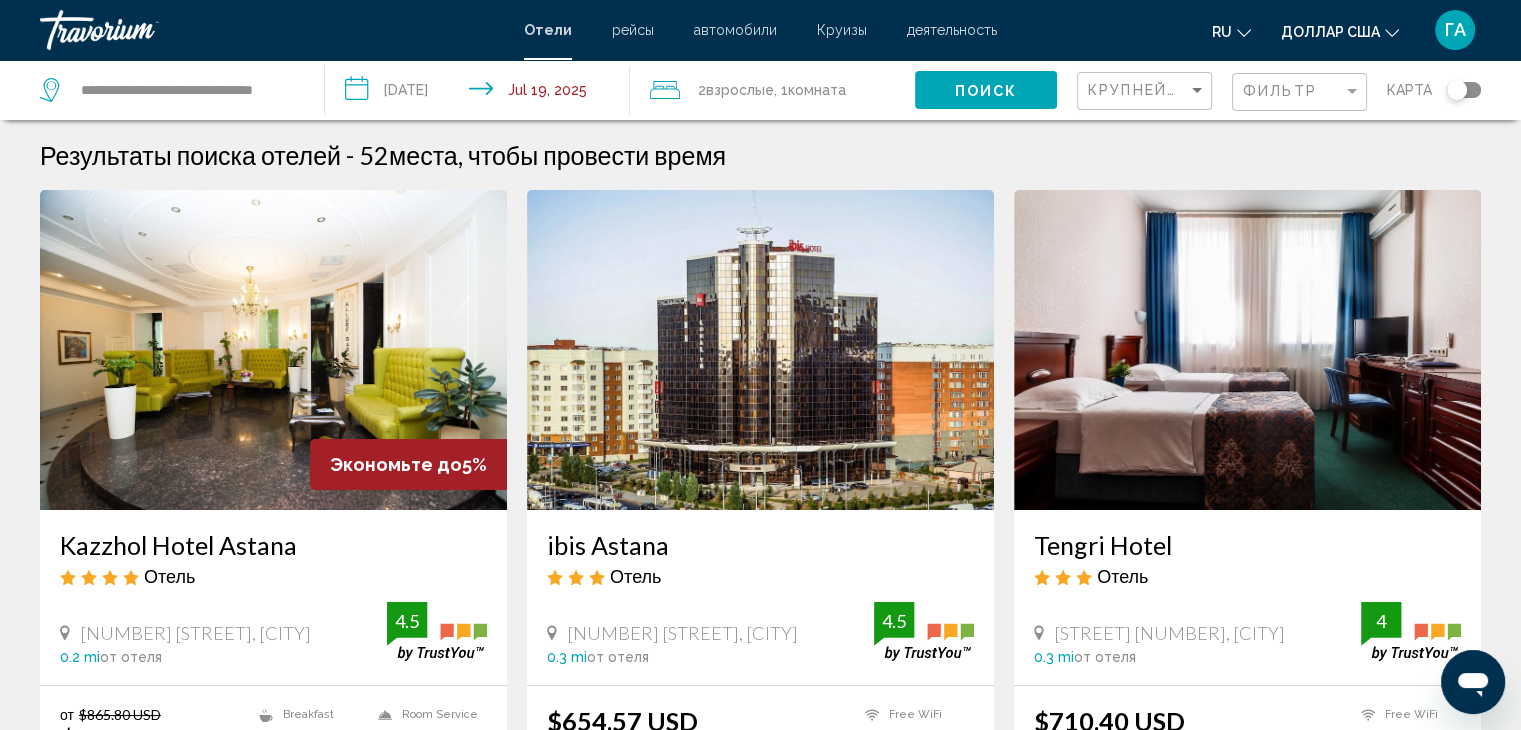 click on "**********" at bounding box center (481, 93) 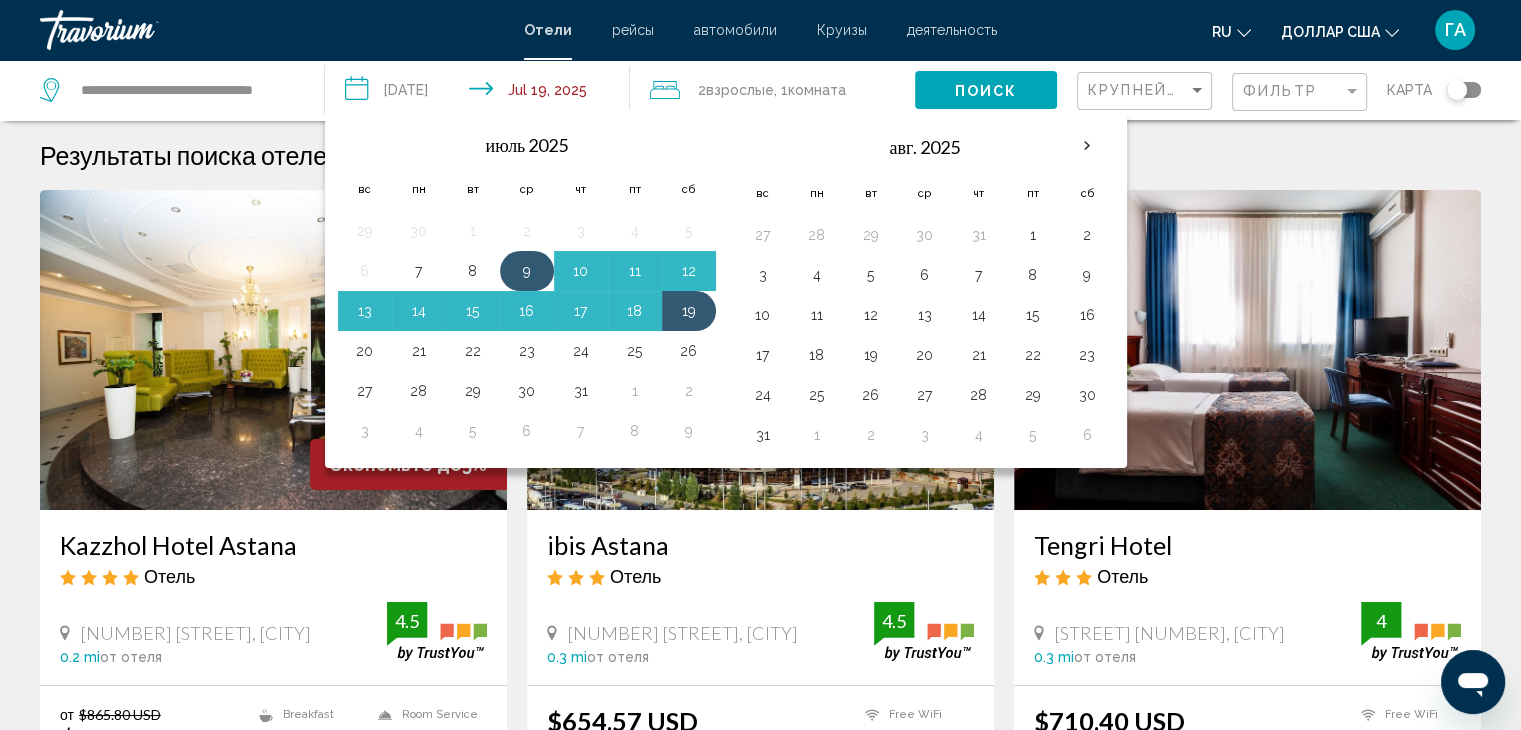click on "9" at bounding box center [527, 271] 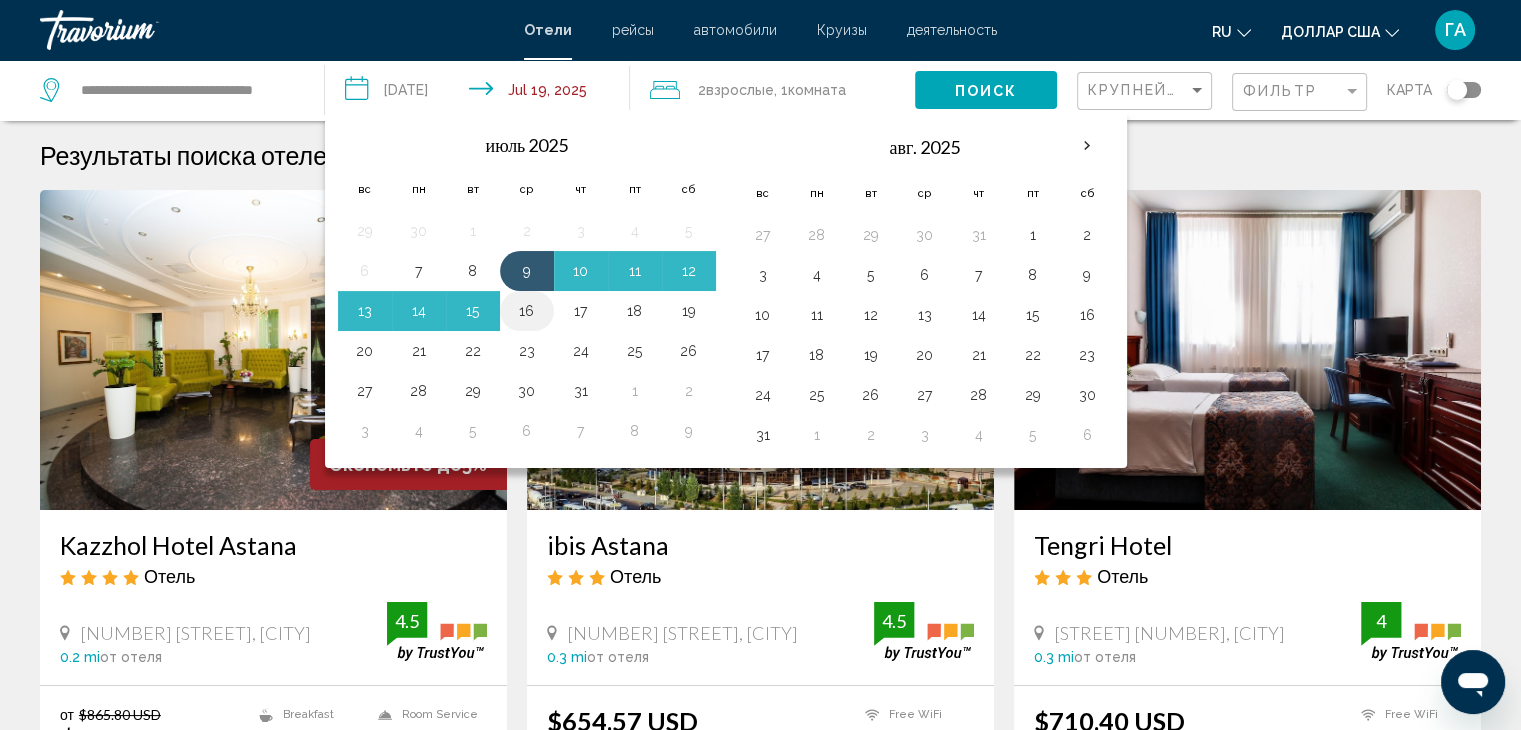 click on "16" at bounding box center [527, 311] 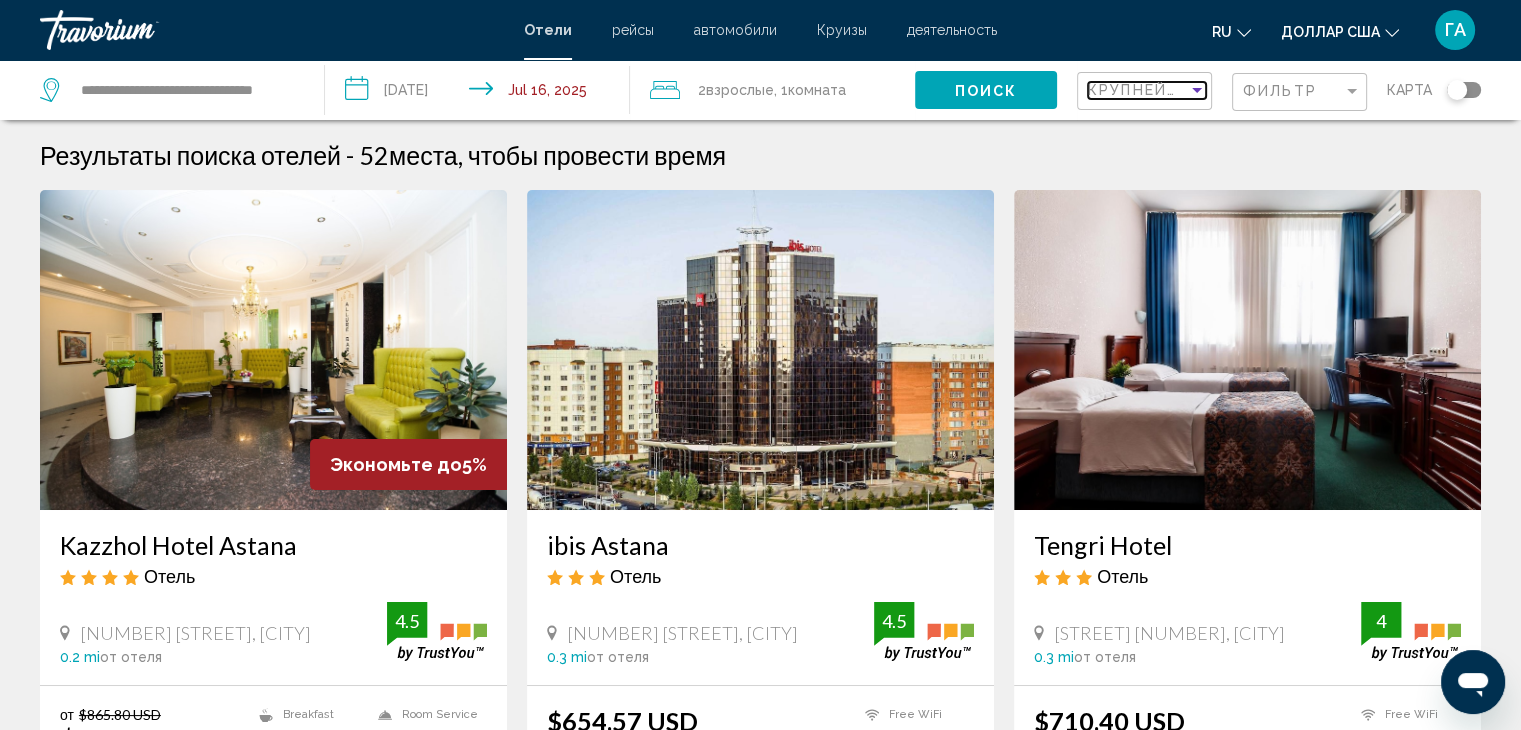 click at bounding box center [1197, 90] 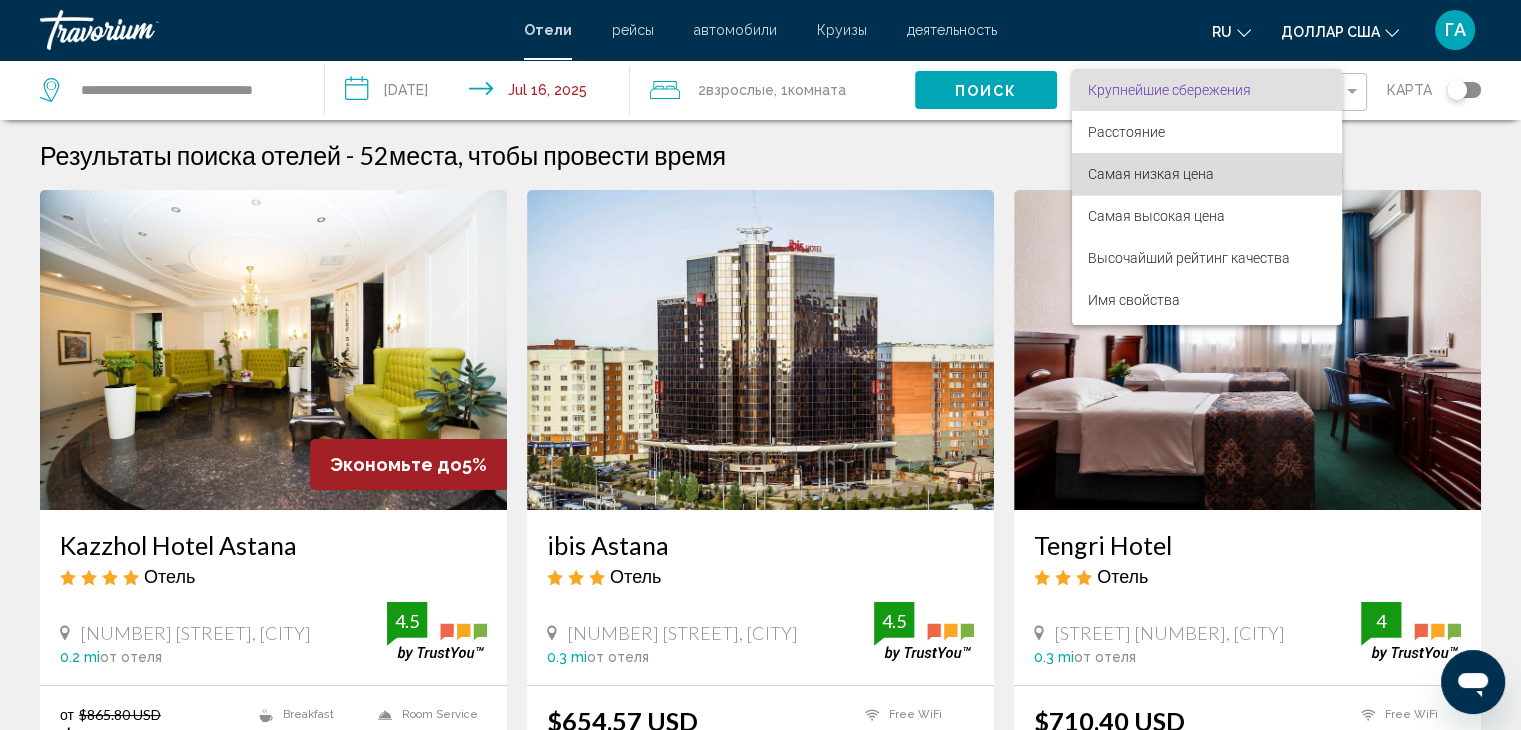 click on "Самая низкая цена" at bounding box center [1151, 174] 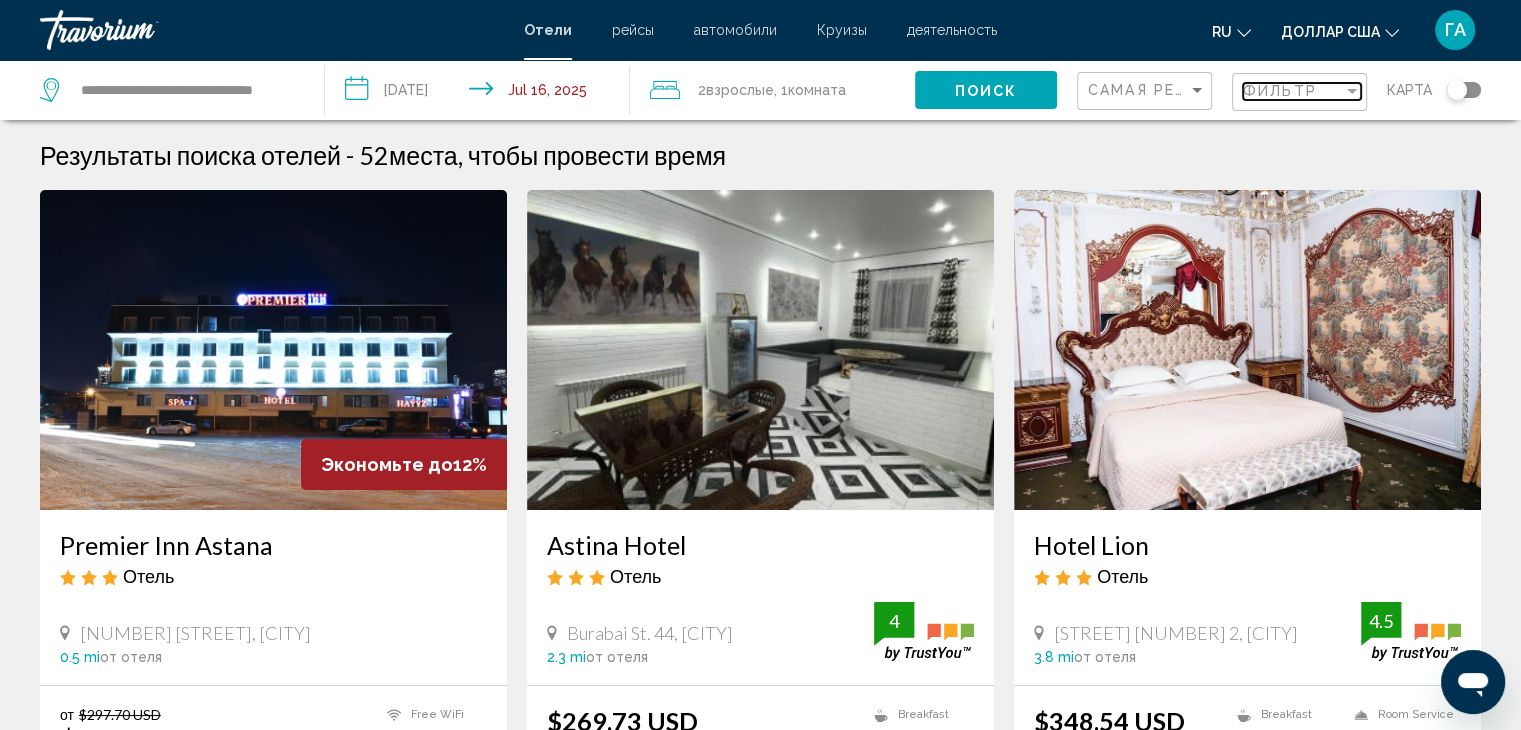 click on "Фильтр" at bounding box center [1280, 91] 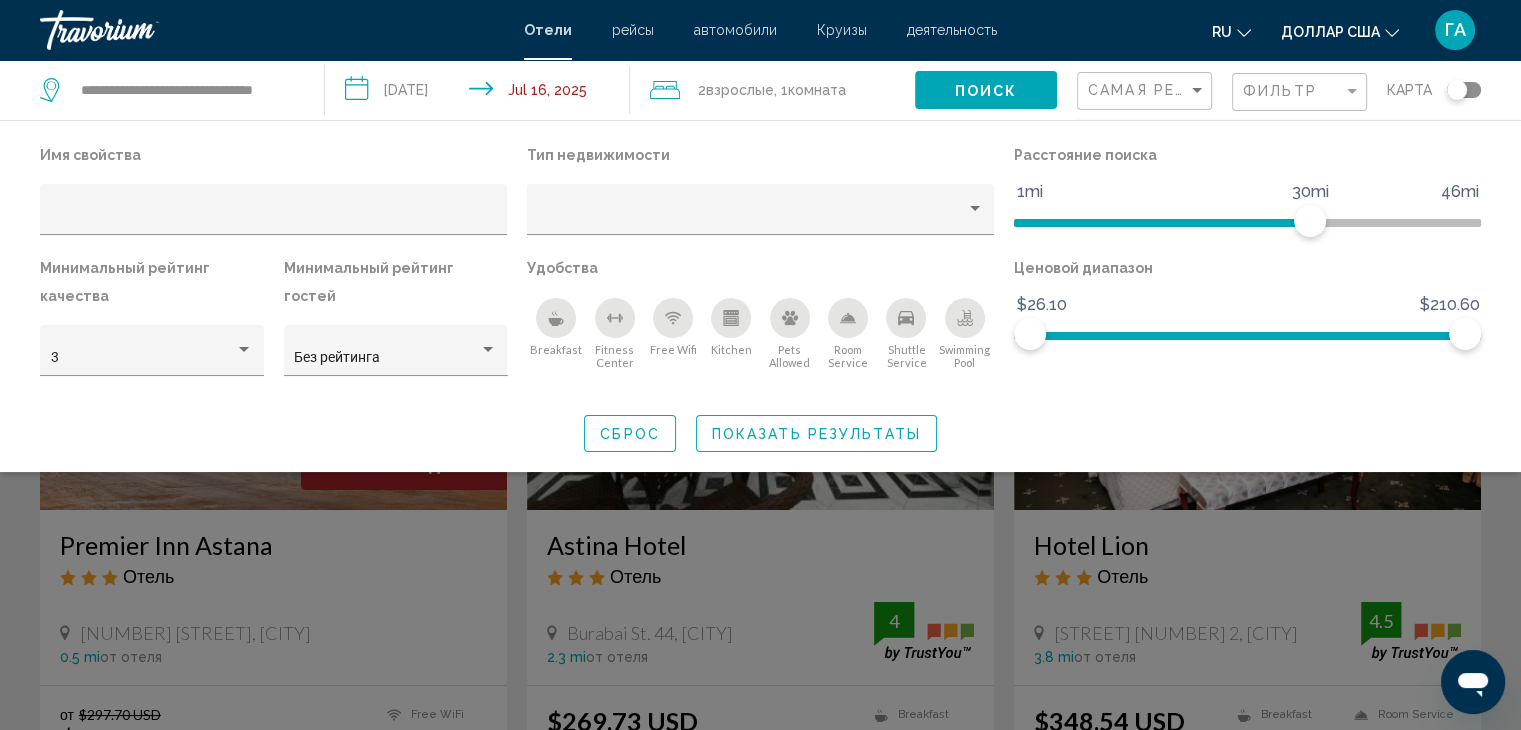 click at bounding box center [556, 322] 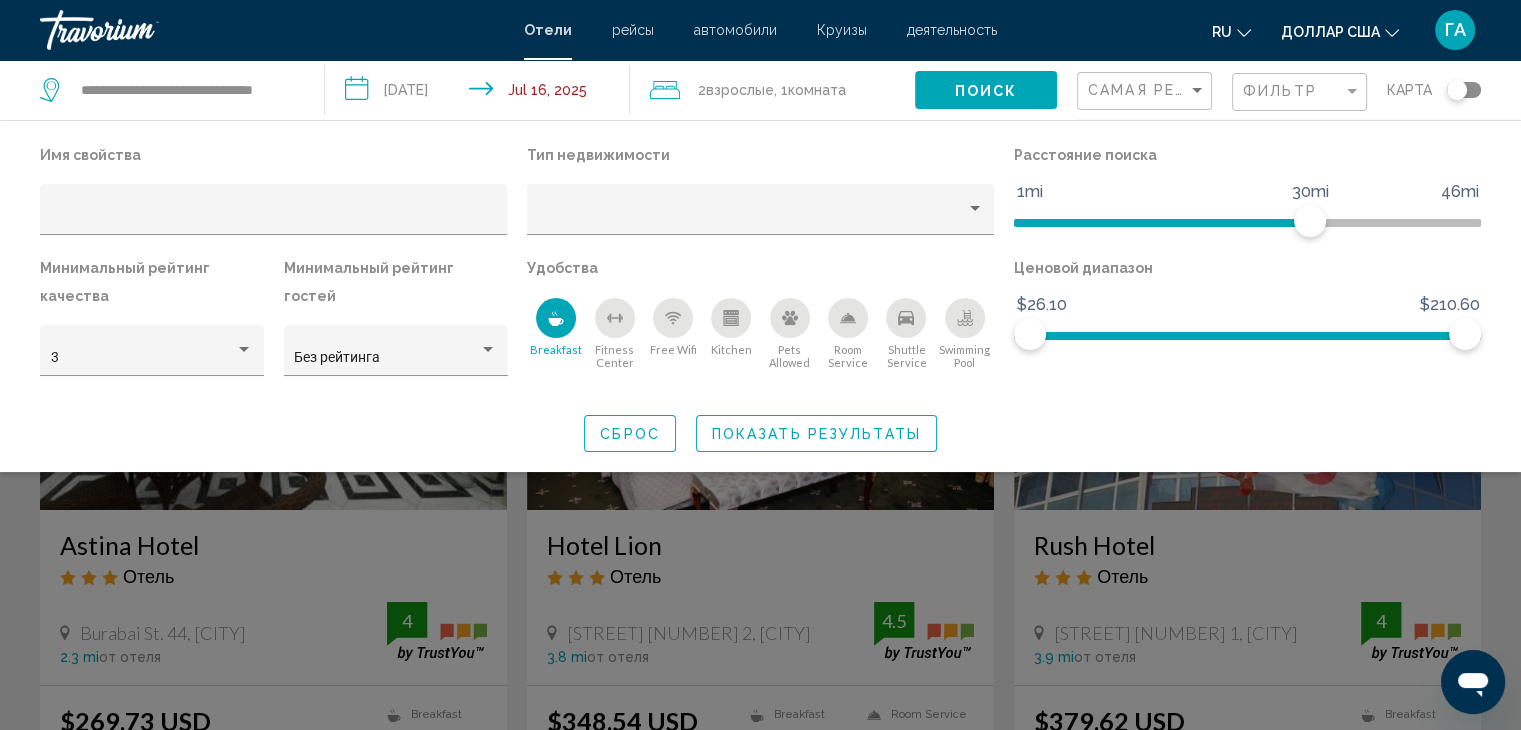 click at bounding box center (673, 318) 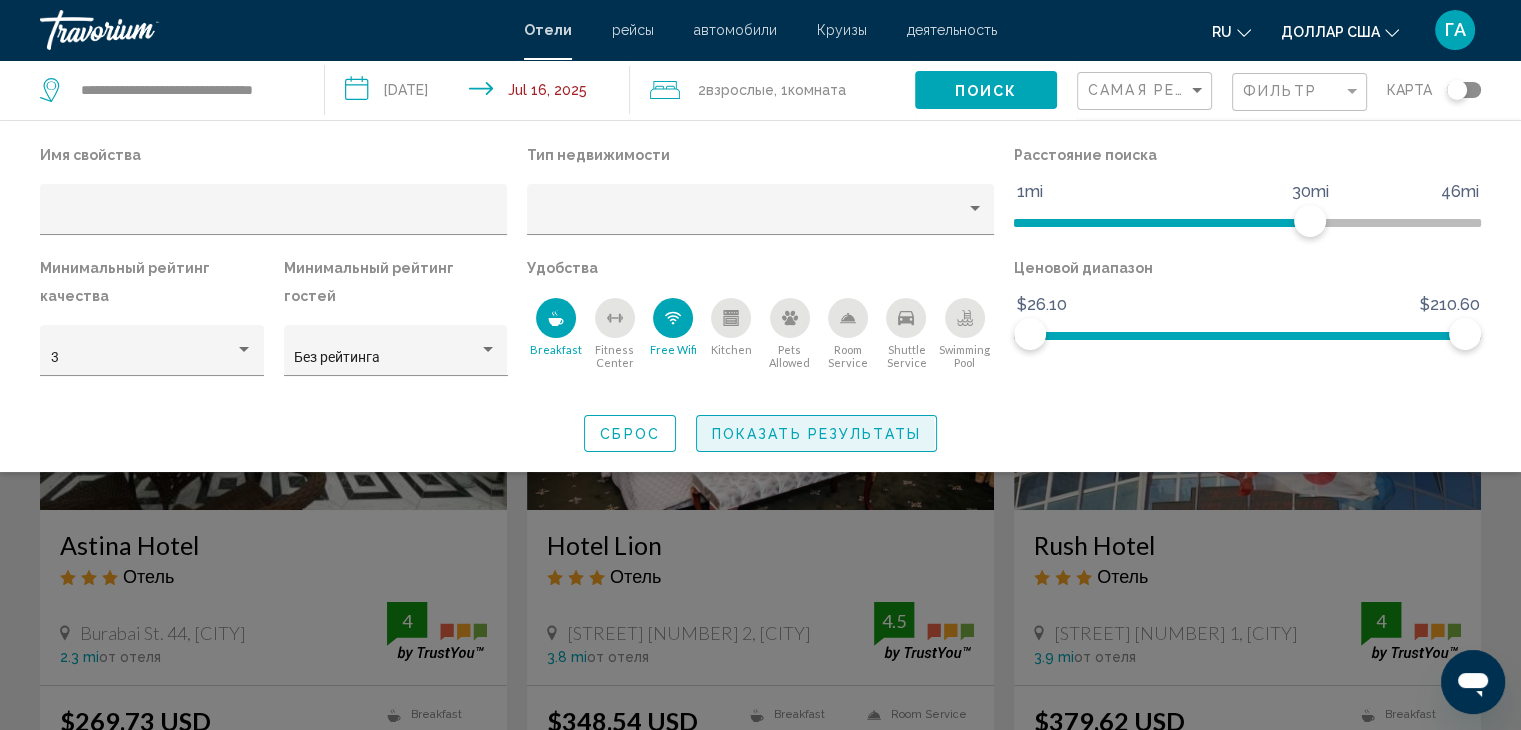 click on "Показать результаты" at bounding box center [816, 434] 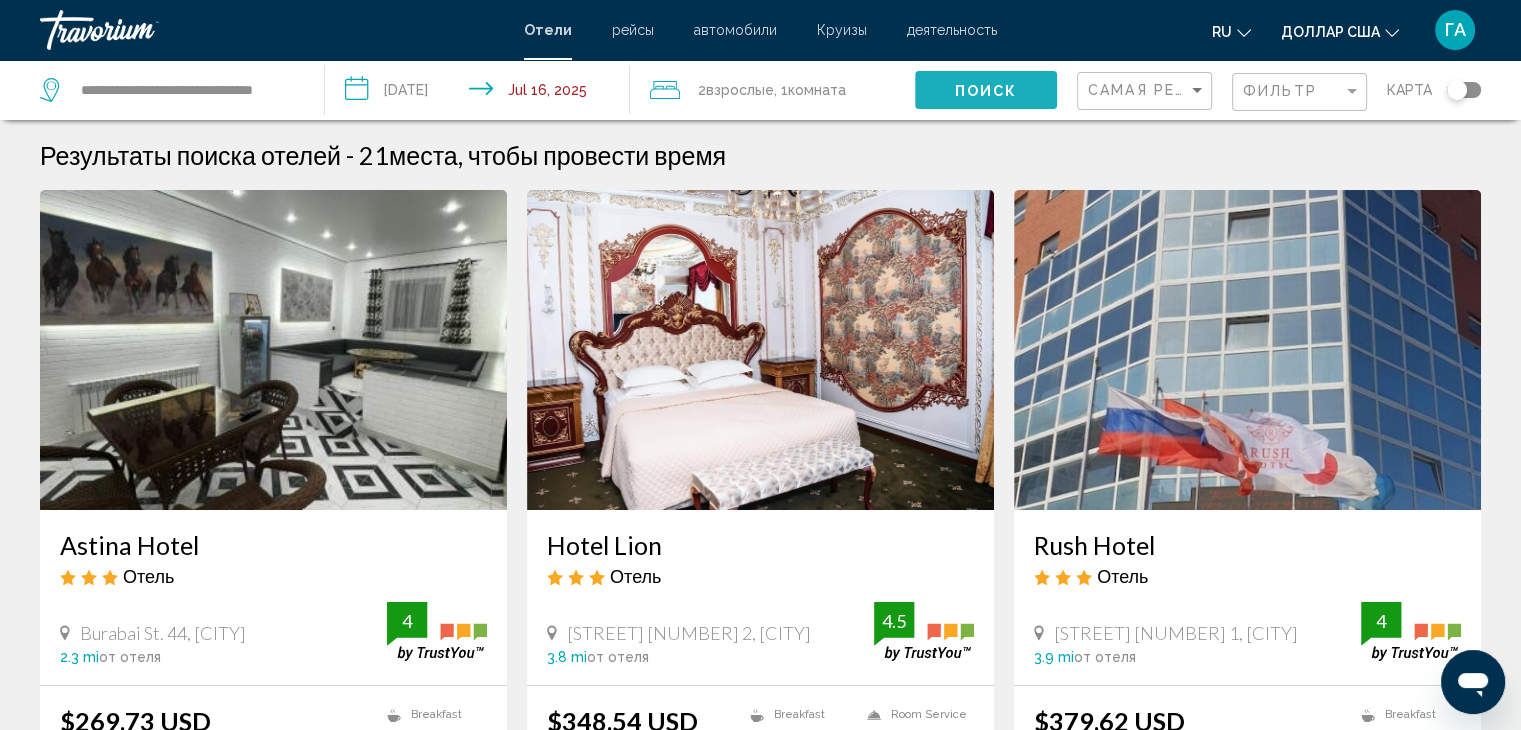 click on "Поиск" at bounding box center (986, 91) 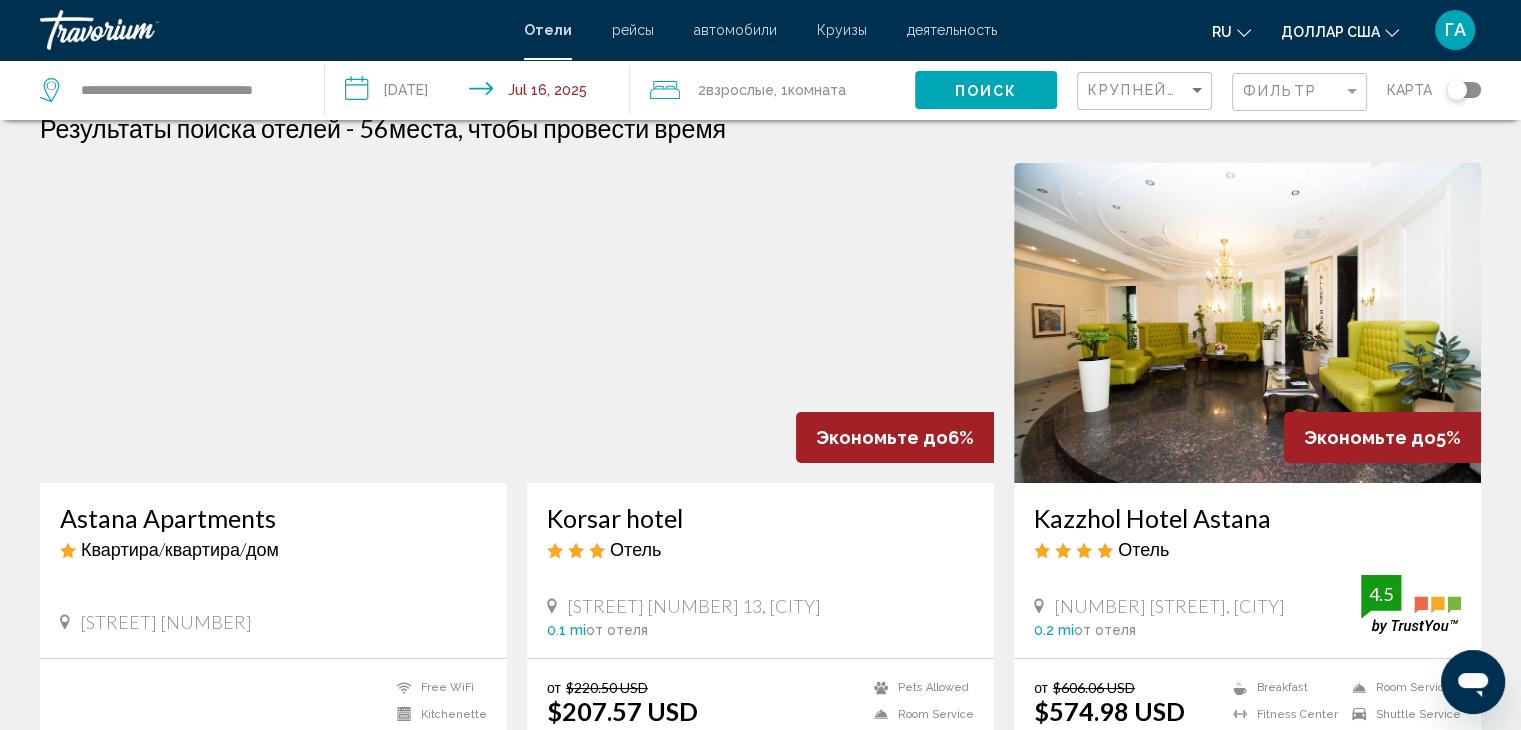 scroll, scrollTop: 40, scrollLeft: 0, axis: vertical 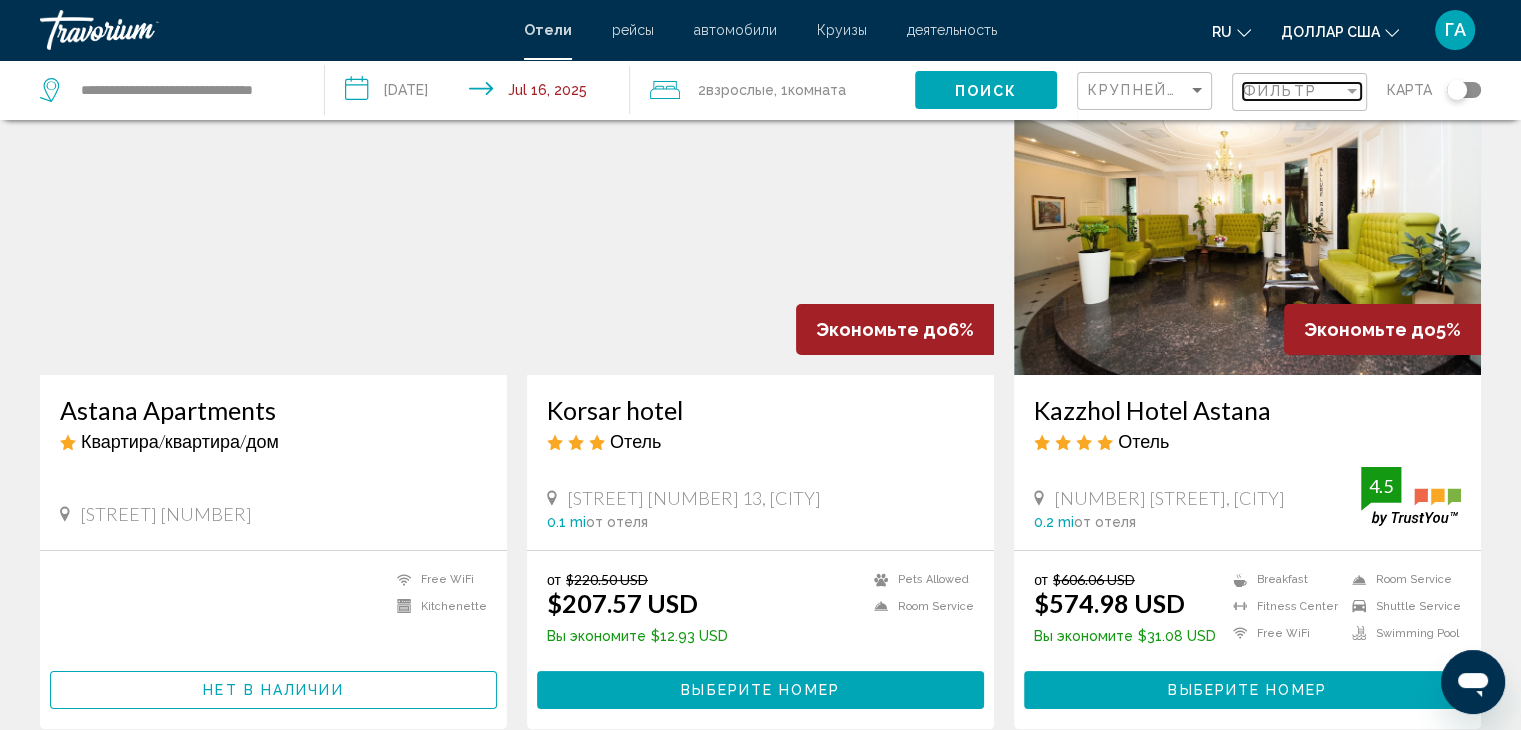 click at bounding box center [1352, 91] 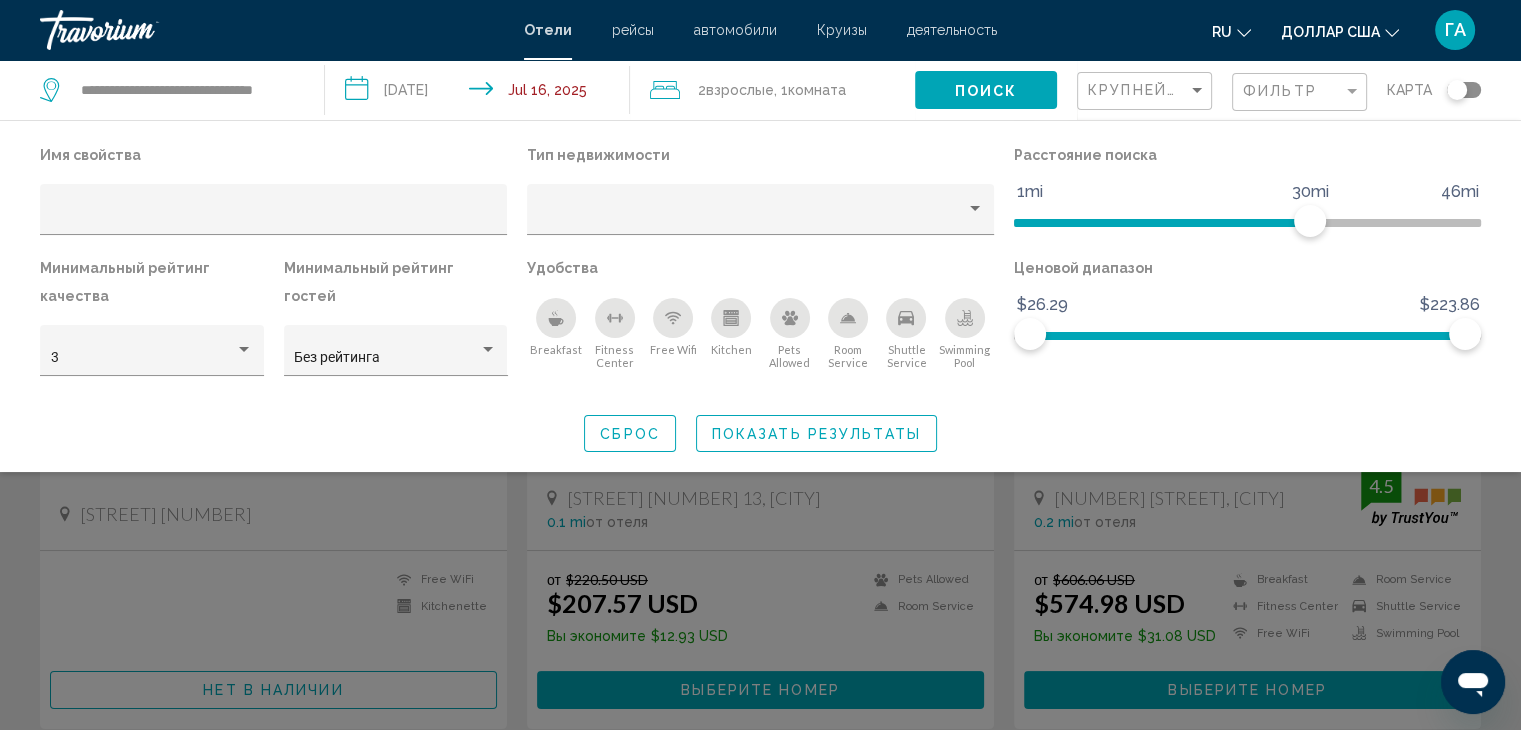 click at bounding box center [556, 318] 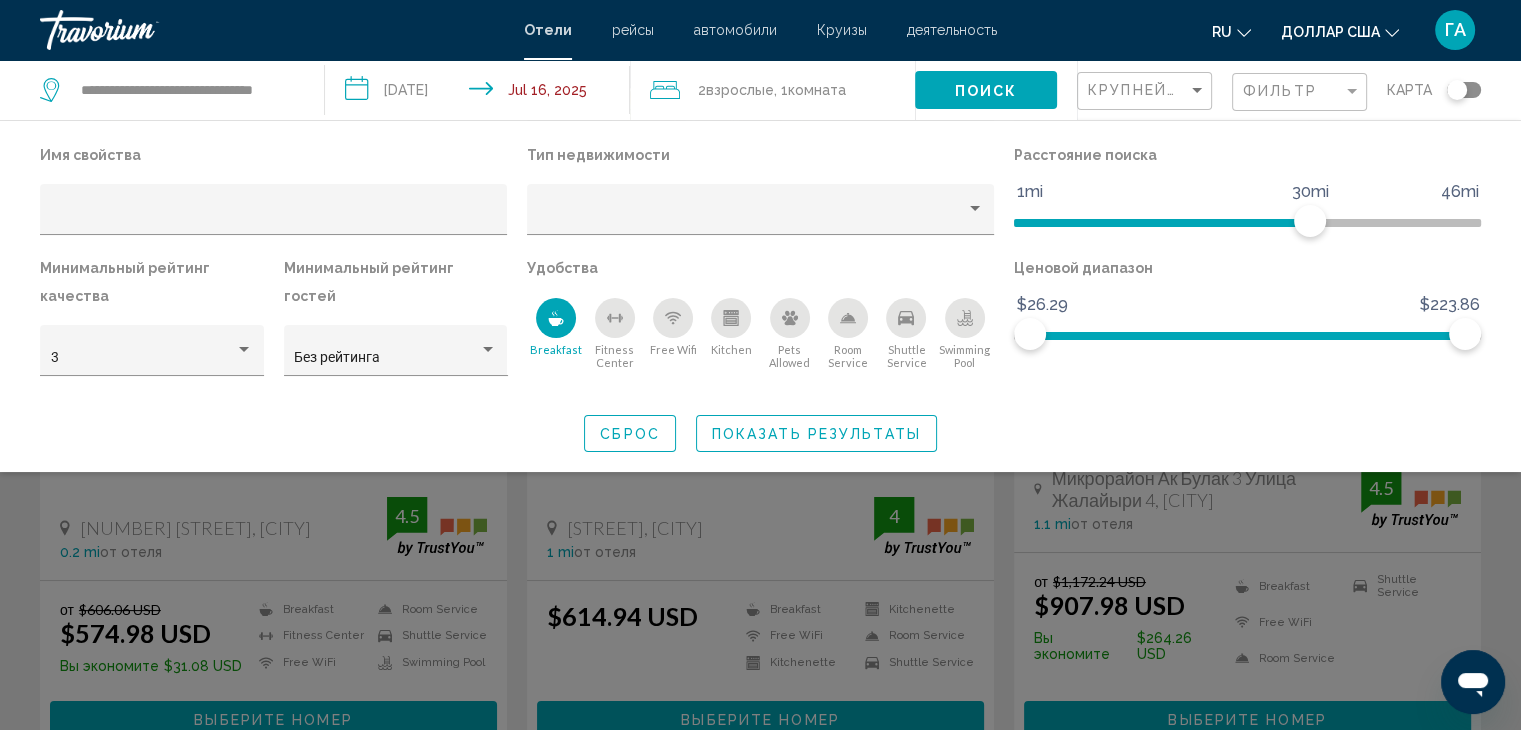 click at bounding box center (673, 318) 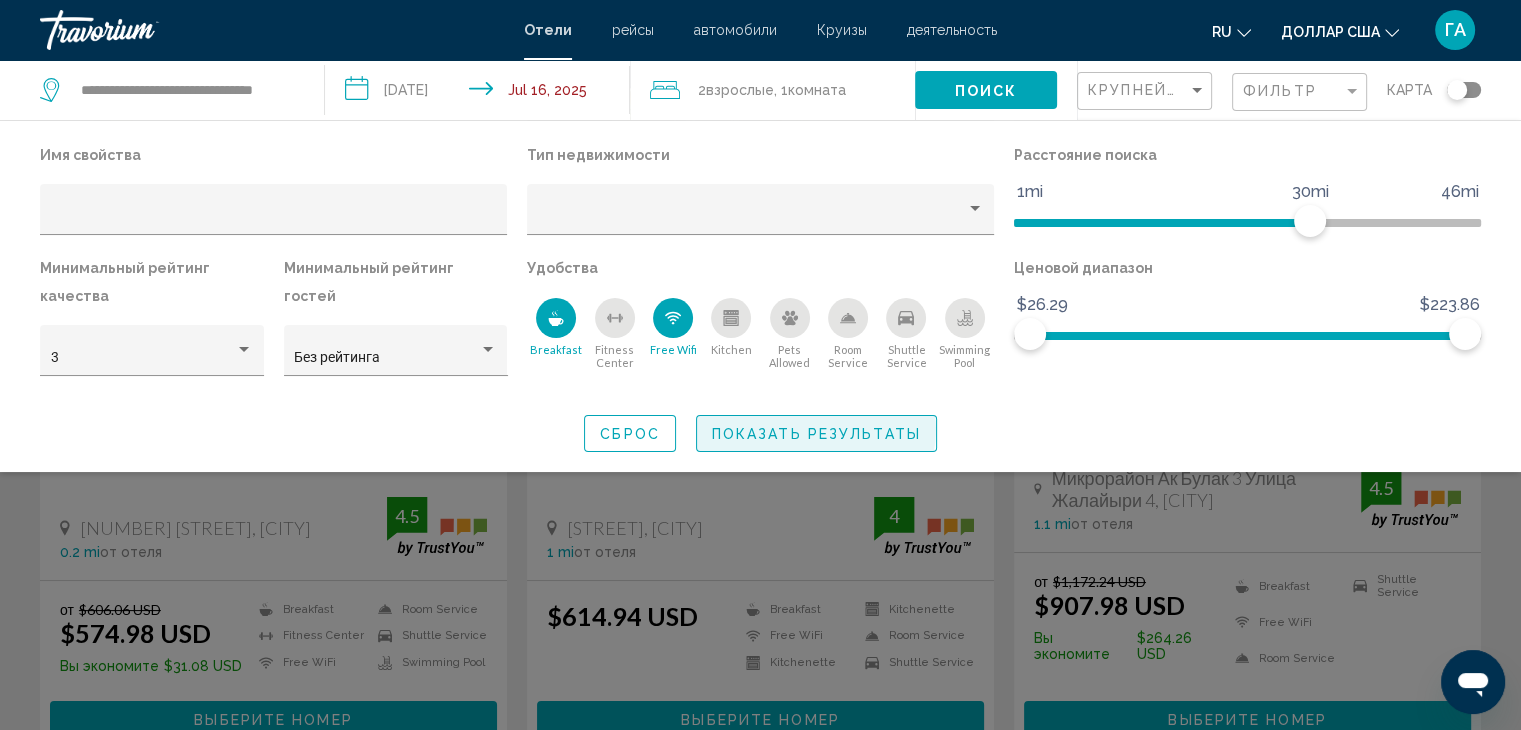 click on "Показать результаты" at bounding box center [816, 434] 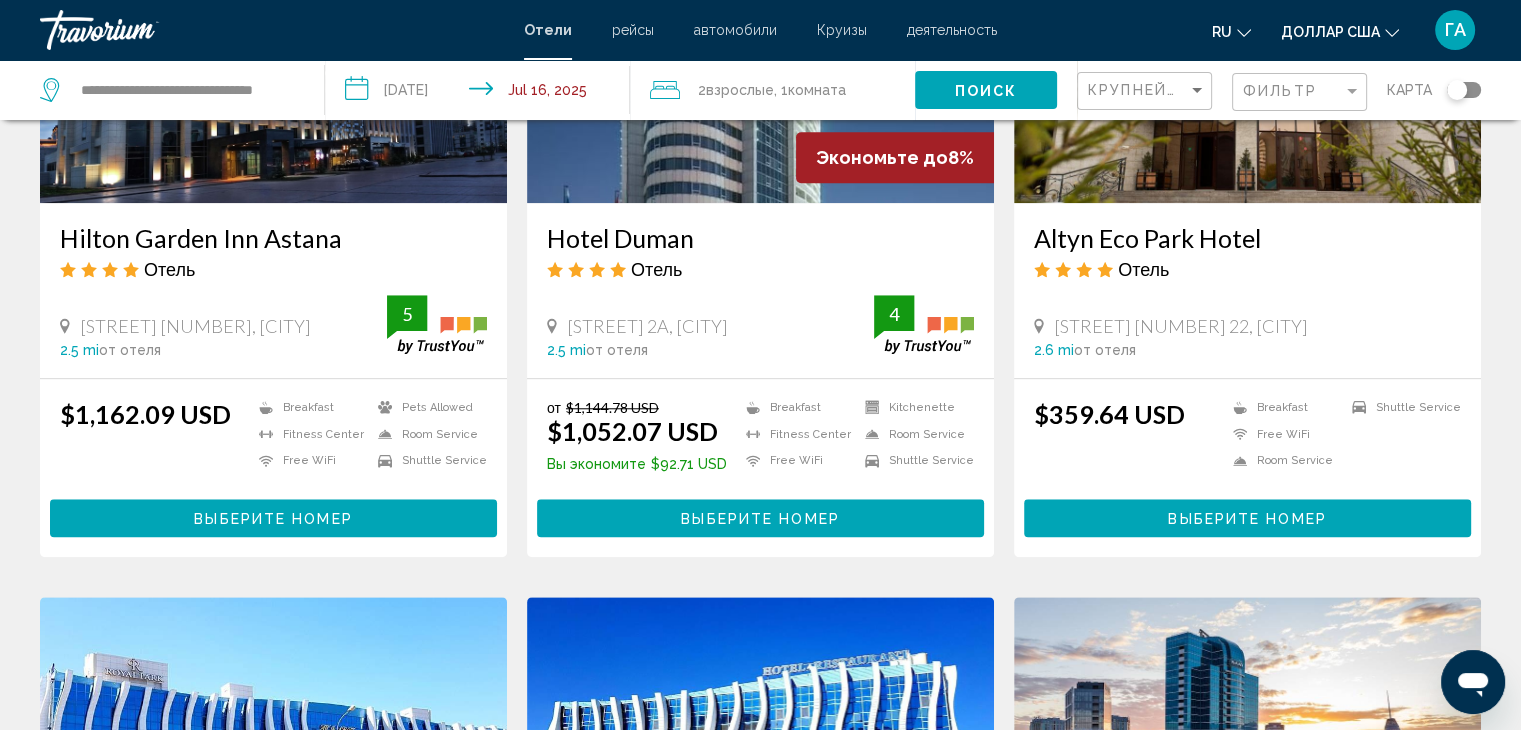 scroll, scrollTop: 1133, scrollLeft: 0, axis: vertical 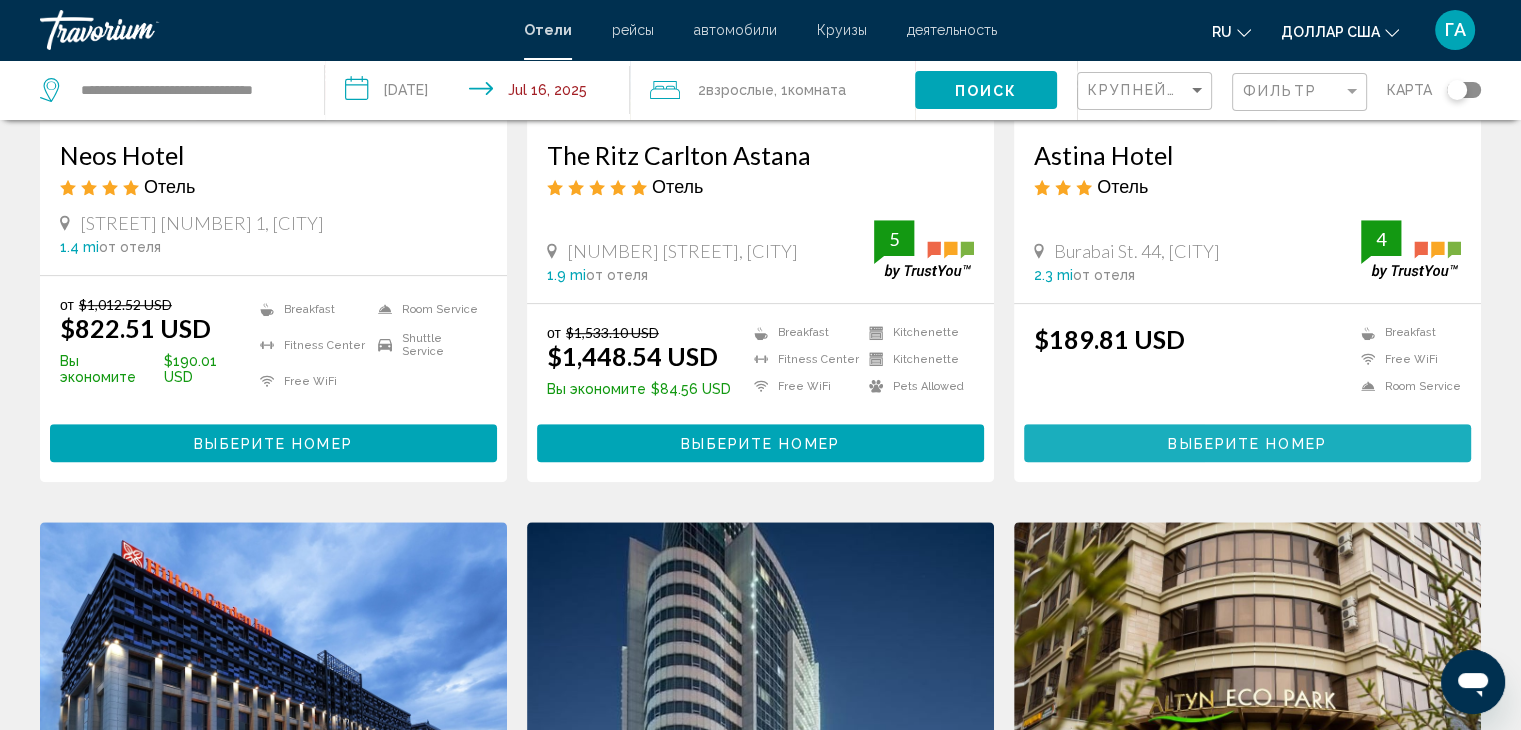 click on "Выберите номер" at bounding box center (1247, 444) 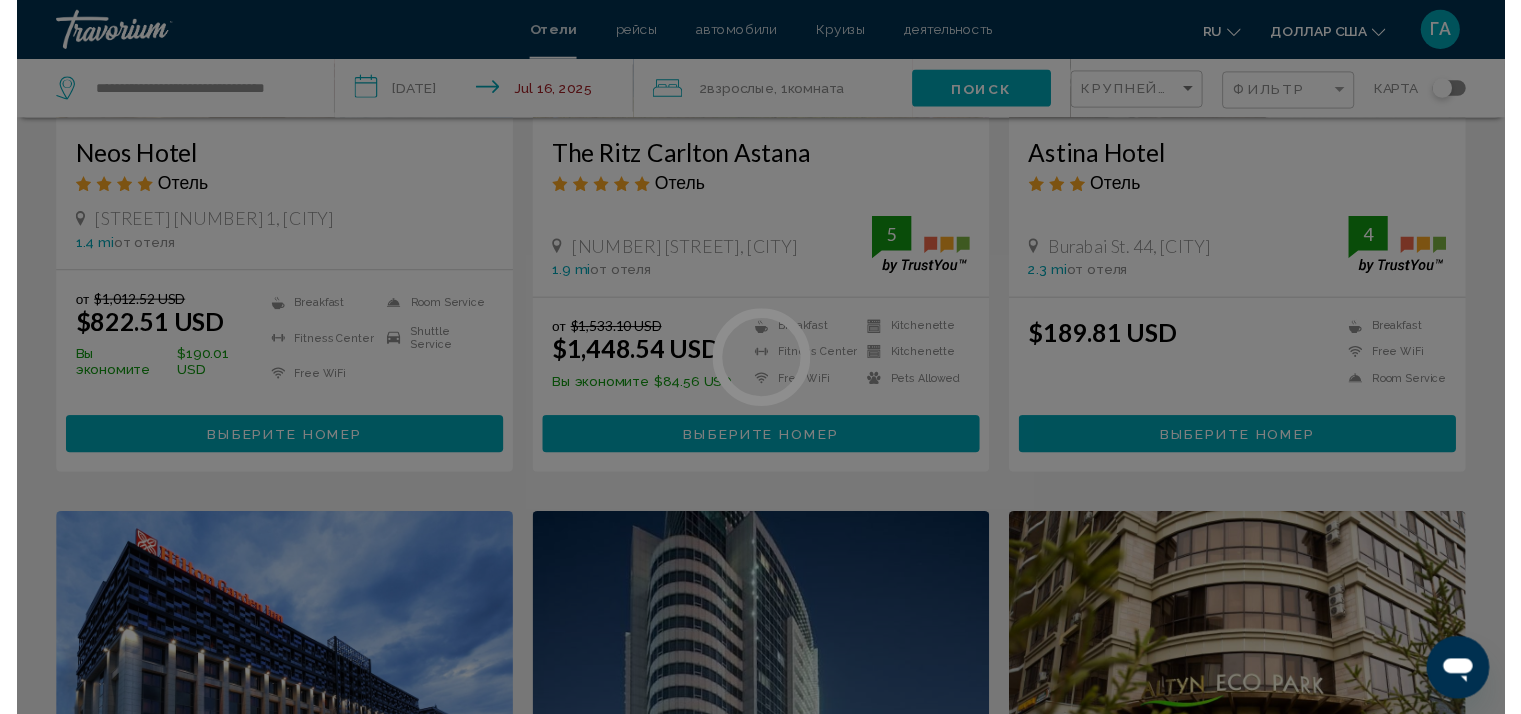 scroll, scrollTop: 0, scrollLeft: 0, axis: both 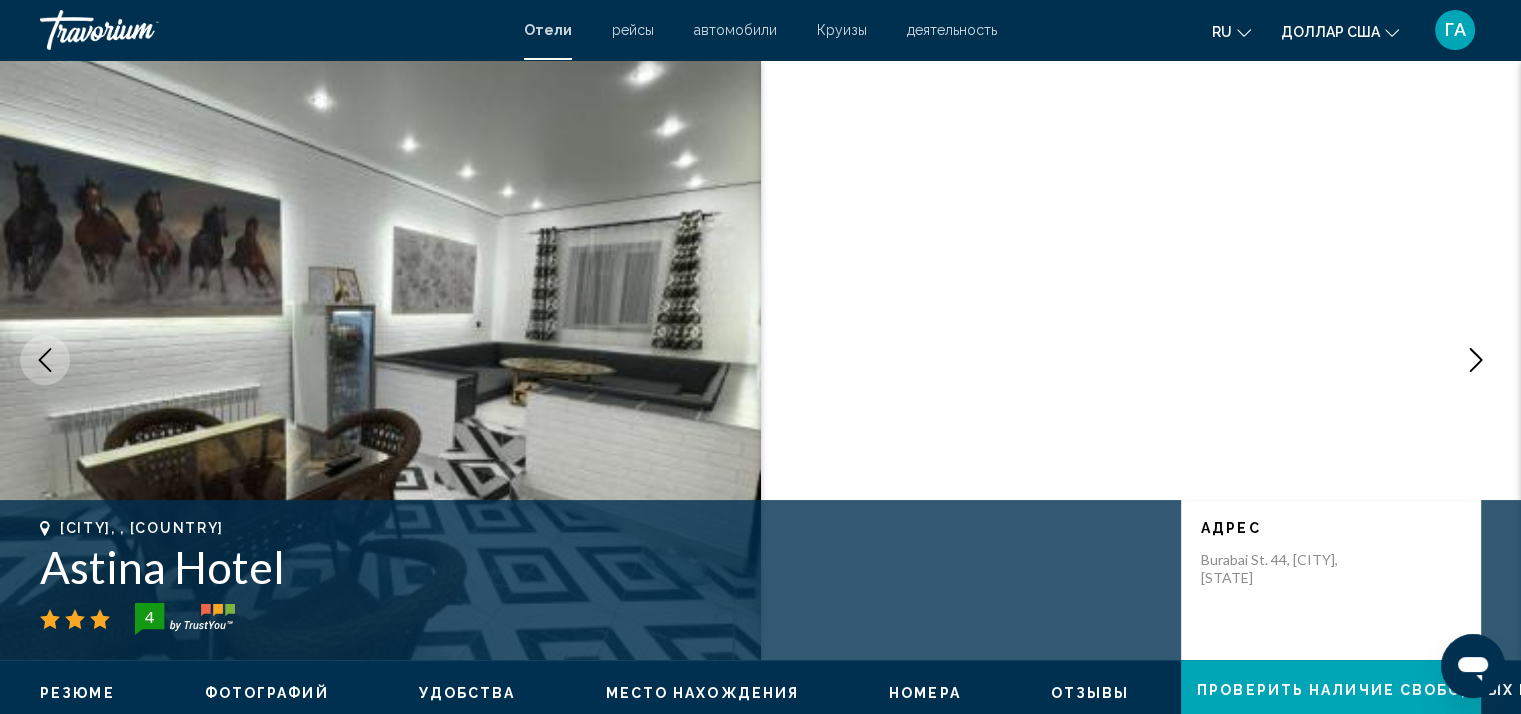 click on "Номера" at bounding box center (925, 693) 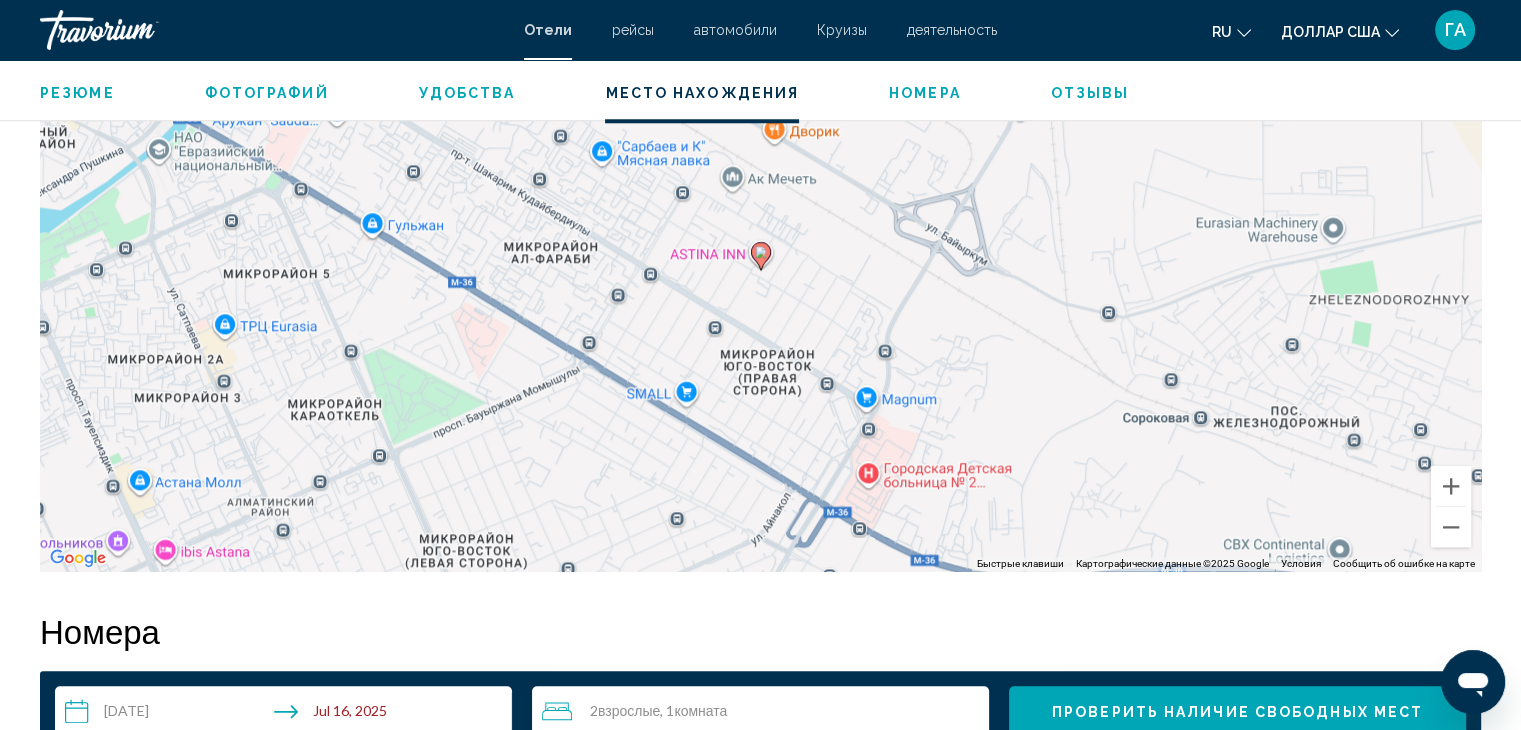 scroll, scrollTop: 2439, scrollLeft: 0, axis: vertical 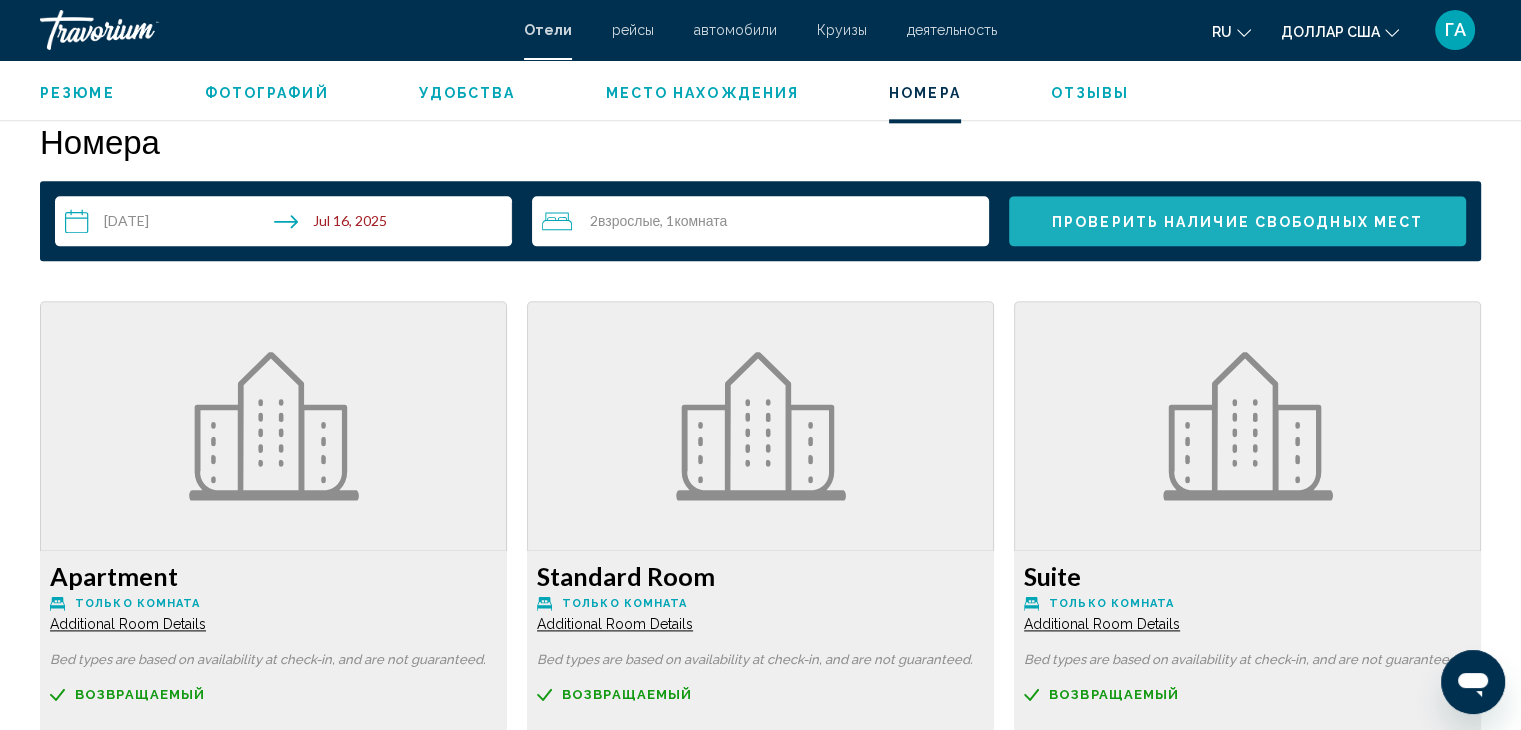 click on "Проверить наличие свободных мест" at bounding box center [1237, 222] 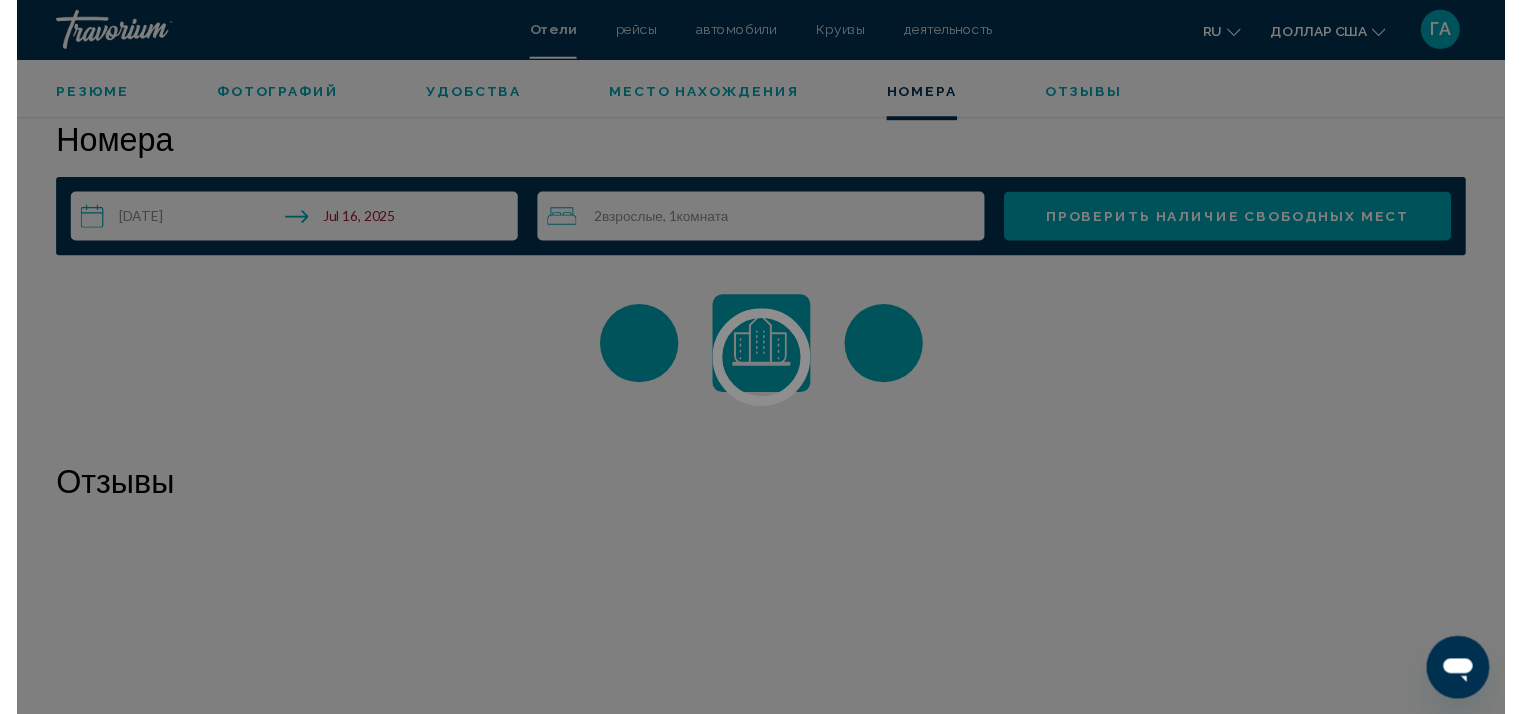 scroll, scrollTop: 0, scrollLeft: 0, axis: both 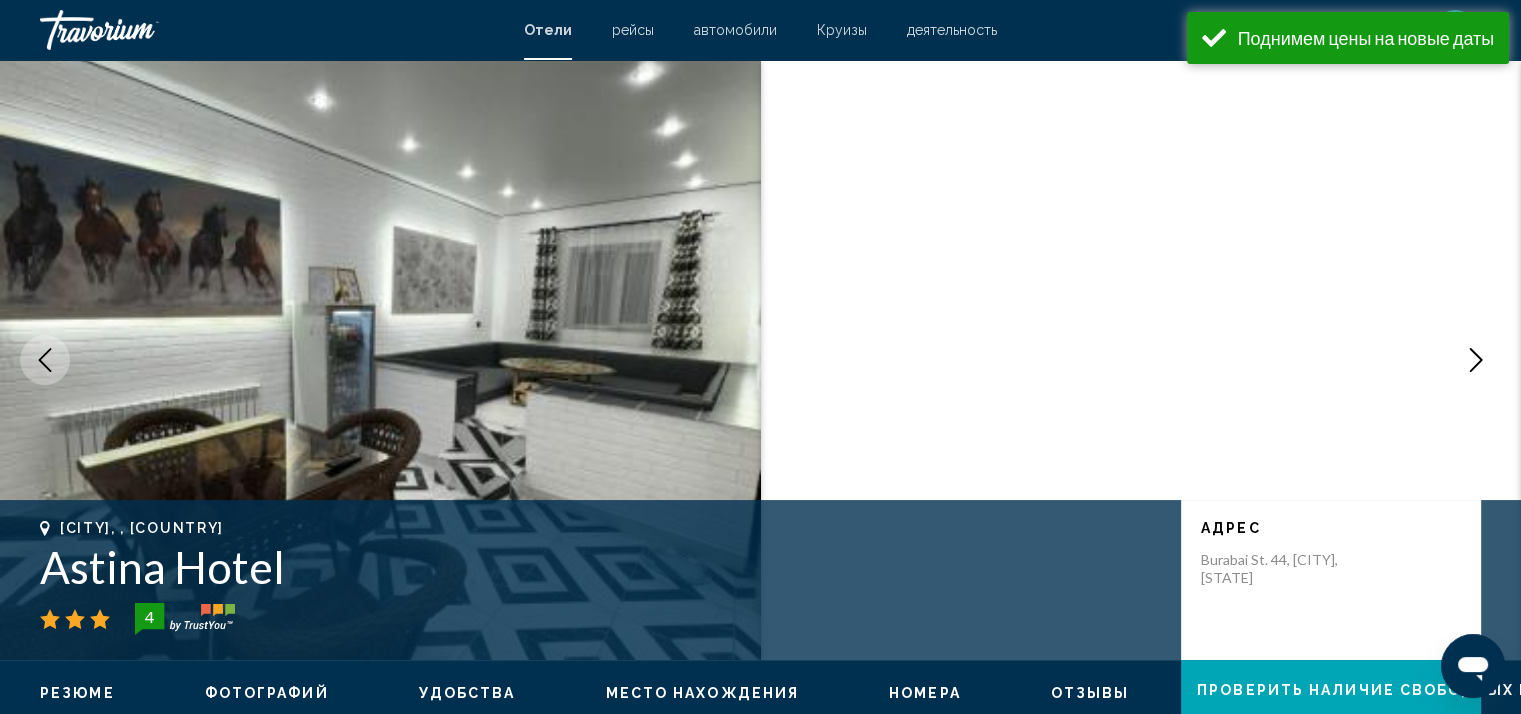 click on "Проверить наличие свободных мест" at bounding box center [1382, 691] 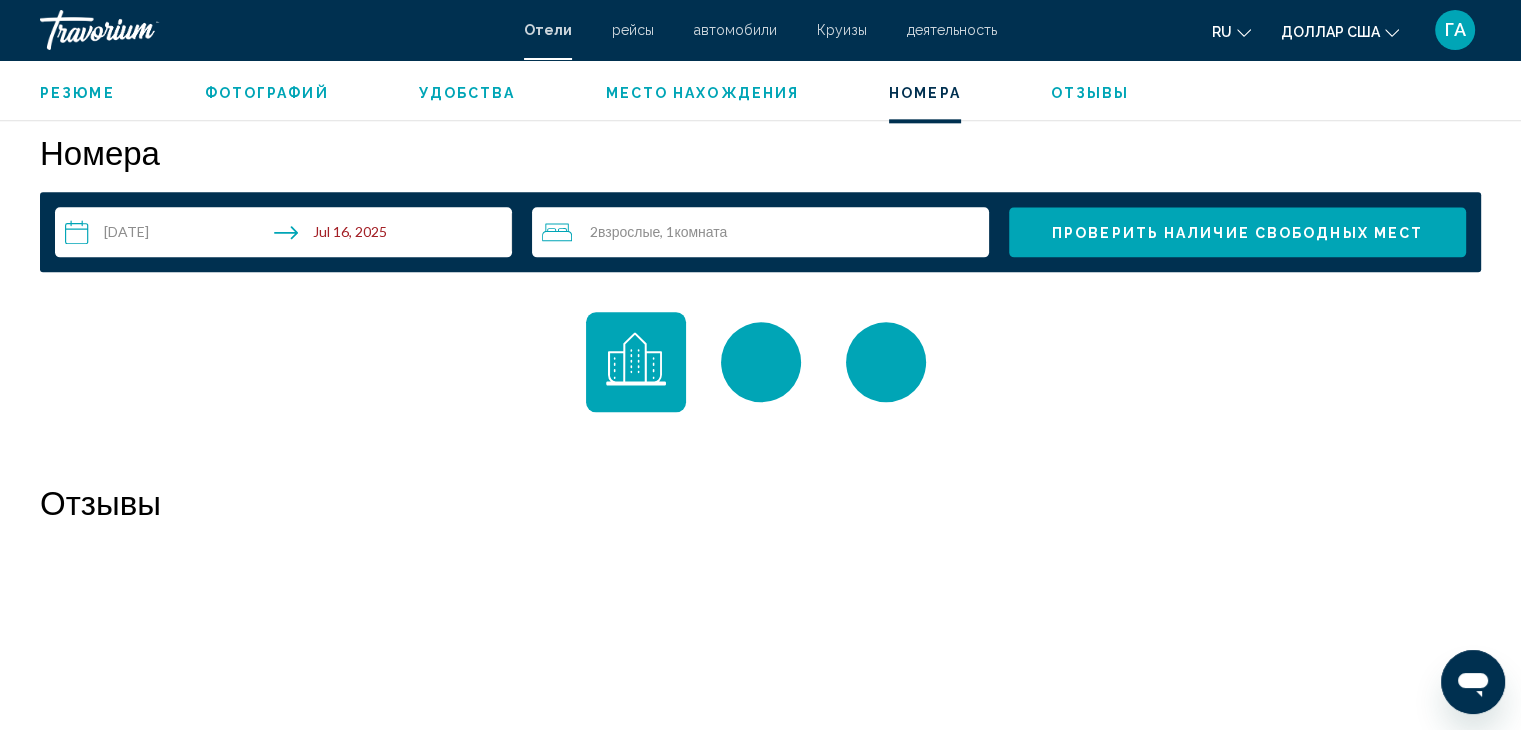 scroll, scrollTop: 2439, scrollLeft: 0, axis: vertical 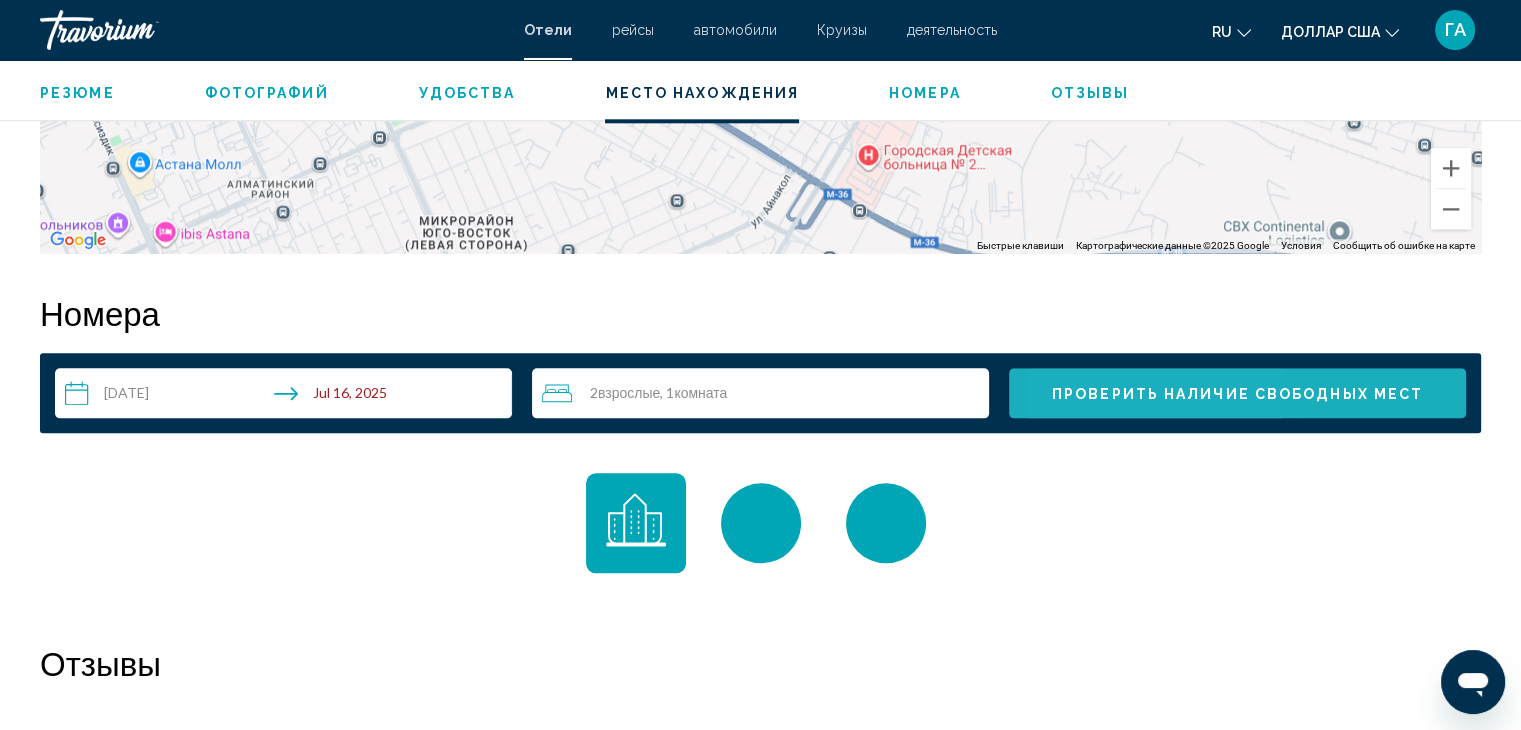 click on "Проверить наличие свободных мест" at bounding box center [1237, 394] 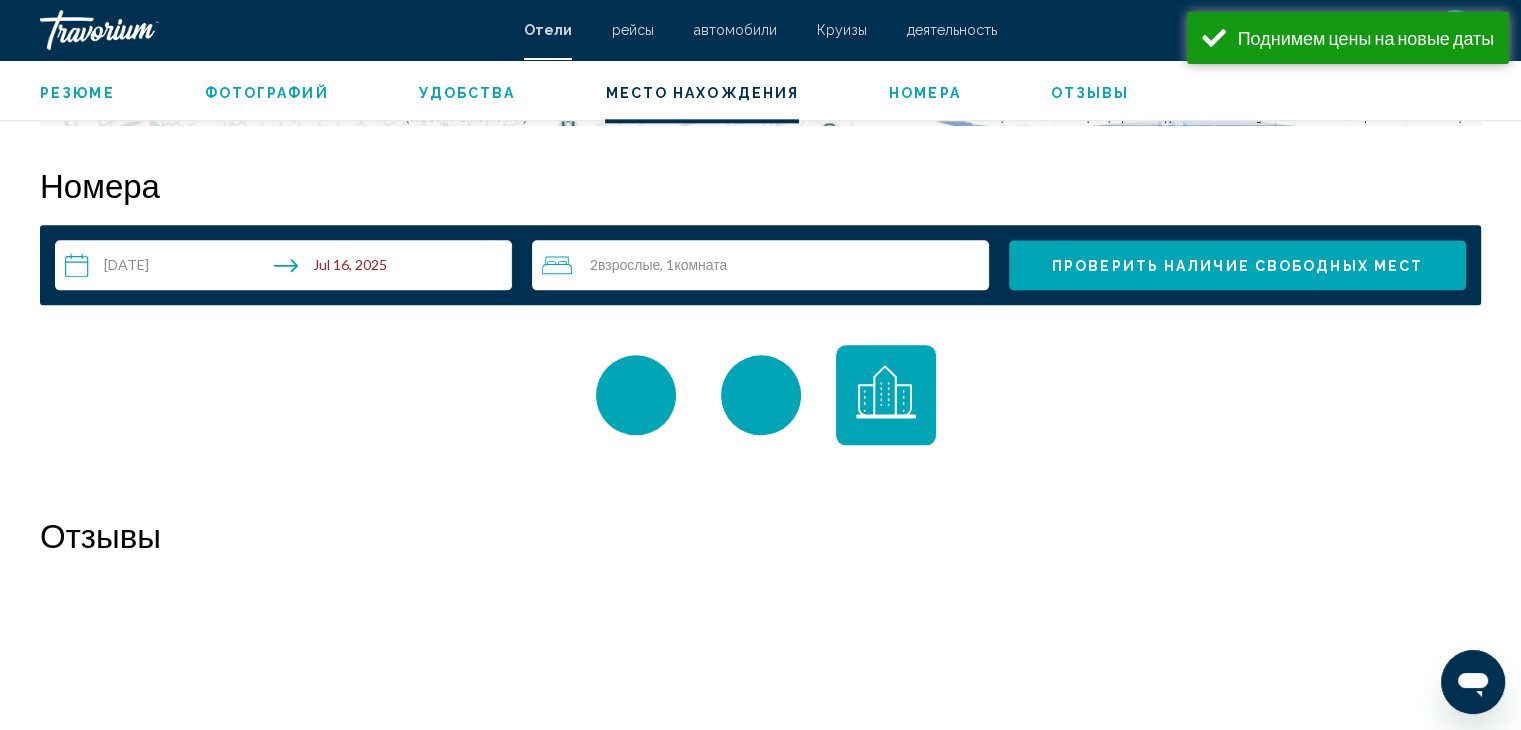 scroll, scrollTop: 2439, scrollLeft: 0, axis: vertical 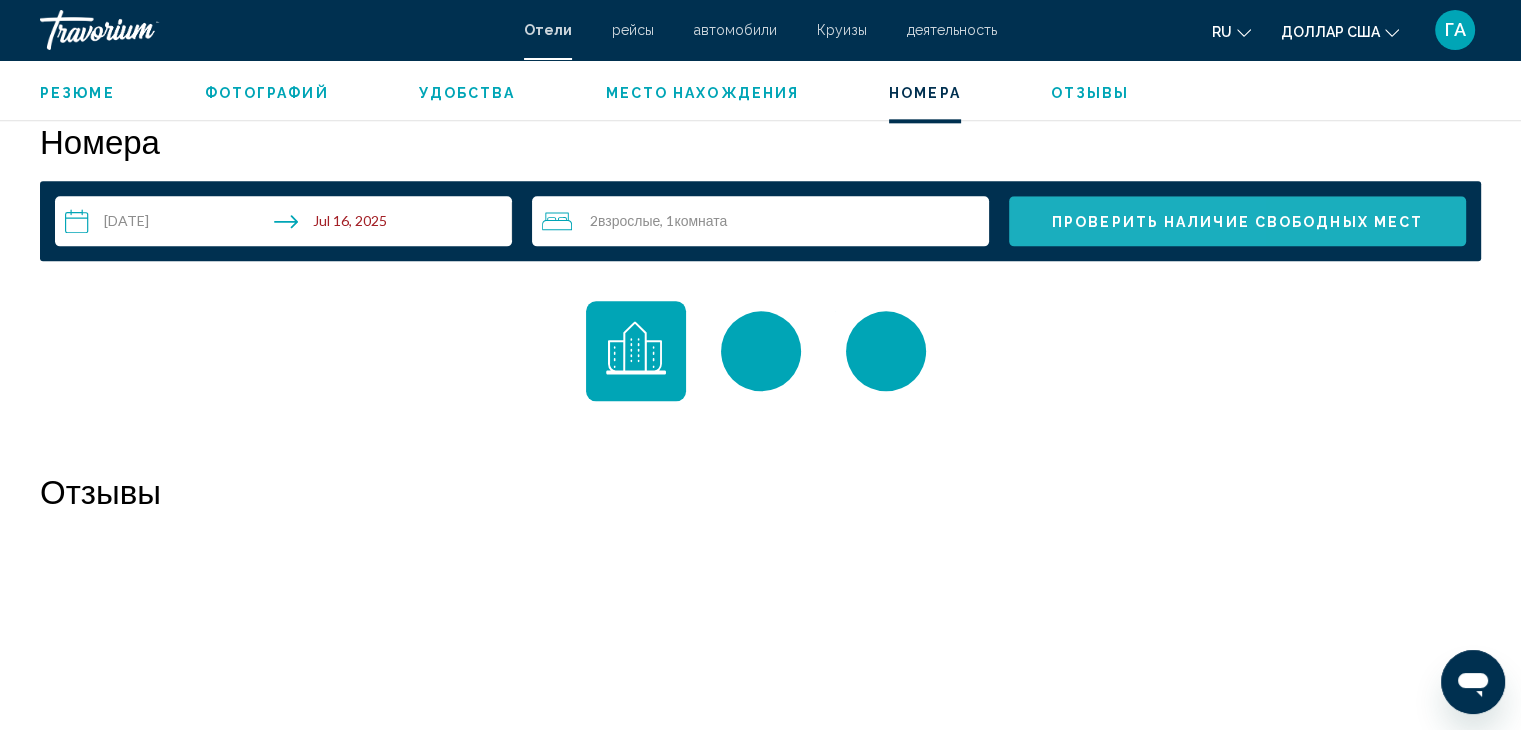 click on "Проверить наличие свободных мест" at bounding box center (1237, 222) 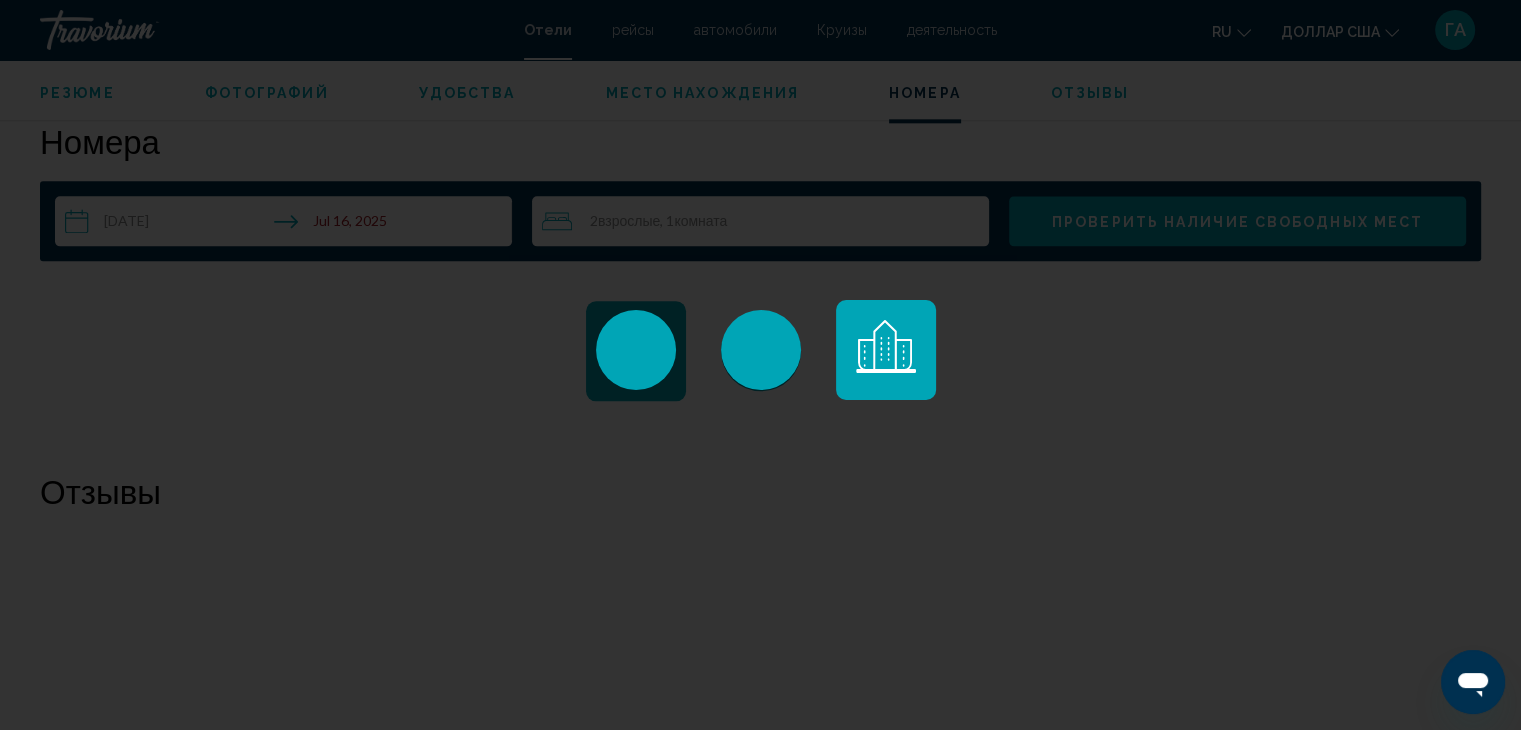 click at bounding box center (760, 365) 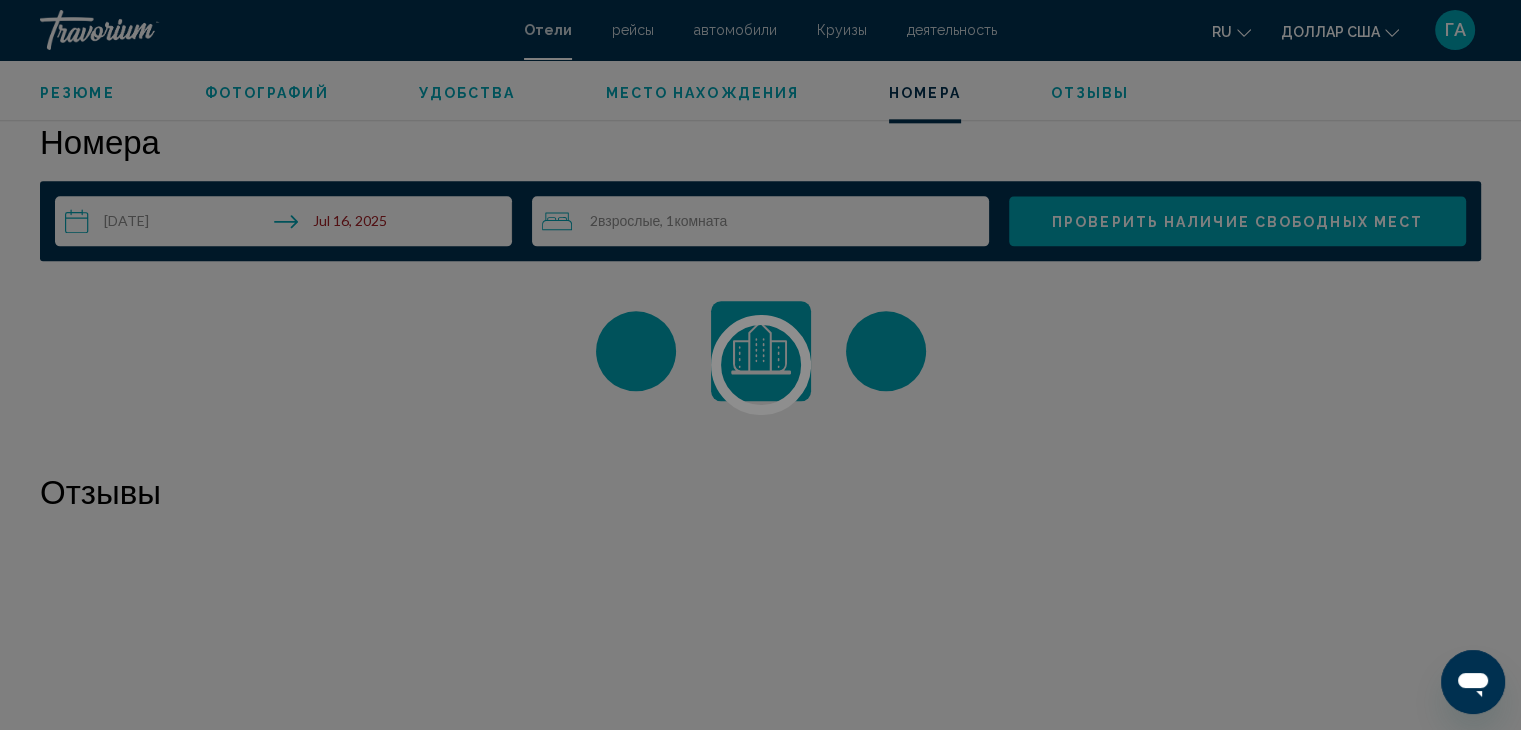 scroll, scrollTop: 2440, scrollLeft: 0, axis: vertical 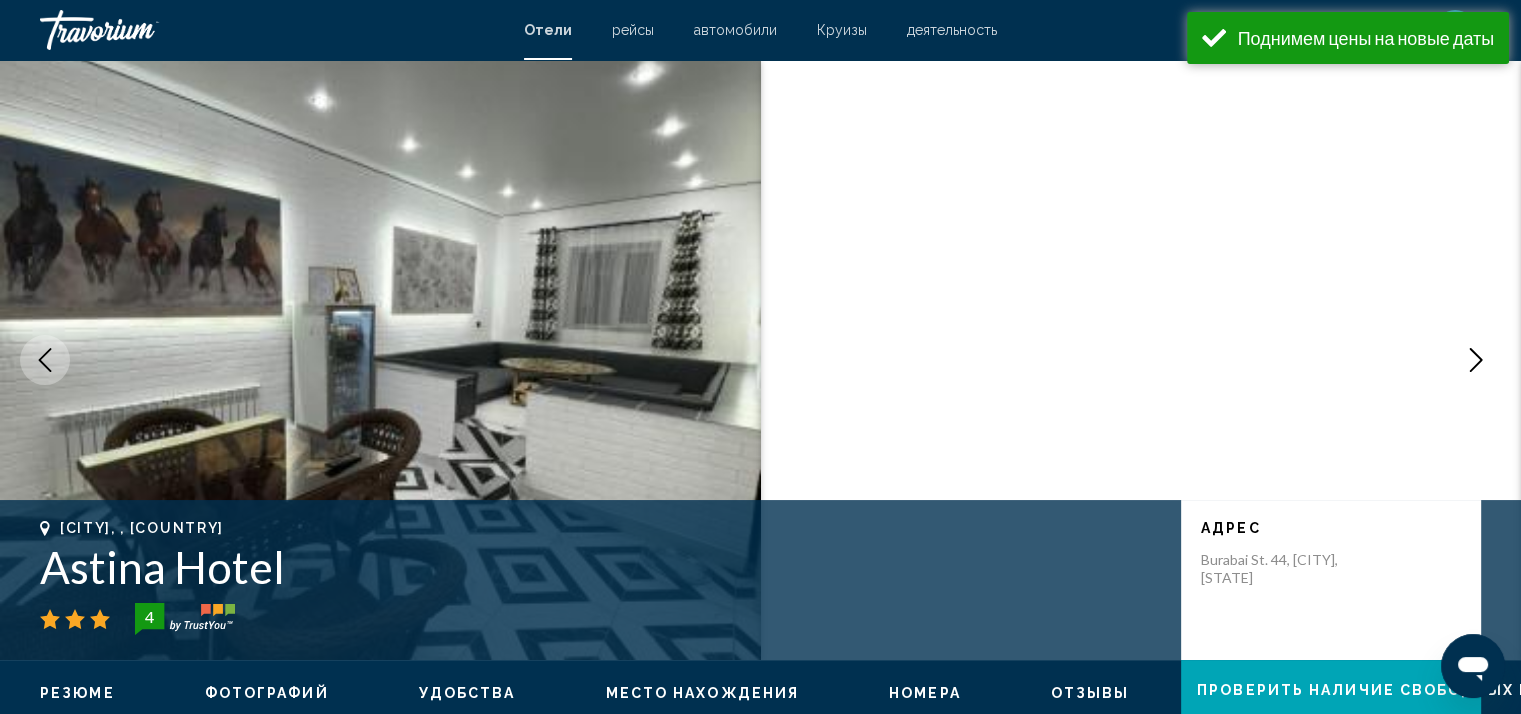 click on "Номера" at bounding box center (925, 693) 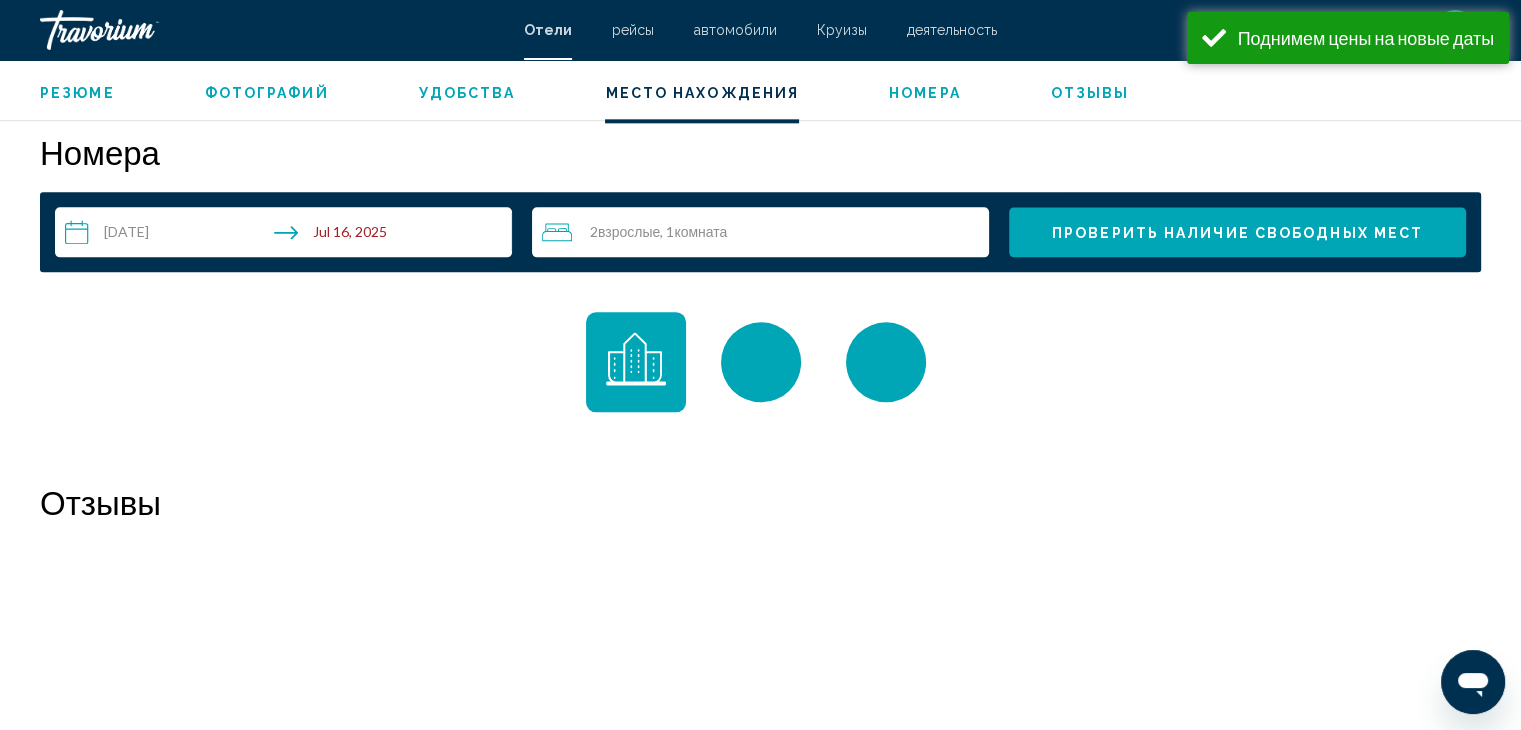 scroll, scrollTop: 2439, scrollLeft: 0, axis: vertical 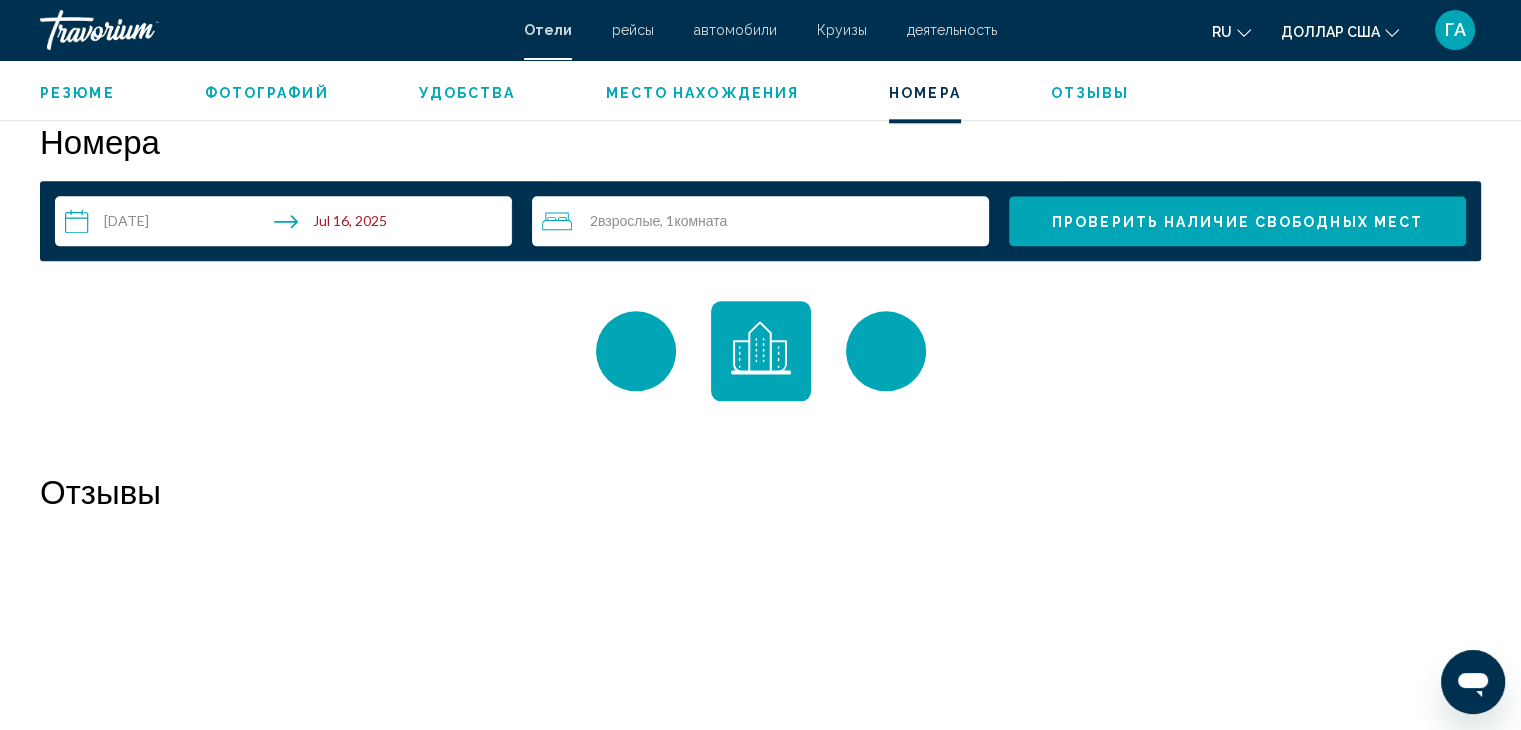 click at bounding box center (636, 351) 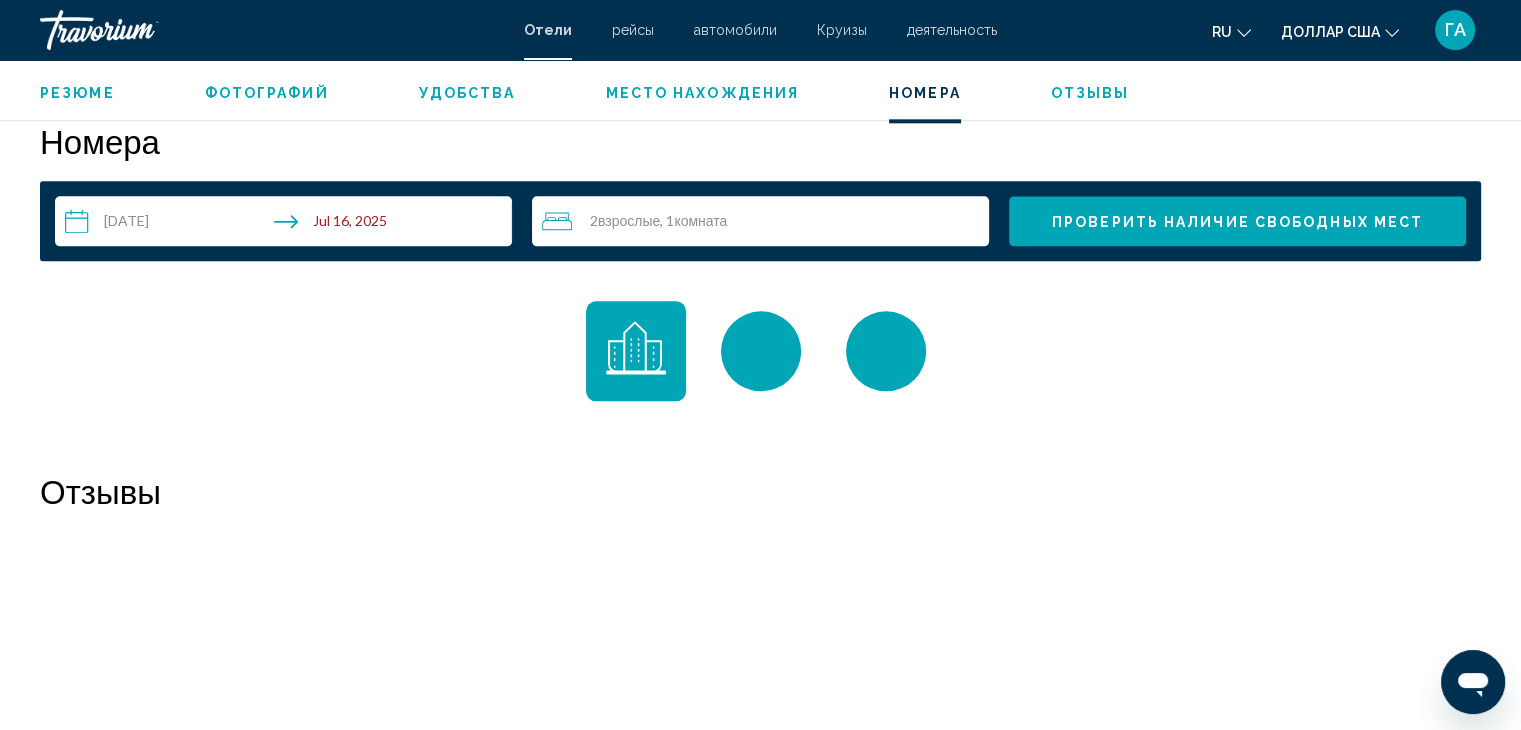 click at bounding box center [636, 351] 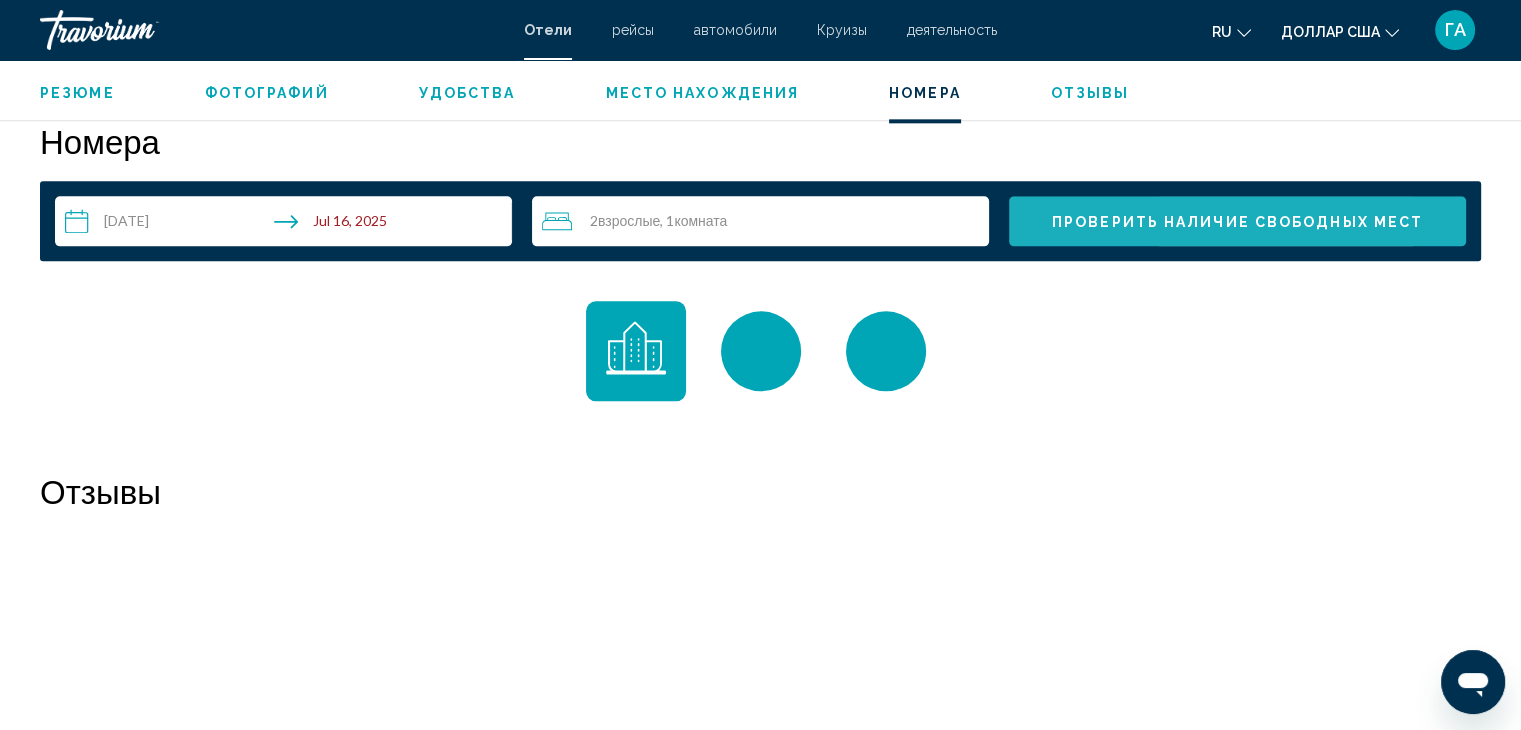 click on "Проверить наличие свободных мест" at bounding box center [1237, 221] 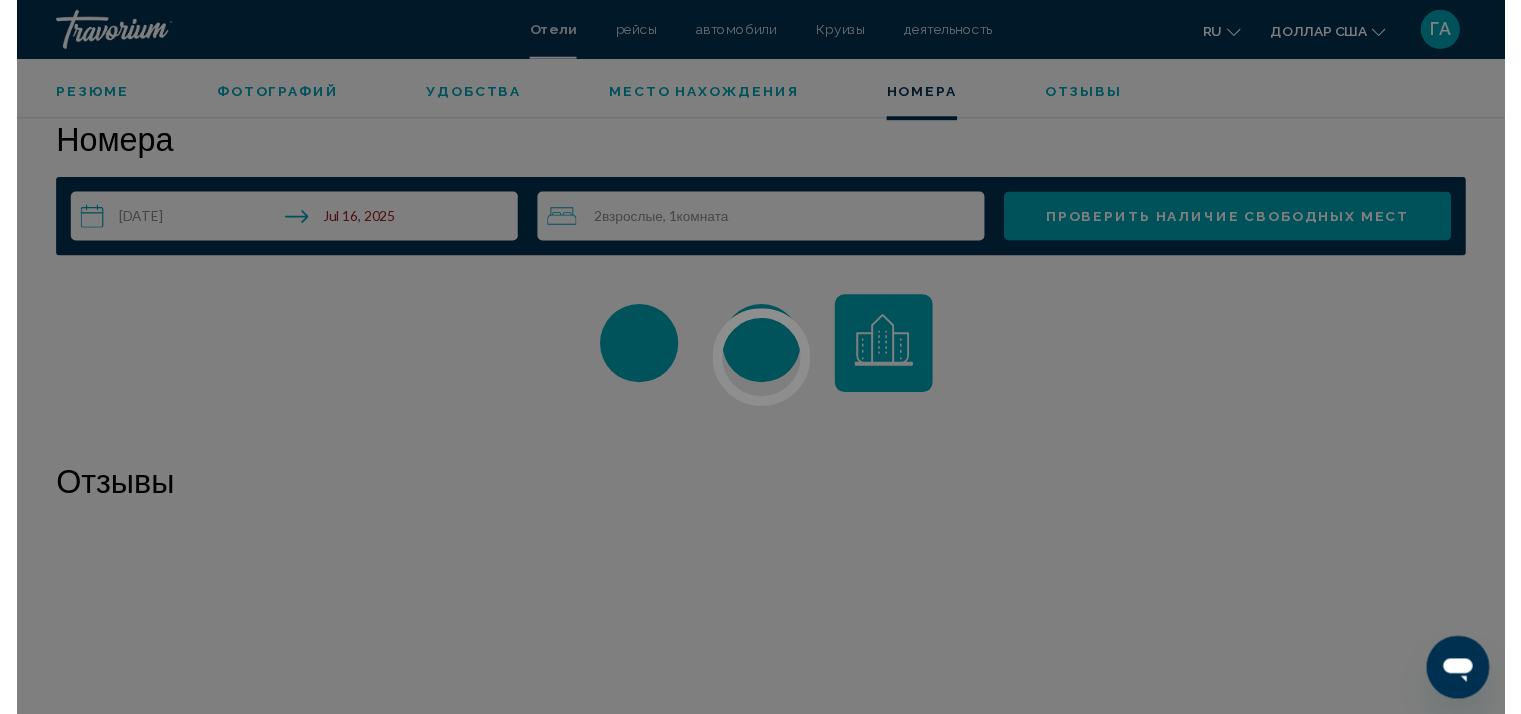 scroll, scrollTop: 0, scrollLeft: 0, axis: both 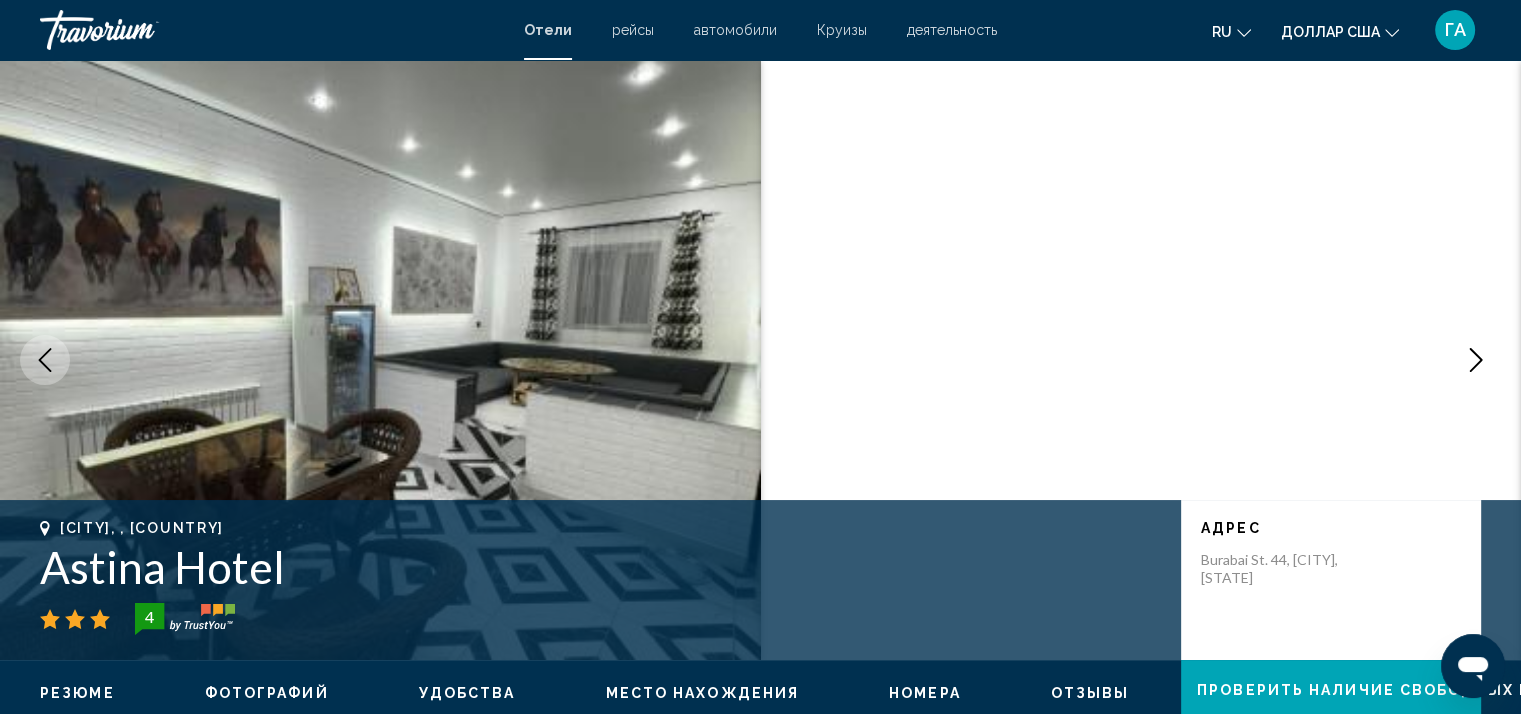 click at bounding box center [380, 360] 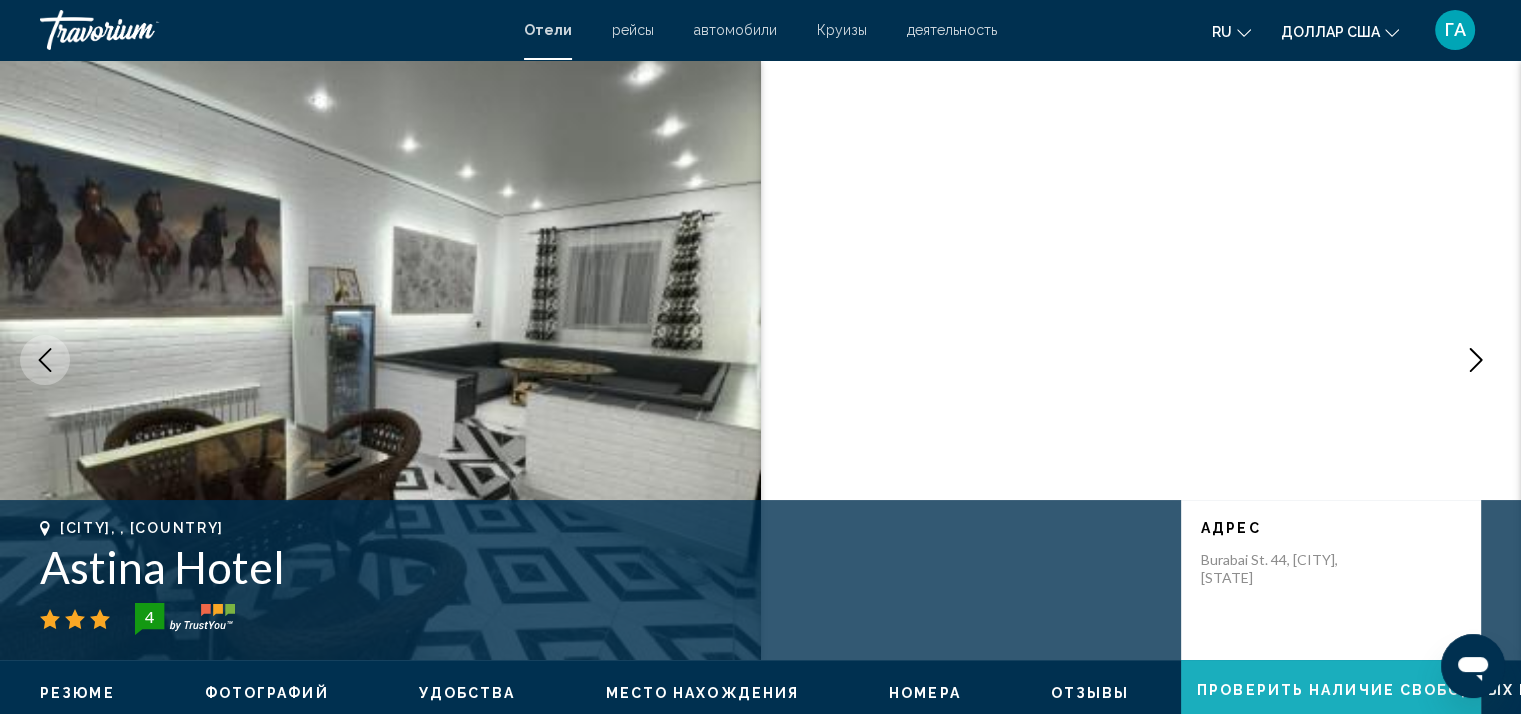 click on "Проверить наличие свободных мест" at bounding box center (1382, 691) 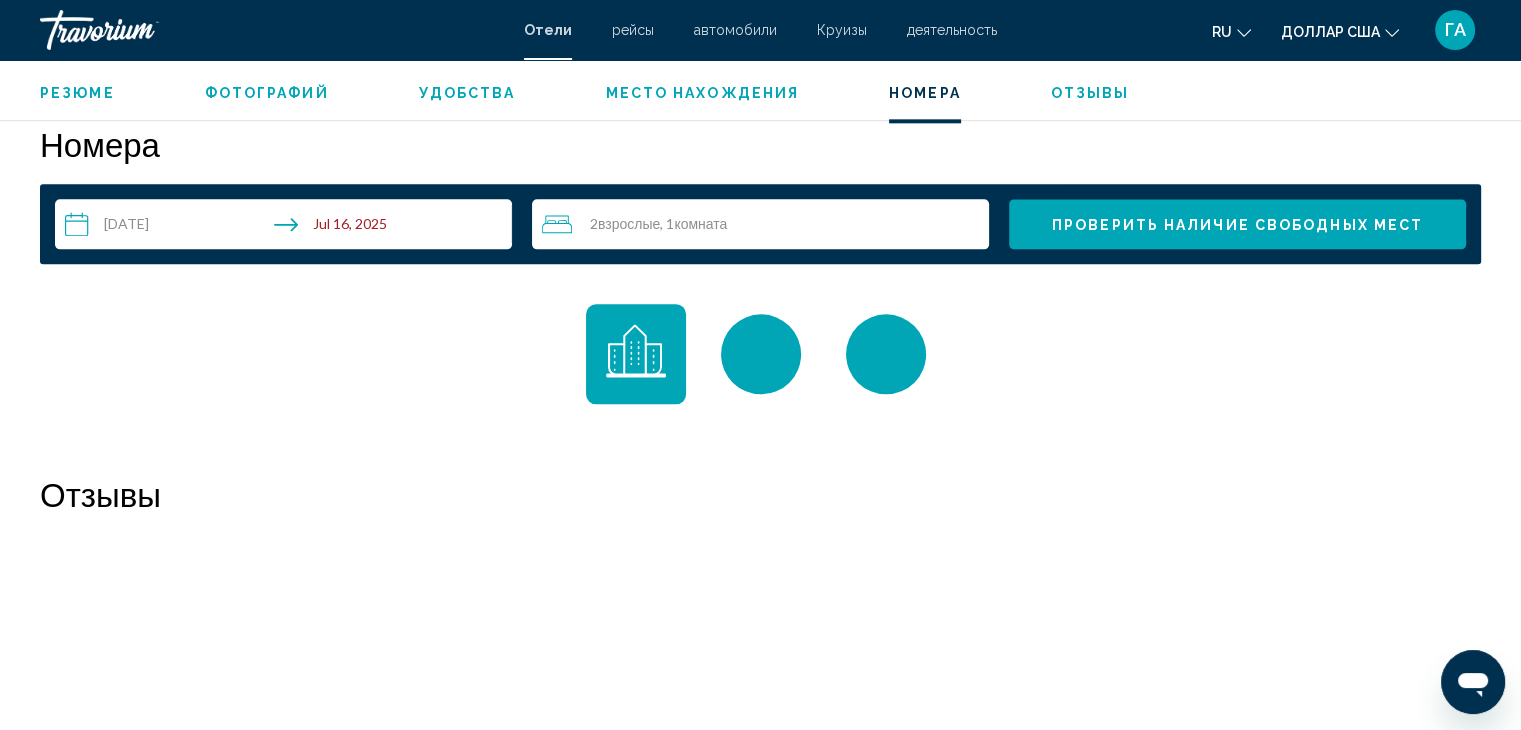 scroll, scrollTop: 2439, scrollLeft: 0, axis: vertical 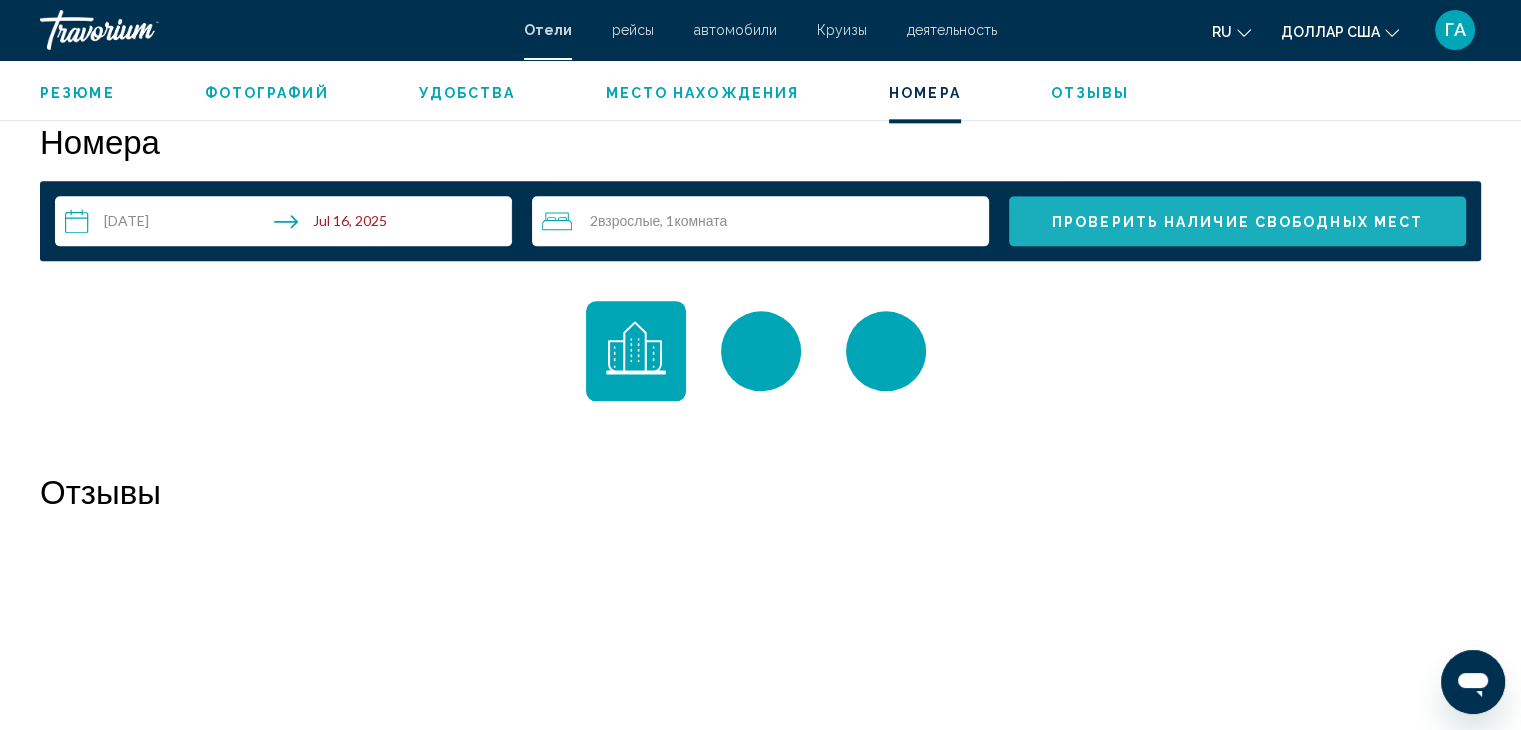 click on "Проверить наличие свободных мест" at bounding box center (1237, 222) 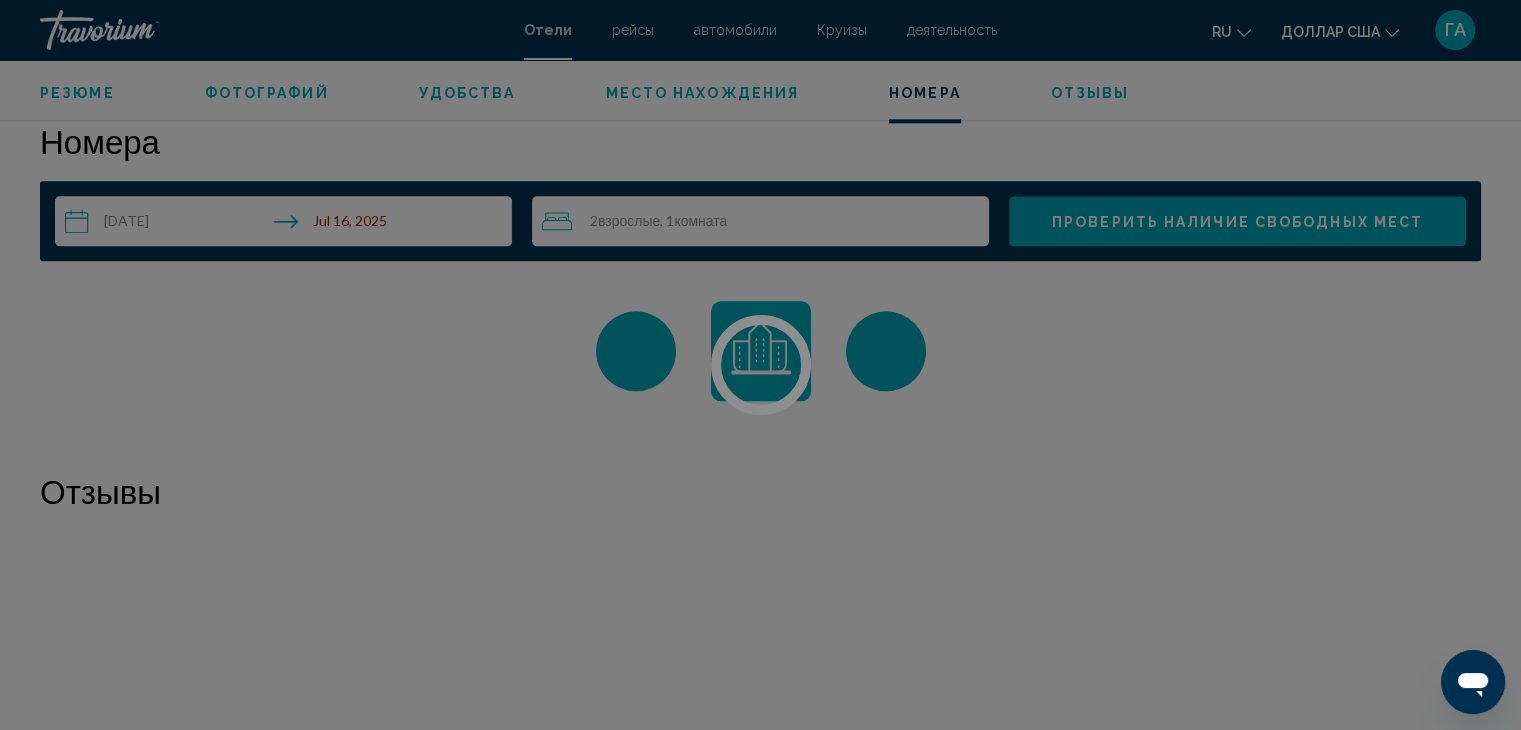 scroll, scrollTop: 2440, scrollLeft: 0, axis: vertical 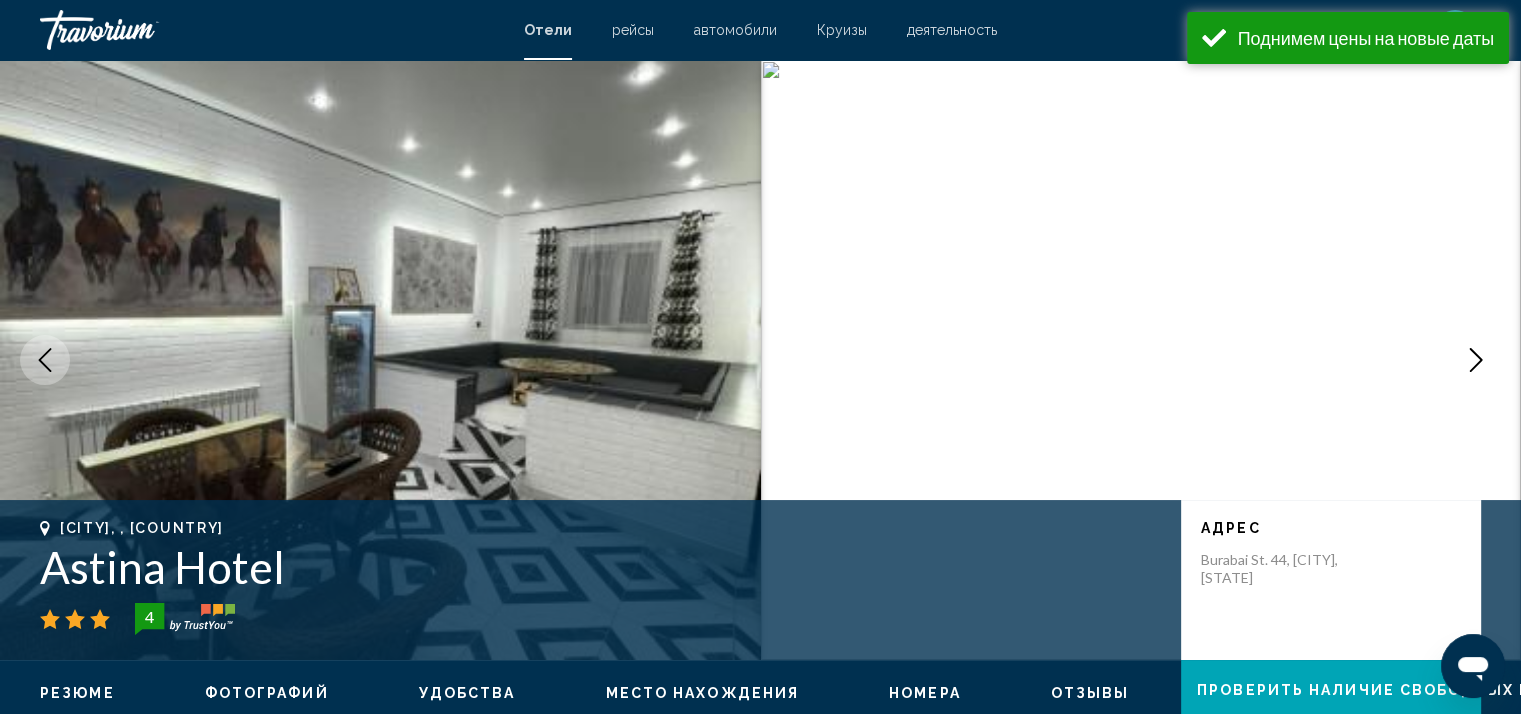 click at bounding box center [1476, 360] 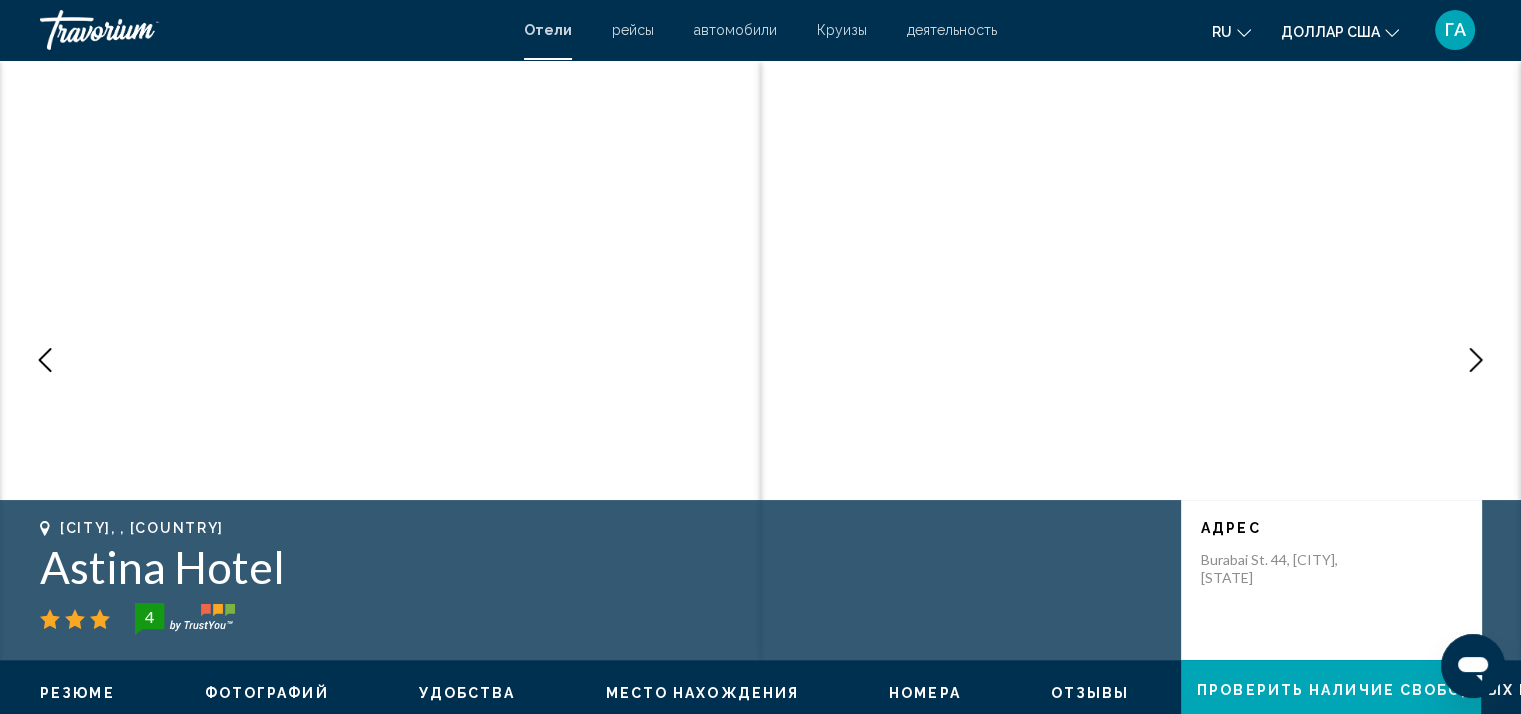 click at bounding box center (1476, 360) 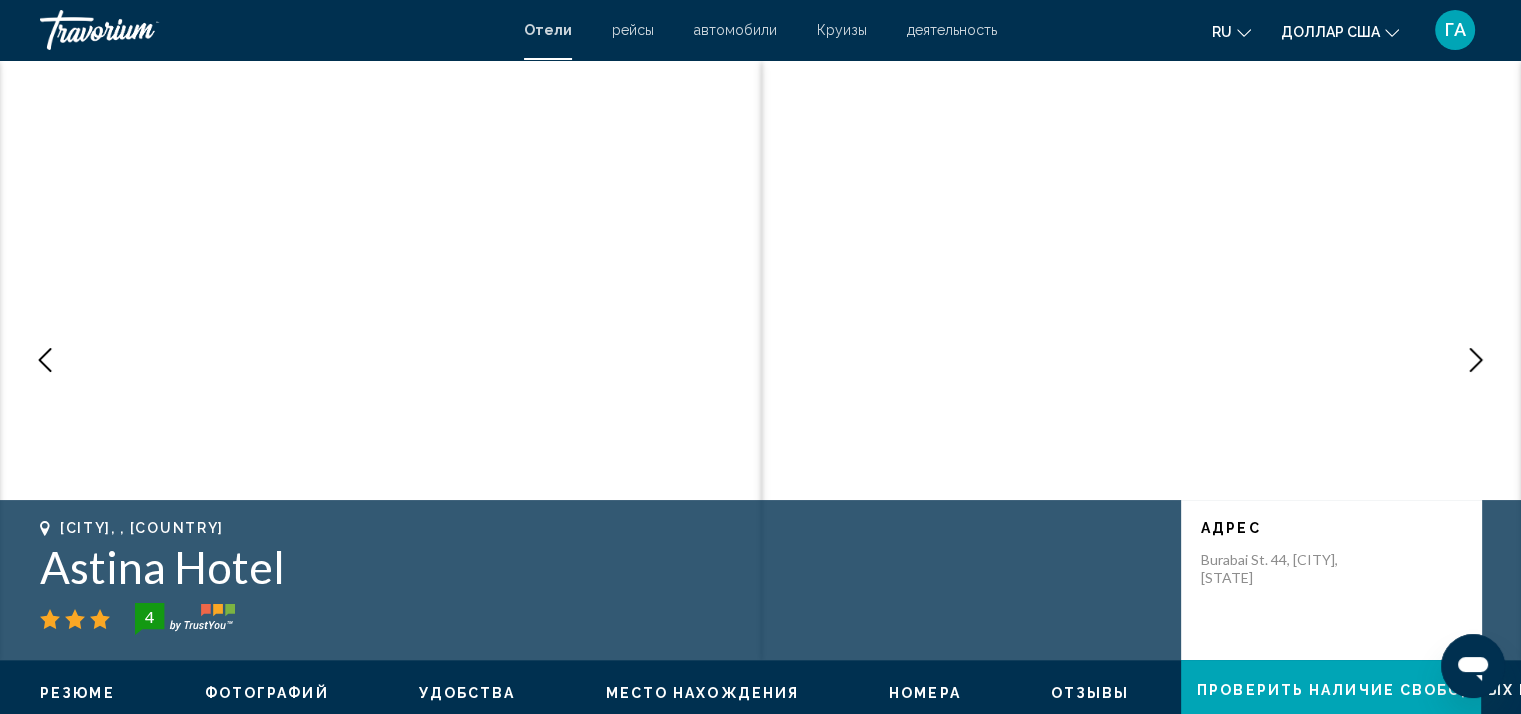 click at bounding box center [1476, 360] 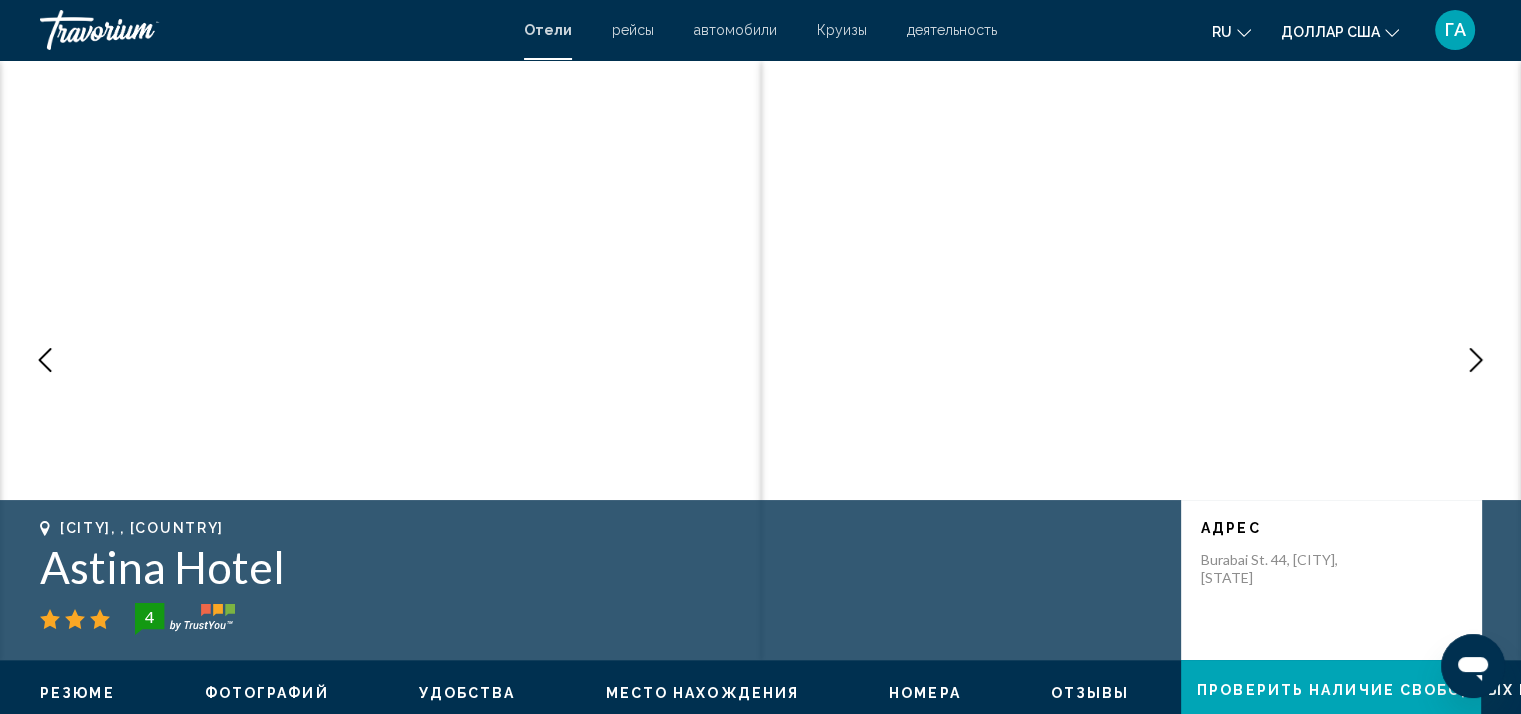 click at bounding box center [1476, 360] 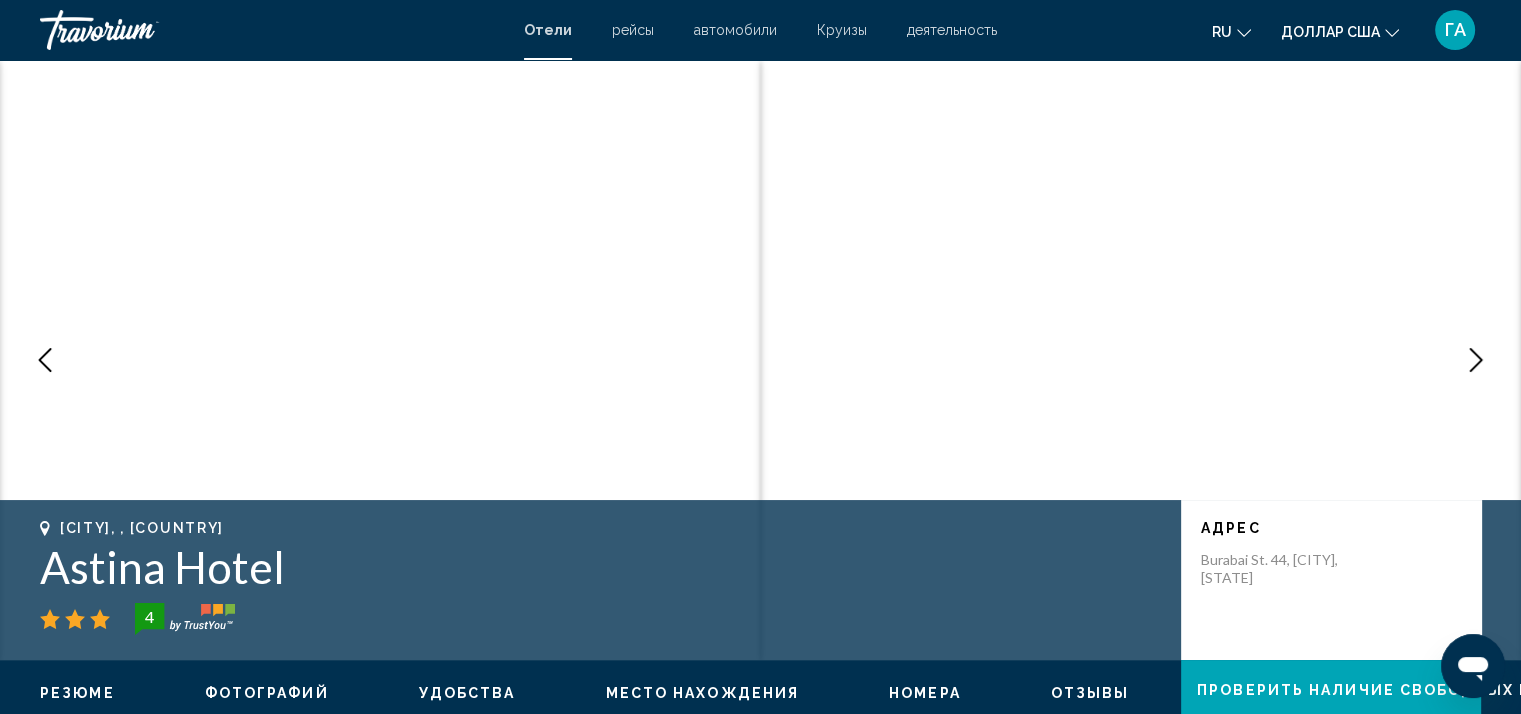 click at bounding box center (1476, 360) 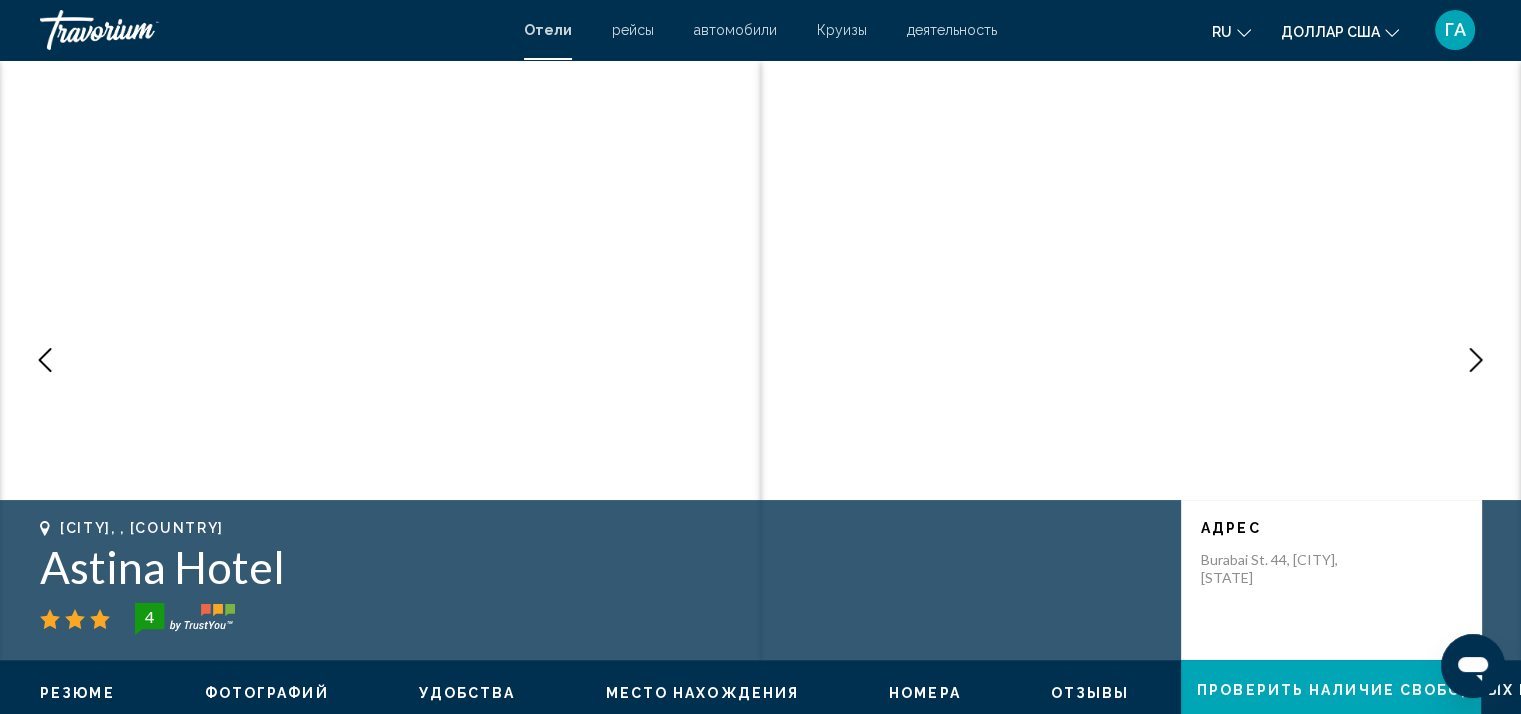 click at bounding box center [1476, 360] 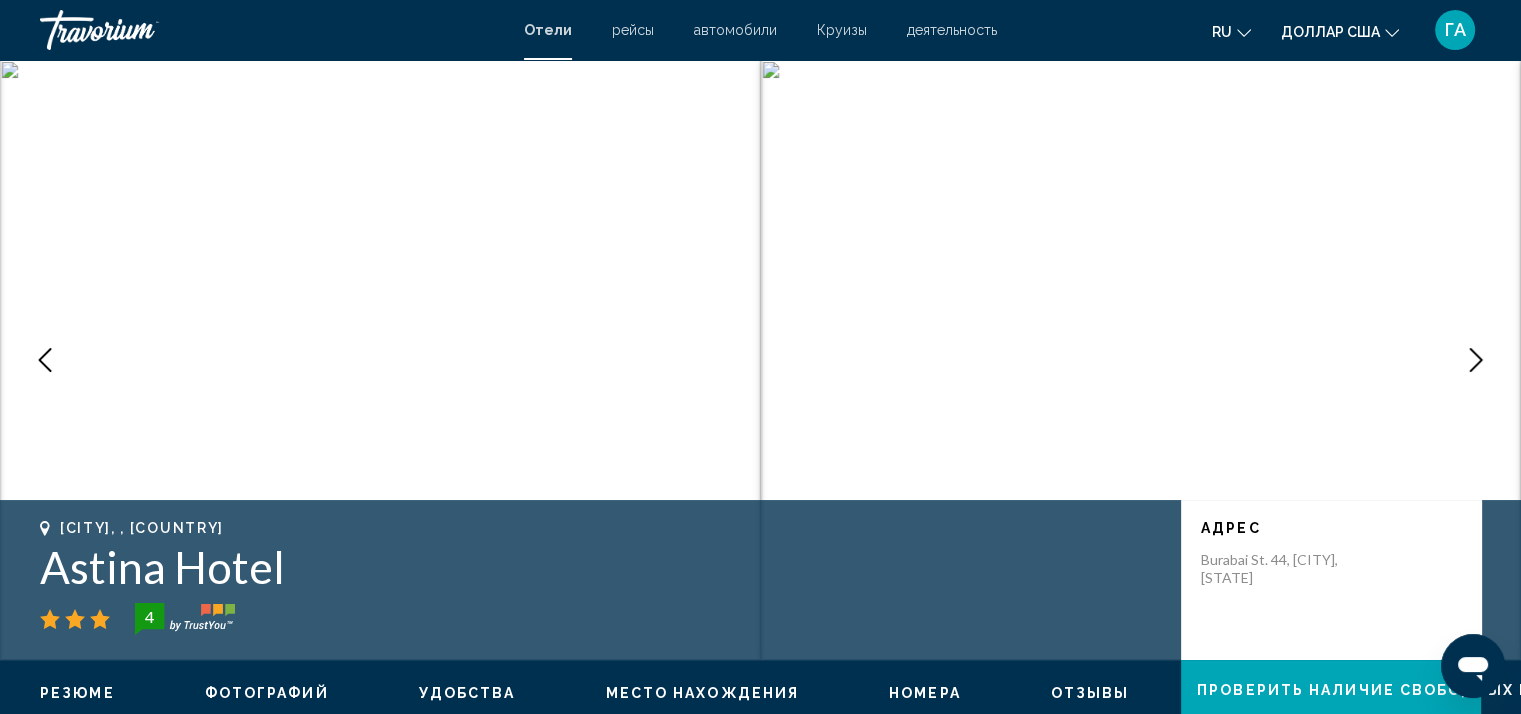 click at bounding box center (45, 360) 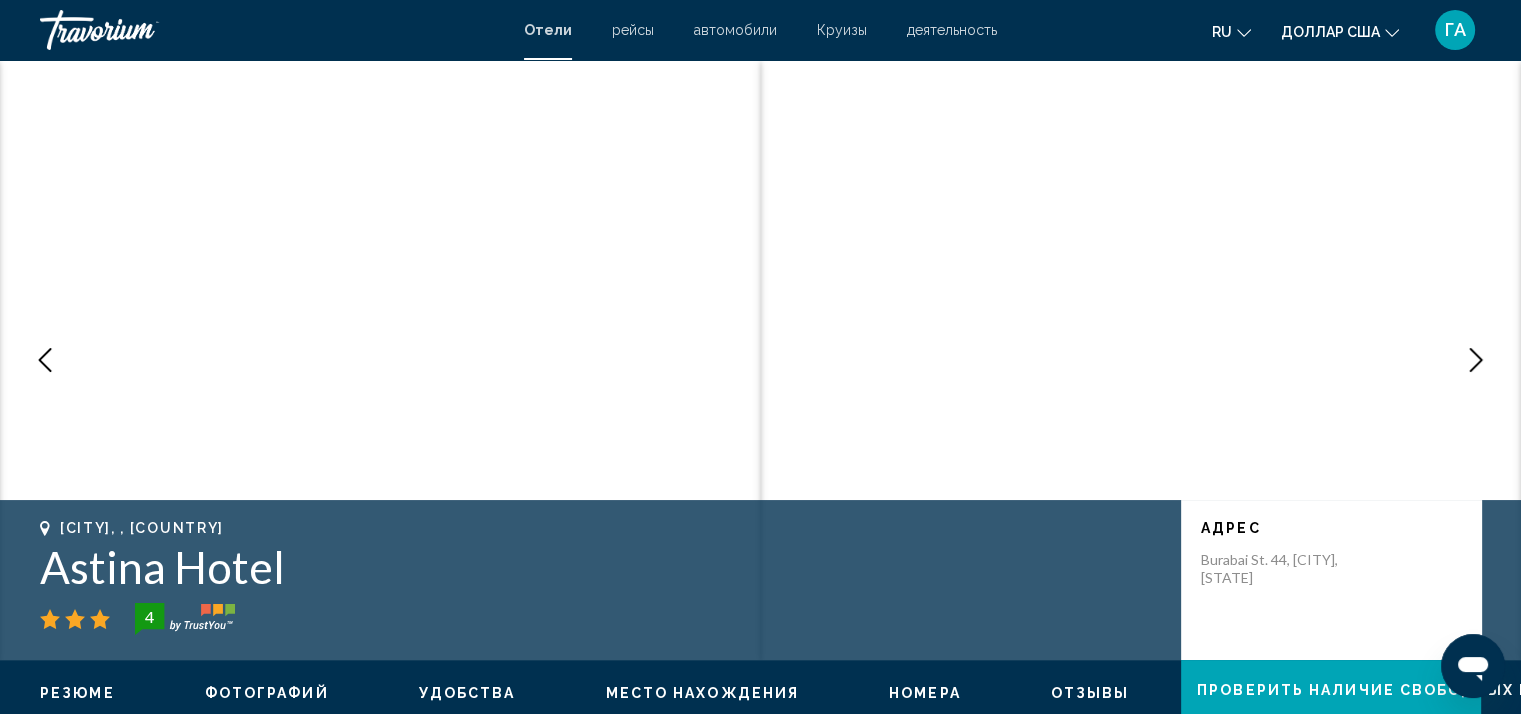 click at bounding box center (1476, 360) 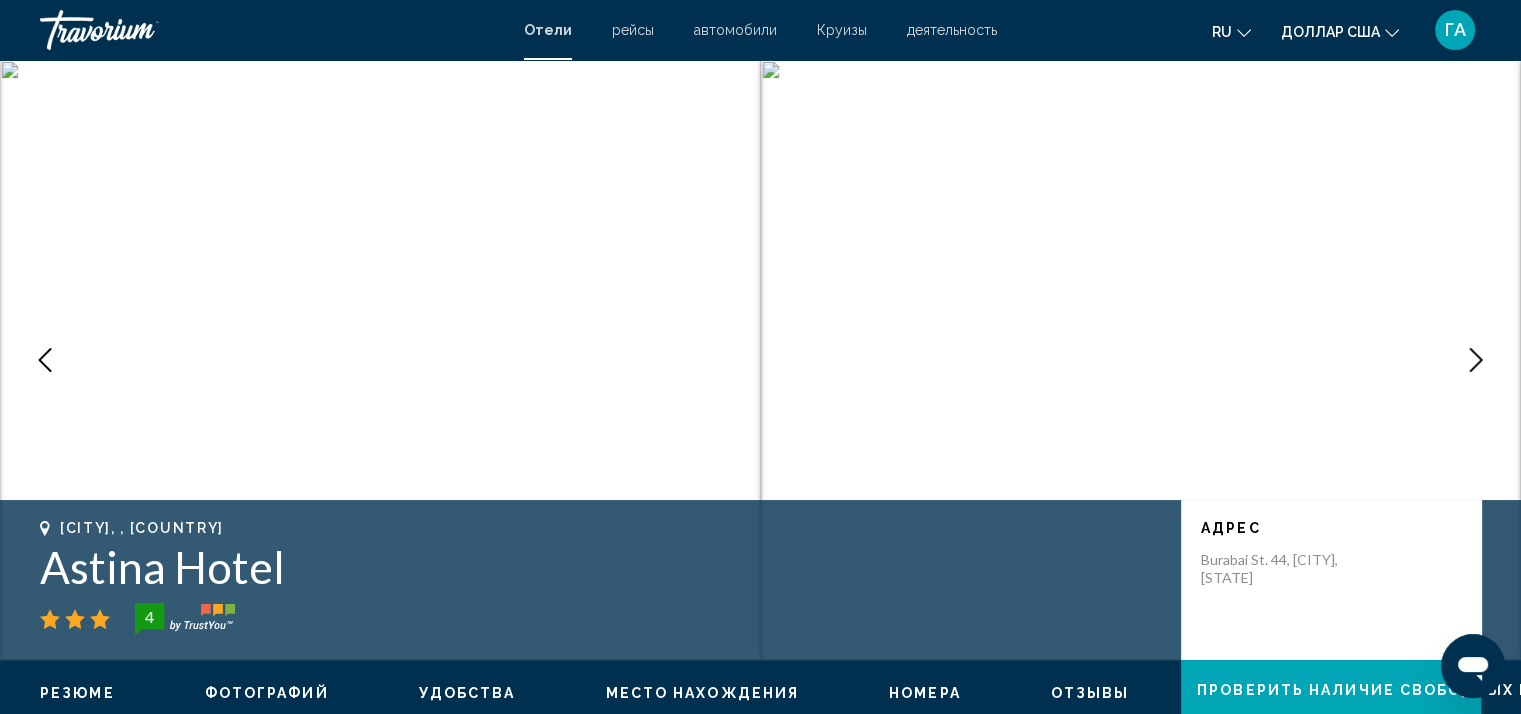 click at bounding box center (1476, 360) 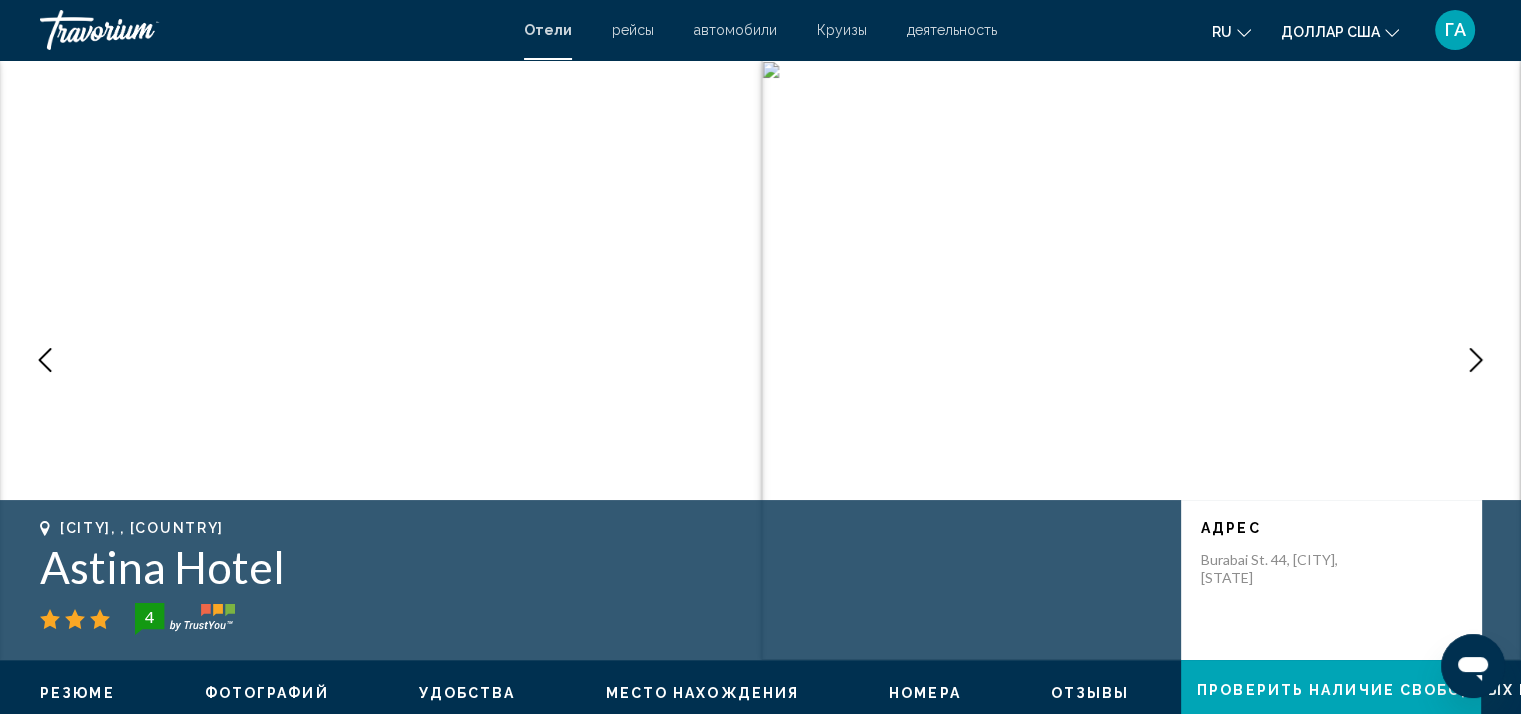 click at bounding box center [1476, 360] 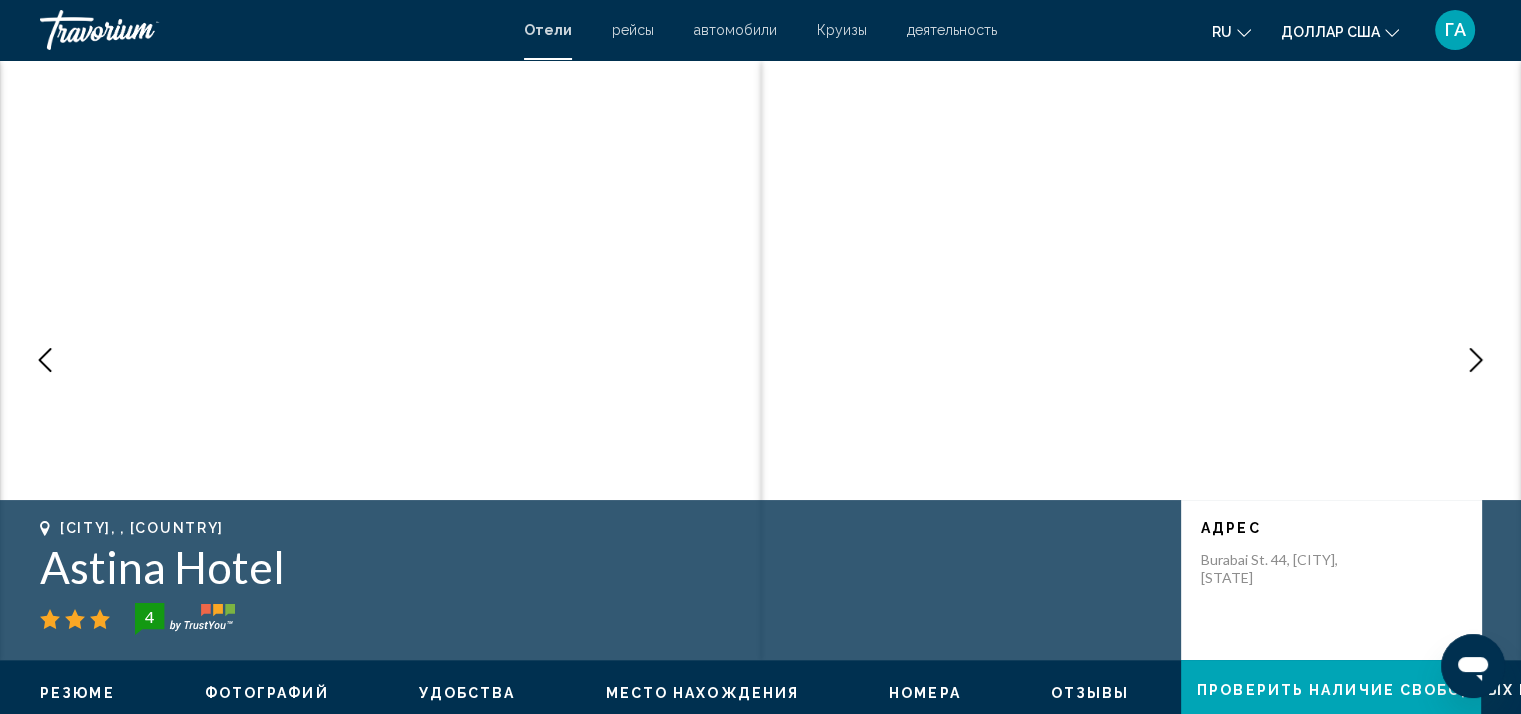 click at bounding box center [1476, 360] 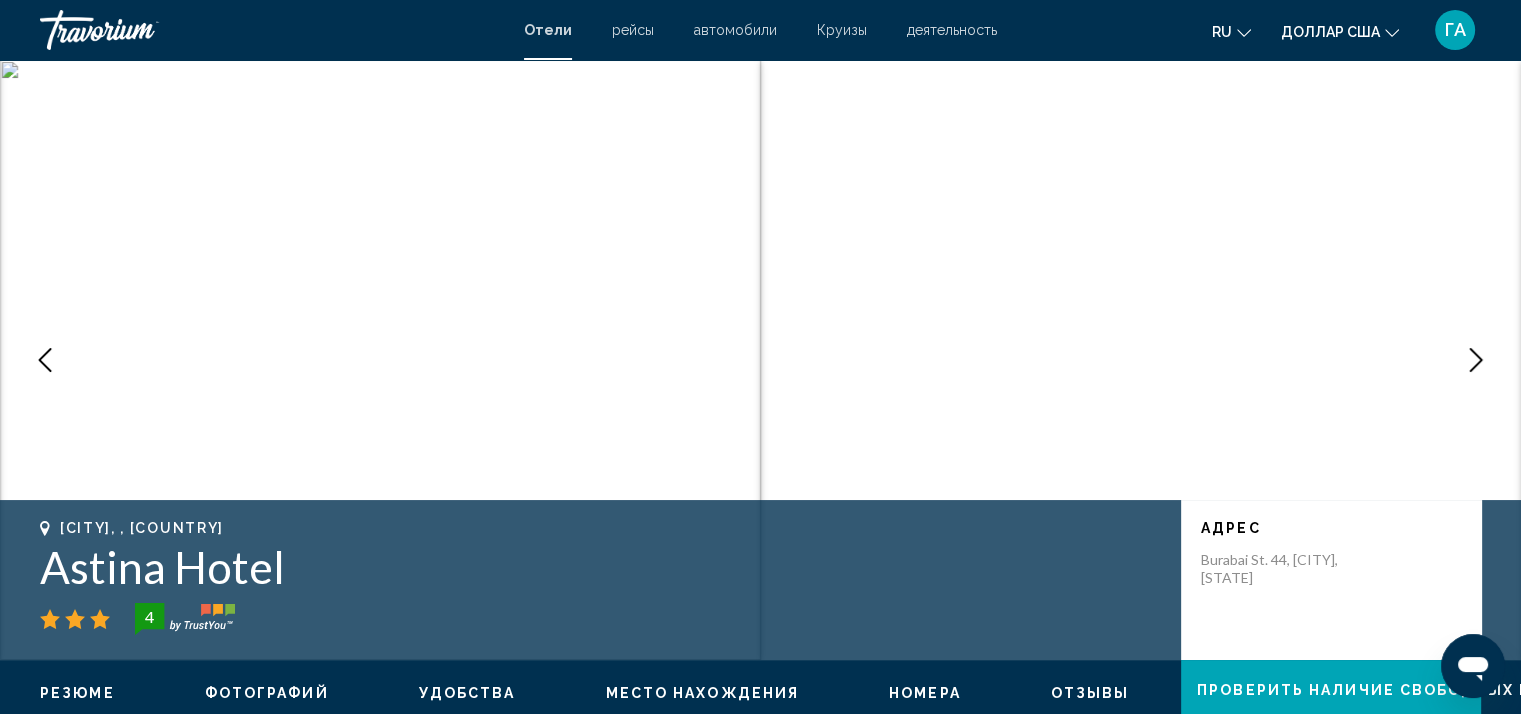 click at bounding box center (1476, 360) 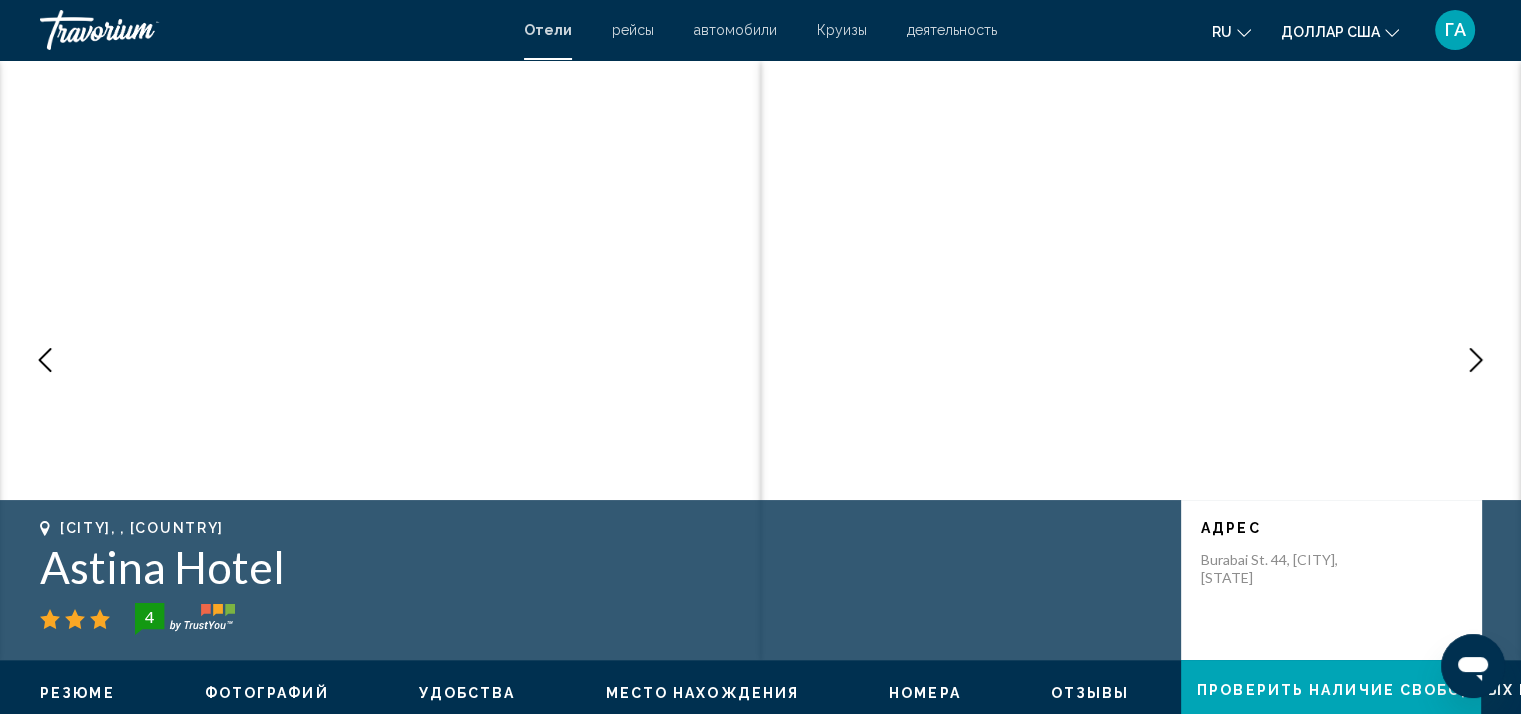 click at bounding box center [1476, 360] 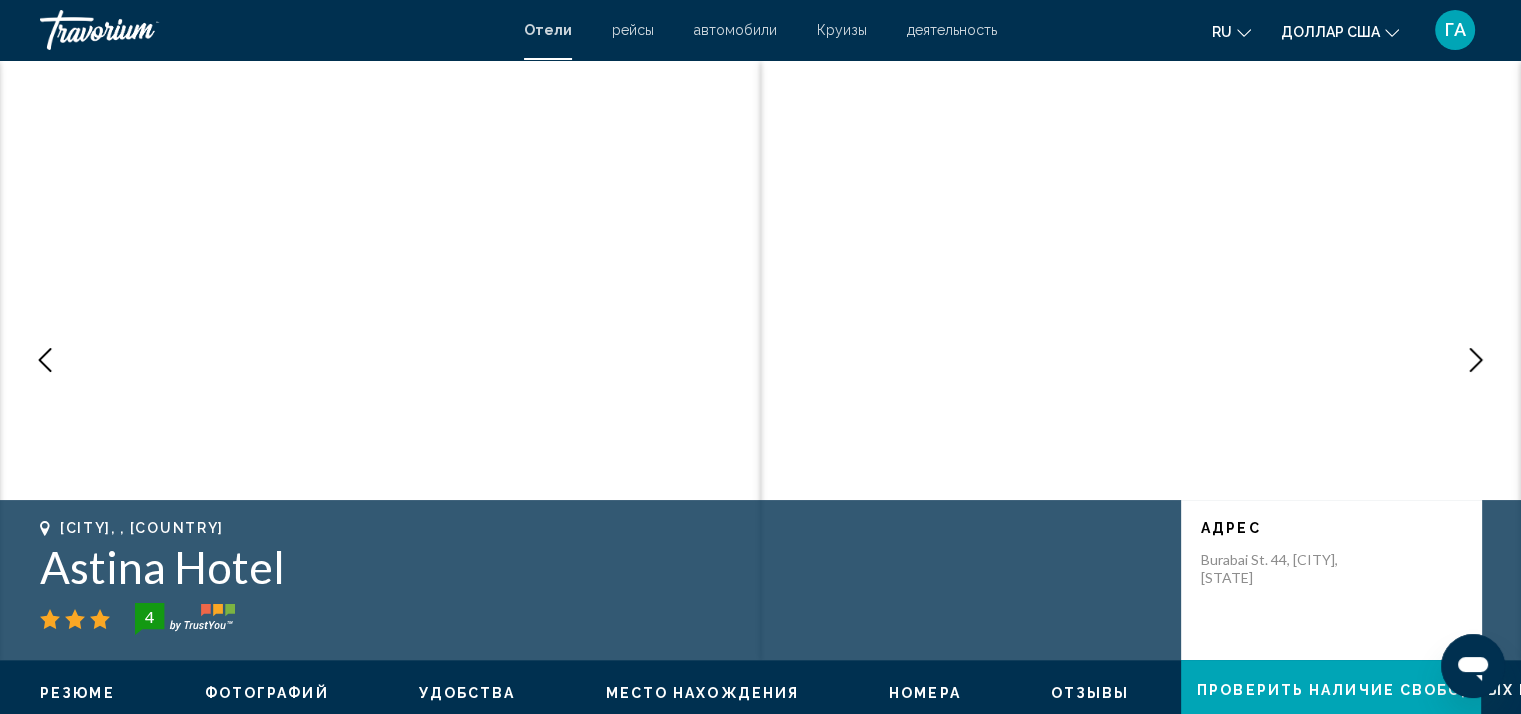 click at bounding box center (1476, 360) 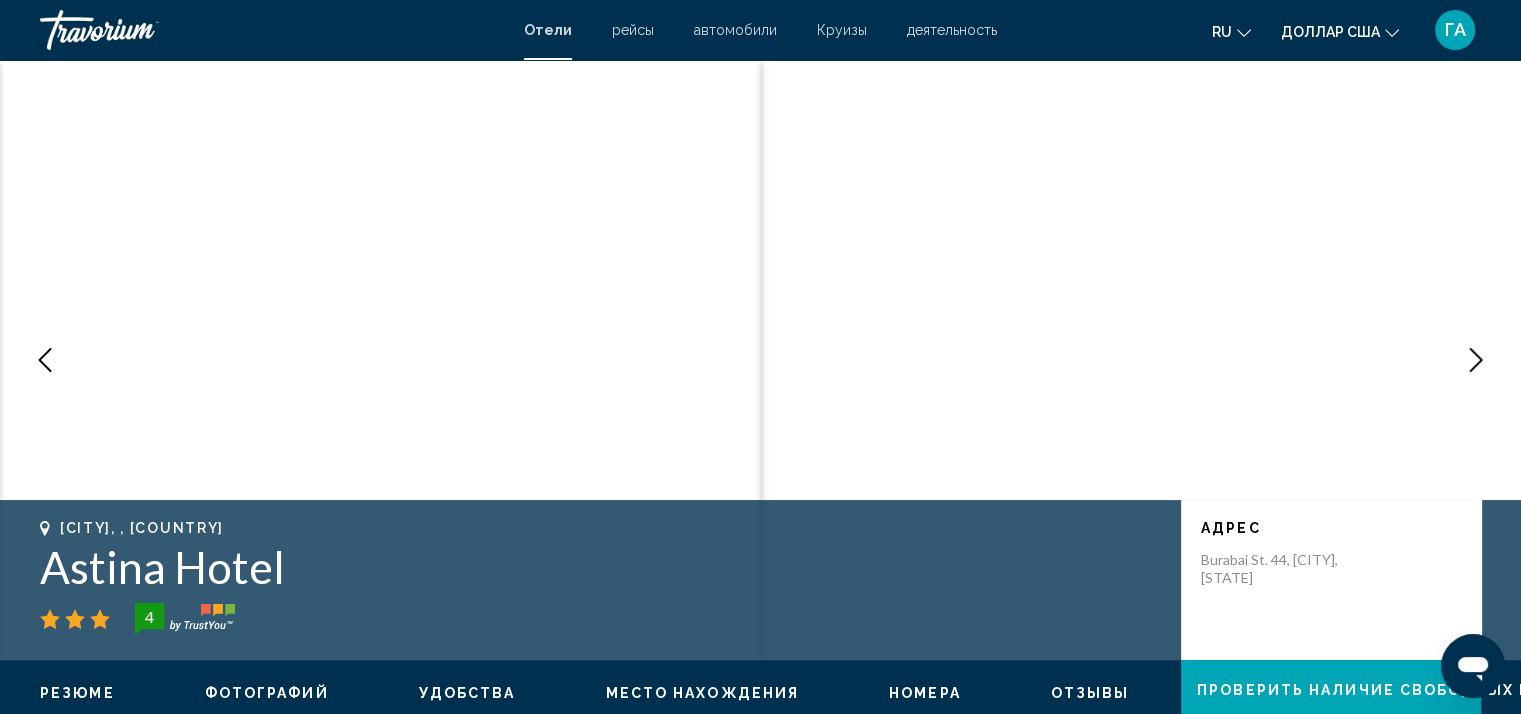click at bounding box center [1476, 360] 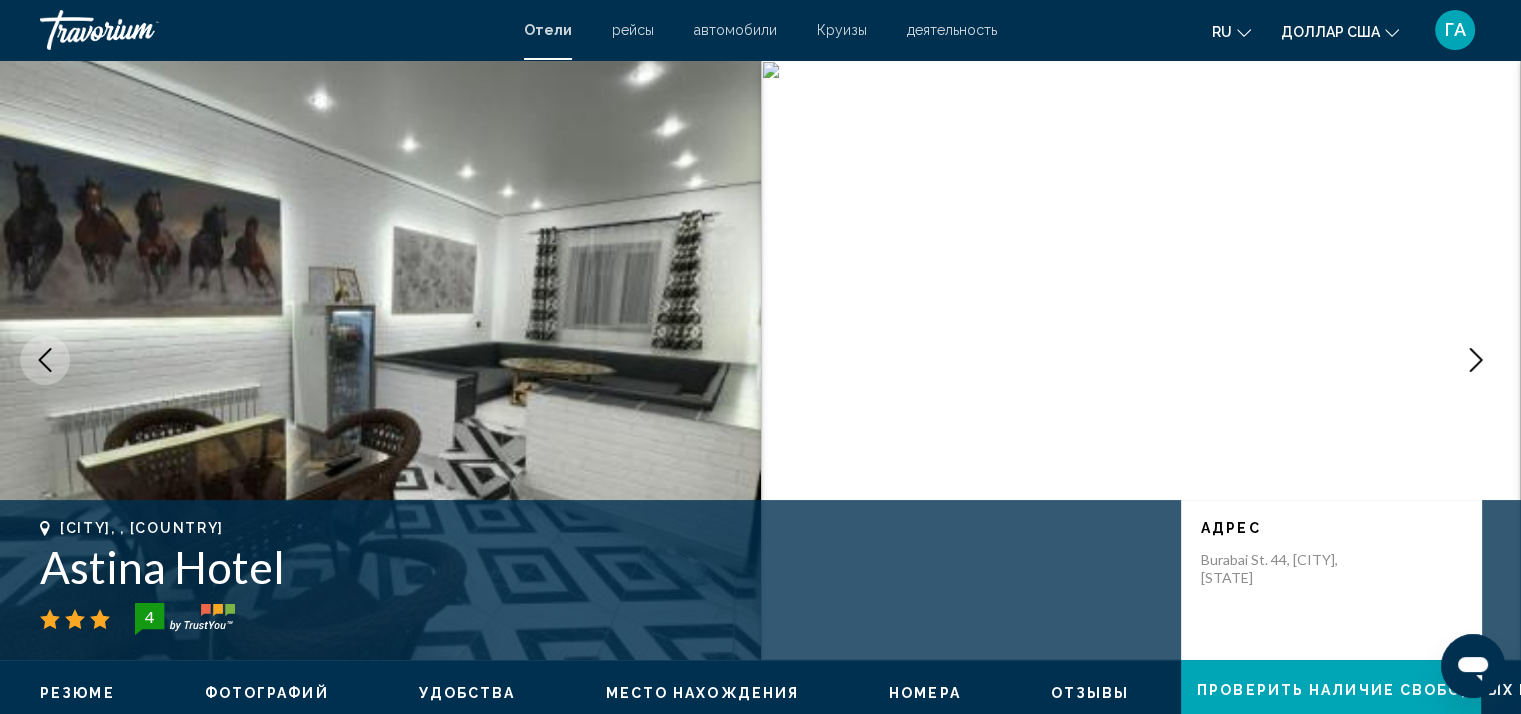 click at bounding box center (1476, 360) 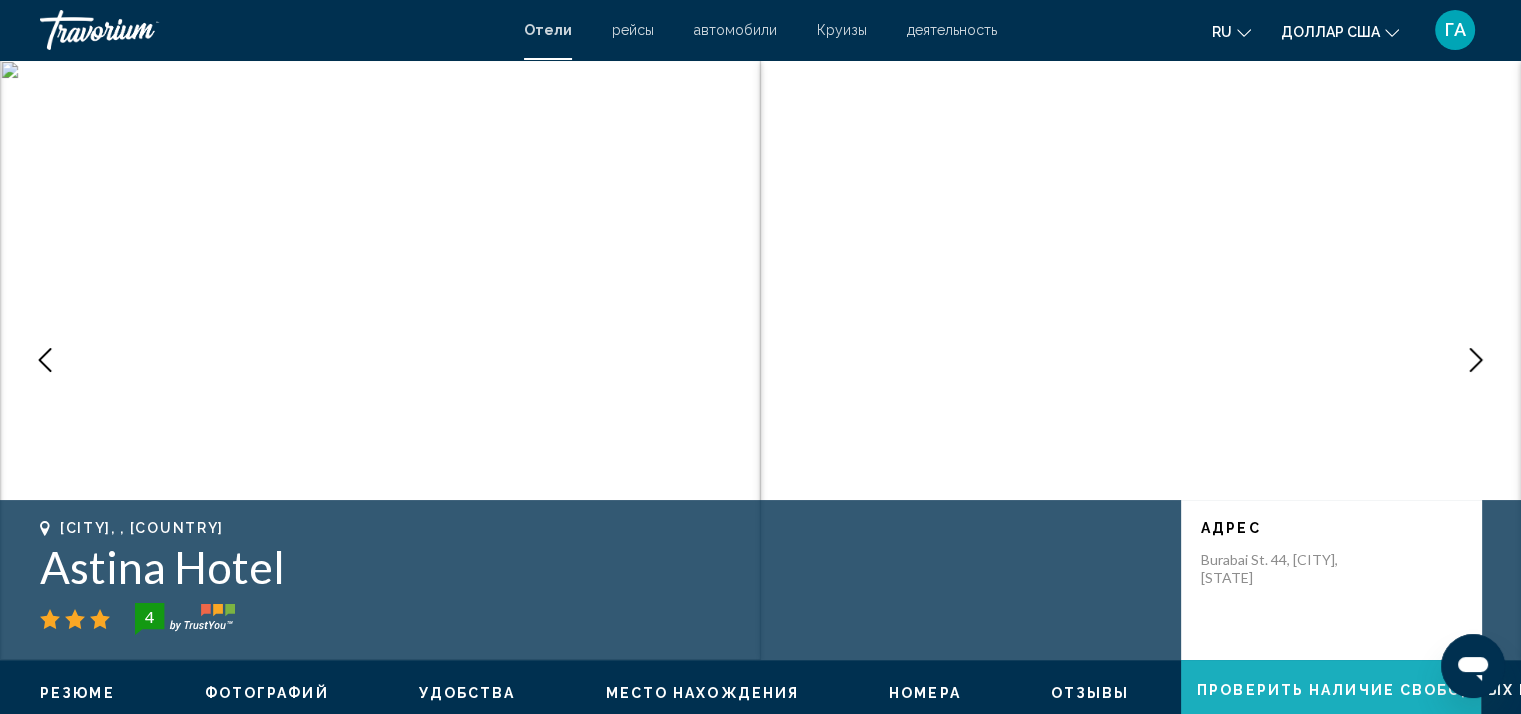 click on "Проверить наличие свободных мест" at bounding box center [1382, 691] 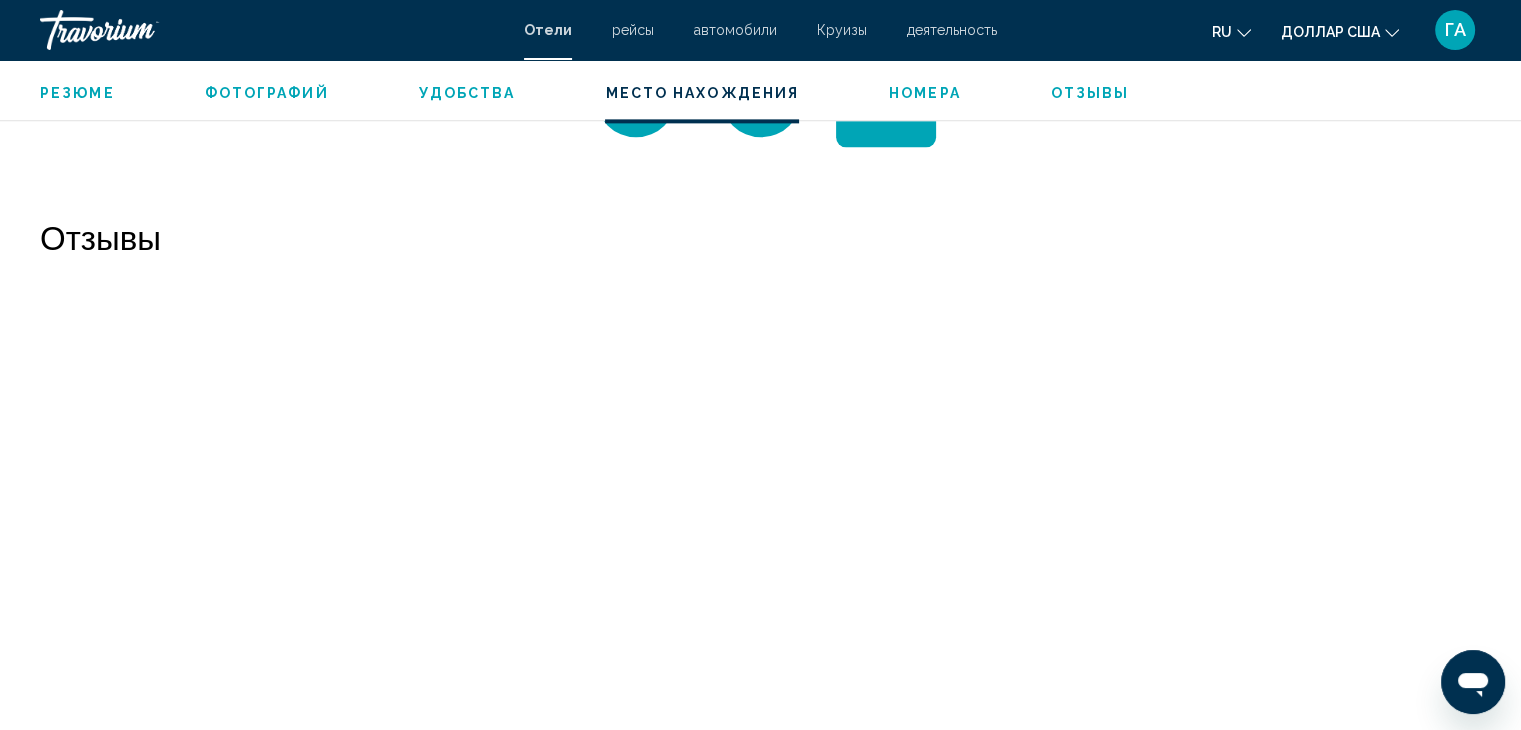 scroll, scrollTop: 2055, scrollLeft: 0, axis: vertical 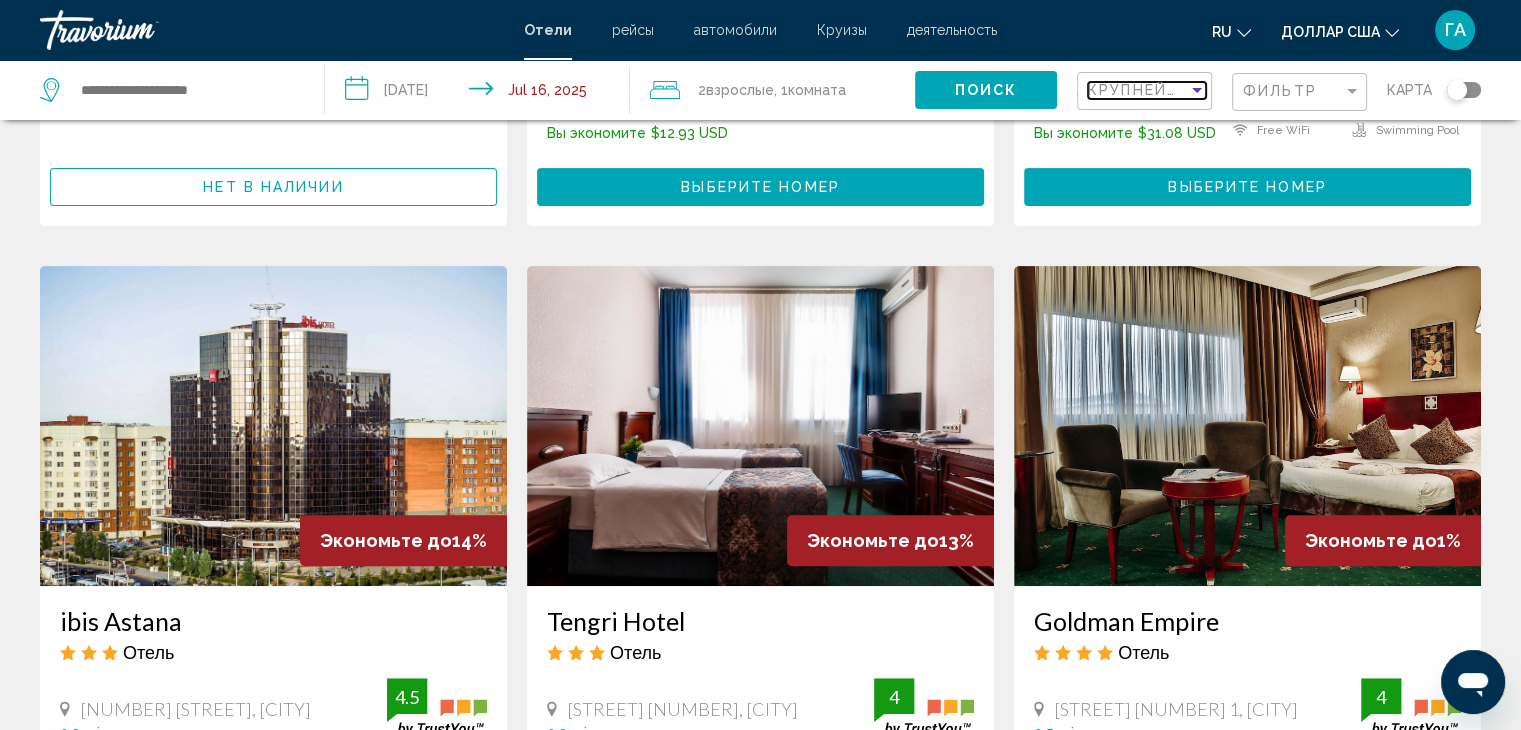 click at bounding box center [1197, 90] 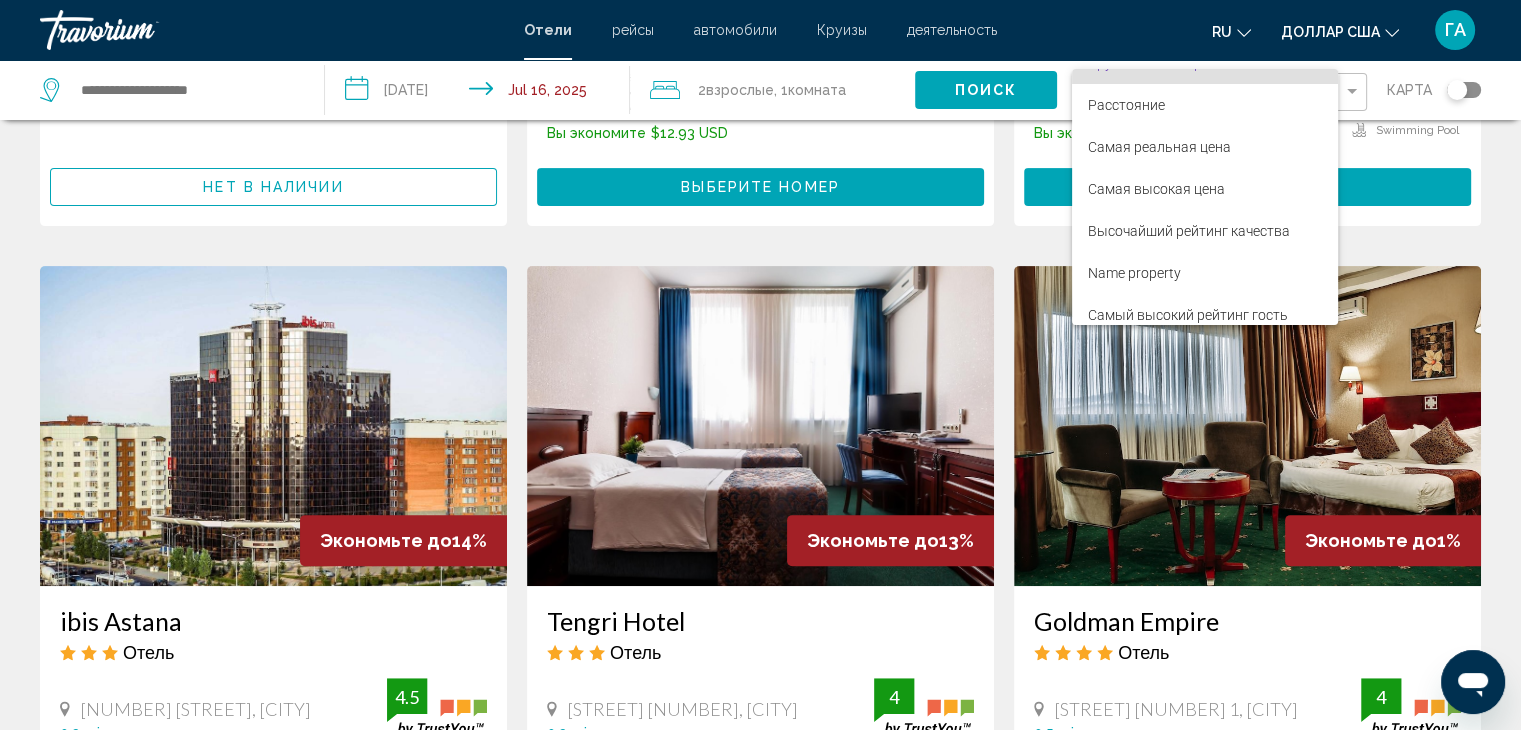scroll, scrollTop: 38, scrollLeft: 0, axis: vertical 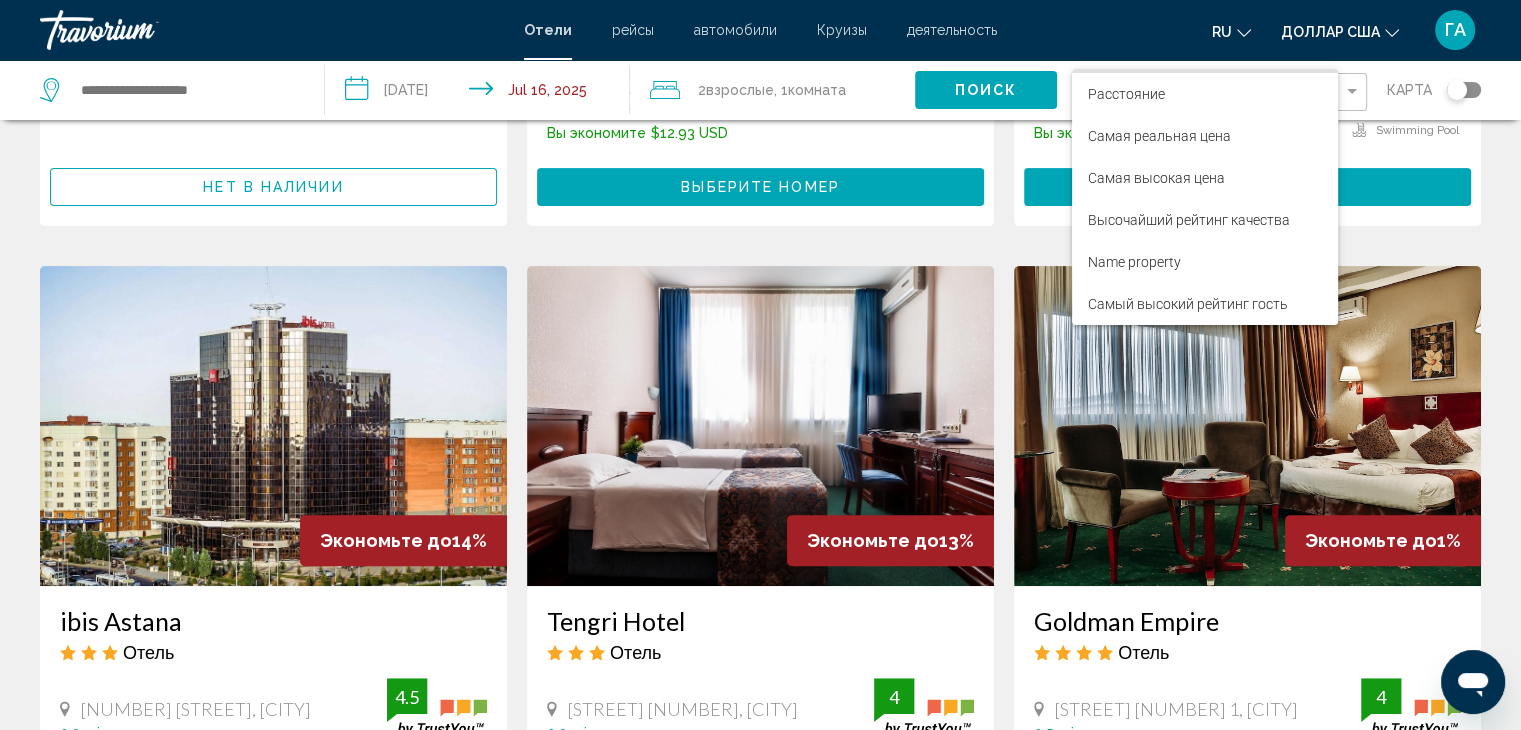 click at bounding box center (760, 365) 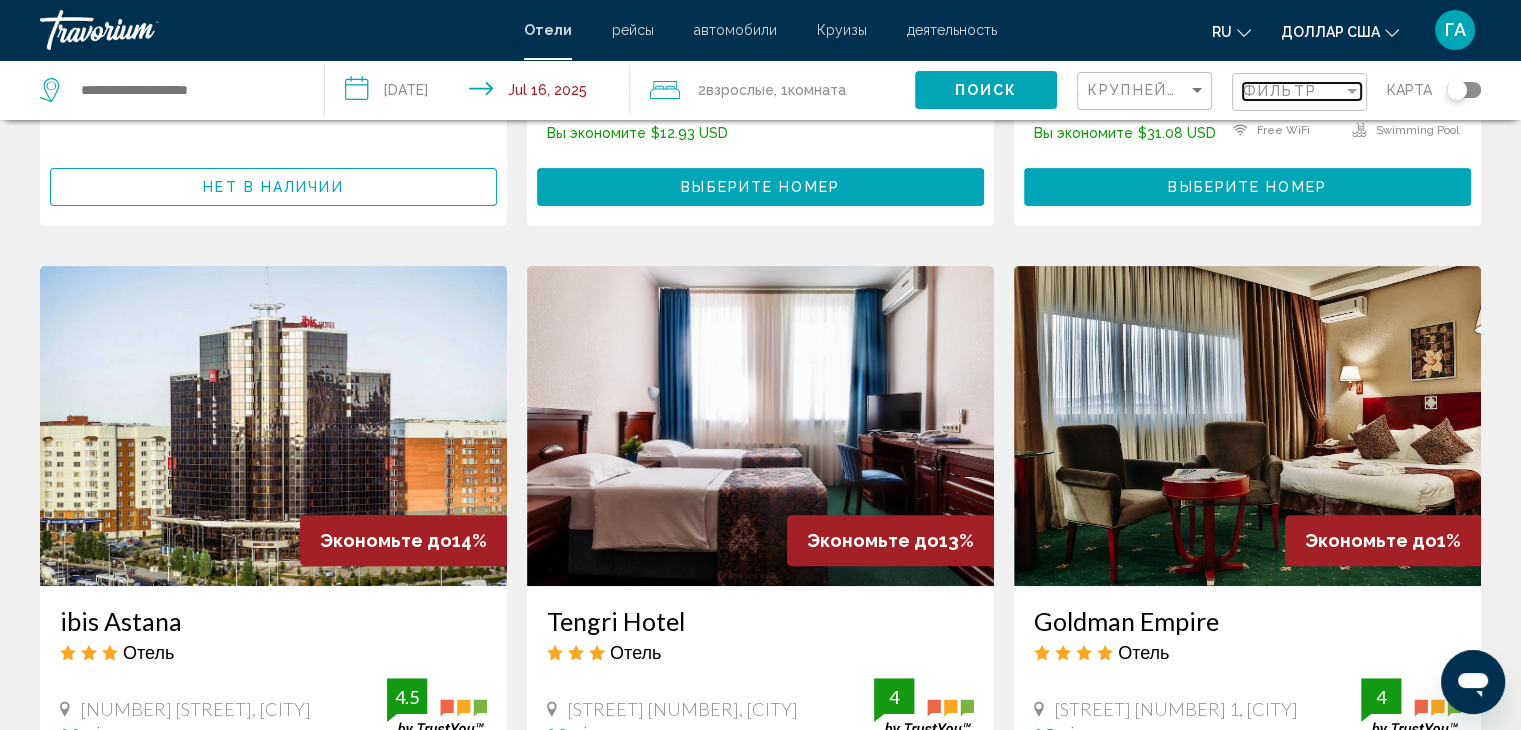 click at bounding box center (1352, 91) 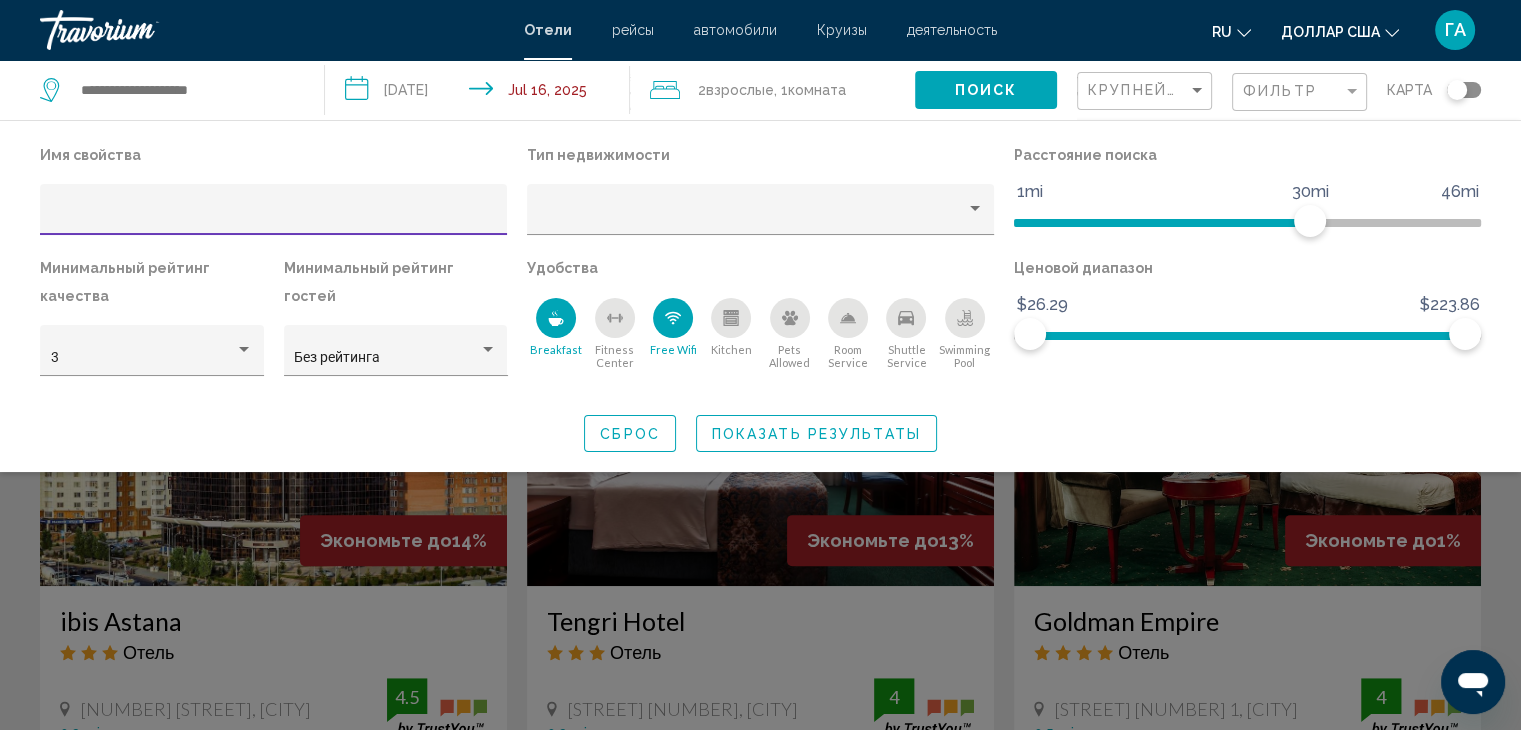 click on "Показать результаты" at bounding box center (816, 434) 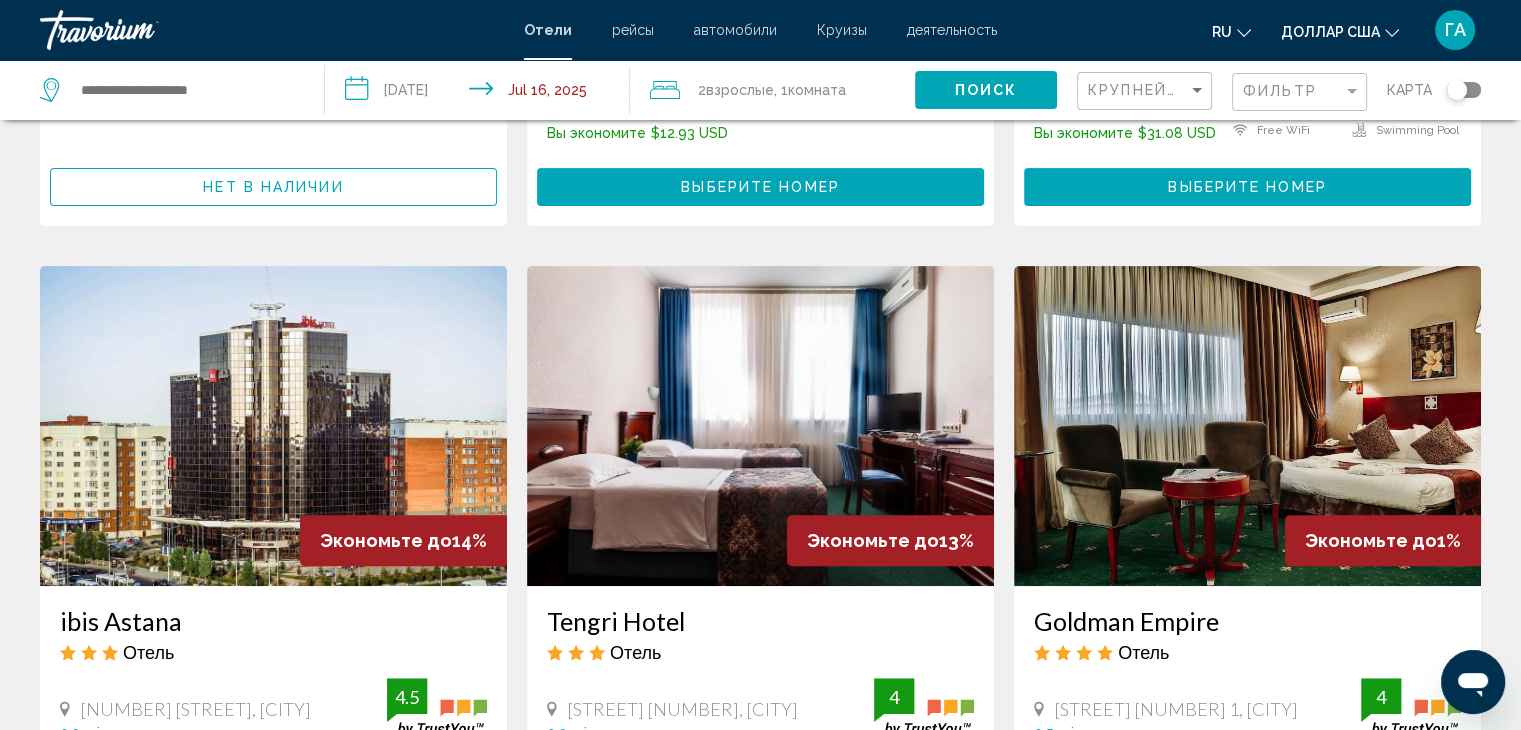 scroll, scrollTop: 1276, scrollLeft: 0, axis: vertical 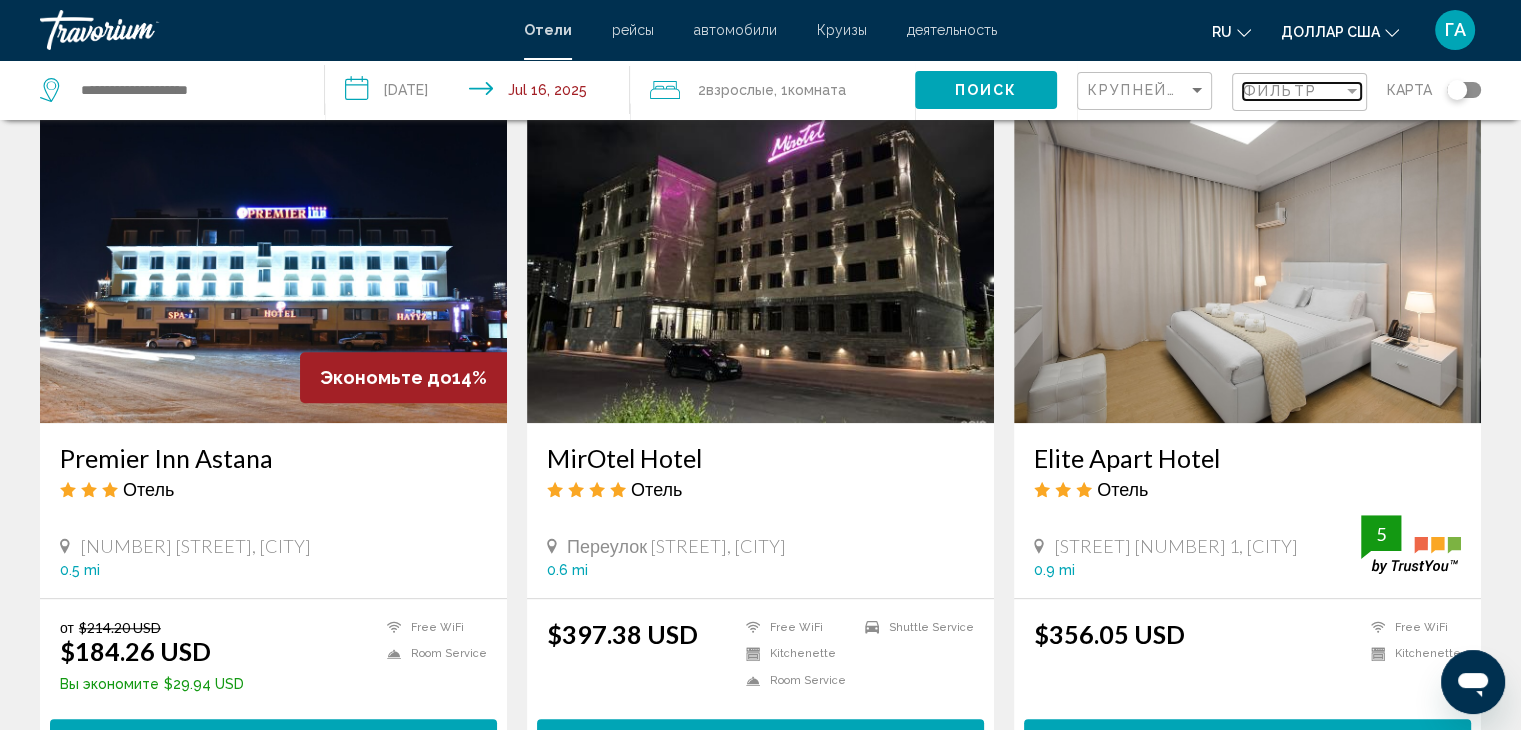 click at bounding box center (1352, 91) 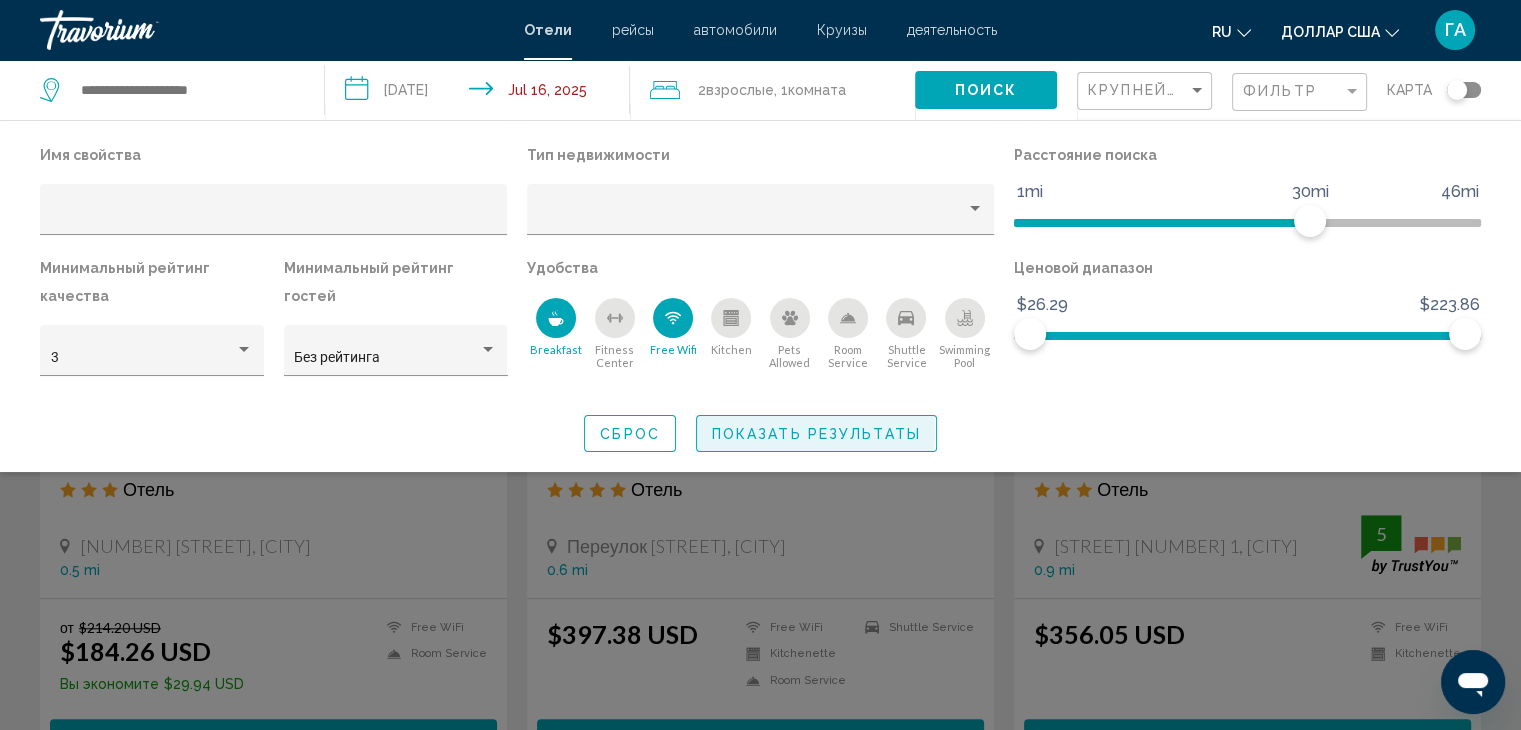 click on "Показать результаты" at bounding box center [816, 434] 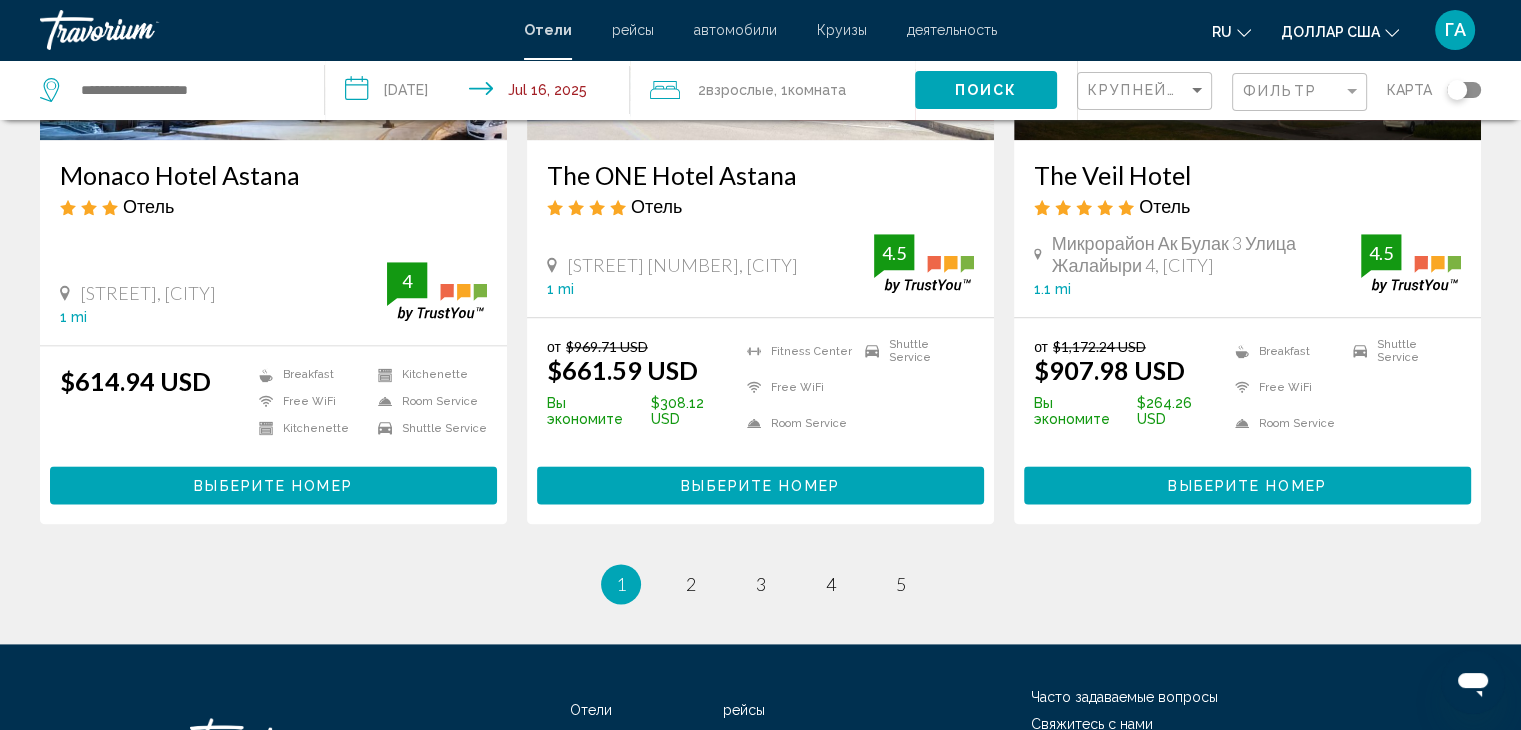 scroll, scrollTop: 2515, scrollLeft: 0, axis: vertical 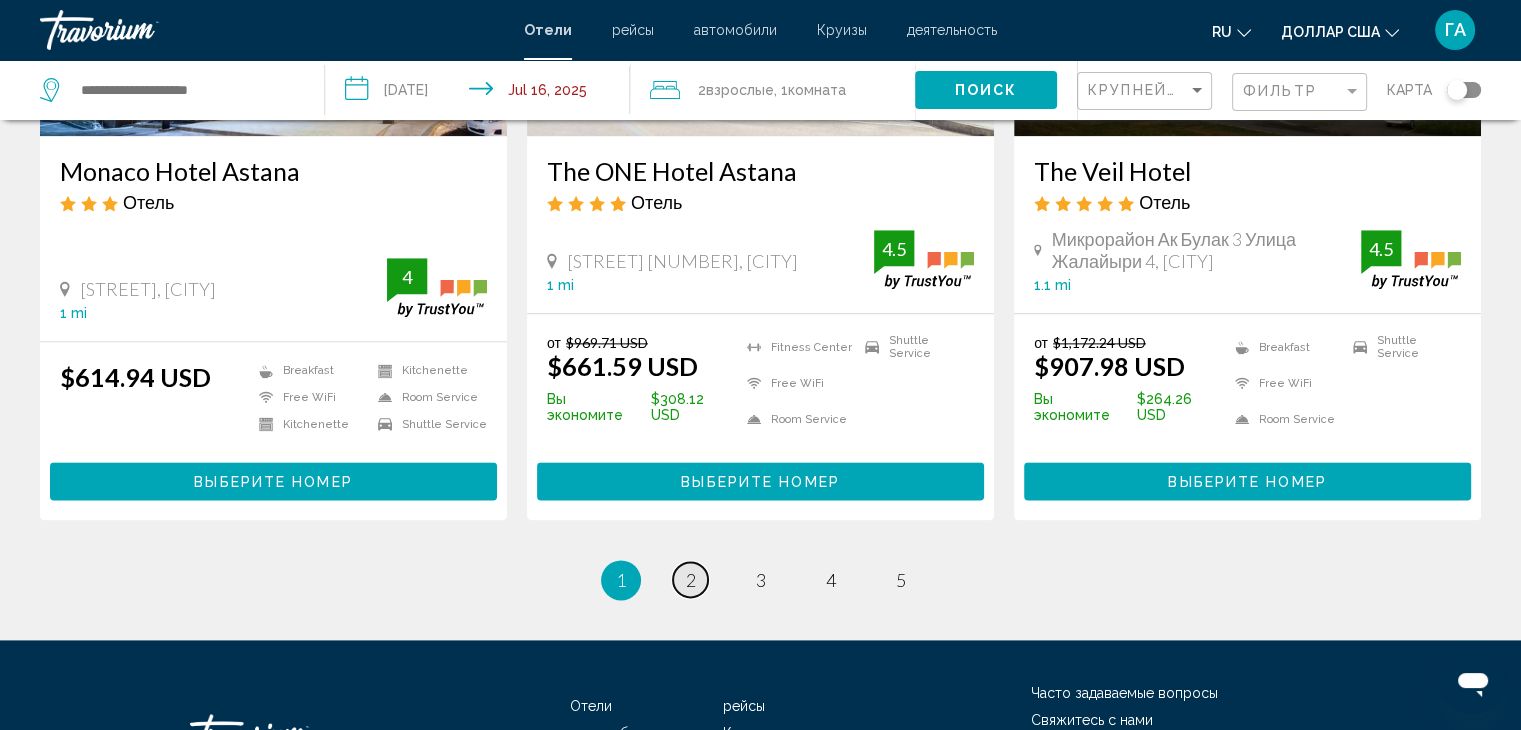 click on "2" at bounding box center (691, 580) 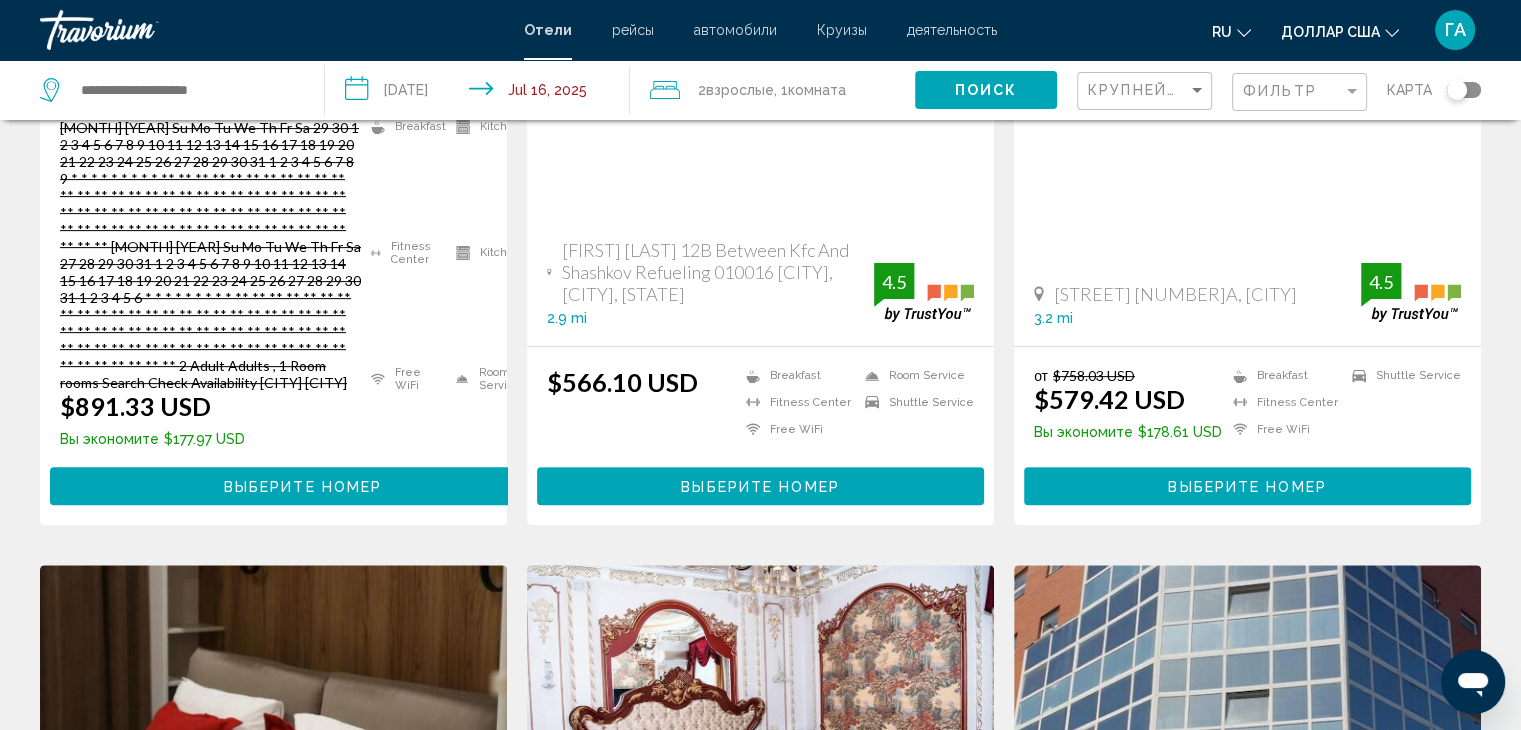 scroll, scrollTop: 0, scrollLeft: 0, axis: both 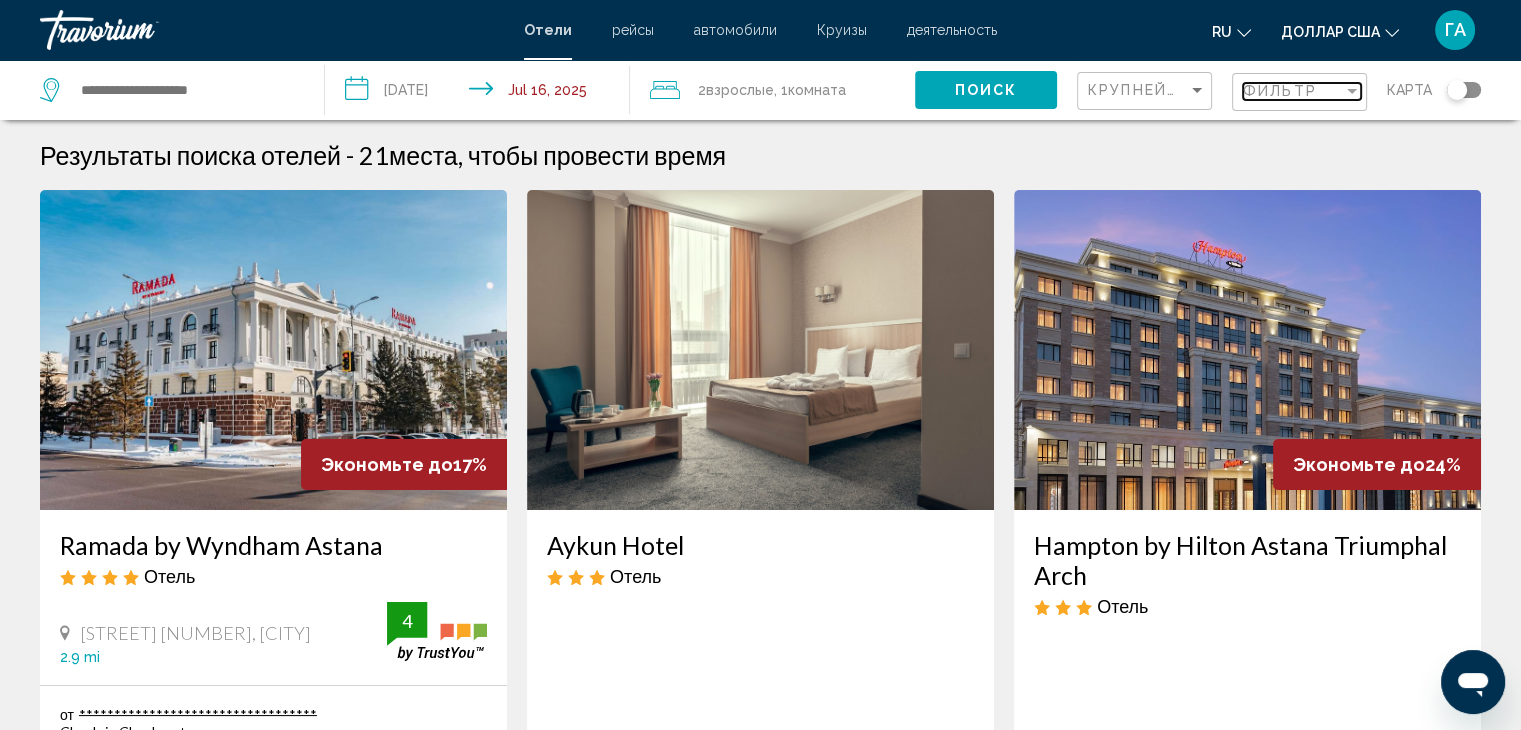 click at bounding box center (1352, 91) 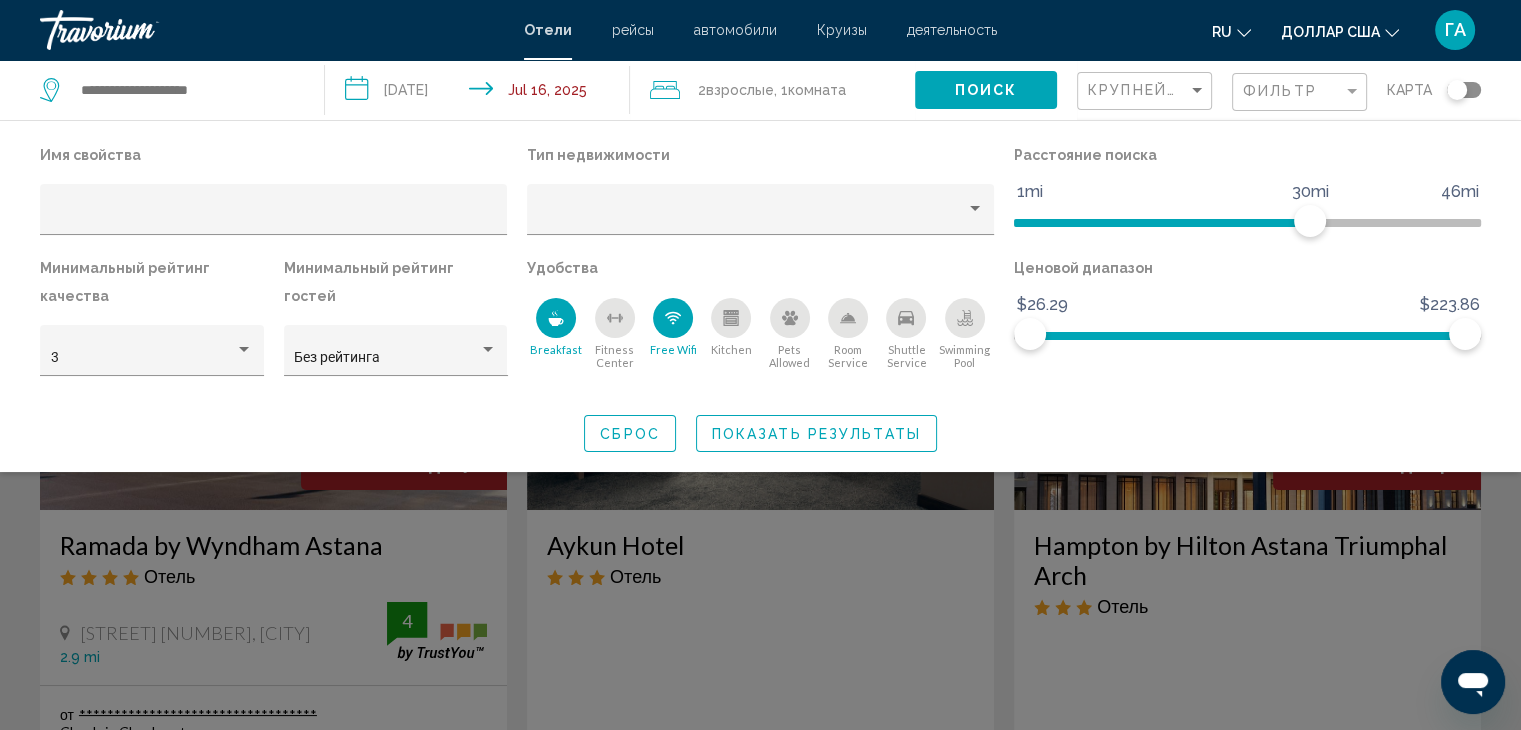 click at bounding box center [556, 322] 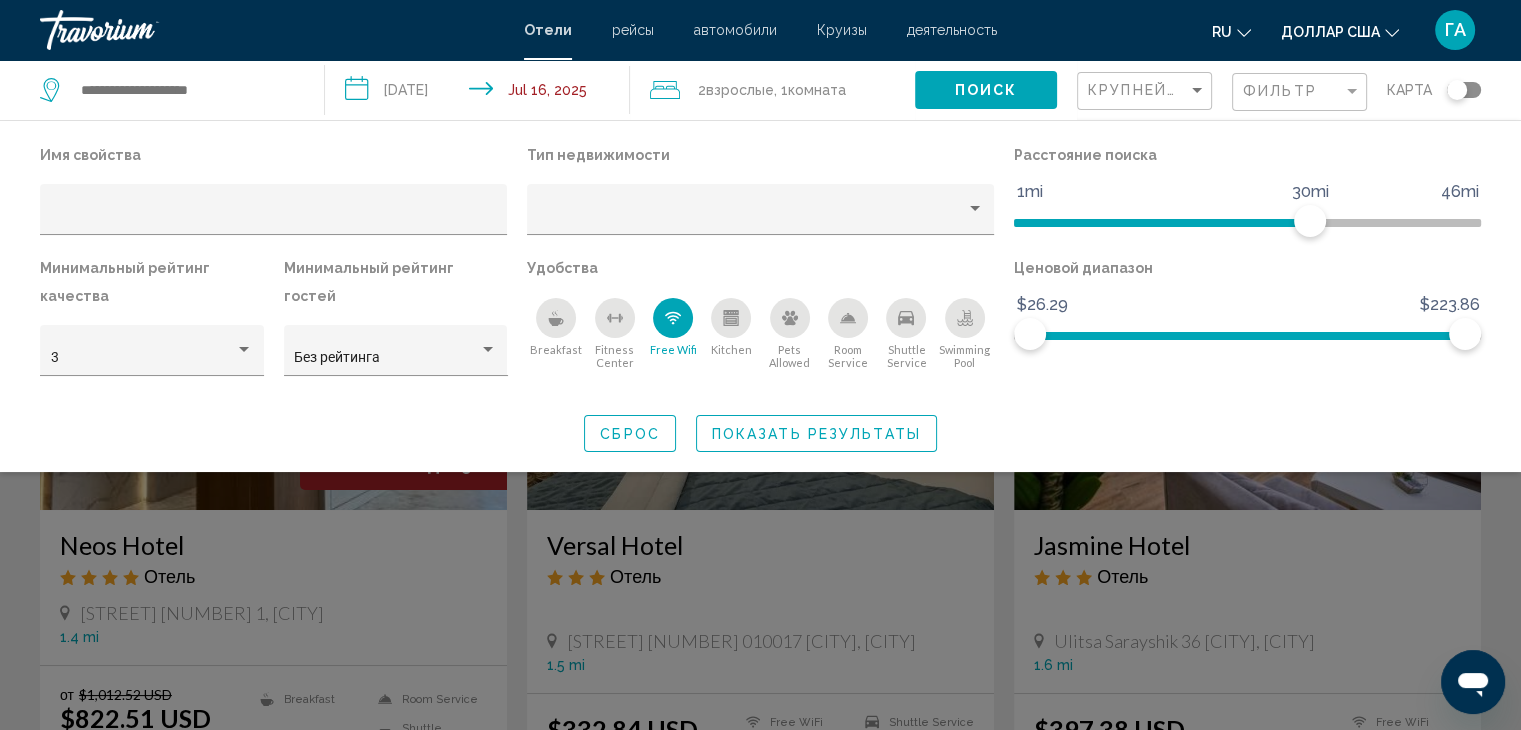 click at bounding box center (556, 322) 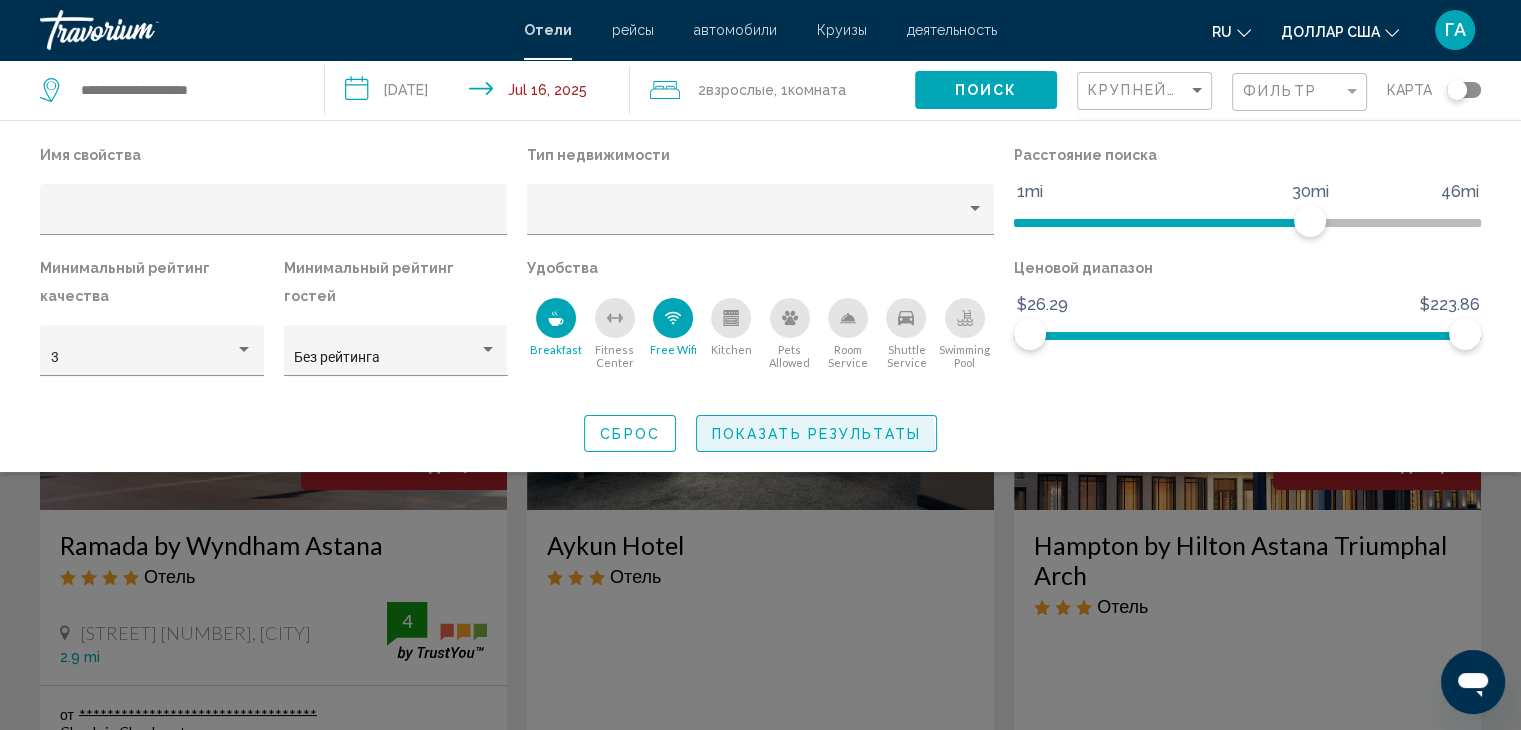 click on "Показать результаты" at bounding box center (816, 433) 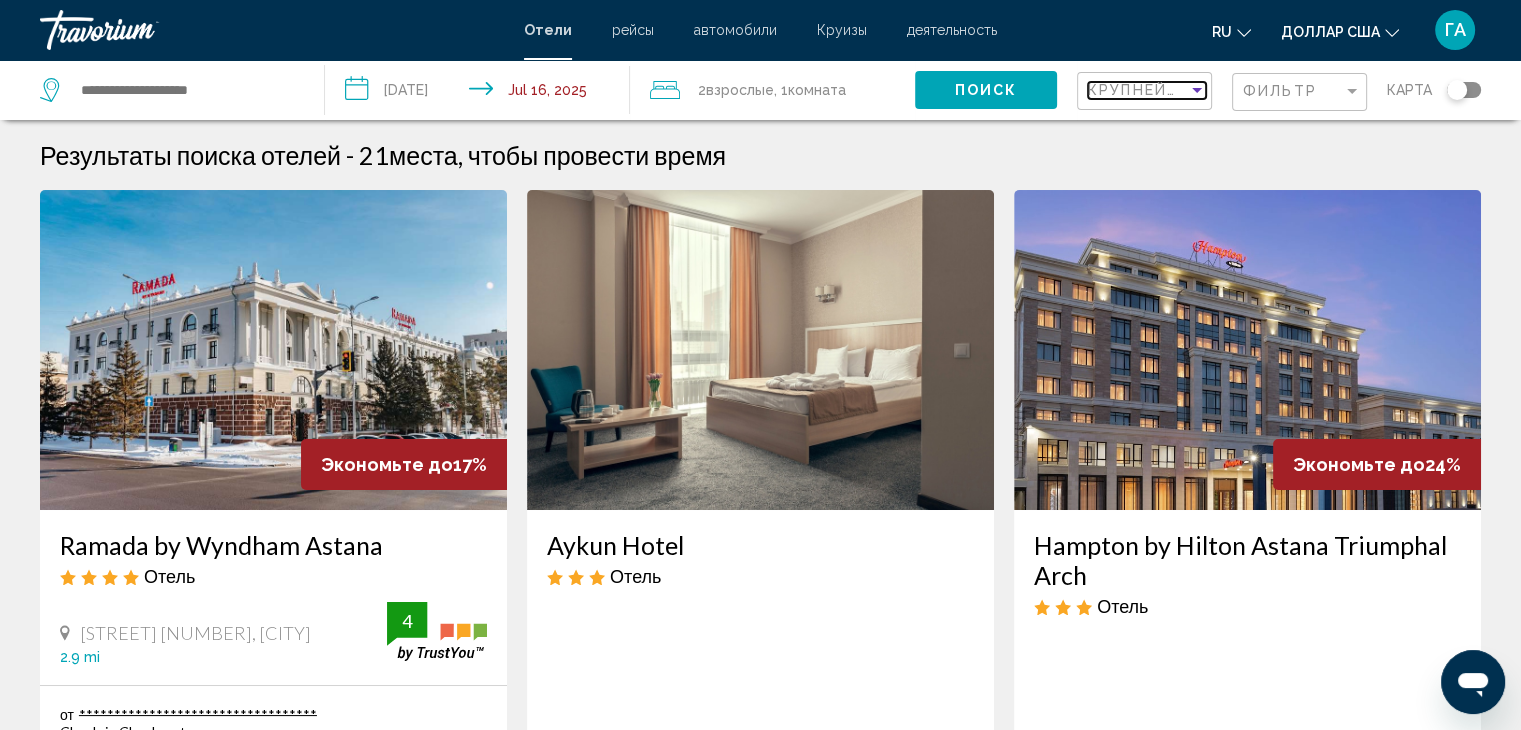 click at bounding box center (1197, 90) 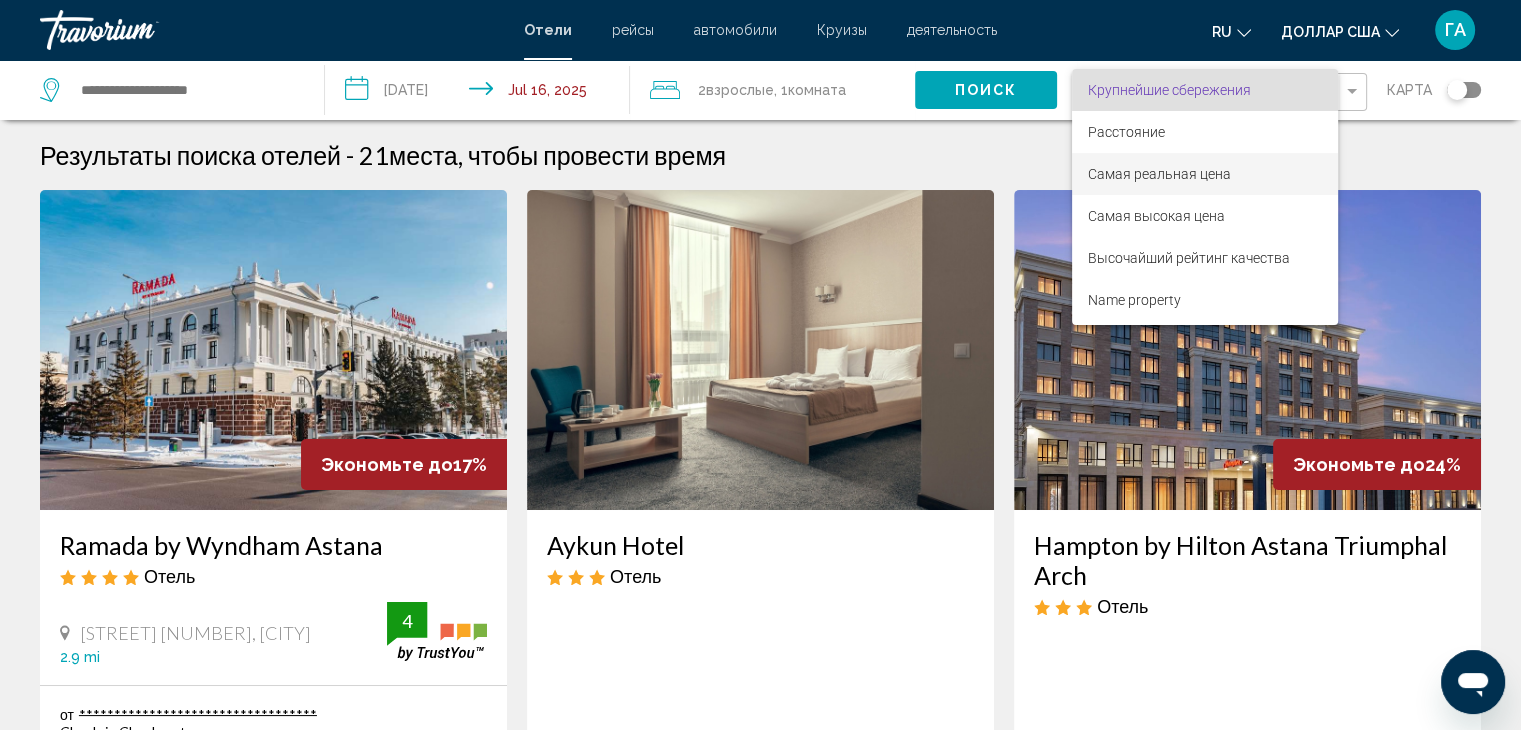 click on "Самая реальная цена" at bounding box center [1159, 174] 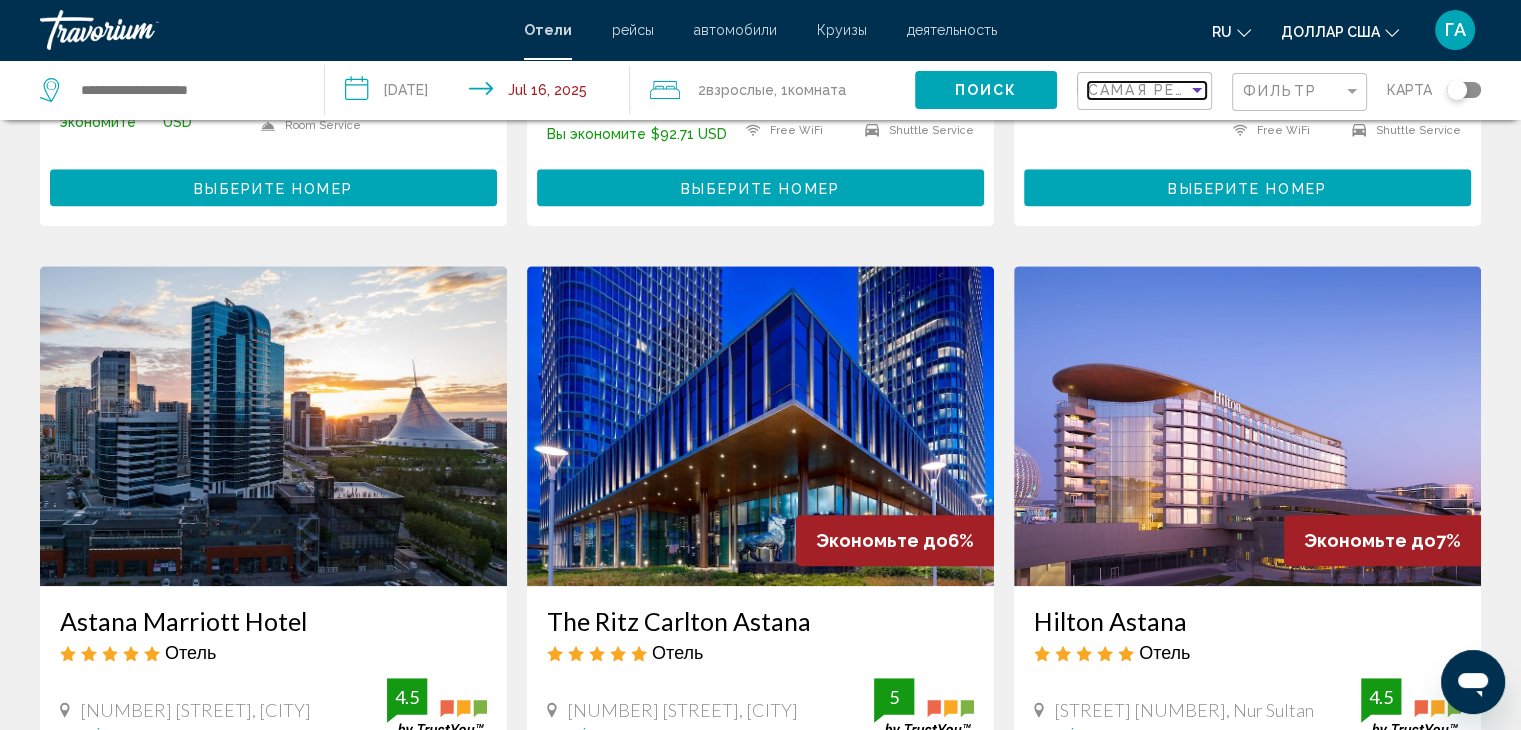 scroll, scrollTop: 1746, scrollLeft: 0, axis: vertical 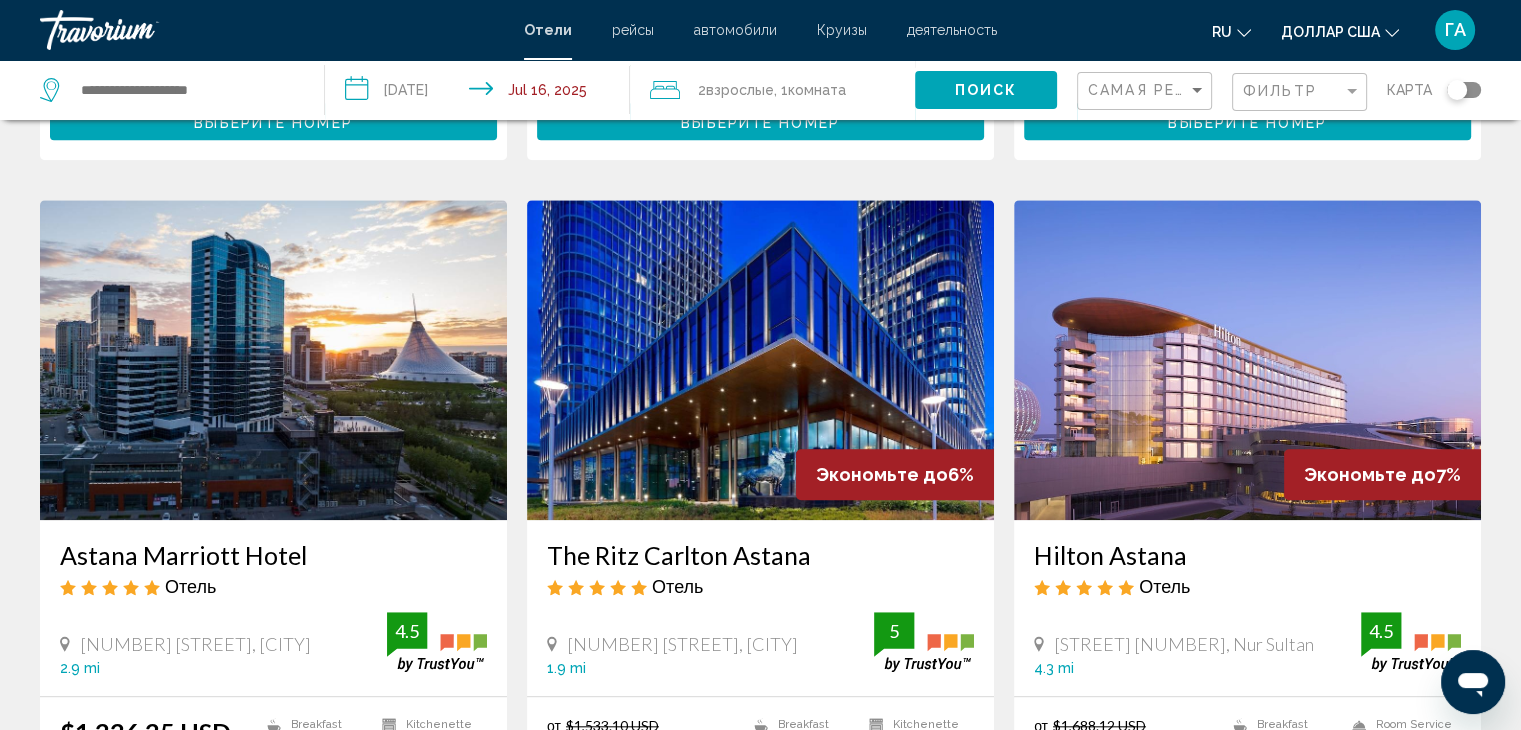 click on "1" at bounding box center (726, 934) 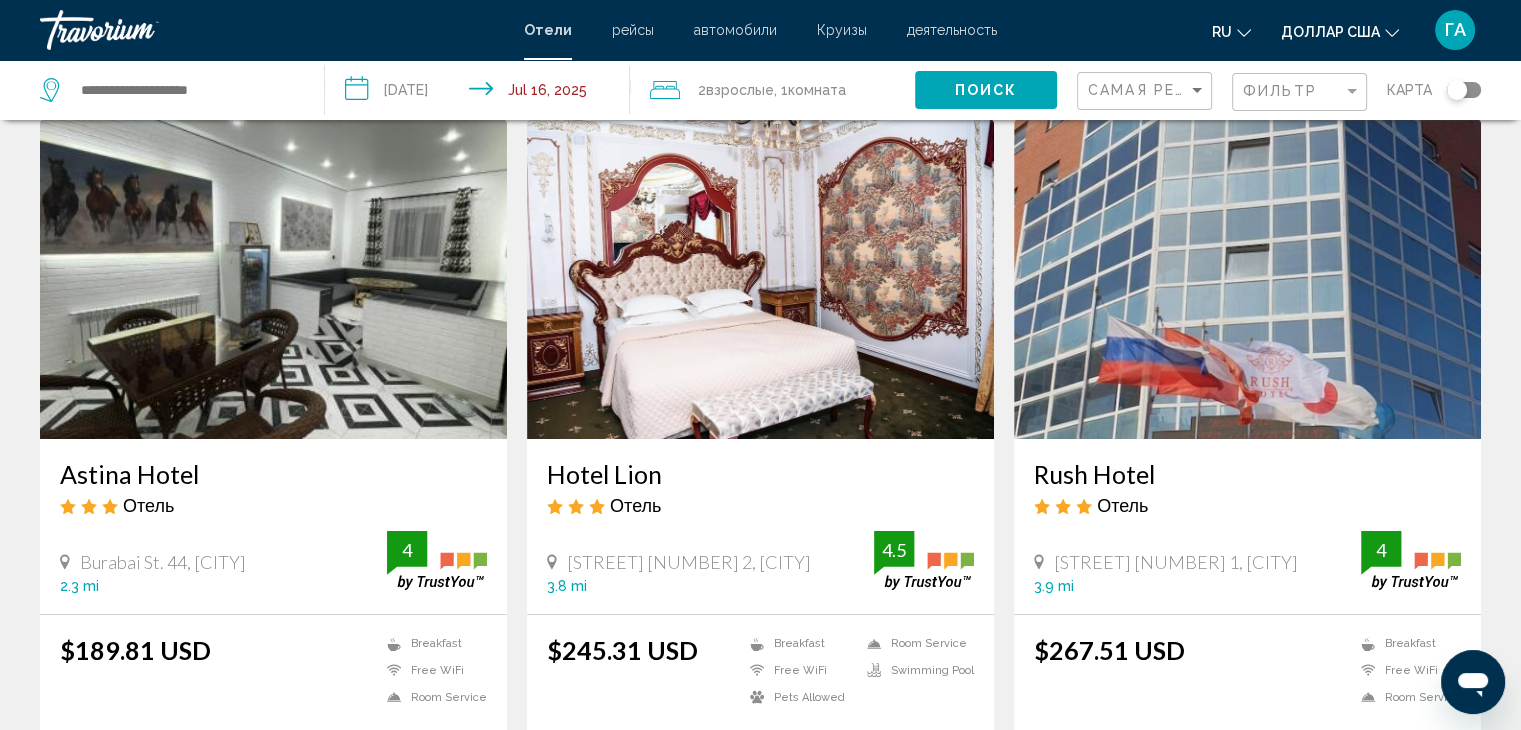 scroll, scrollTop: 0, scrollLeft: 0, axis: both 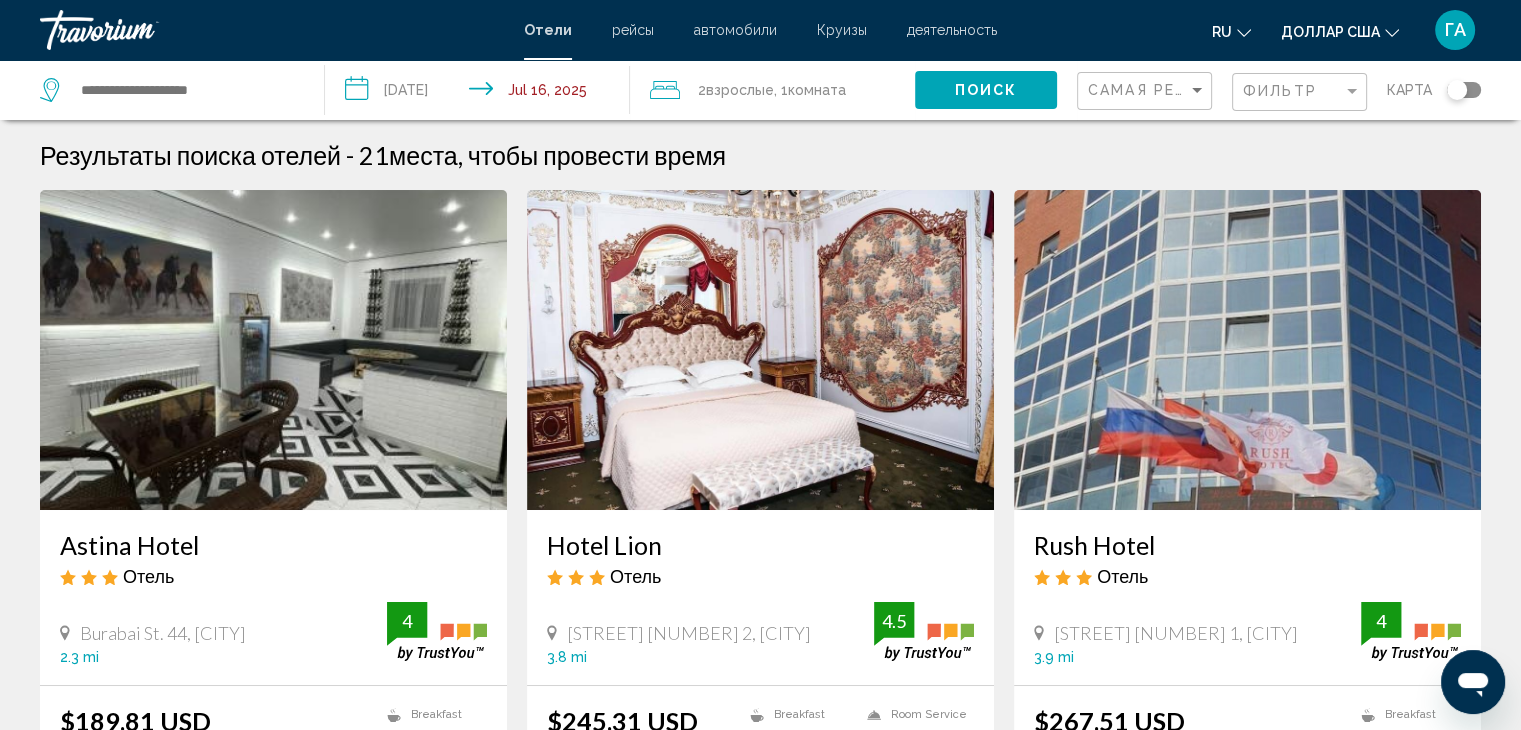 click at bounding box center [273, 350] 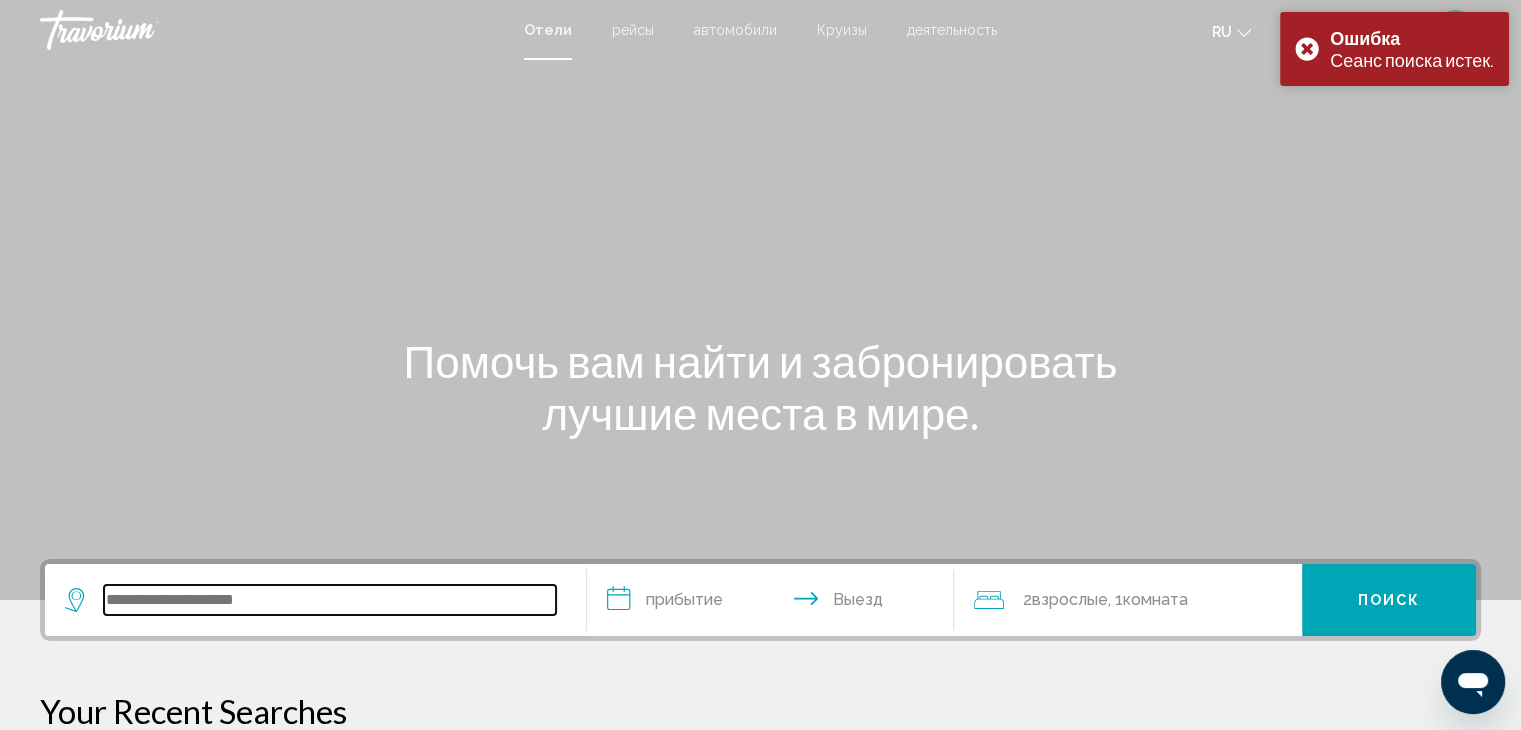 click at bounding box center (330, 600) 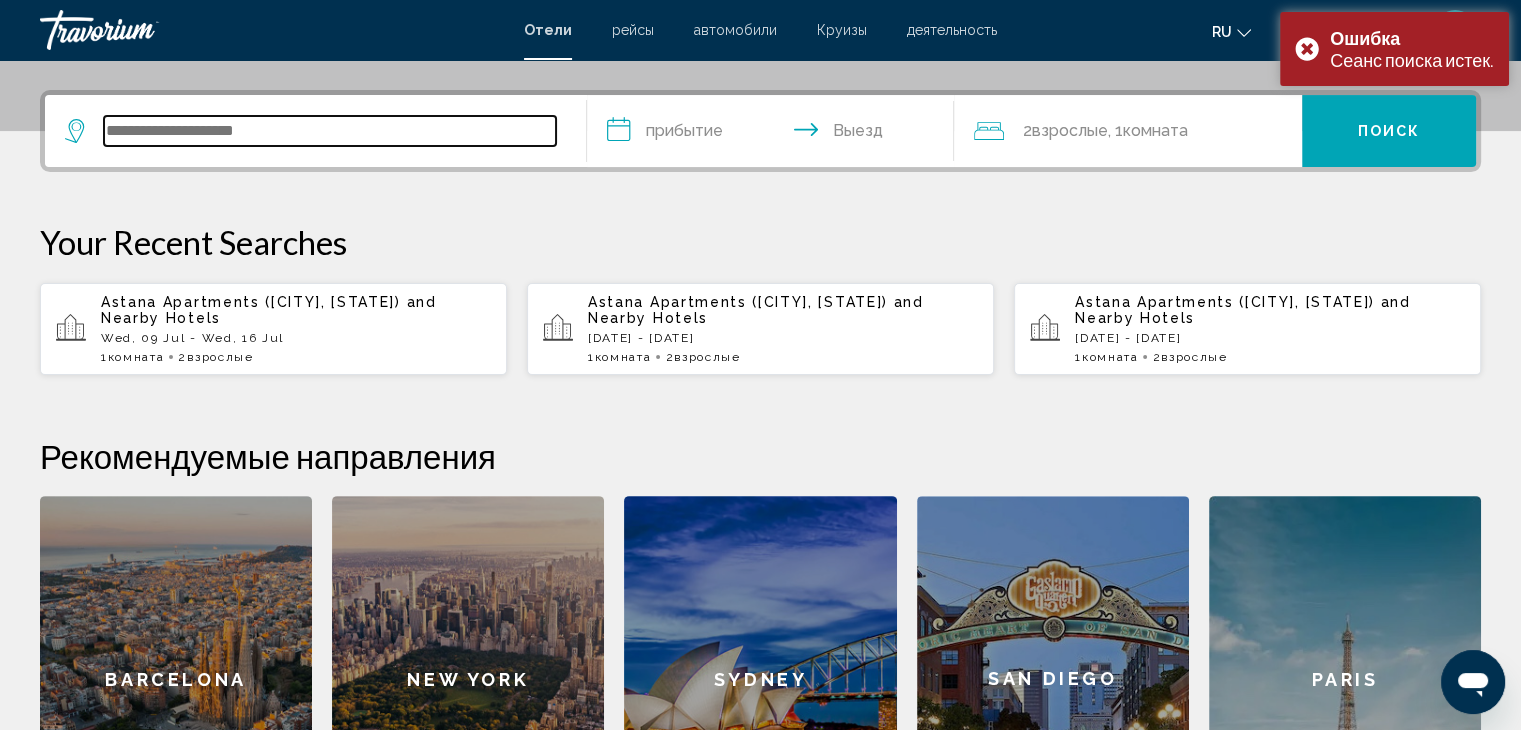 scroll, scrollTop: 493, scrollLeft: 0, axis: vertical 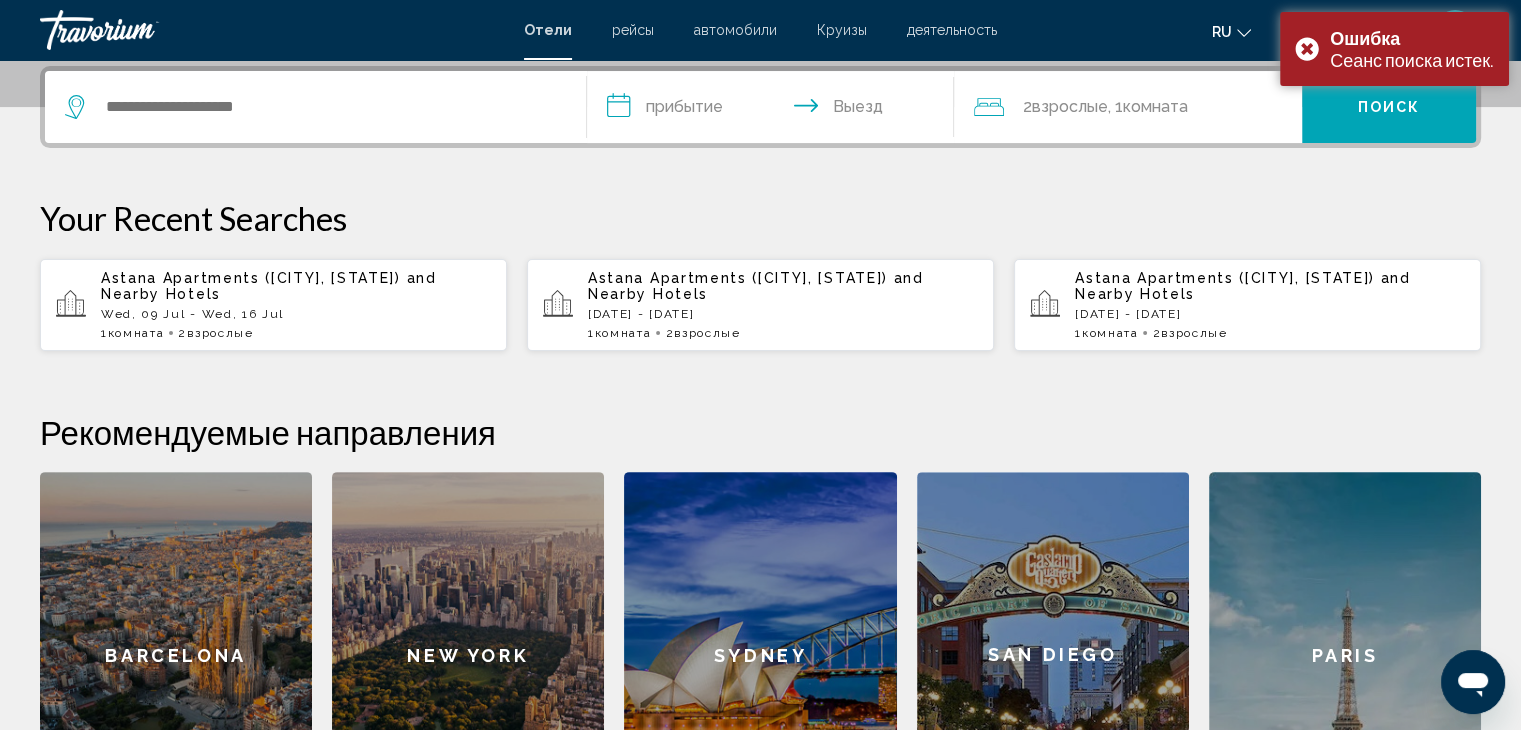 click on "Astana Apartments ([CITY], [STATE])" at bounding box center [251, 278] 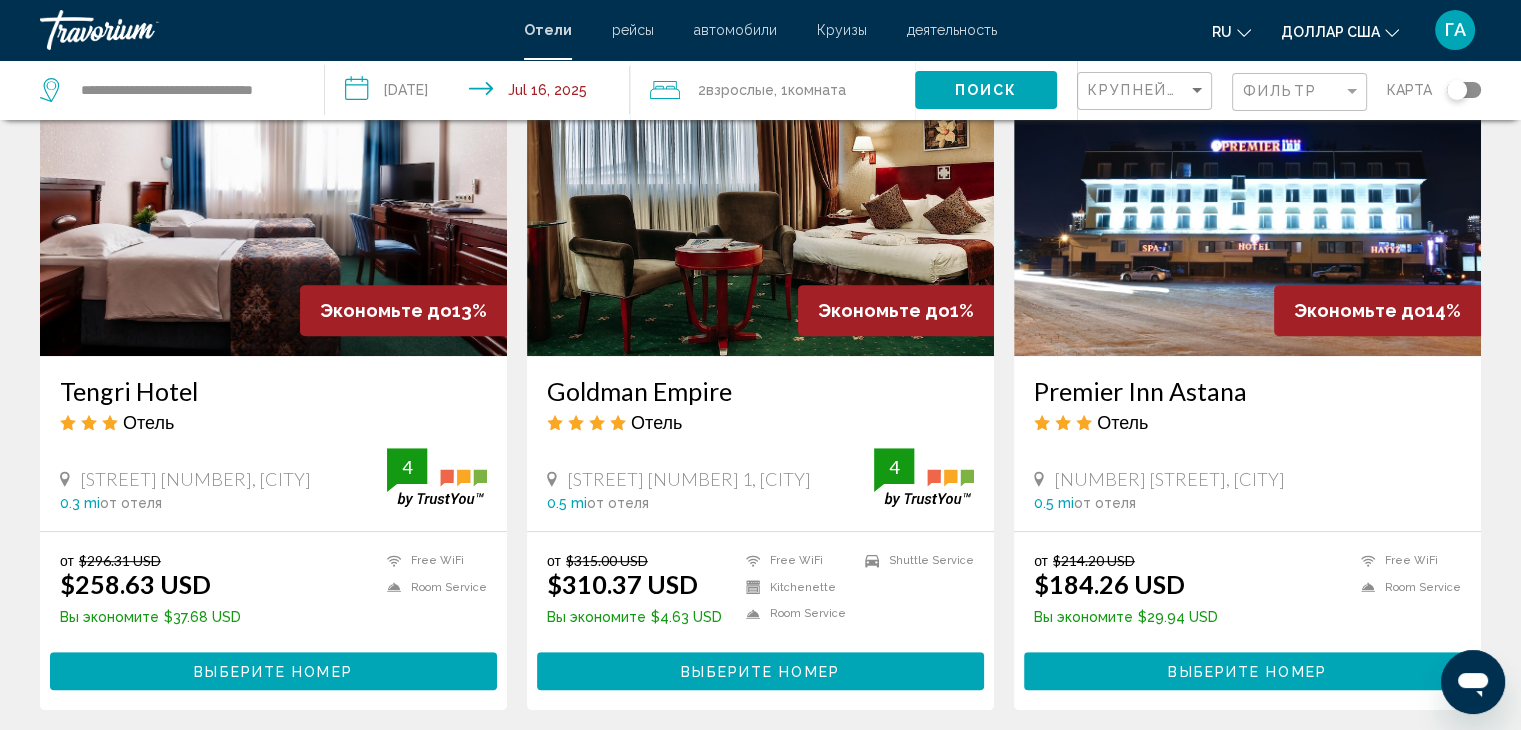scroll, scrollTop: 934, scrollLeft: 0, axis: vertical 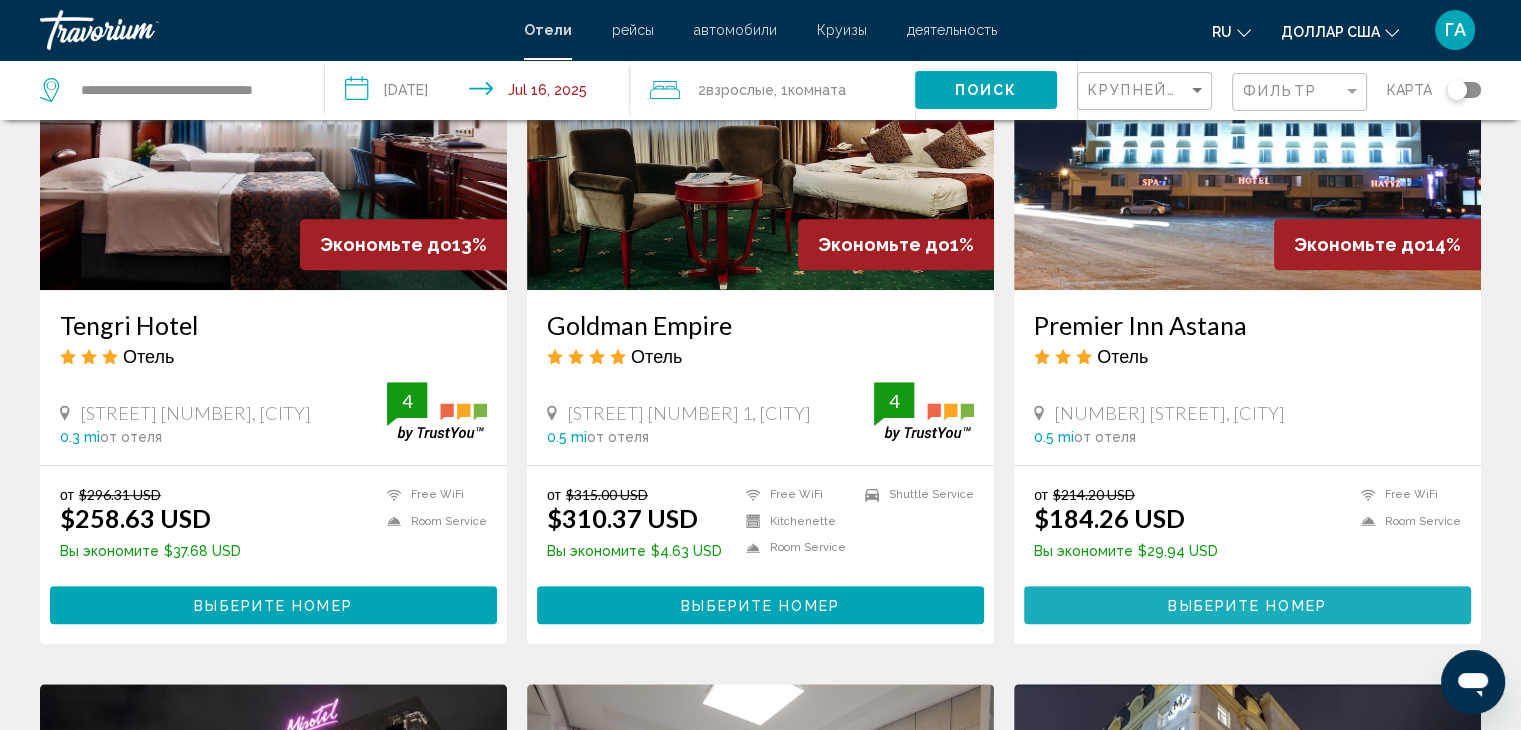 click on "Выберите номер" at bounding box center [1247, 606] 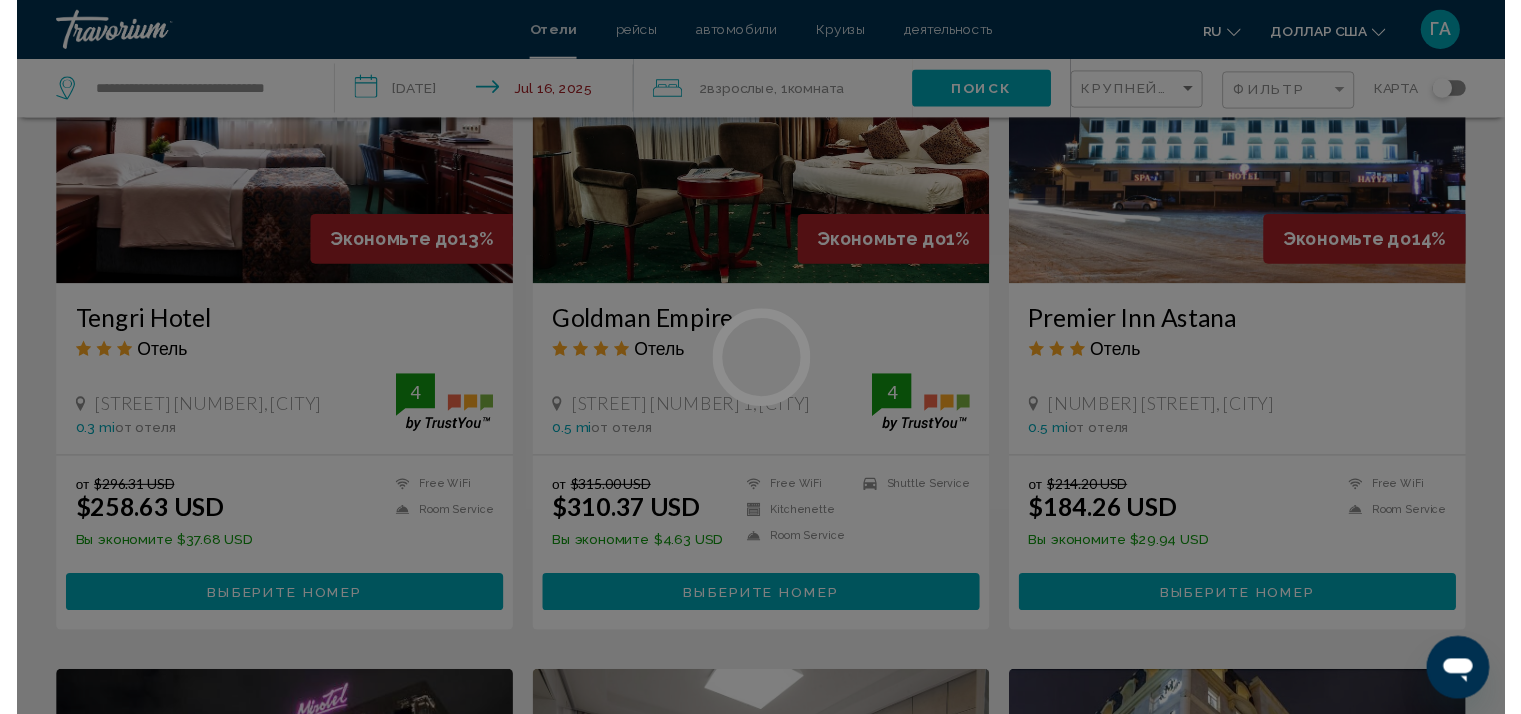 scroll, scrollTop: 0, scrollLeft: 0, axis: both 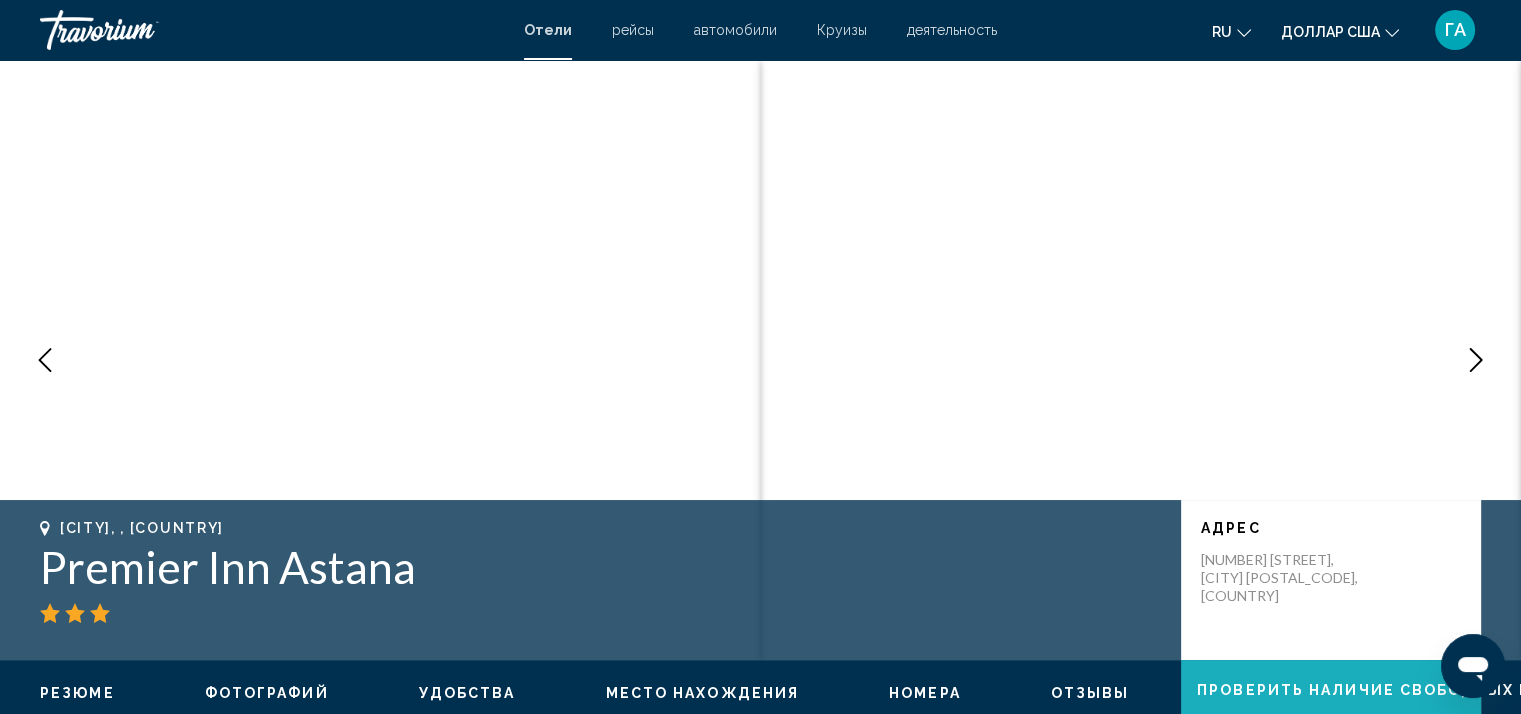 click on "Проверить наличие свободных мест" at bounding box center (1382, 691) 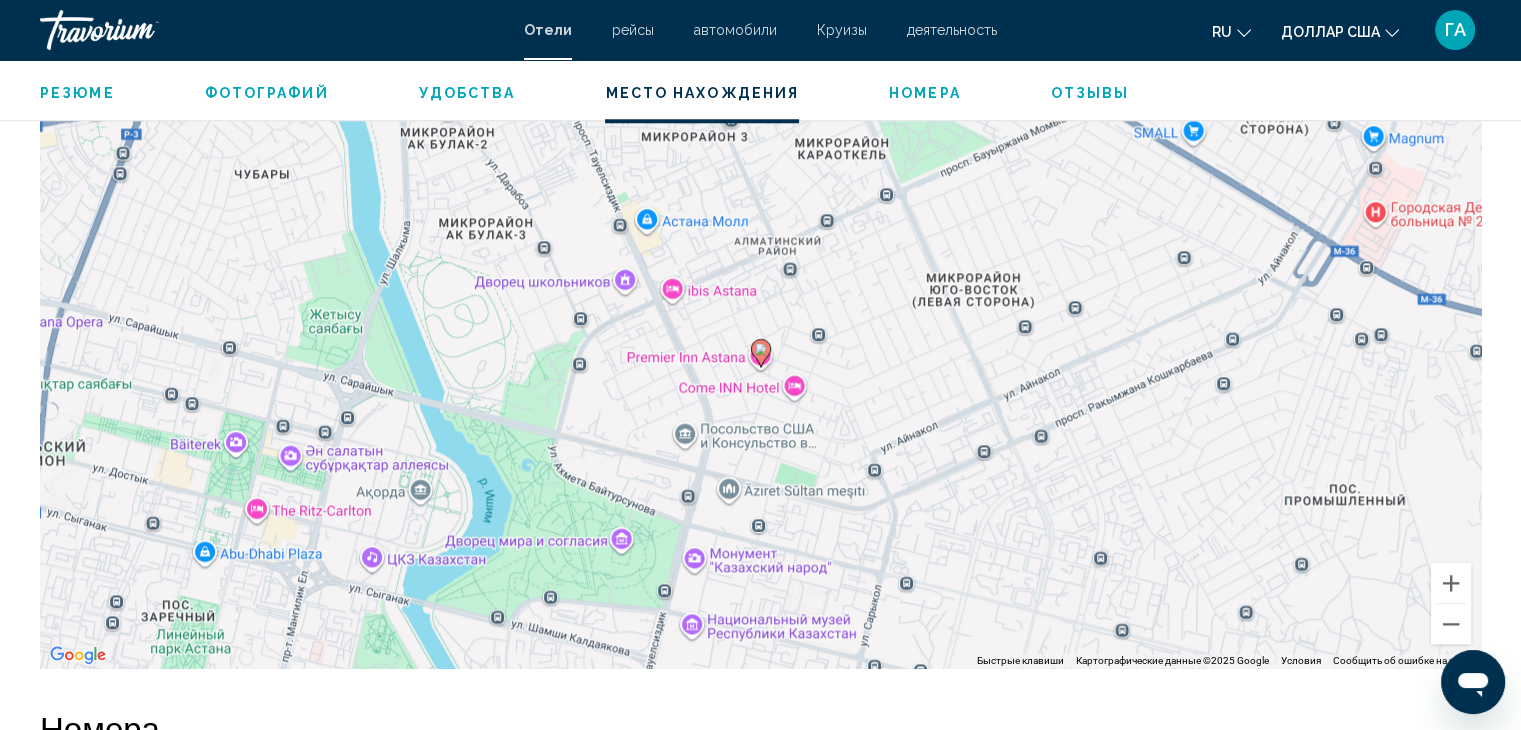 scroll, scrollTop: 2531, scrollLeft: 0, axis: vertical 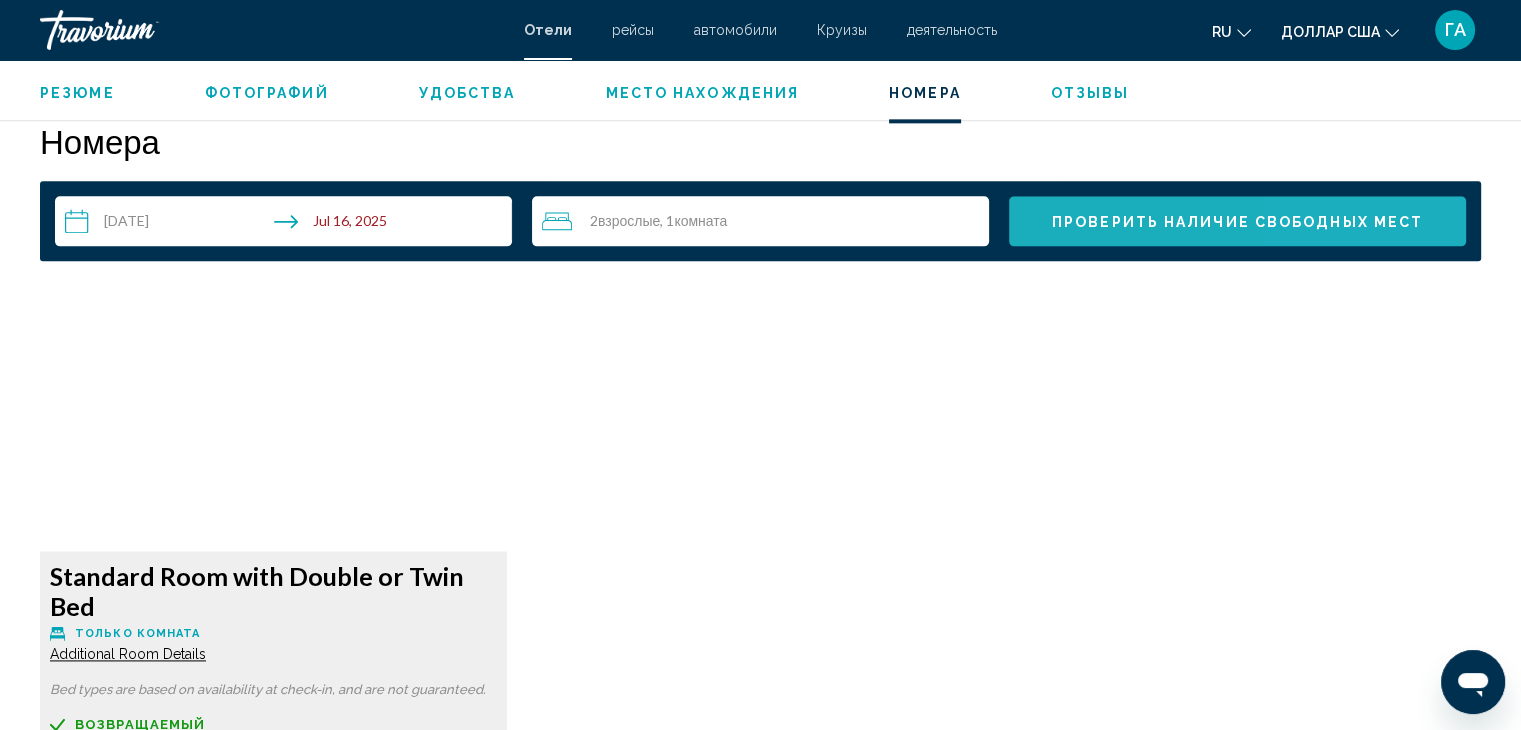 click on "Проверить наличие свободных мест" at bounding box center [1237, 222] 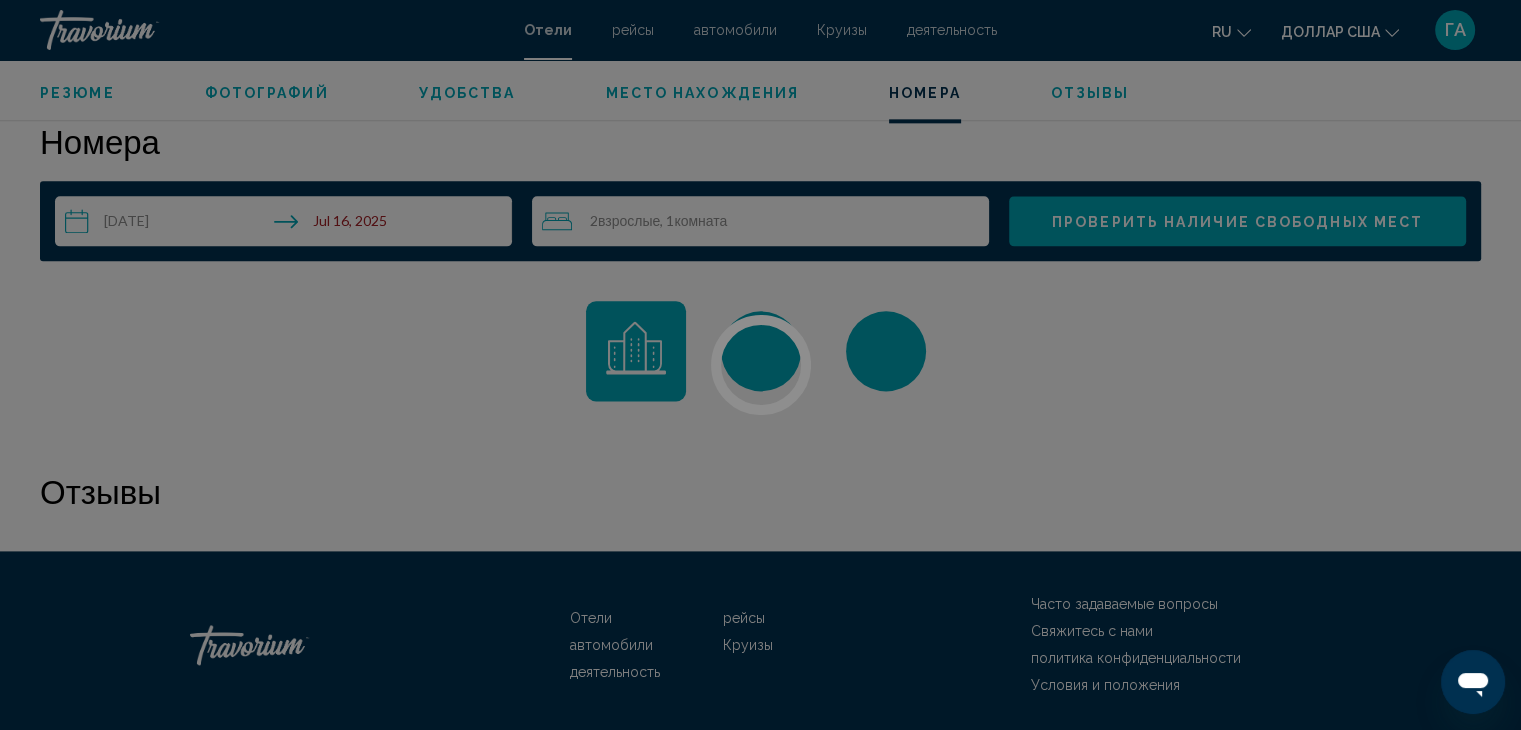 scroll, scrollTop: 2532, scrollLeft: 0, axis: vertical 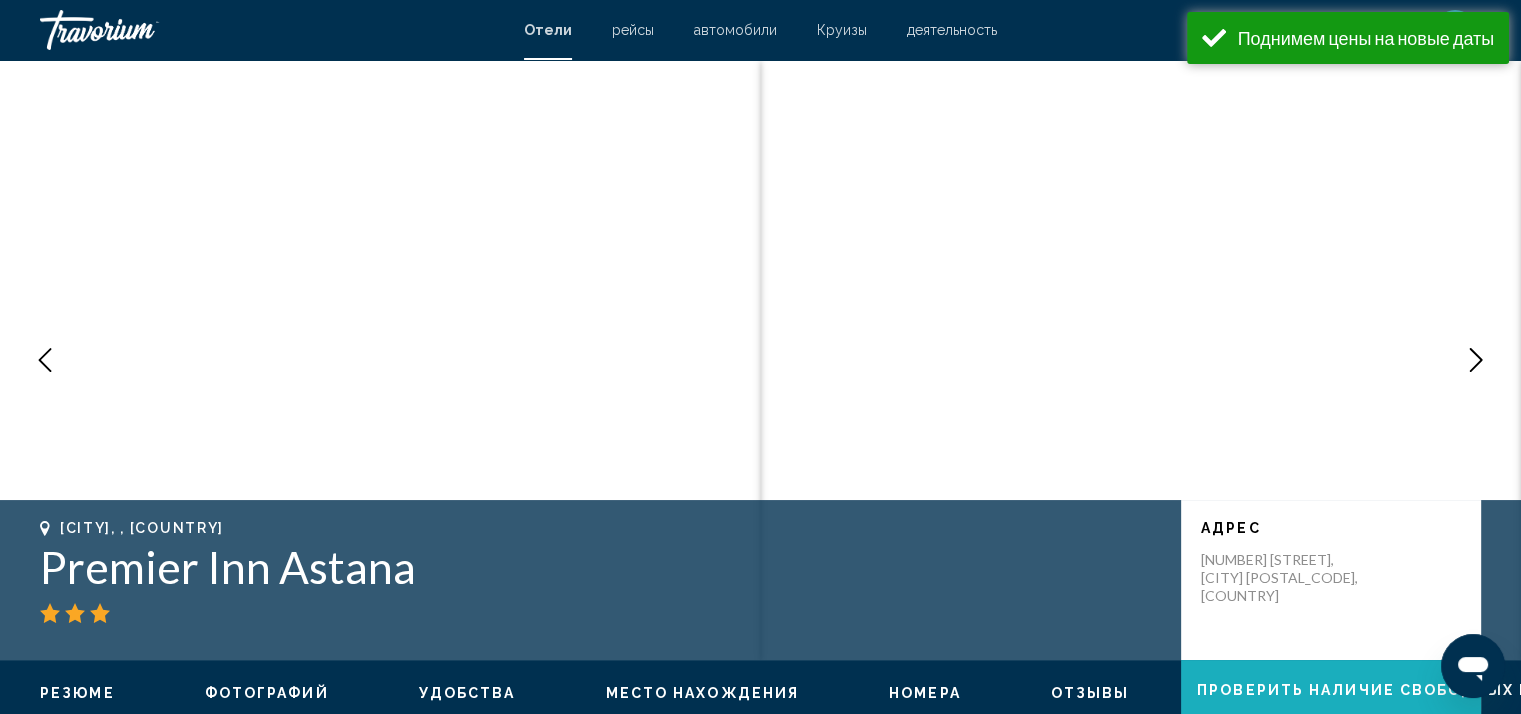 click on "Проверить наличие свободных мест" at bounding box center (1382, 691) 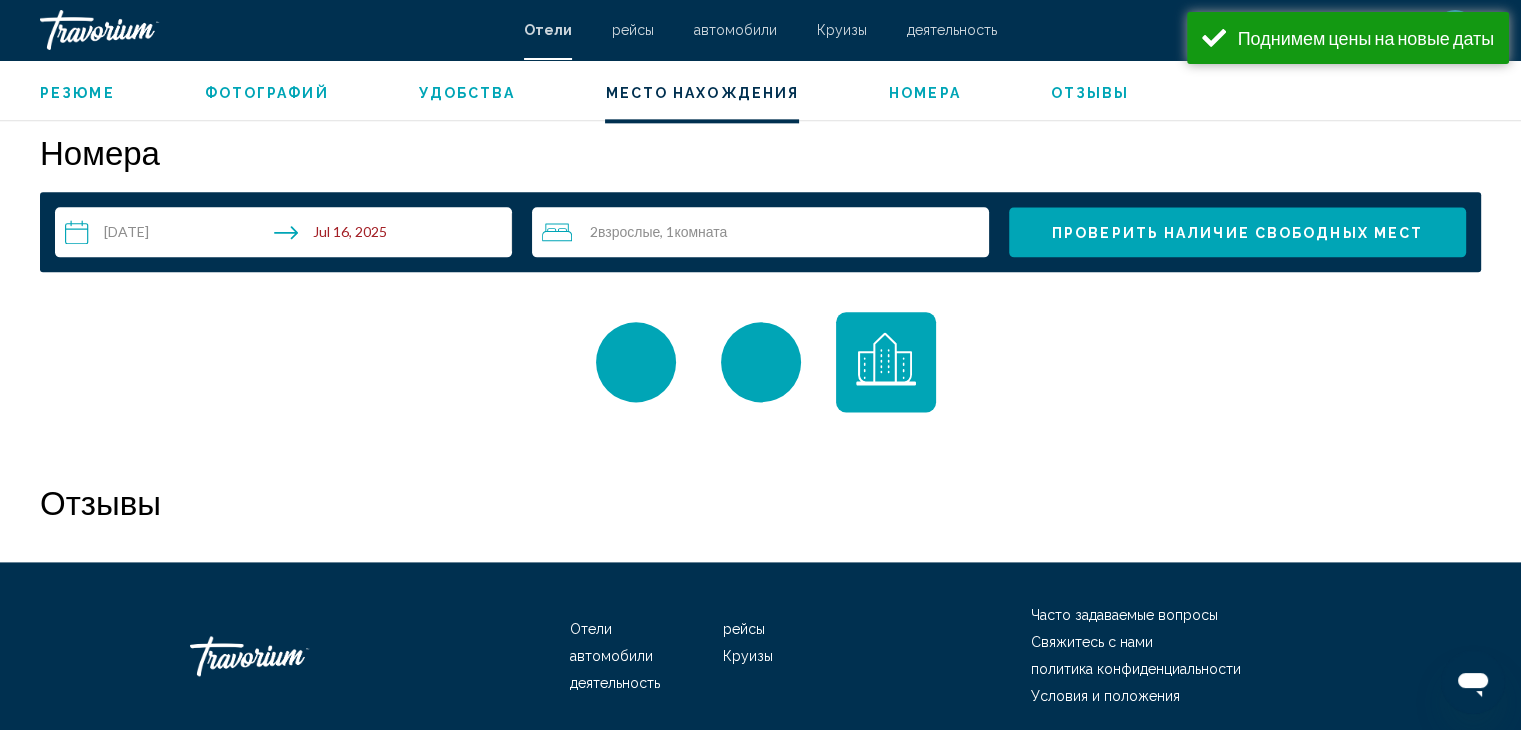 scroll, scrollTop: 2531, scrollLeft: 0, axis: vertical 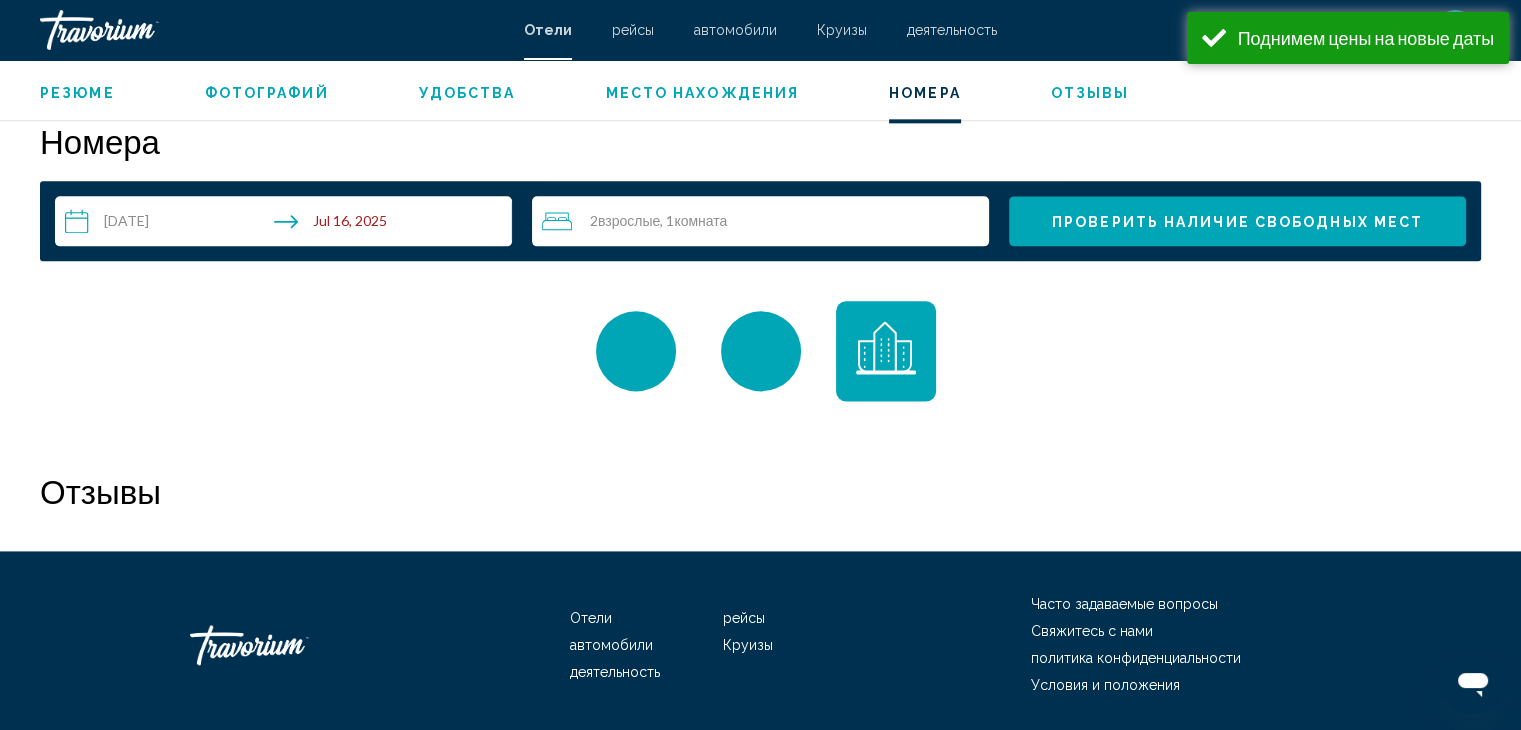 click on "Номера" at bounding box center [925, 93] 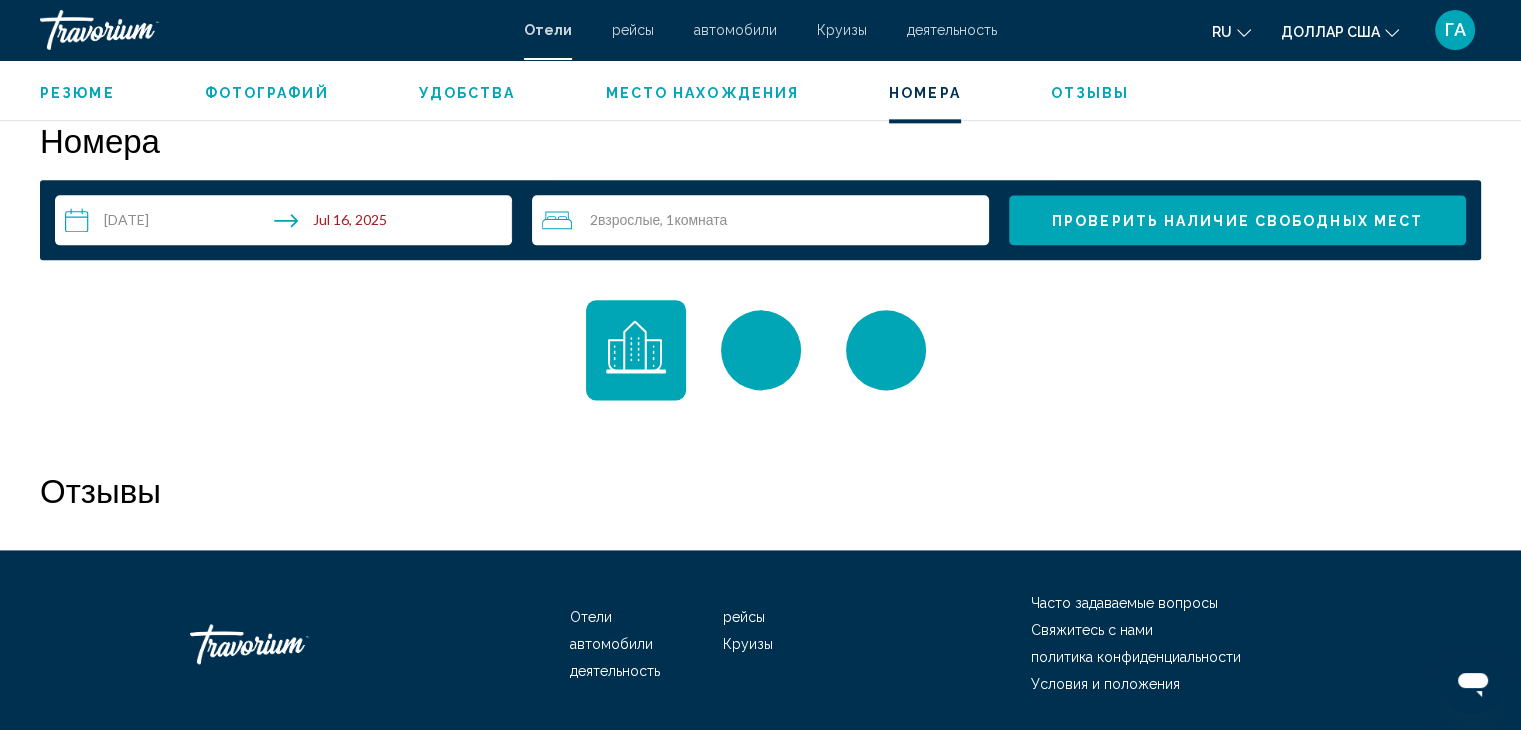 click on "Номера" at bounding box center [925, 93] 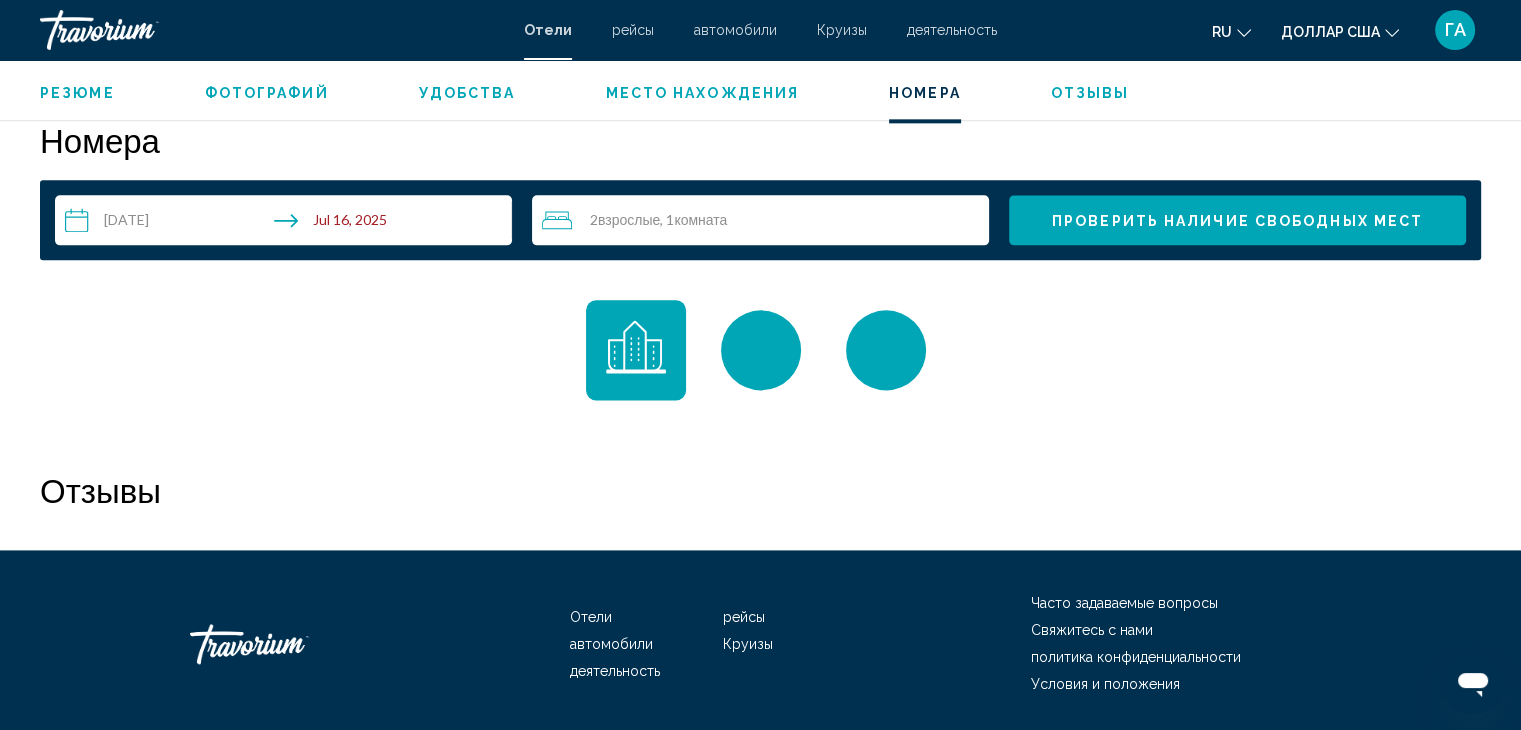 click on "Номера" at bounding box center [925, 93] 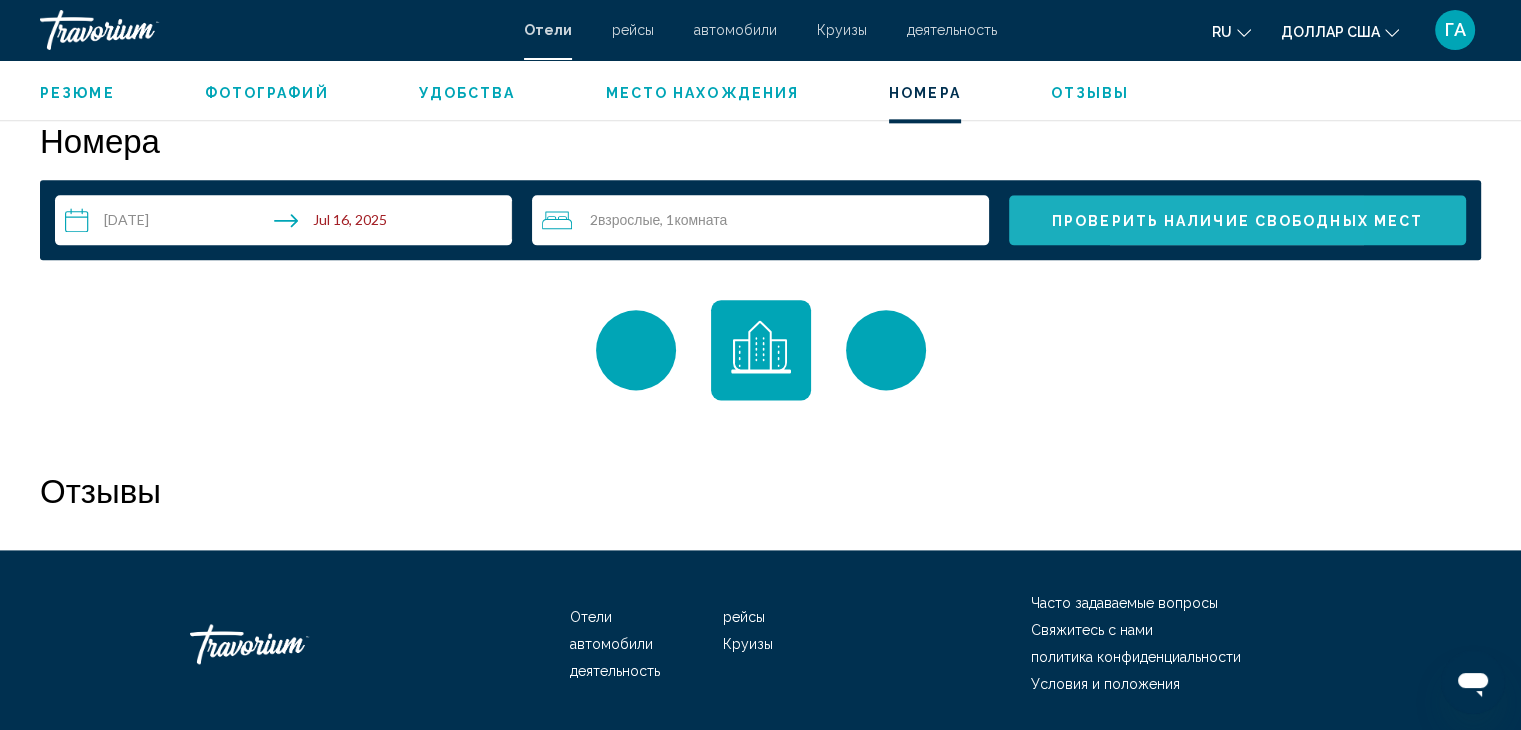 click on "Проверить наличие свободных мест" at bounding box center [1237, 221] 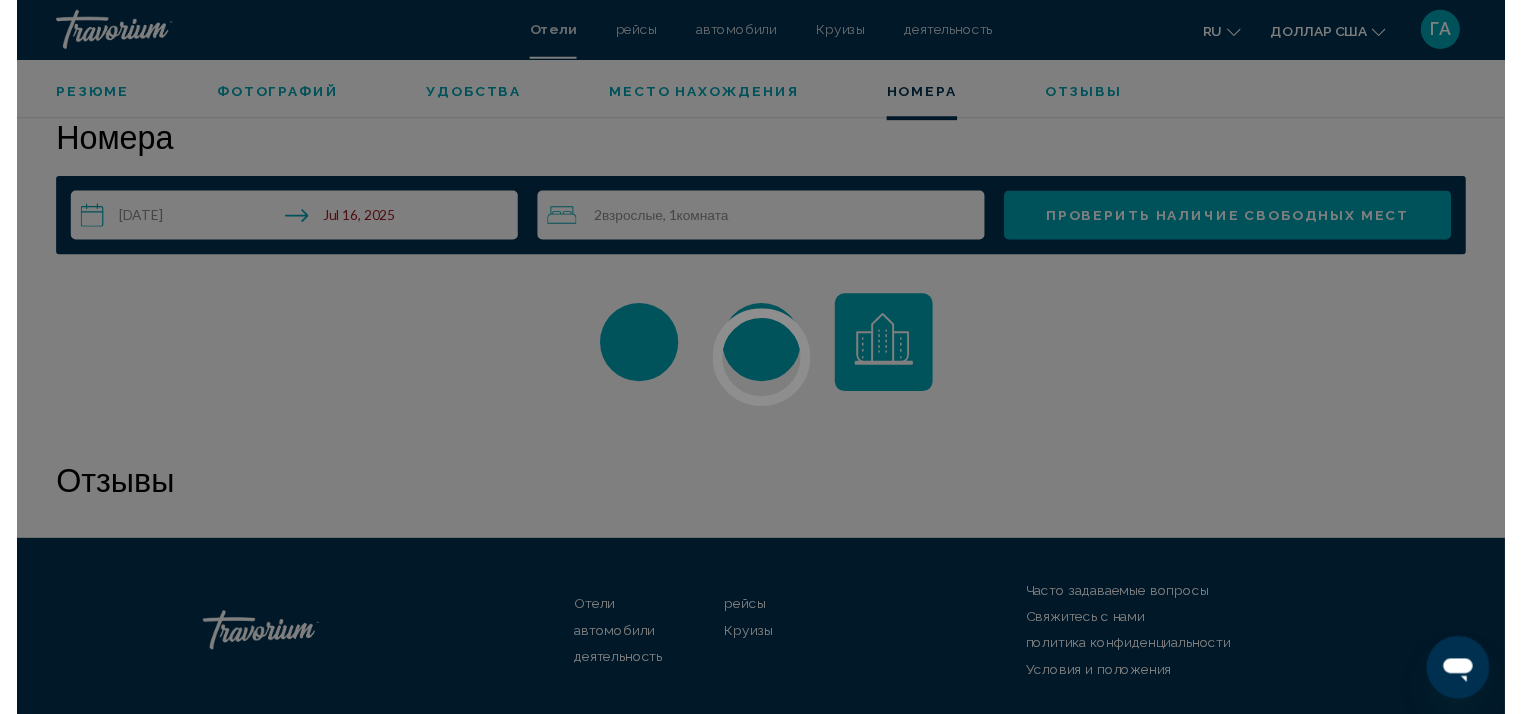 scroll, scrollTop: 0, scrollLeft: 0, axis: both 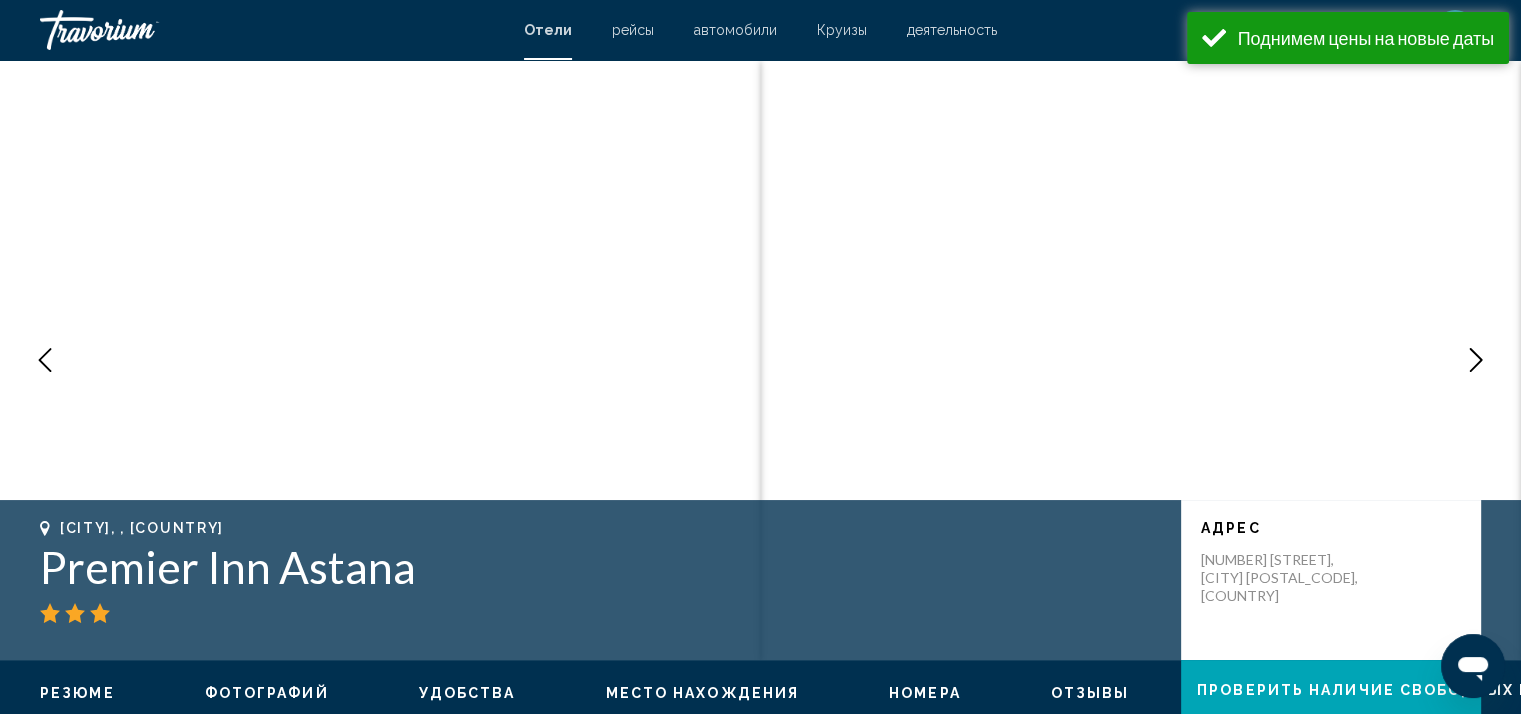 click on "Удобства" at bounding box center [467, 693] 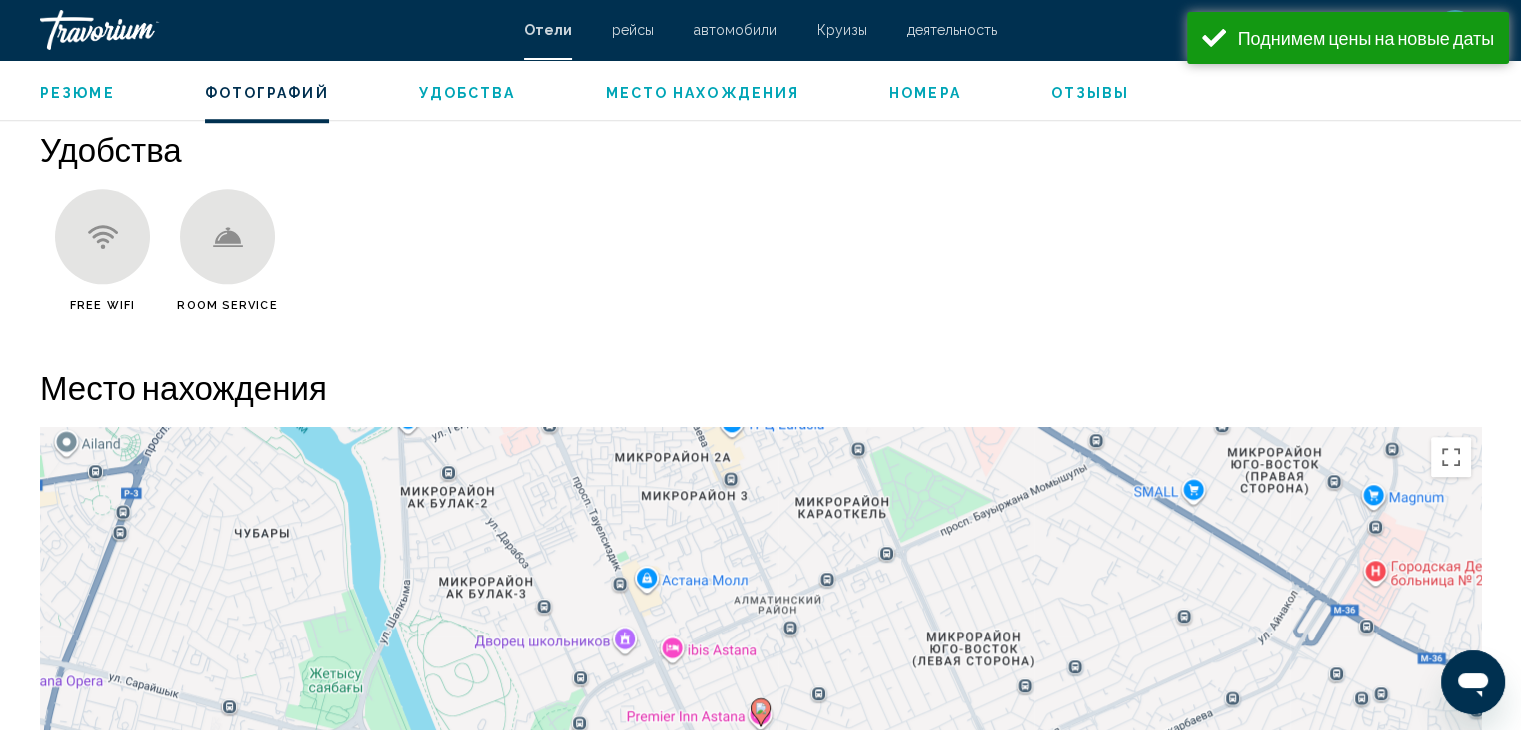 scroll, scrollTop: 1592, scrollLeft: 0, axis: vertical 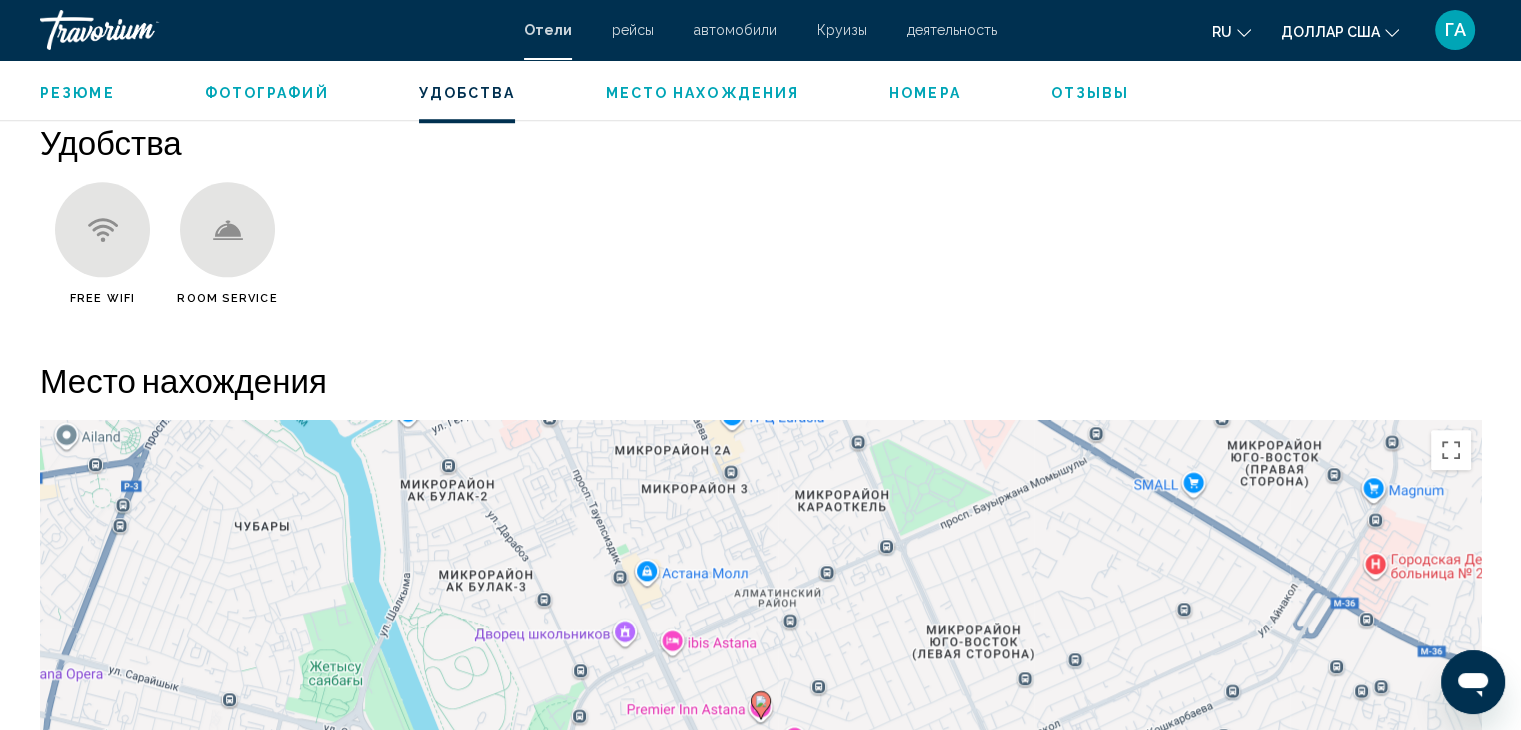 click at bounding box center [103, 227] 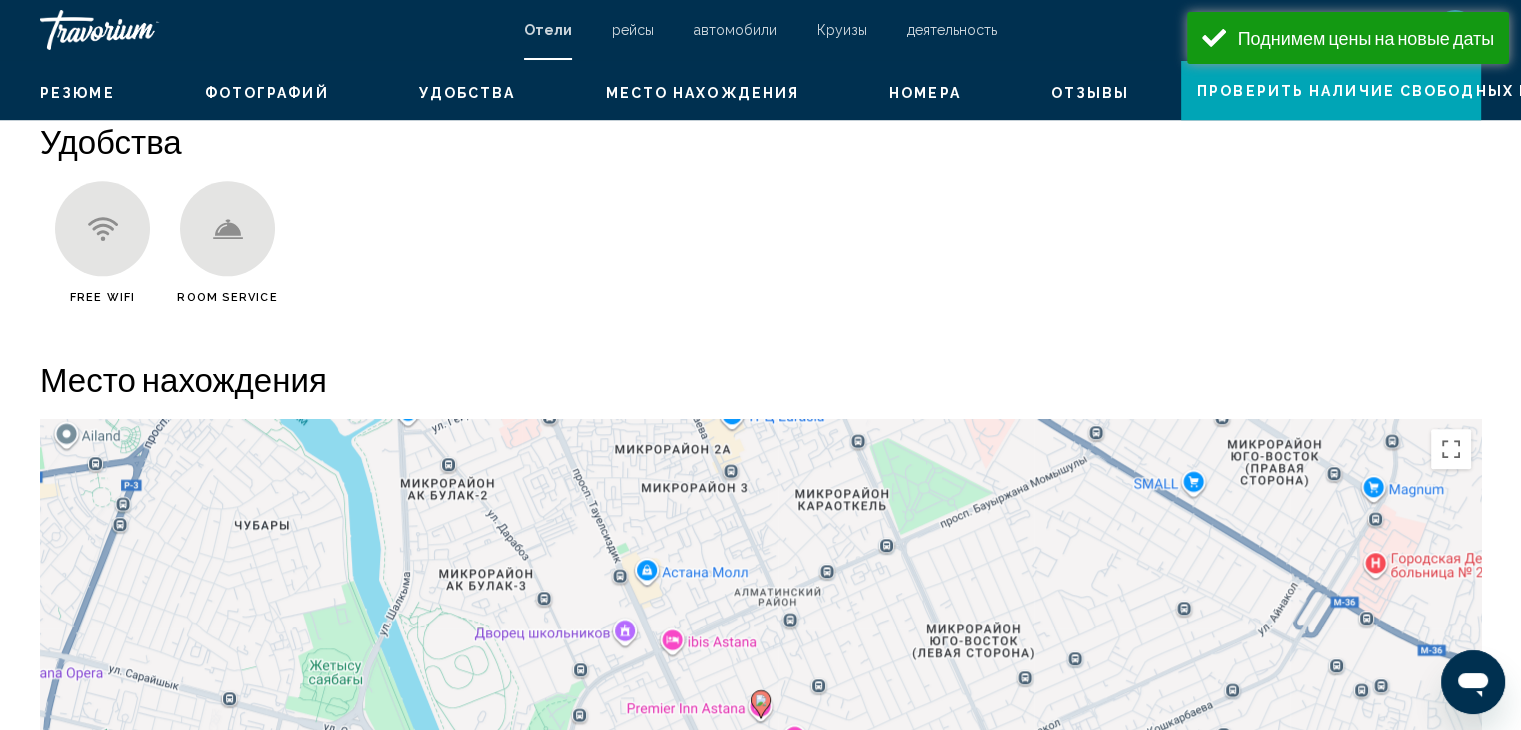 scroll, scrollTop: 0, scrollLeft: 0, axis: both 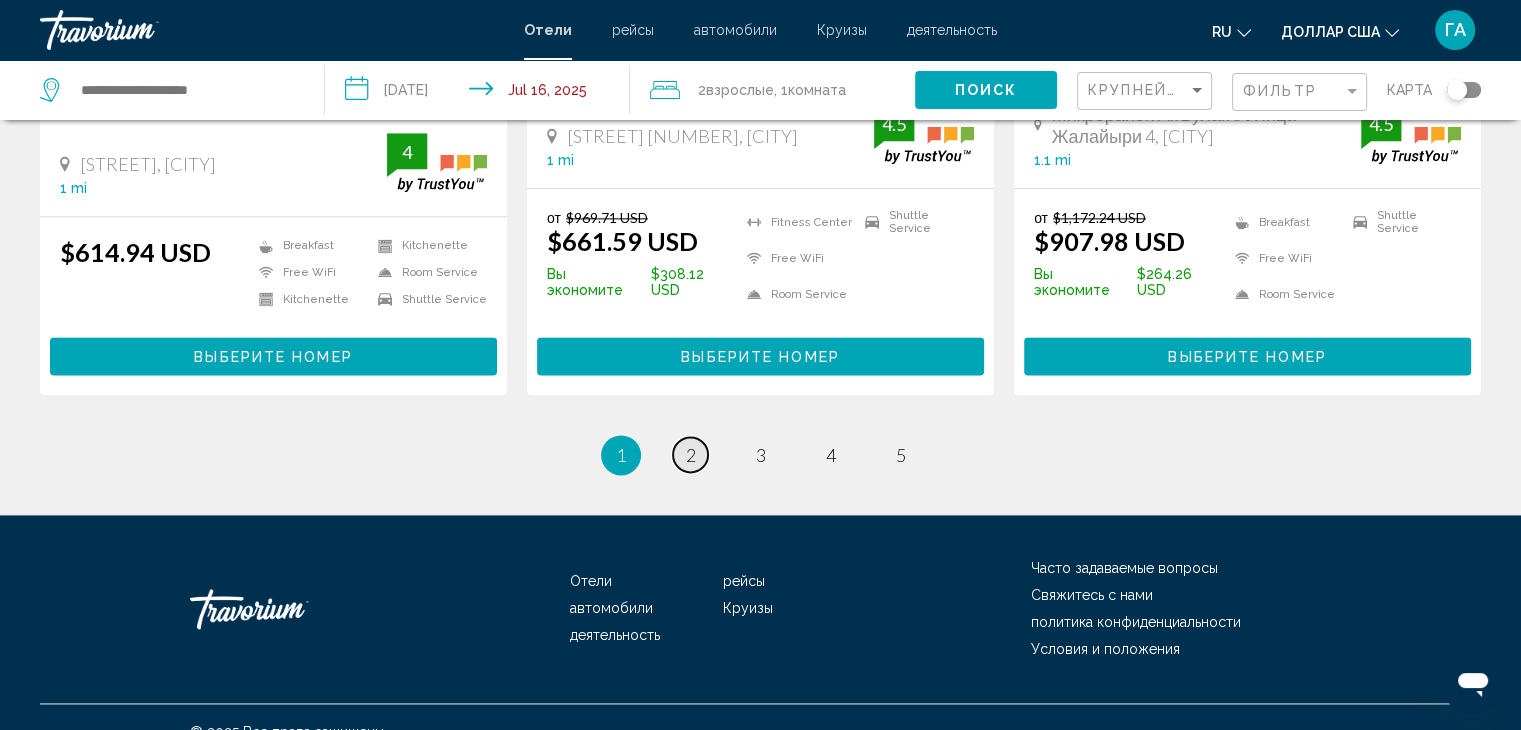 click on "2" at bounding box center [691, 455] 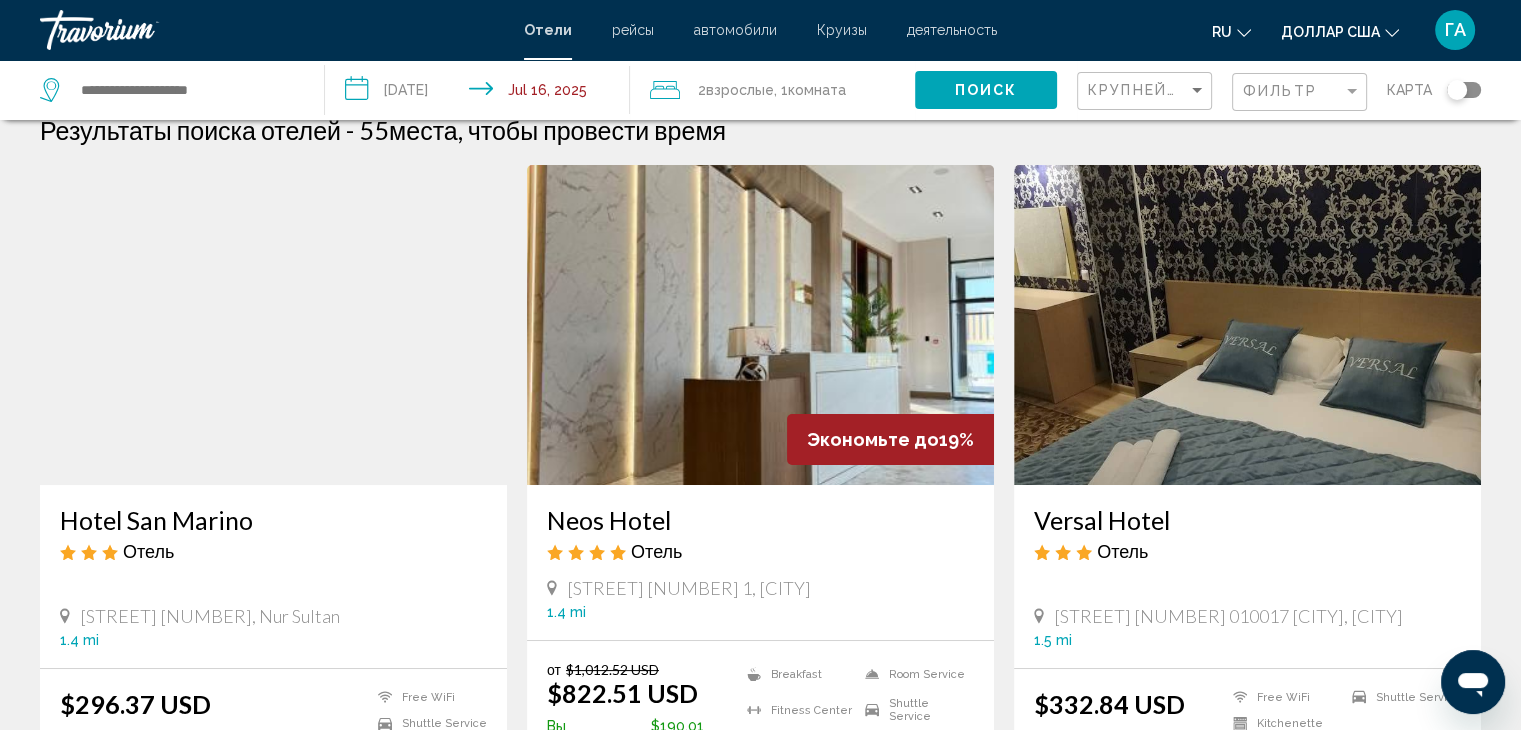 scroll, scrollTop: 0, scrollLeft: 0, axis: both 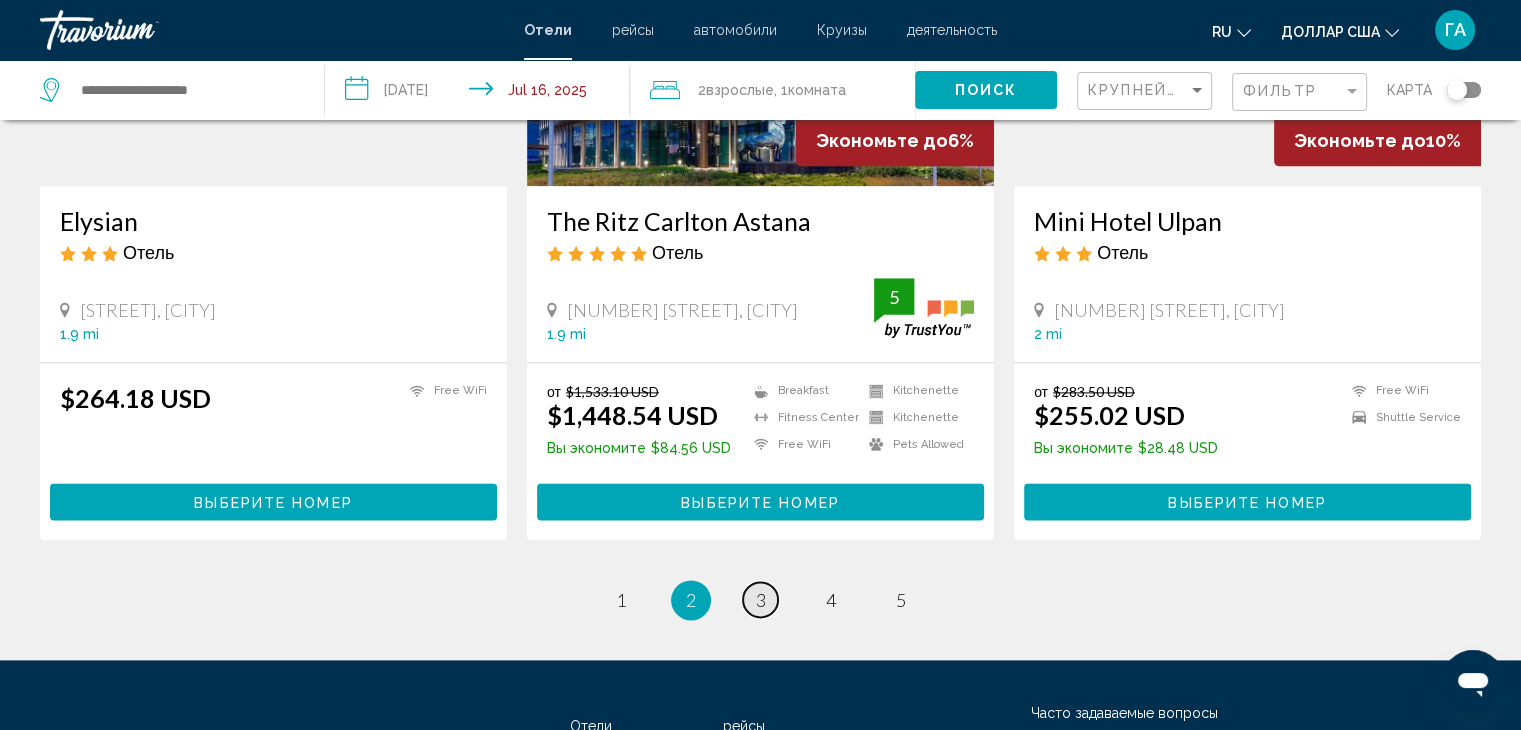 click on "3" at bounding box center [621, 600] 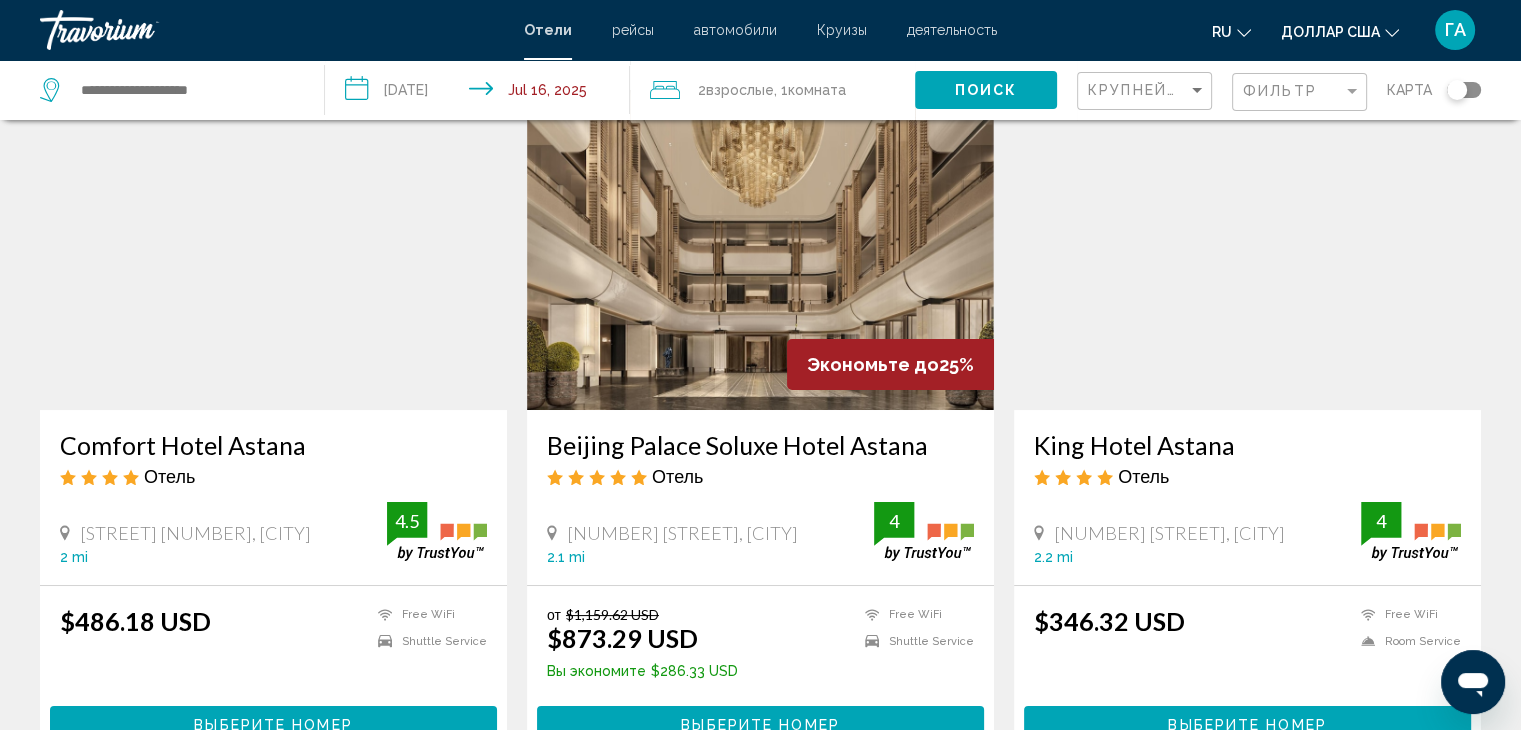 scroll, scrollTop: 0, scrollLeft: 0, axis: both 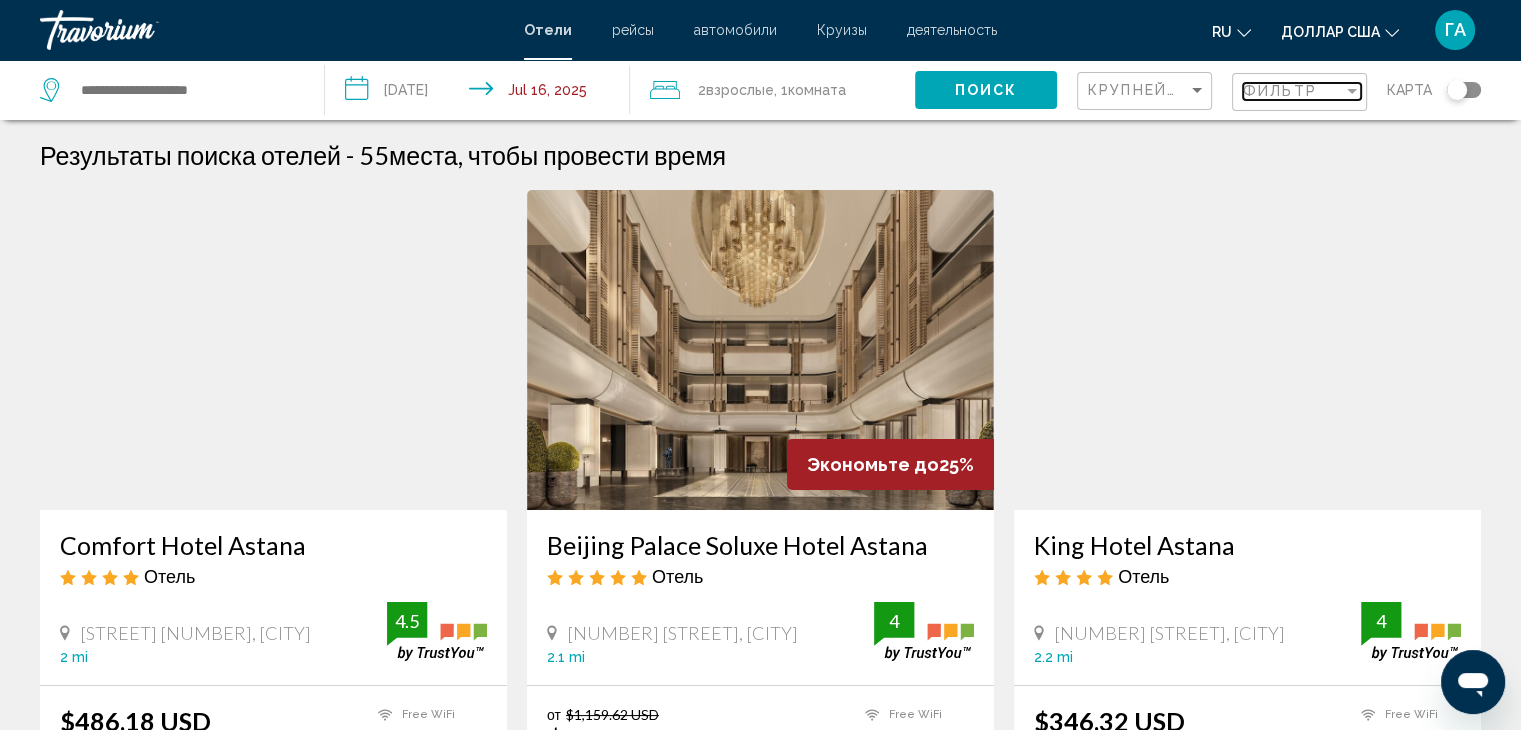 click on "Фильтр" at bounding box center (1280, 91) 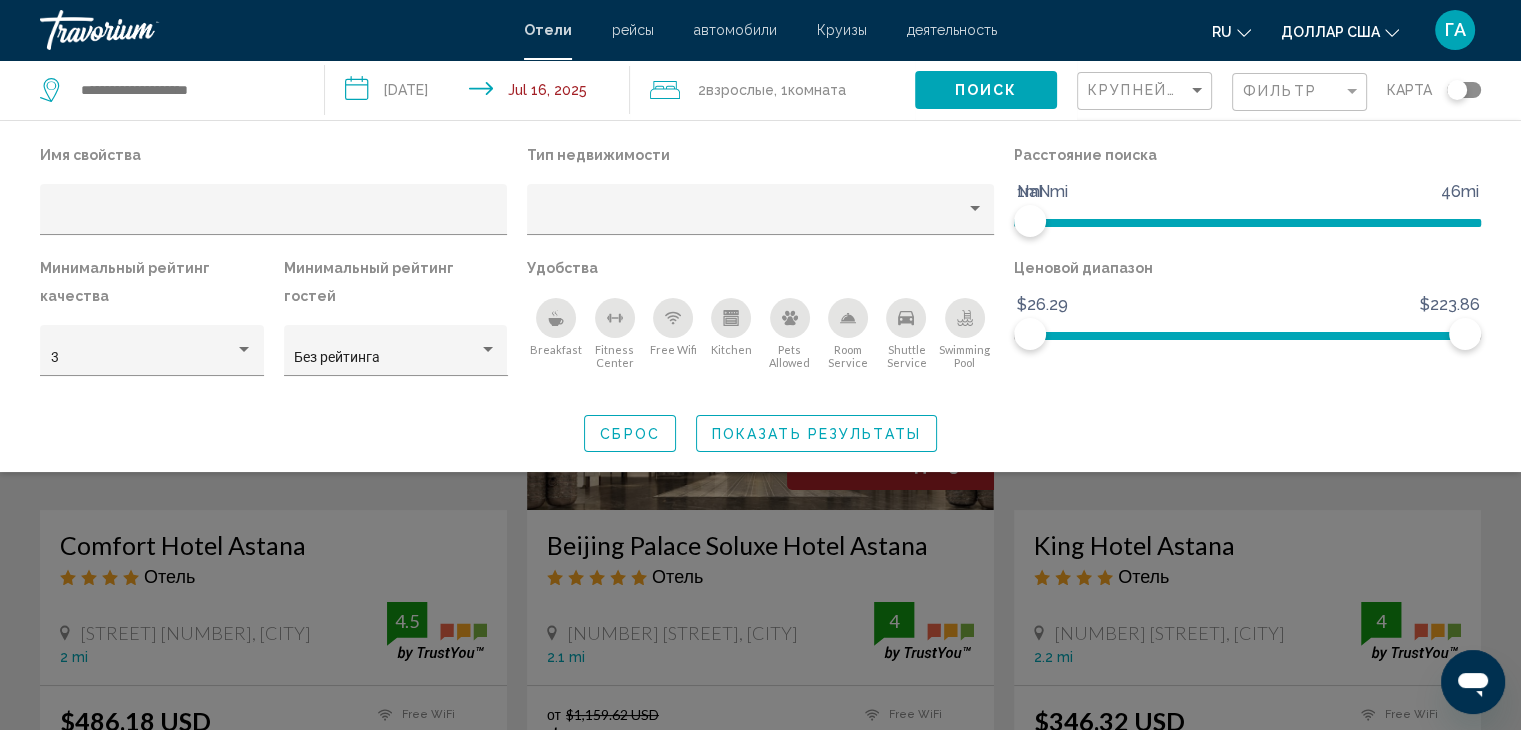 click at bounding box center (556, 318) 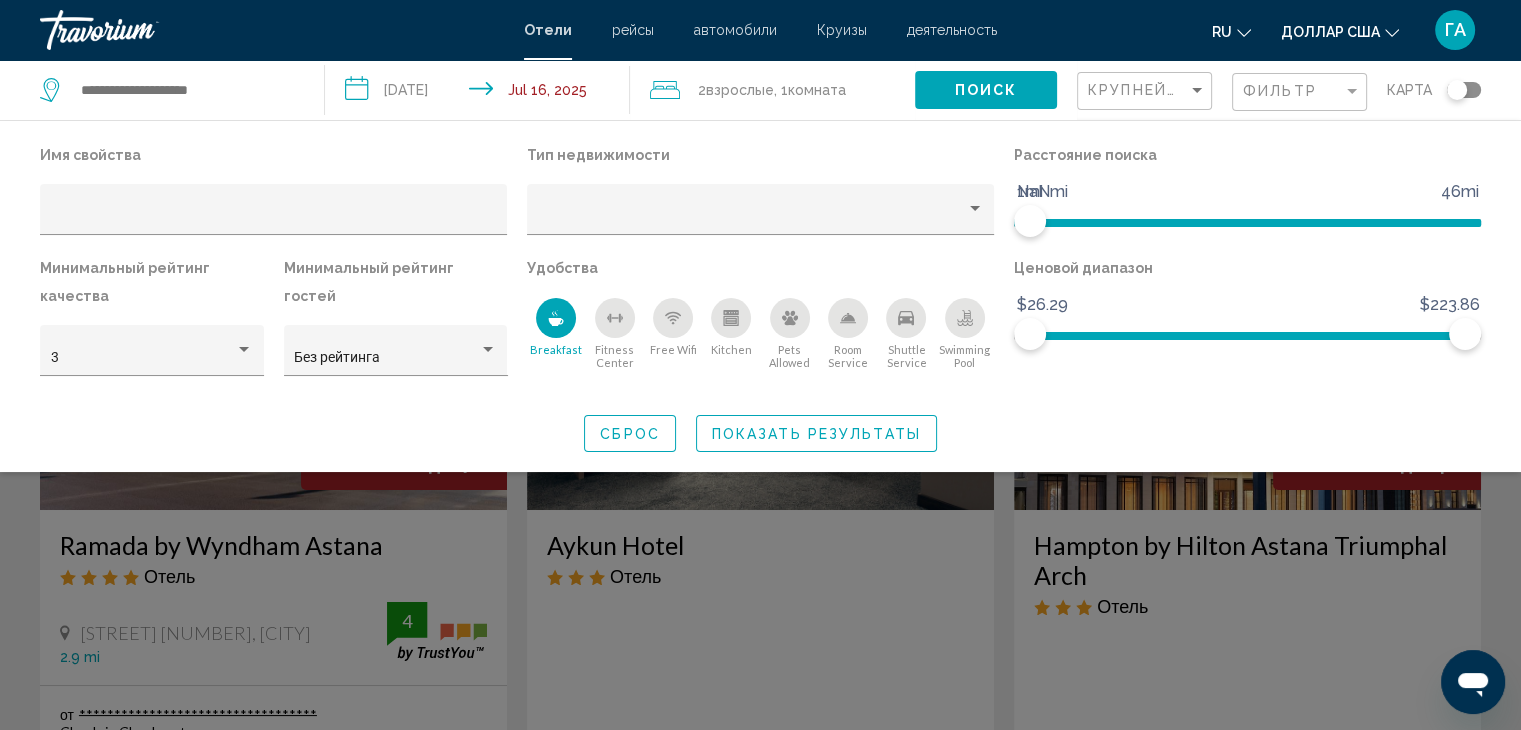 click at bounding box center [673, 318] 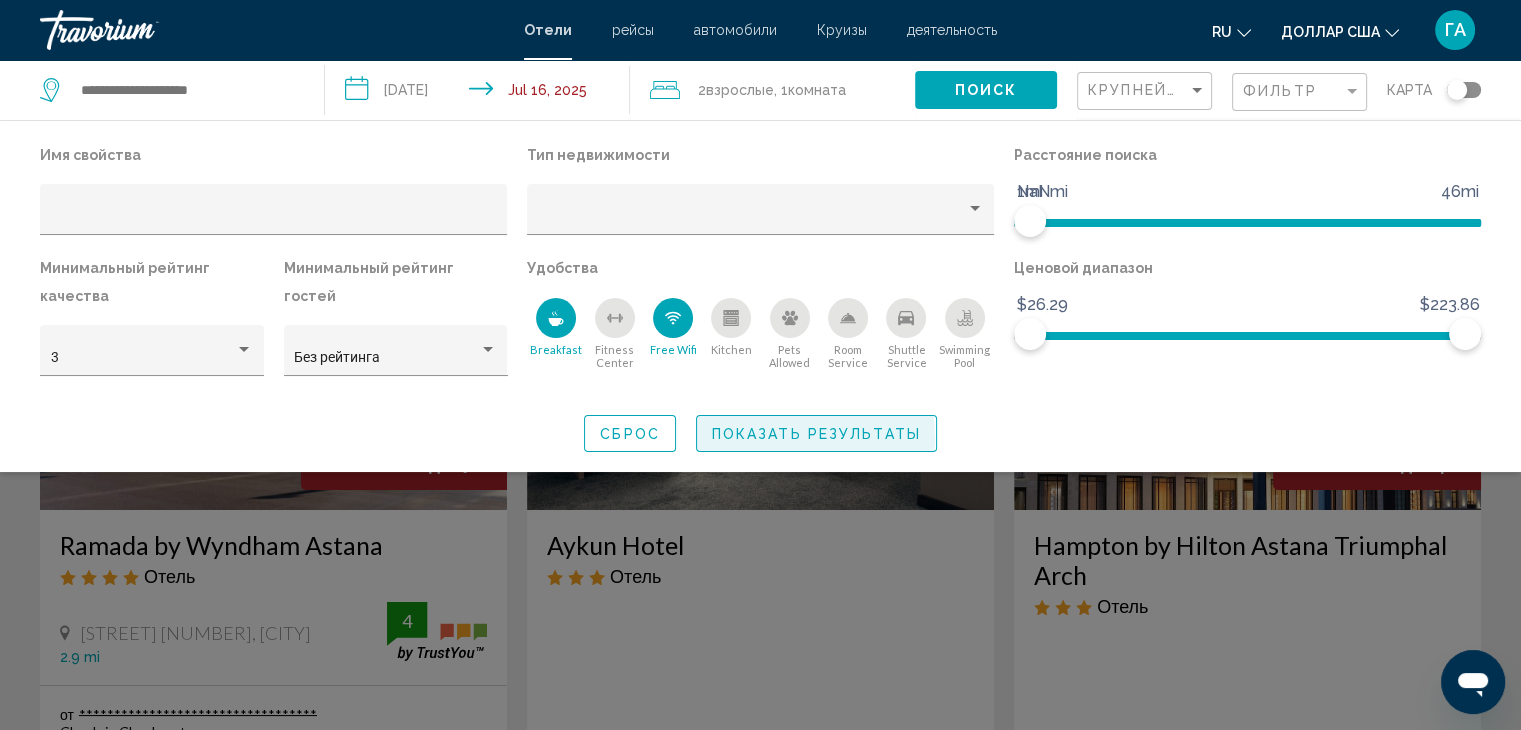 click on "Показать результаты" at bounding box center (816, 434) 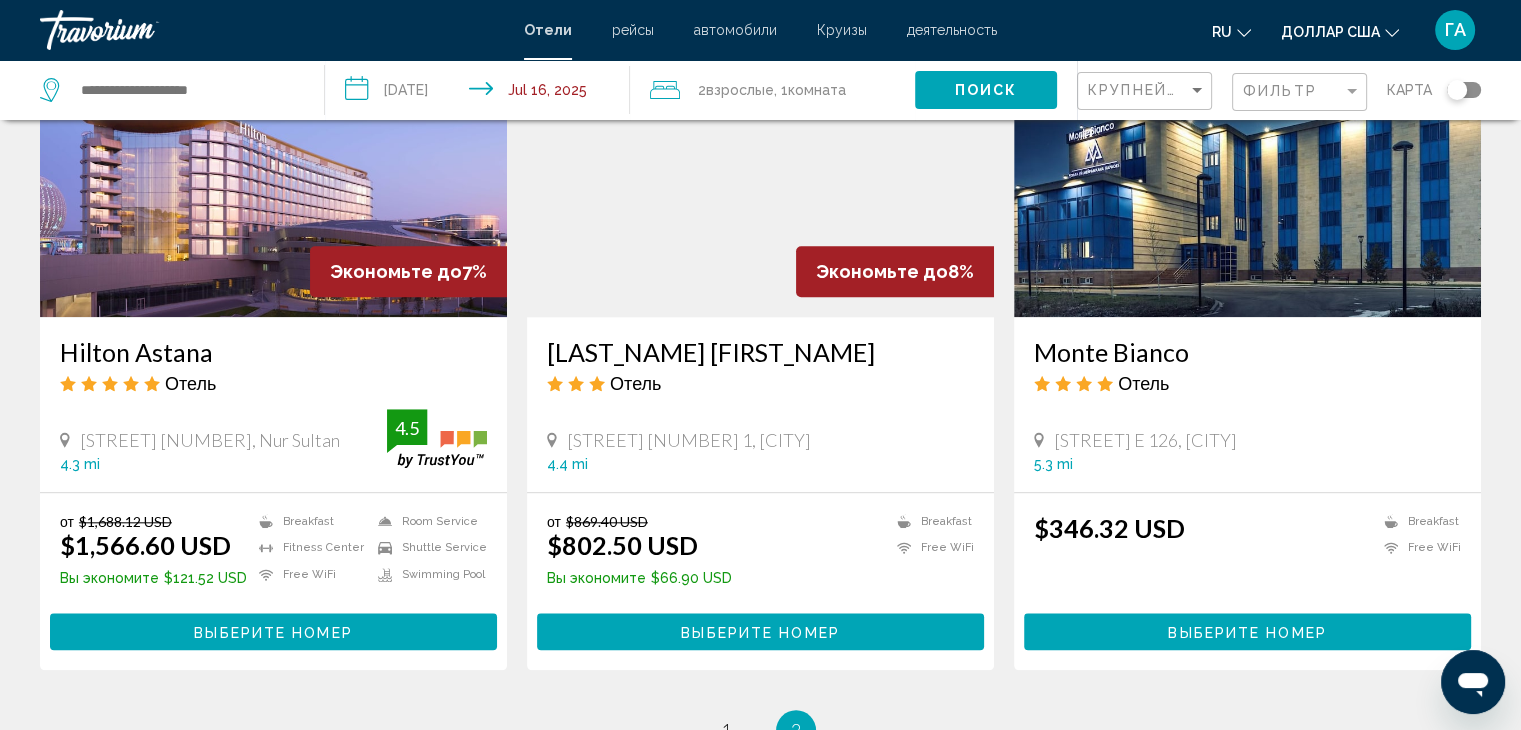 scroll, scrollTop: 1933, scrollLeft: 0, axis: vertical 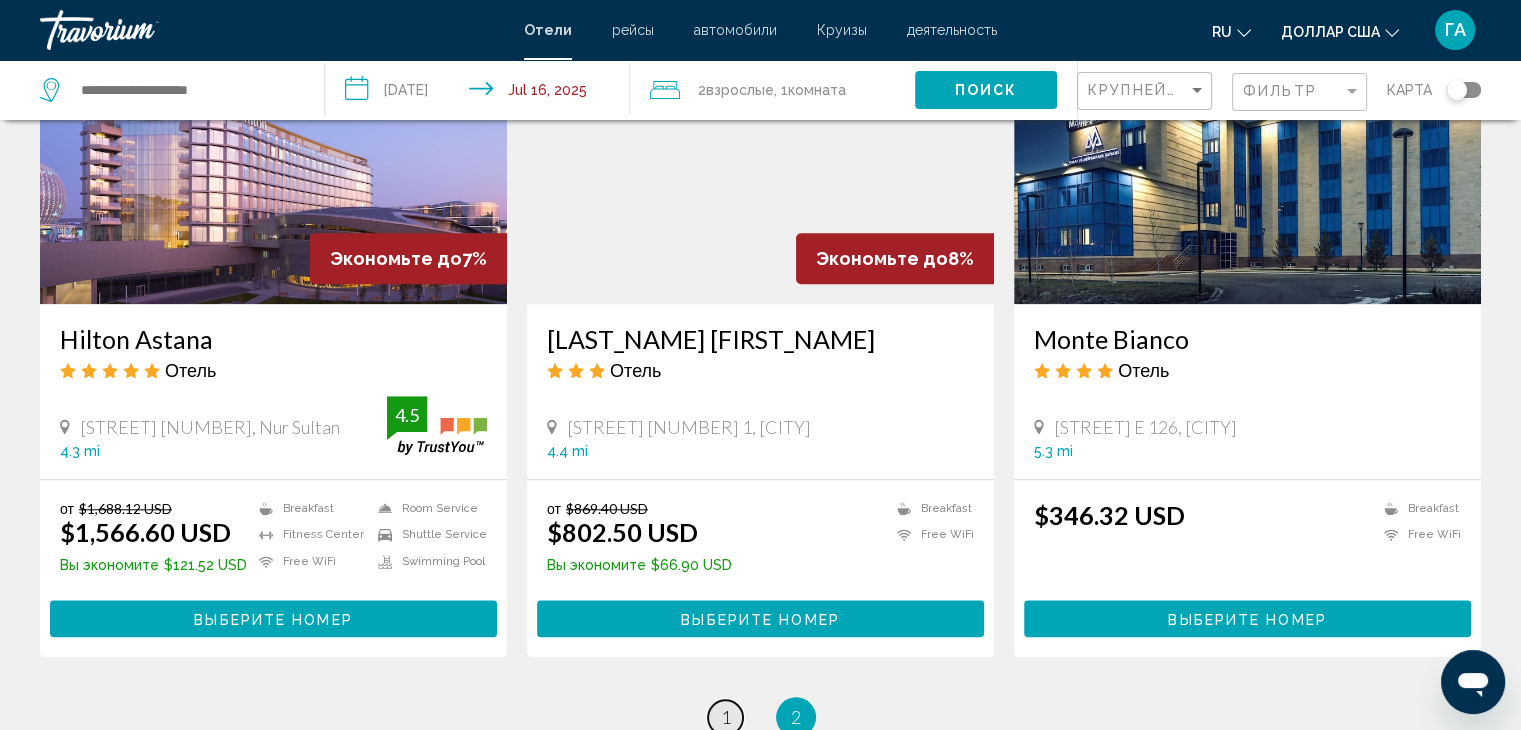 click on "1" at bounding box center (726, 717) 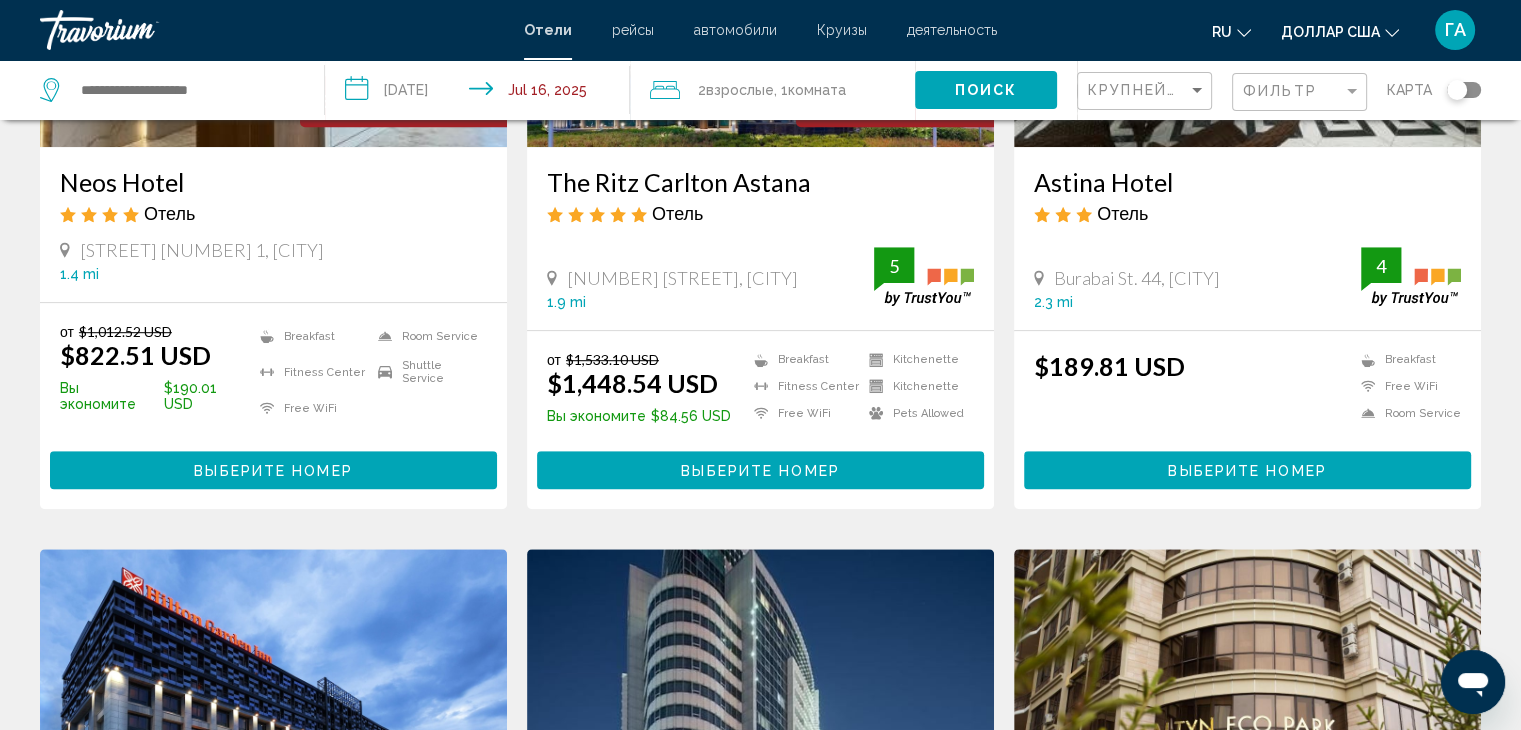 scroll, scrollTop: 1132, scrollLeft: 0, axis: vertical 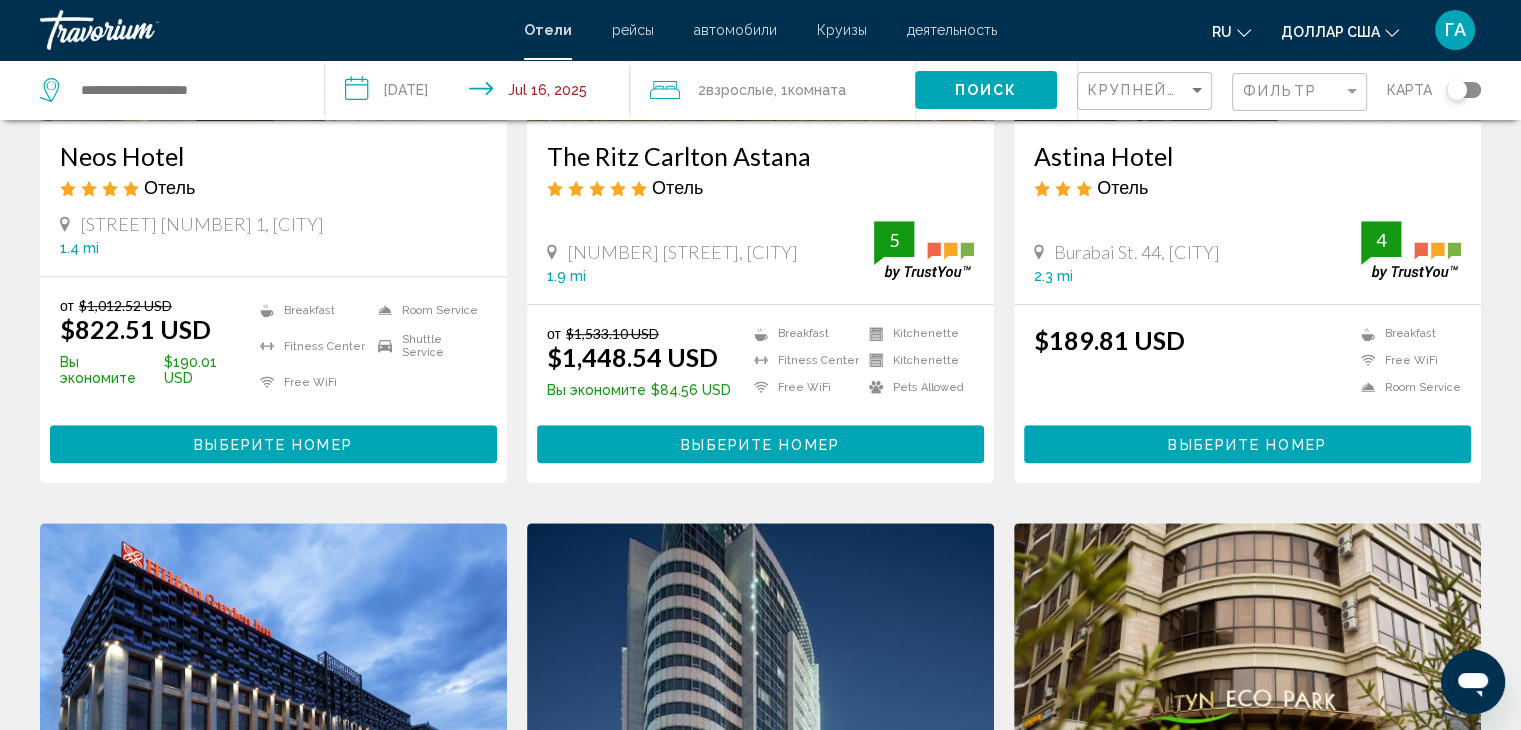 click on "Выберите номер" at bounding box center (1247, 445) 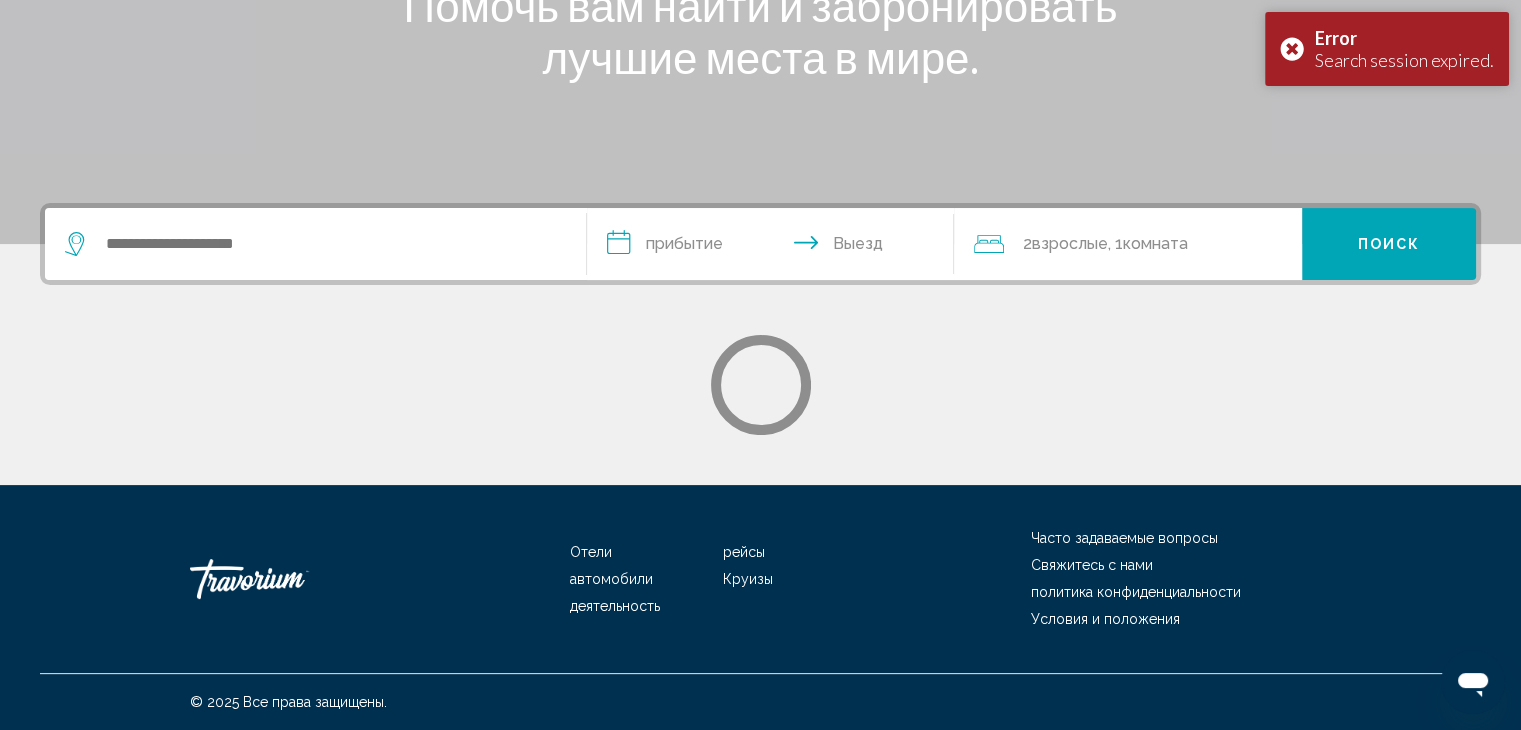 scroll, scrollTop: 0, scrollLeft: 0, axis: both 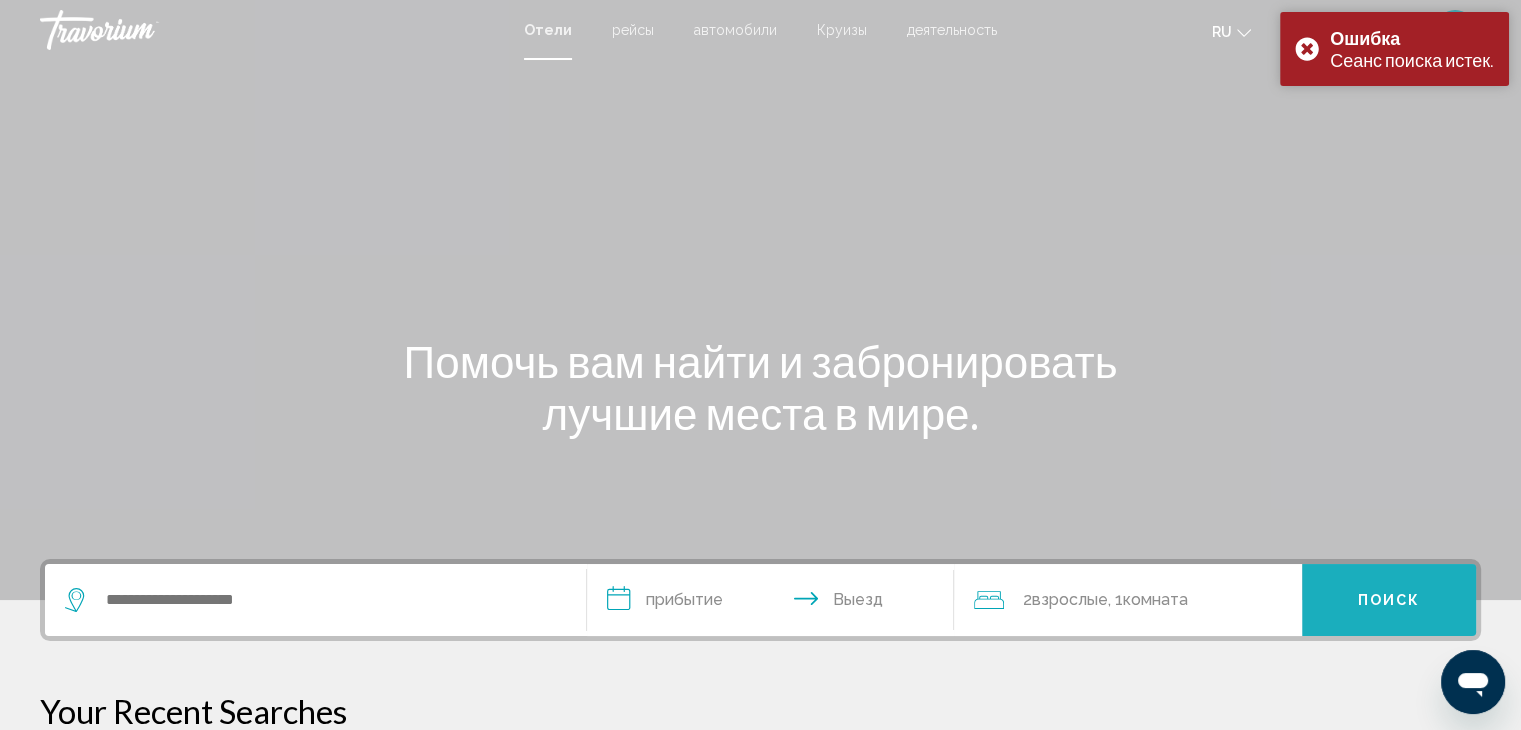 click on "Поиск" at bounding box center [1389, 600] 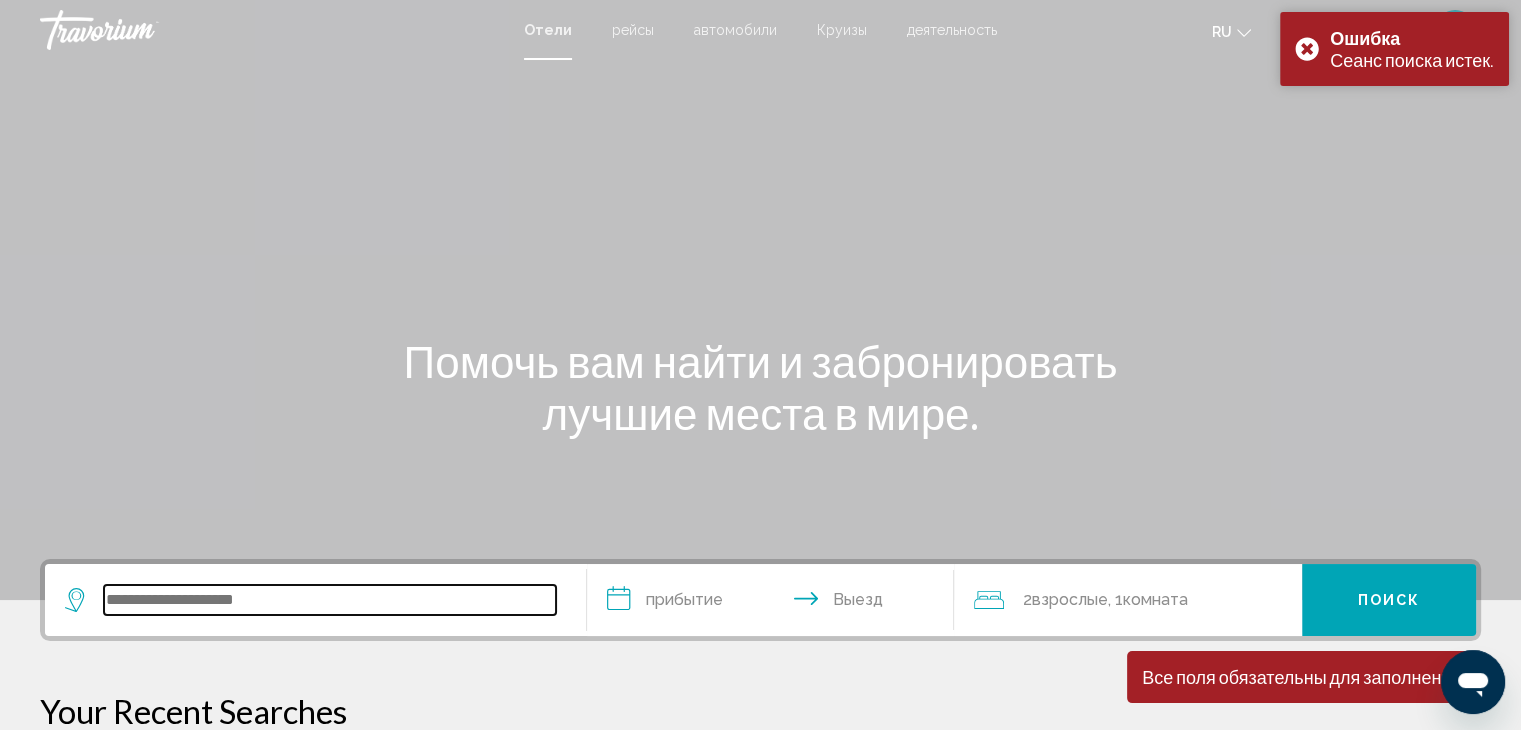 click at bounding box center [330, 600] 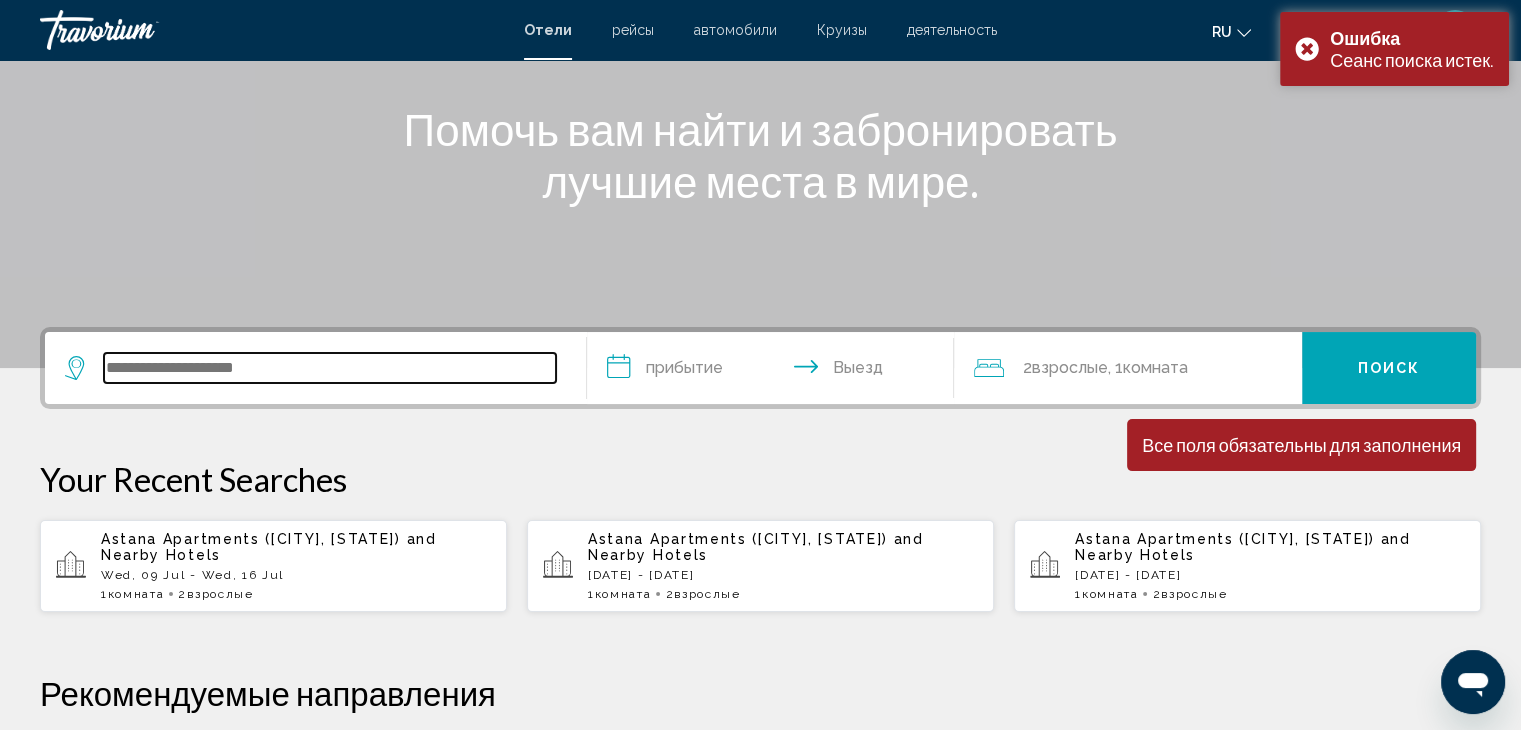 scroll, scrollTop: 493, scrollLeft: 0, axis: vertical 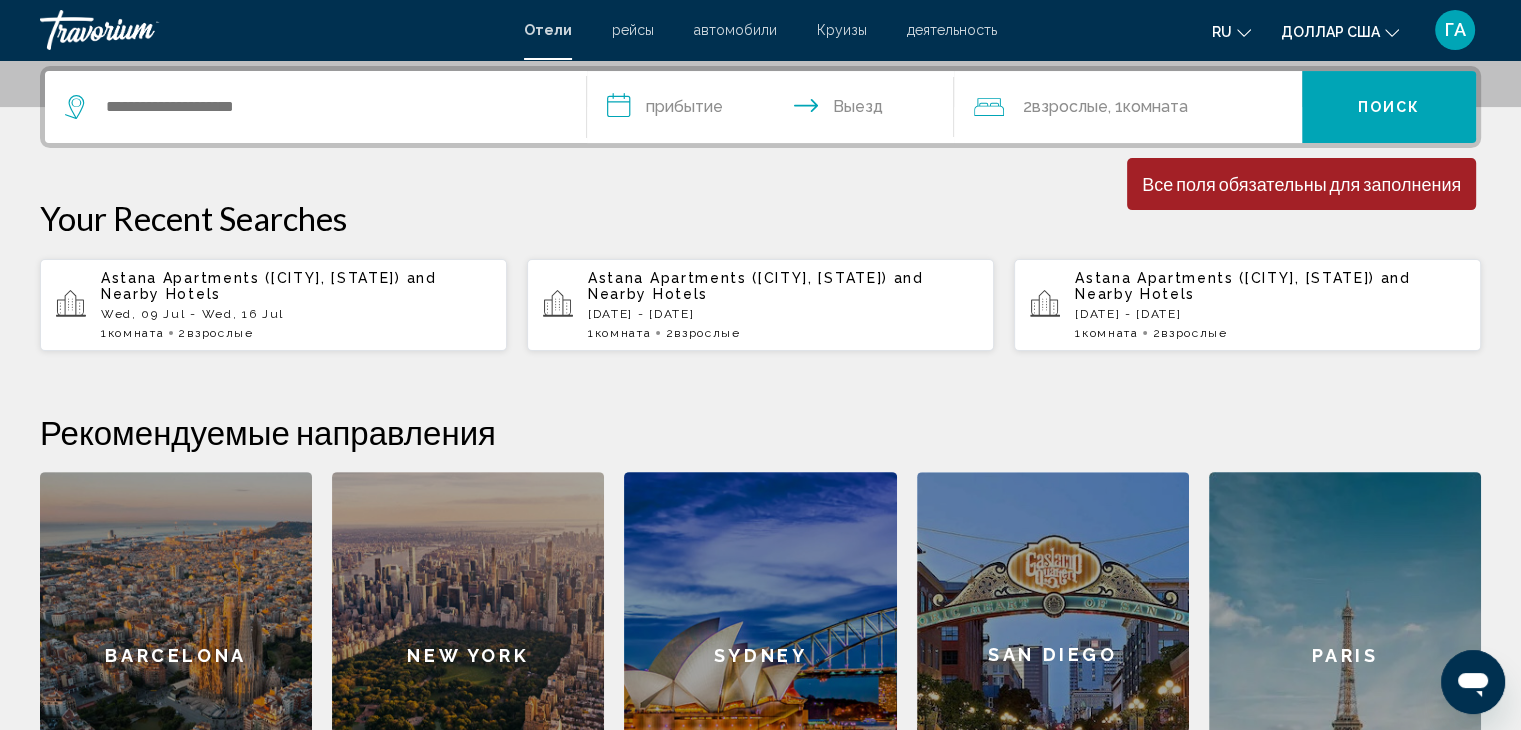 click on "Astana Apartments ([CITY], [STATE])    and Nearby Hotels" at bounding box center (296, 286) 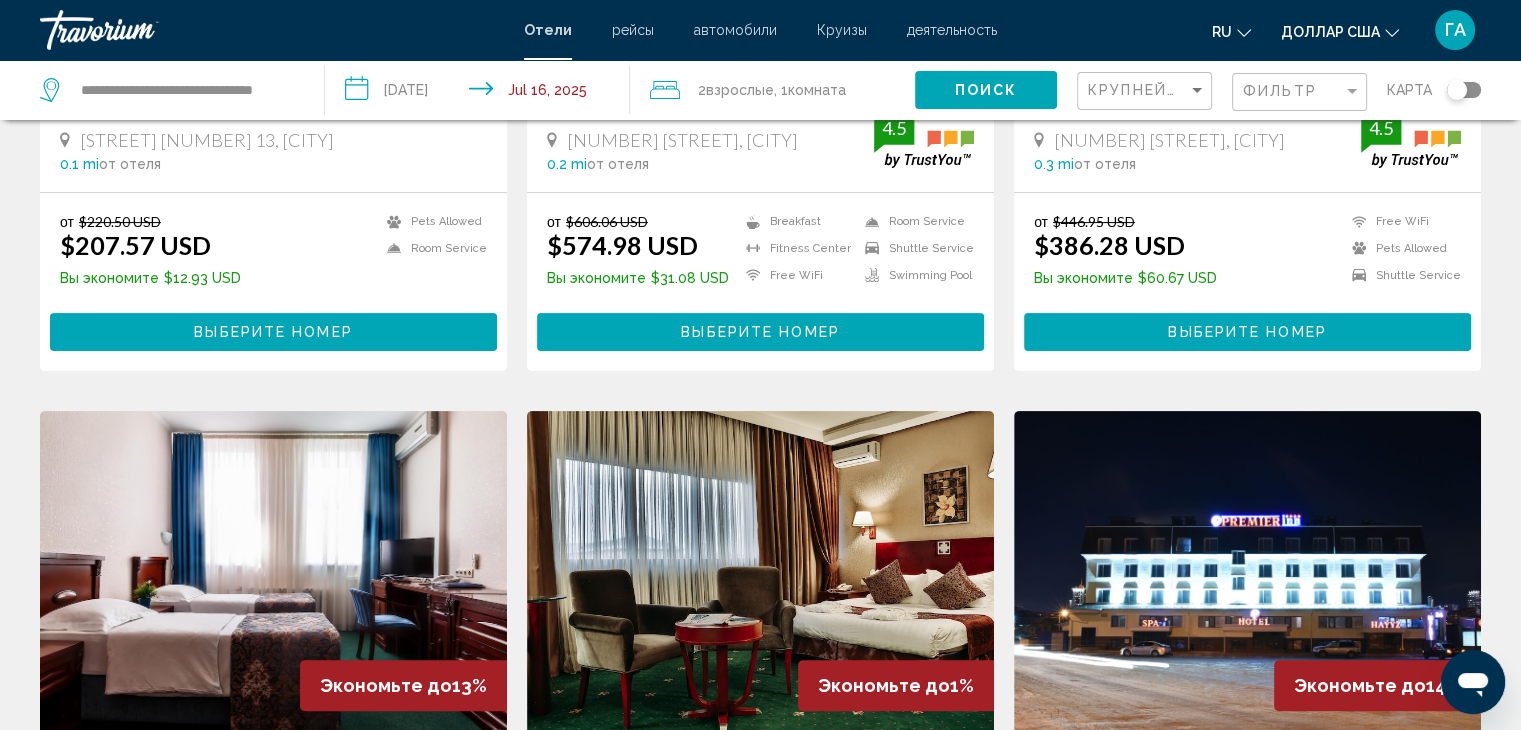 scroll, scrollTop: 0, scrollLeft: 0, axis: both 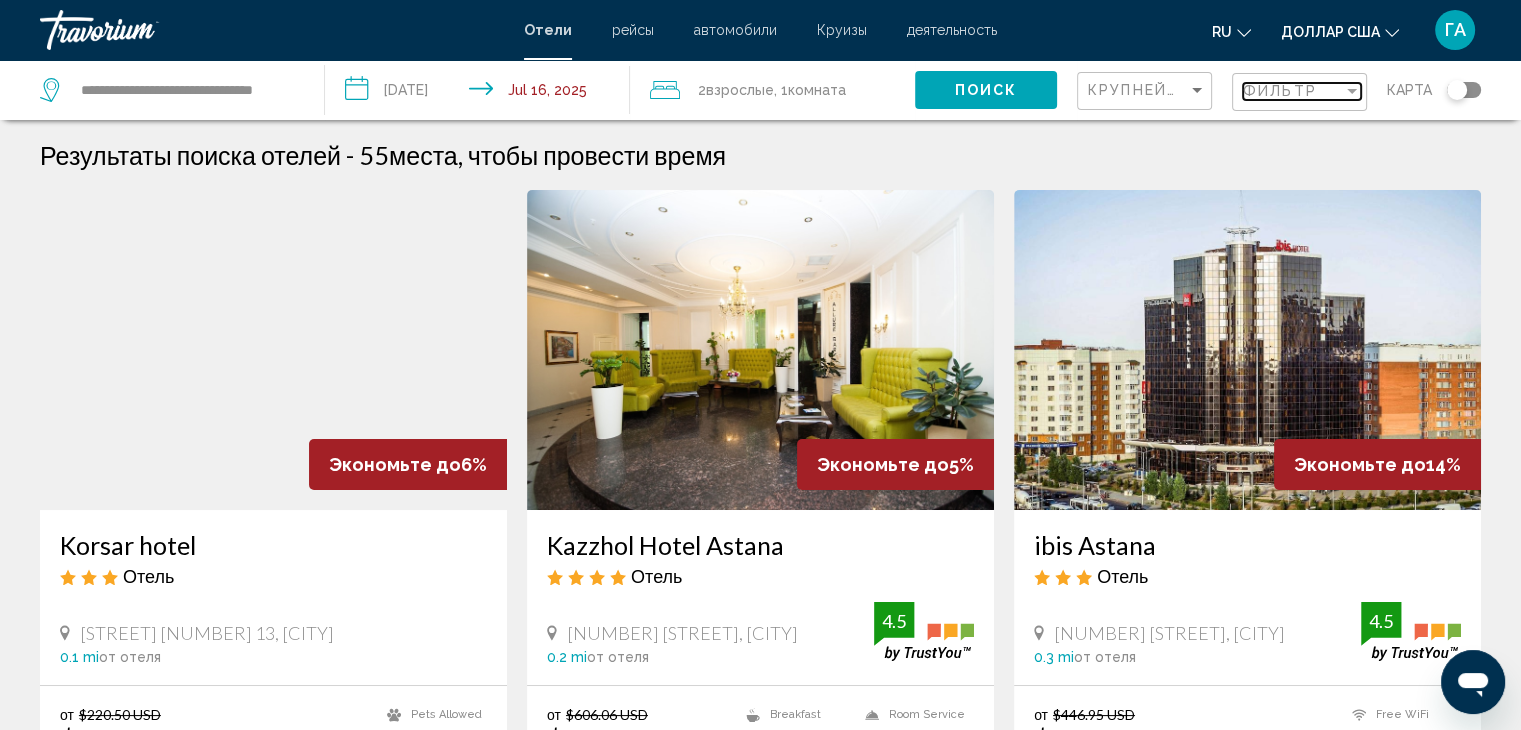 click on "Фильтр" at bounding box center [1280, 91] 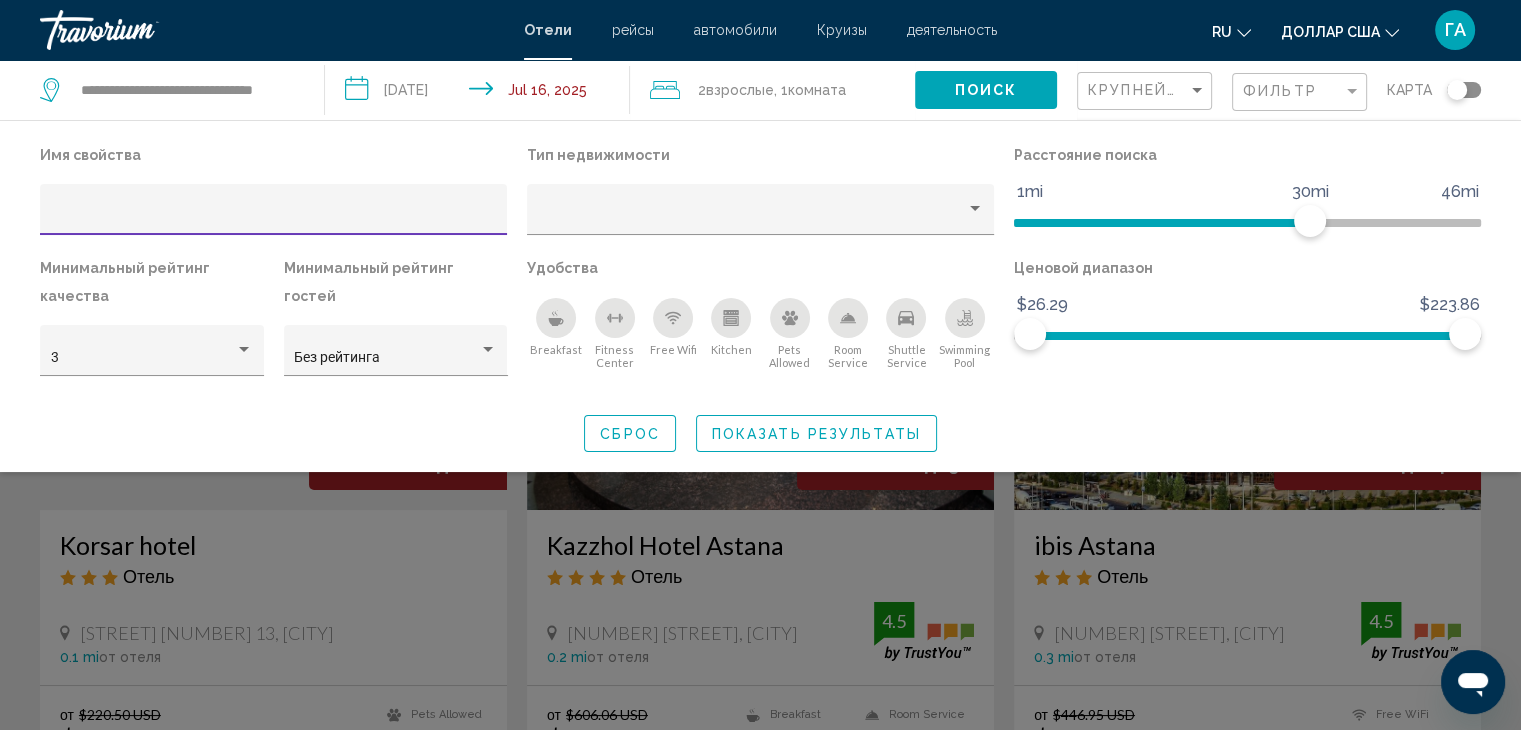 click at bounding box center [556, 318] 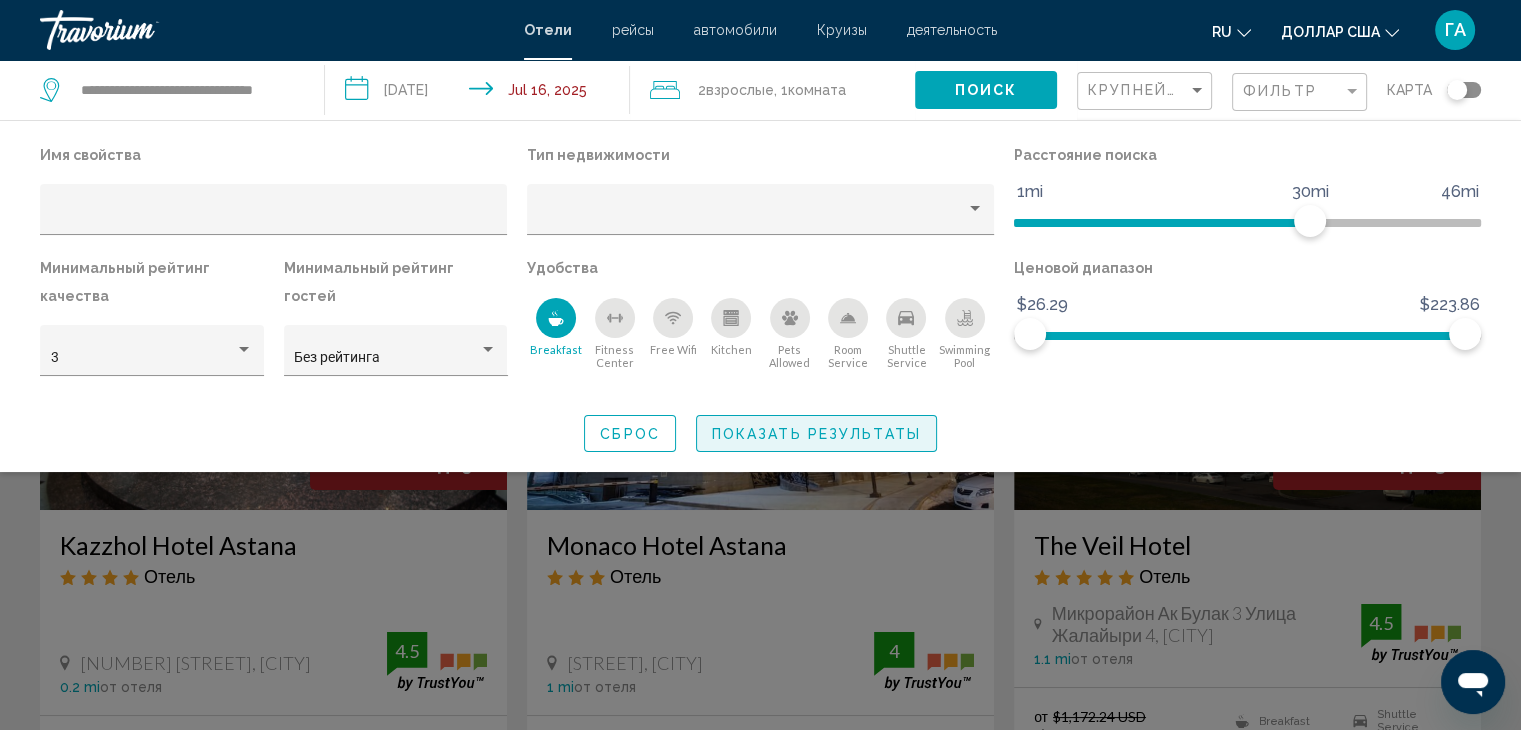 click on "Показать результаты" at bounding box center (816, 434) 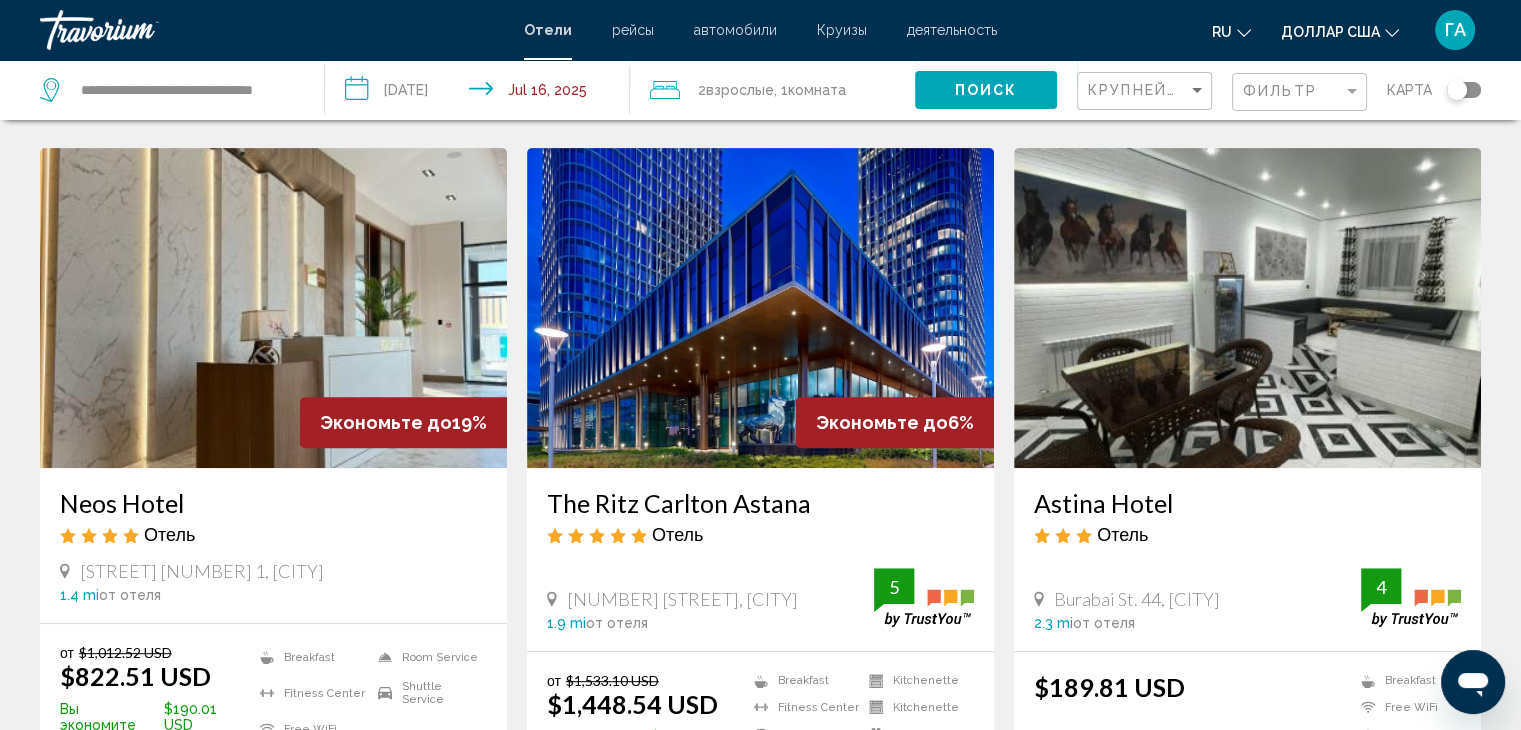 scroll, scrollTop: 800, scrollLeft: 0, axis: vertical 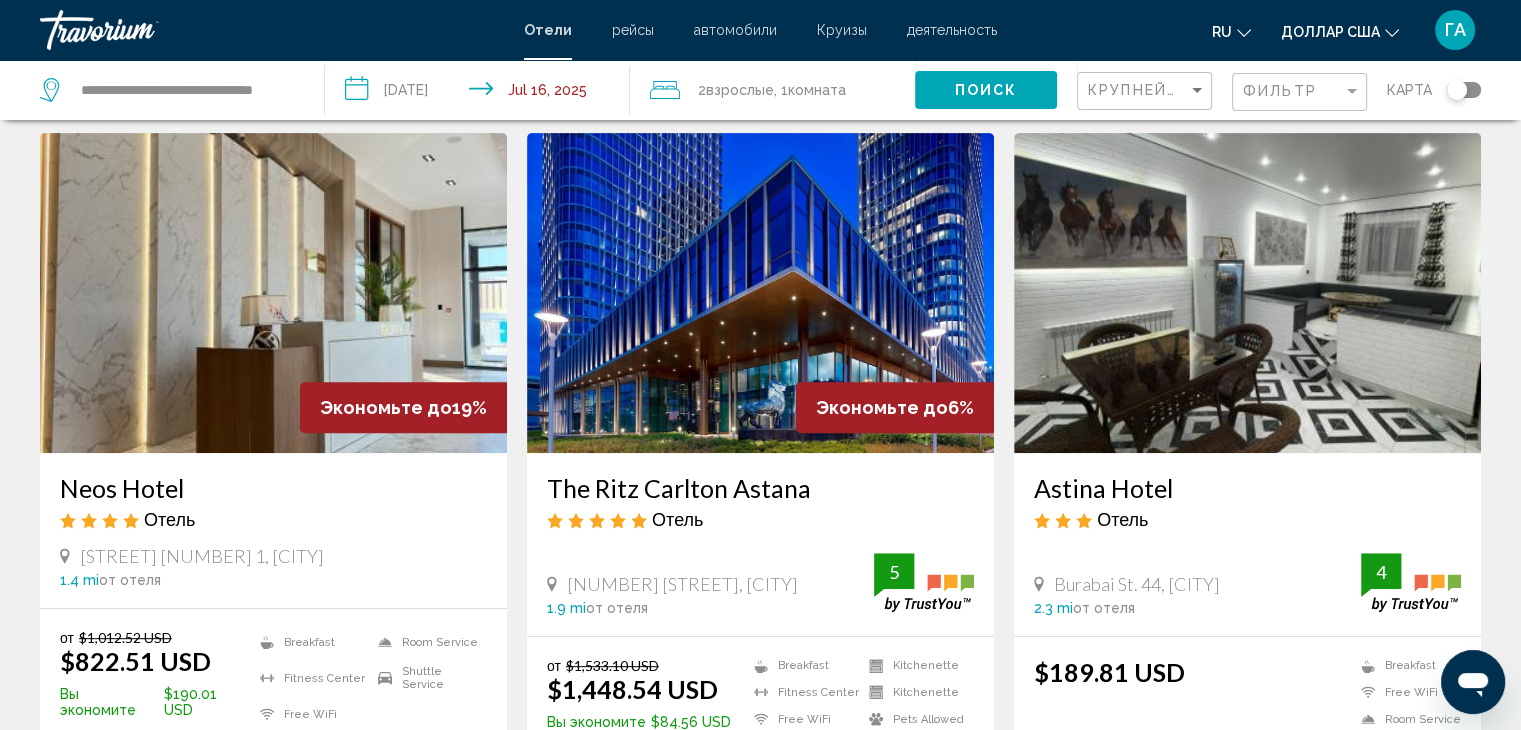 click at bounding box center [1247, 293] 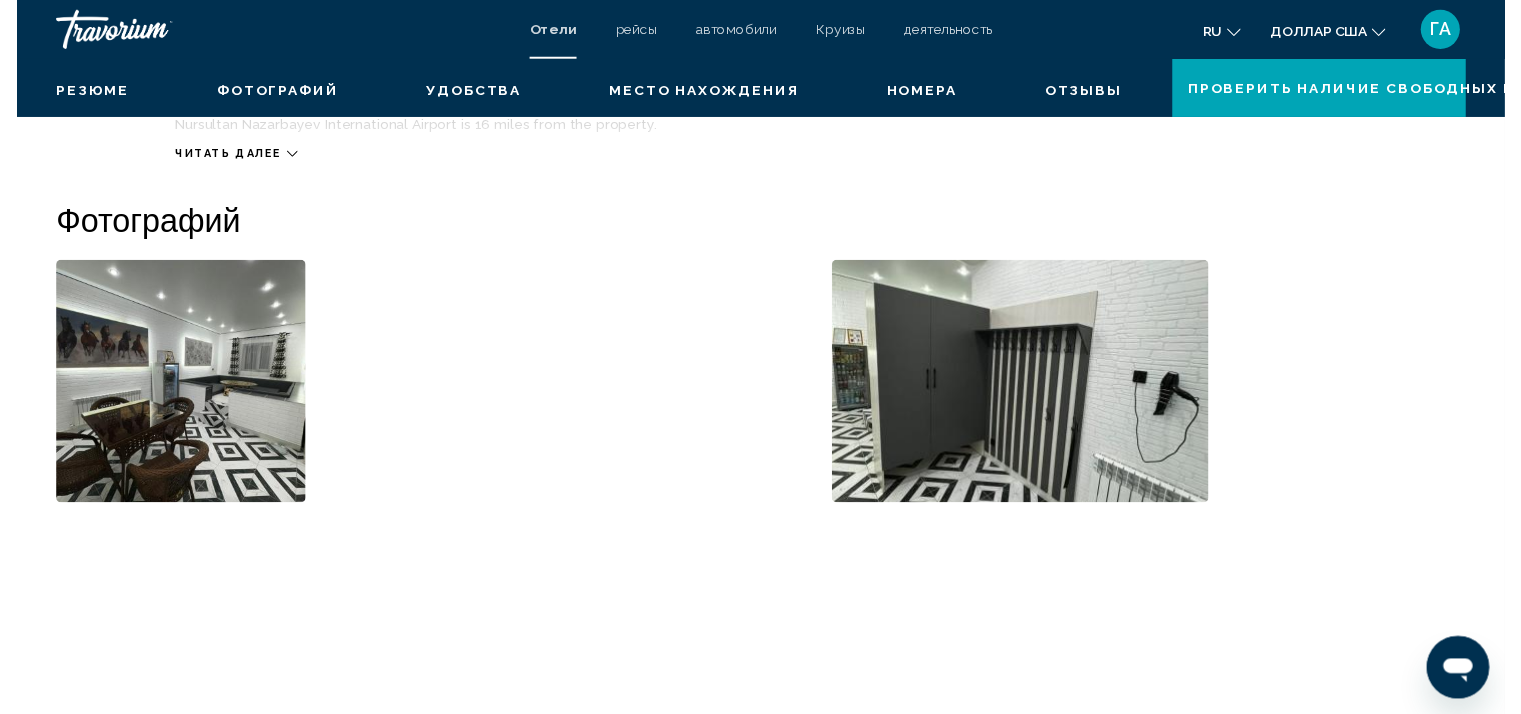 scroll, scrollTop: 0, scrollLeft: 0, axis: both 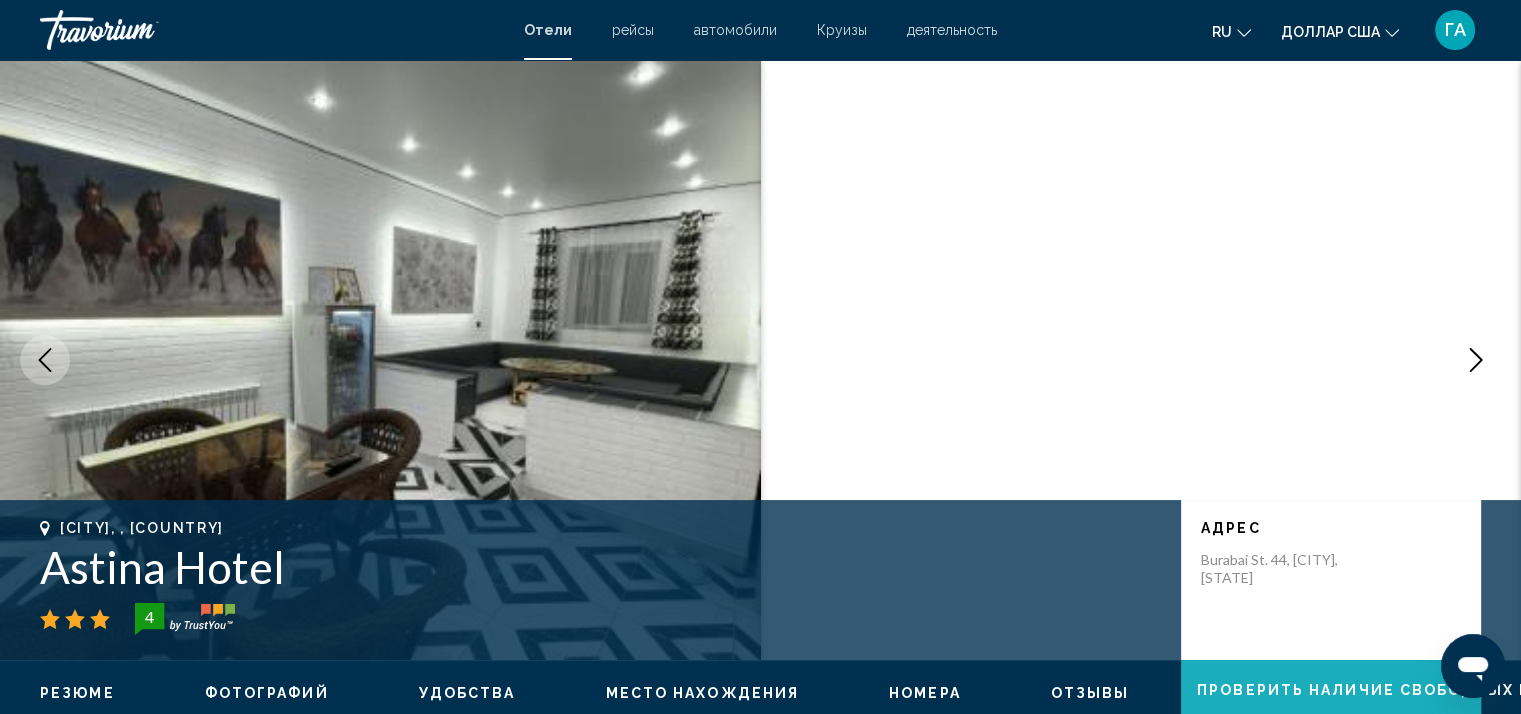 click on "Проверить наличие свободных мест" at bounding box center (1382, 691) 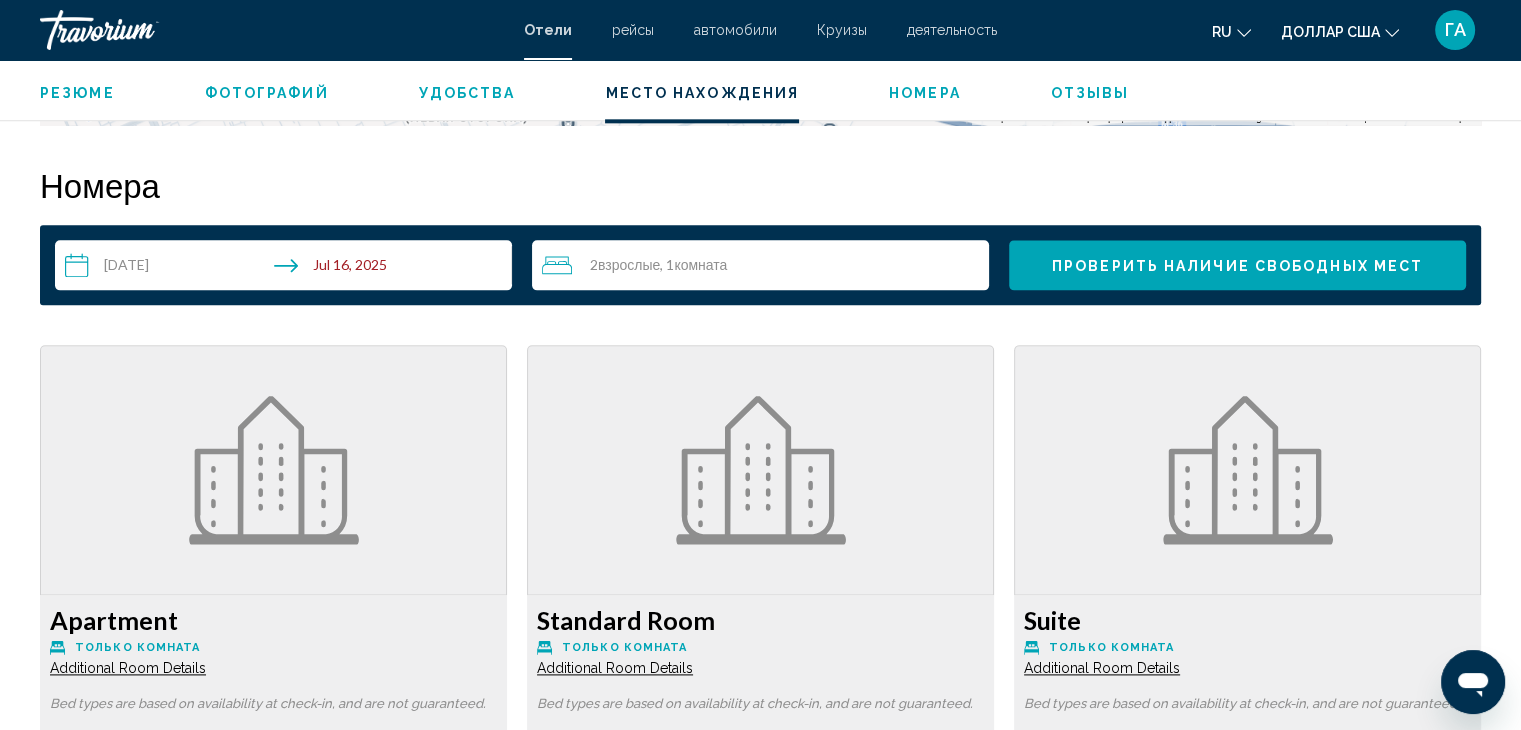 scroll, scrollTop: 2439, scrollLeft: 0, axis: vertical 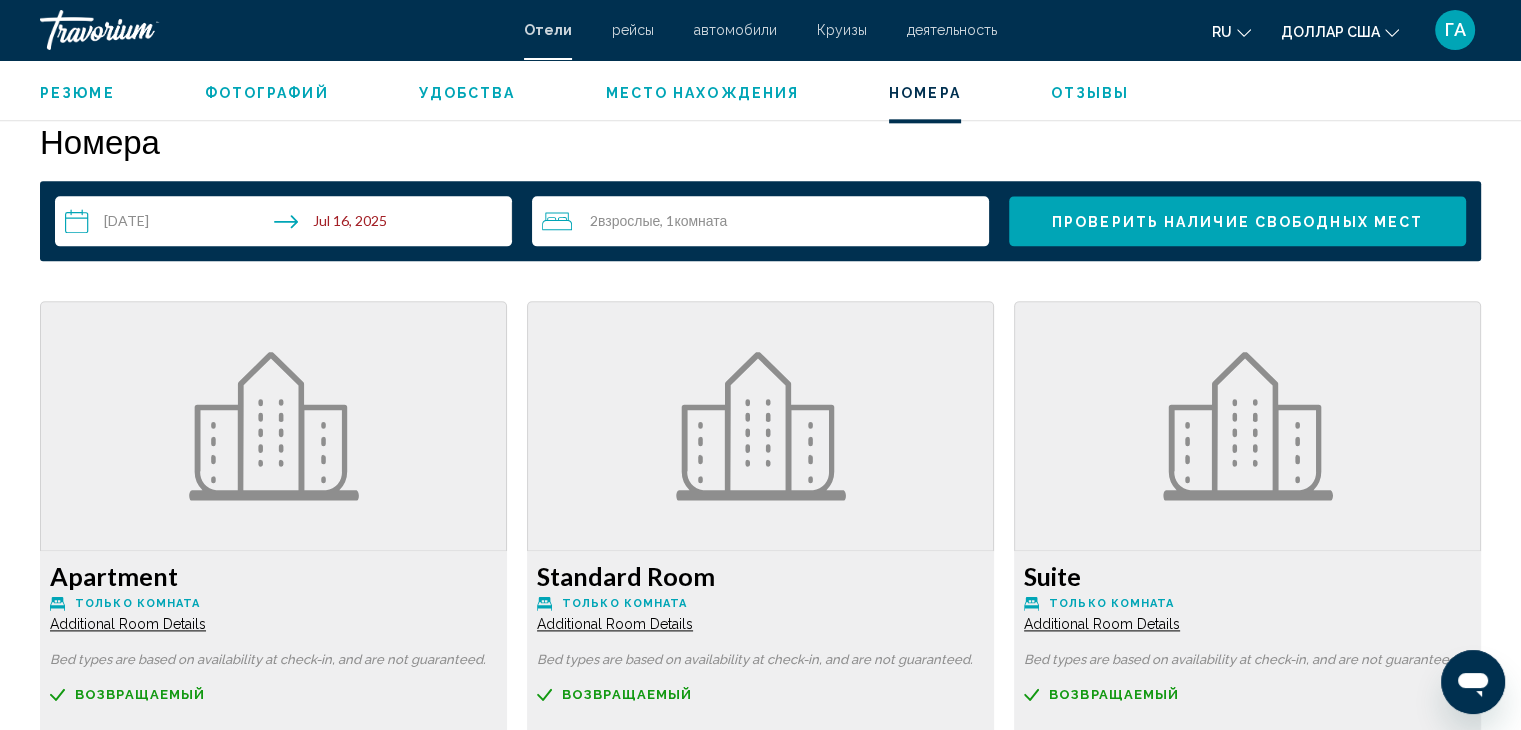 click on "Additional Room Details" at bounding box center (128, 624) 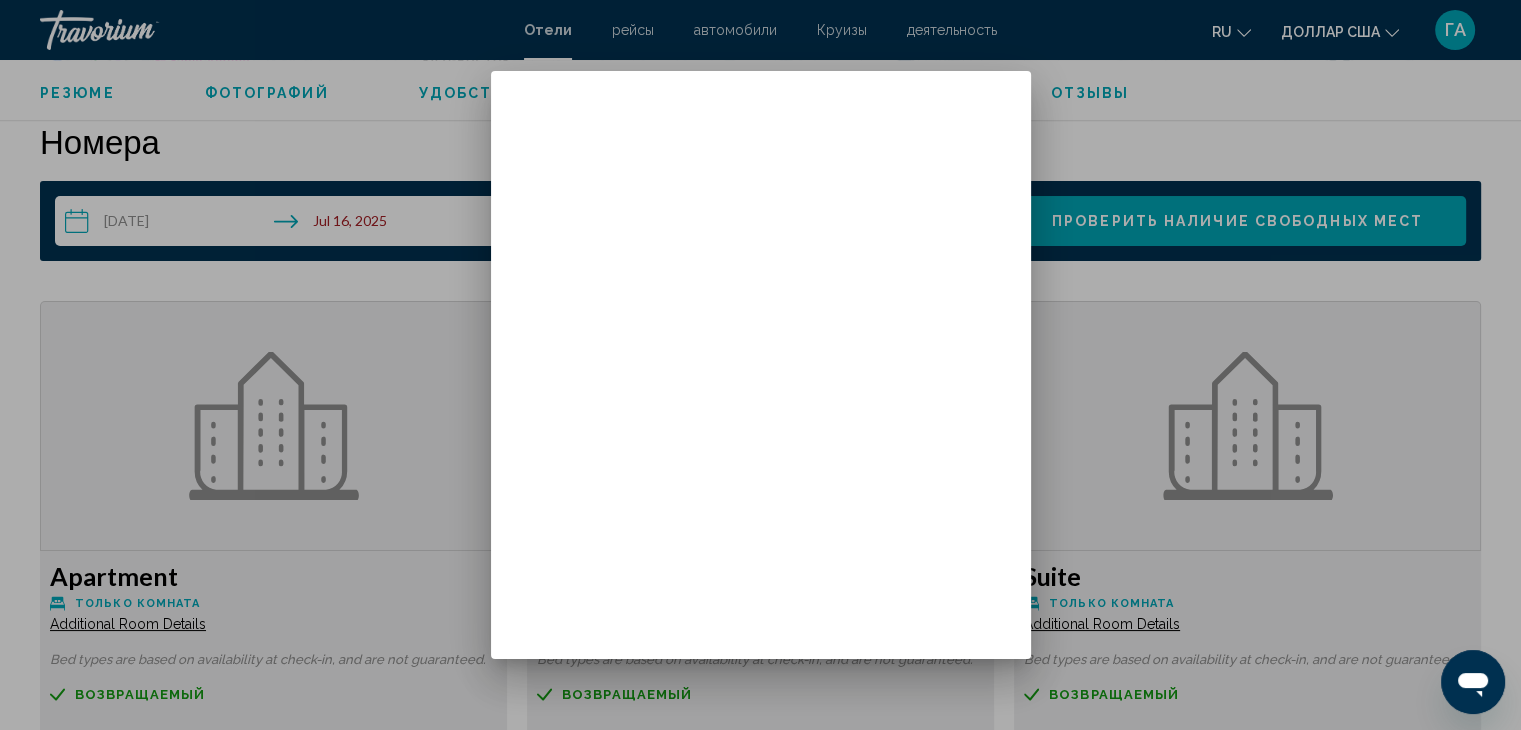 scroll, scrollTop: 0, scrollLeft: 0, axis: both 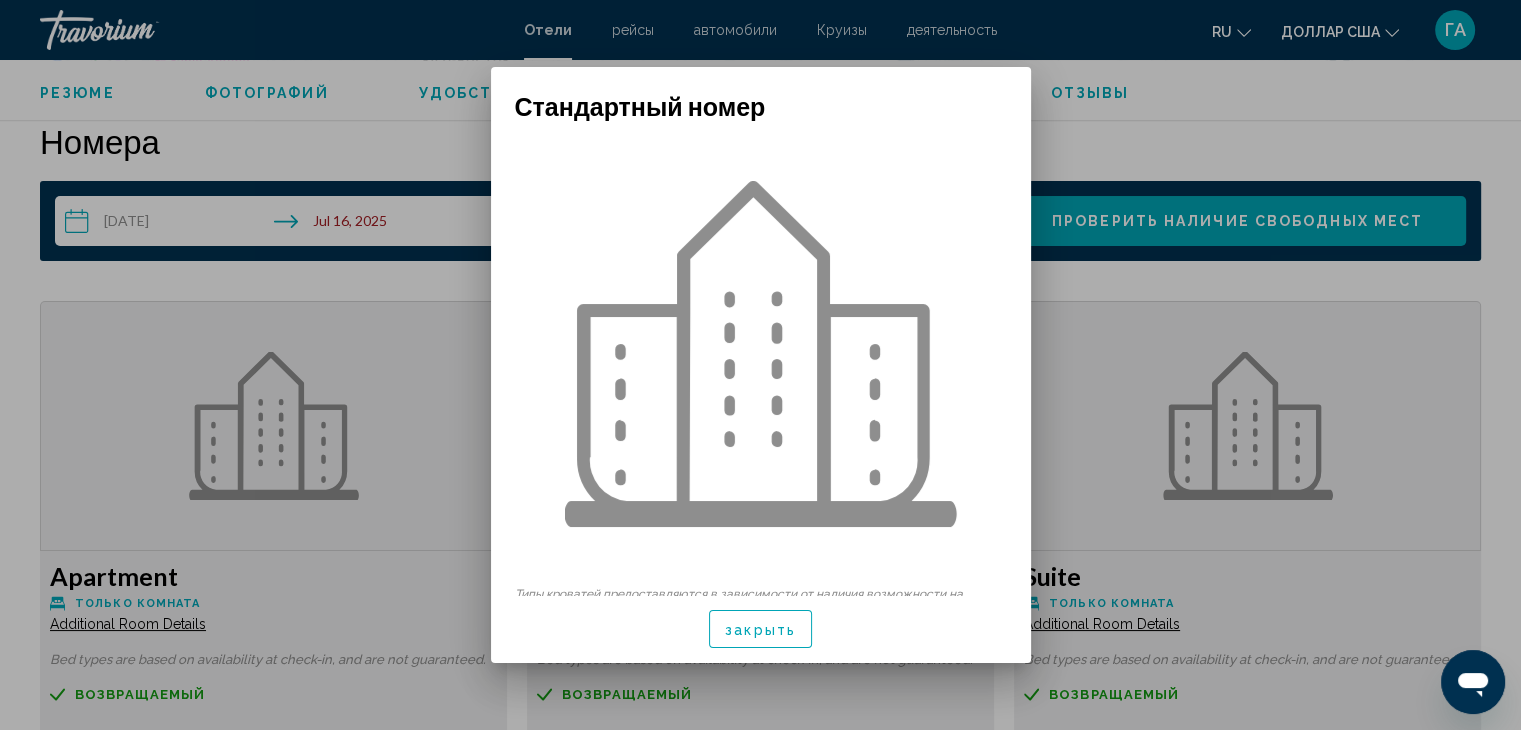 click on "закрыть" at bounding box center [760, 629] 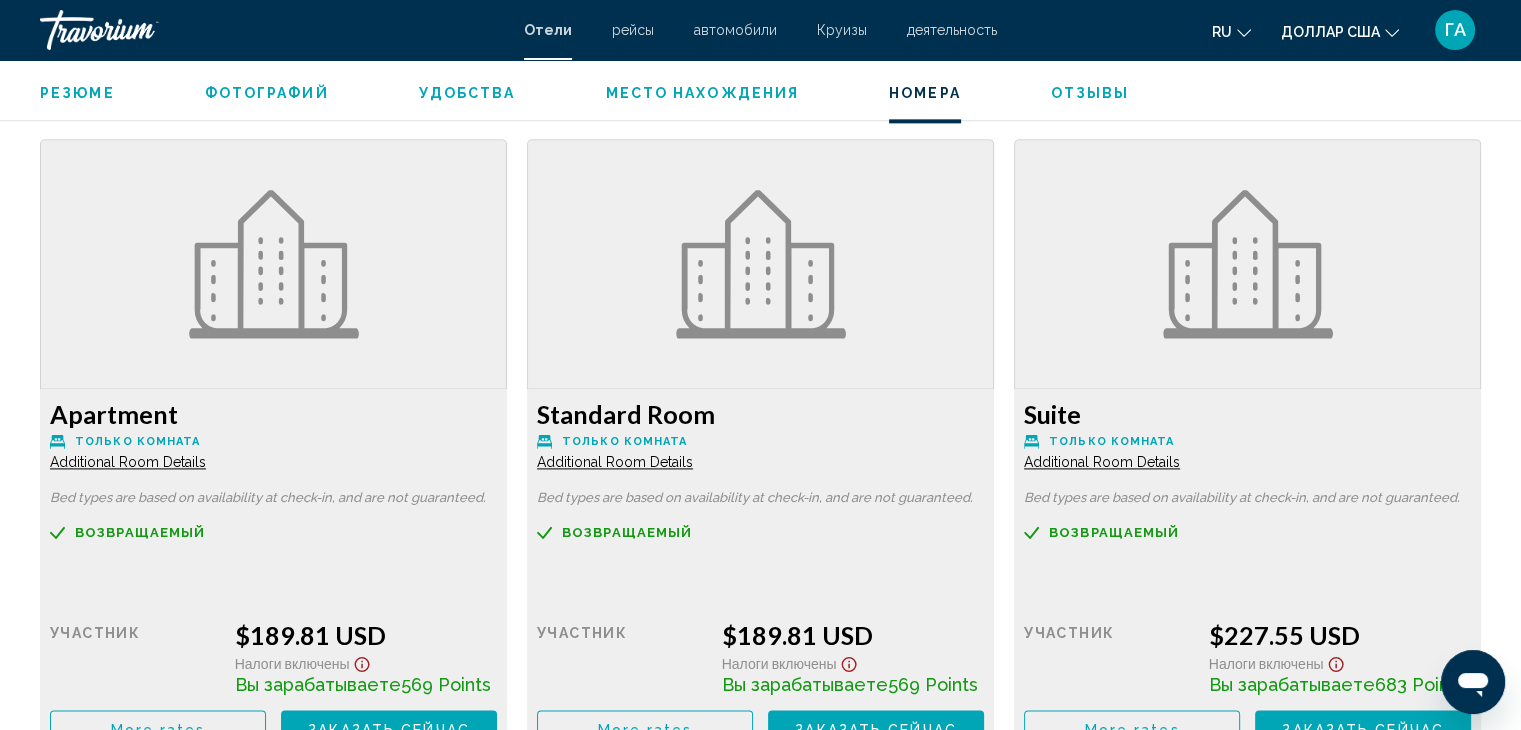 scroll, scrollTop: 2639, scrollLeft: 0, axis: vertical 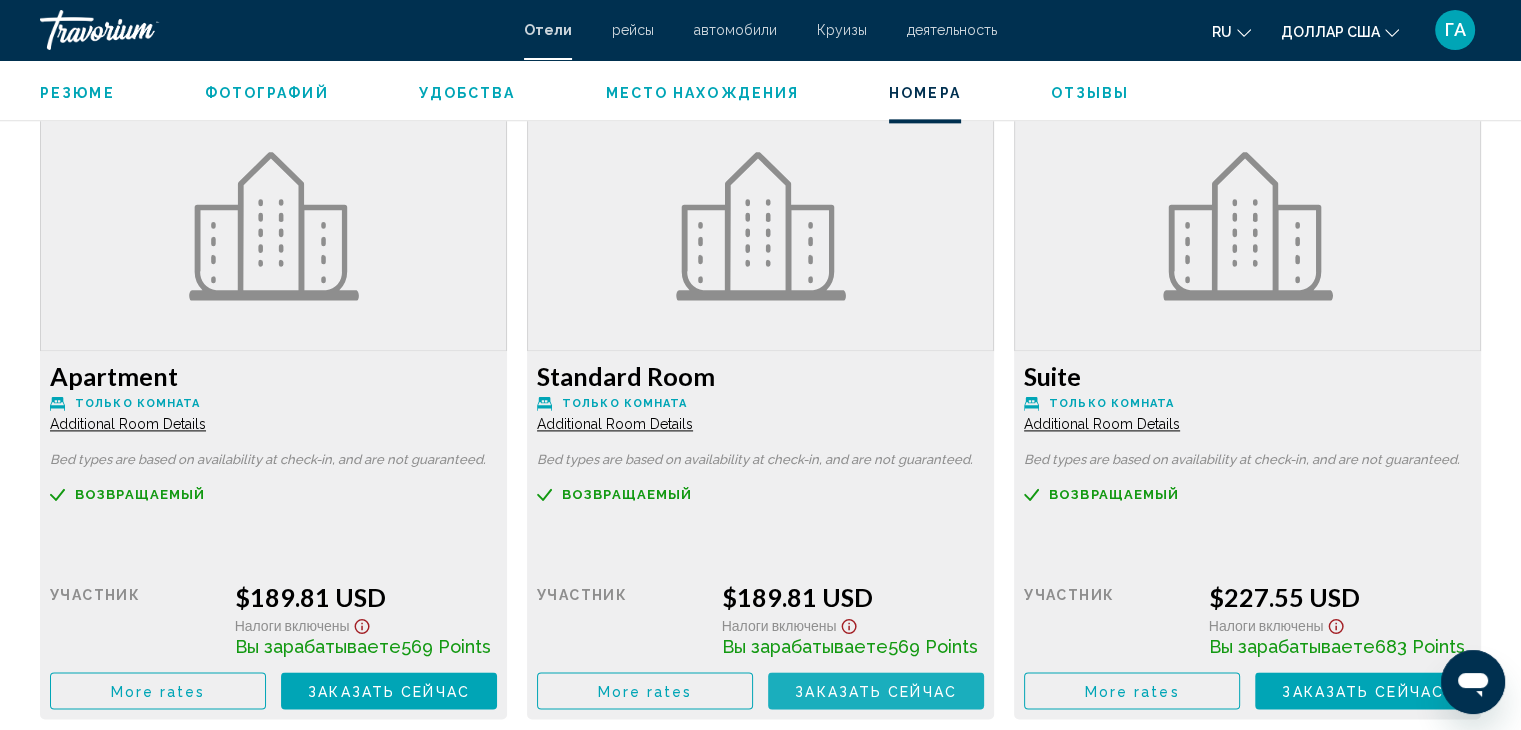 click on "Заказать сейчас" at bounding box center (876, 691) 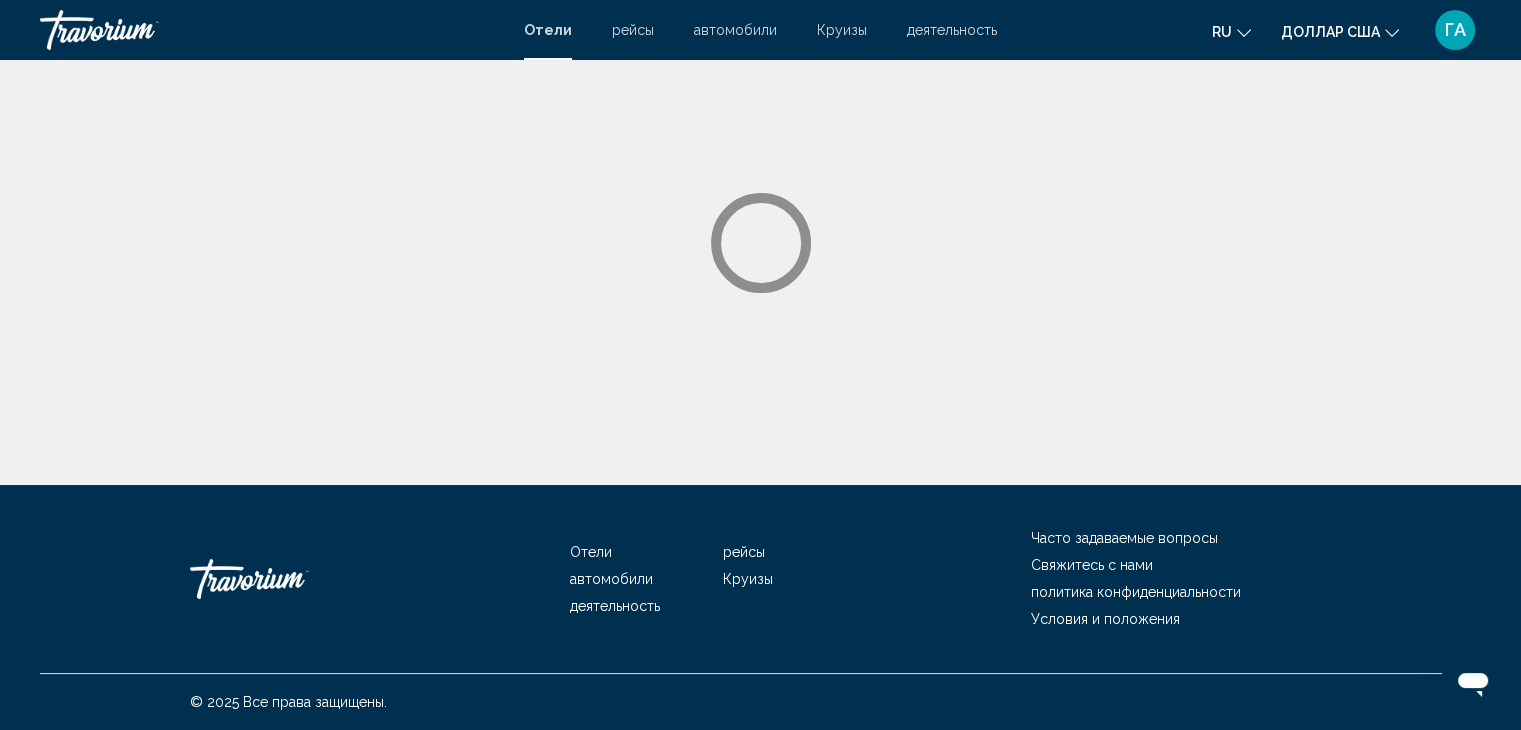 scroll, scrollTop: 0, scrollLeft: 0, axis: both 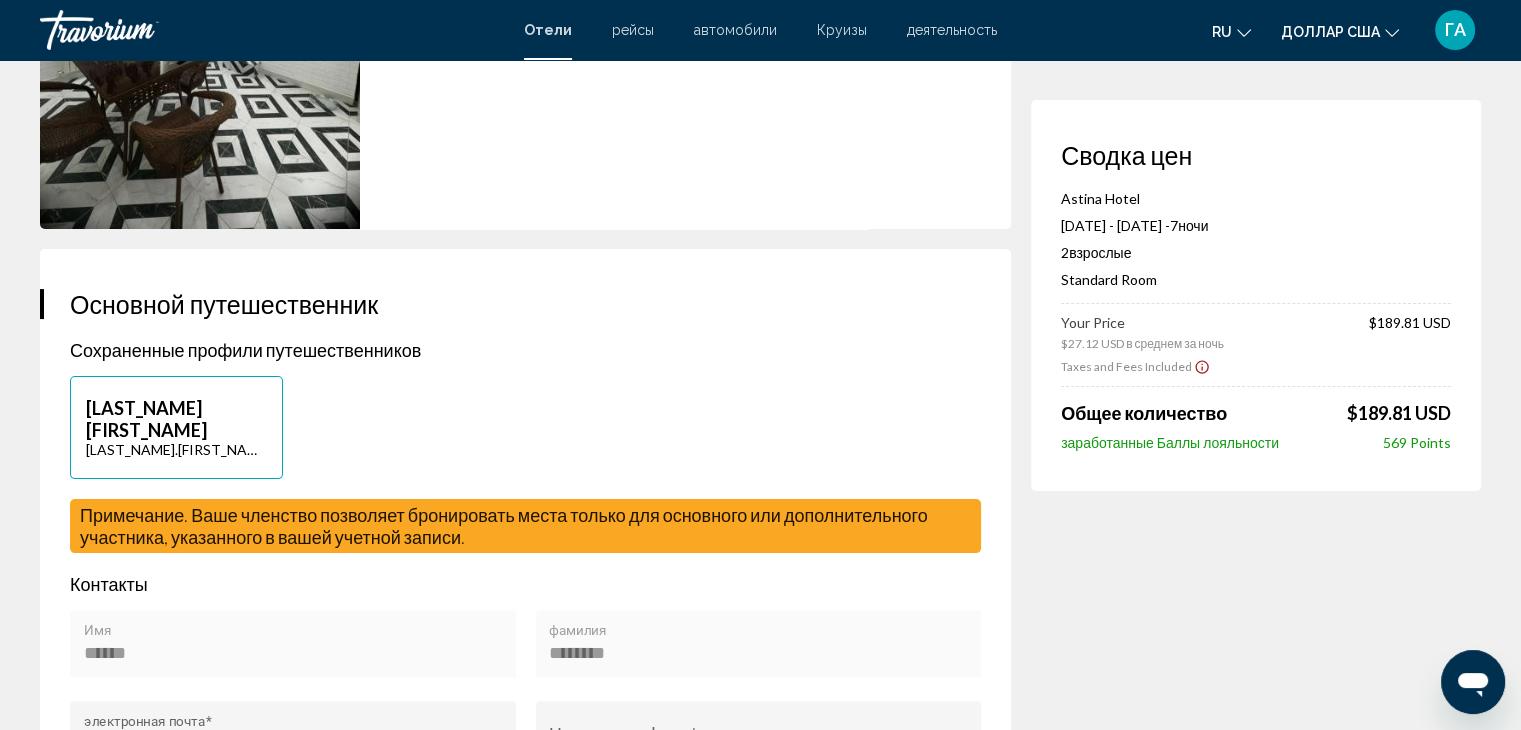 click on "ГА" at bounding box center [1455, 29] 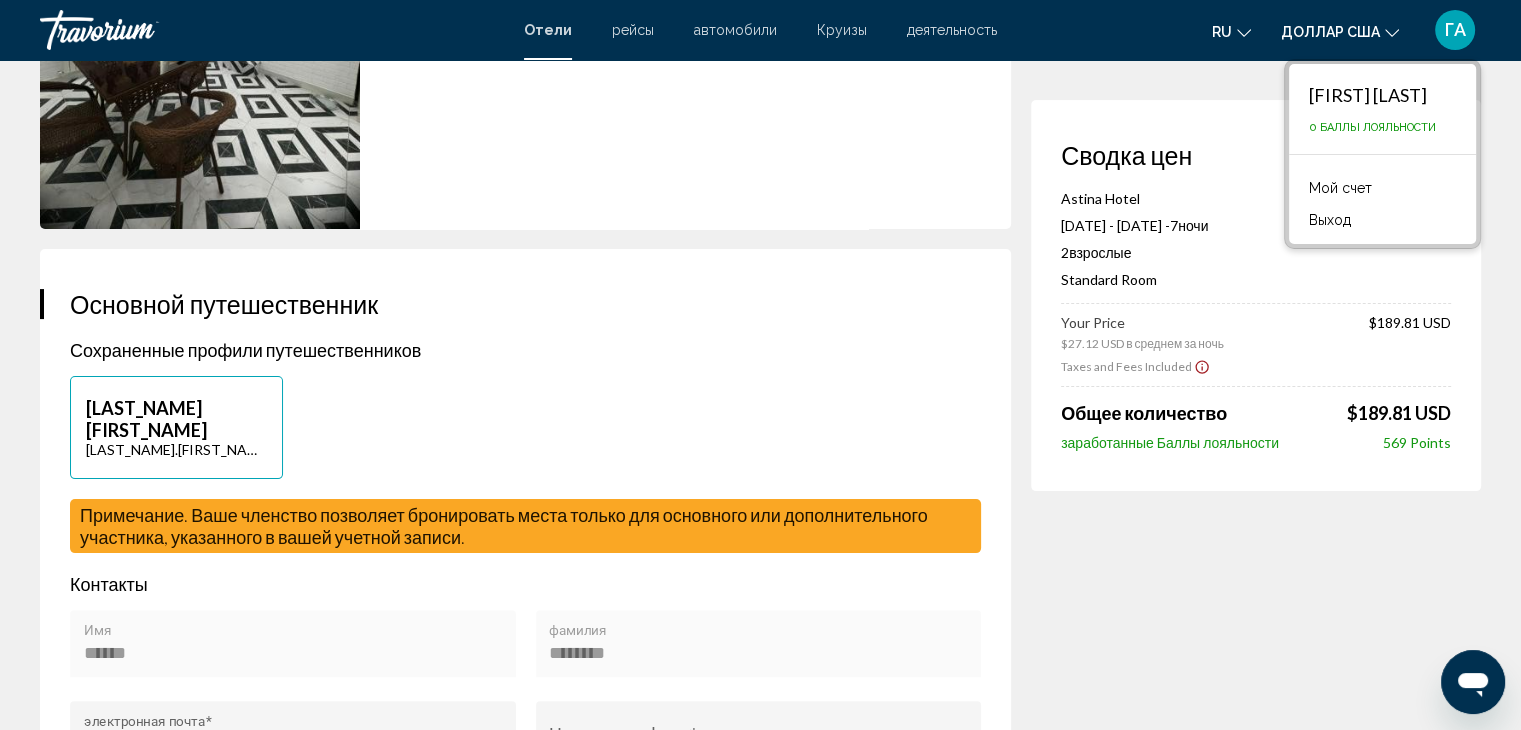 click on "Выход" at bounding box center (1330, 220) 